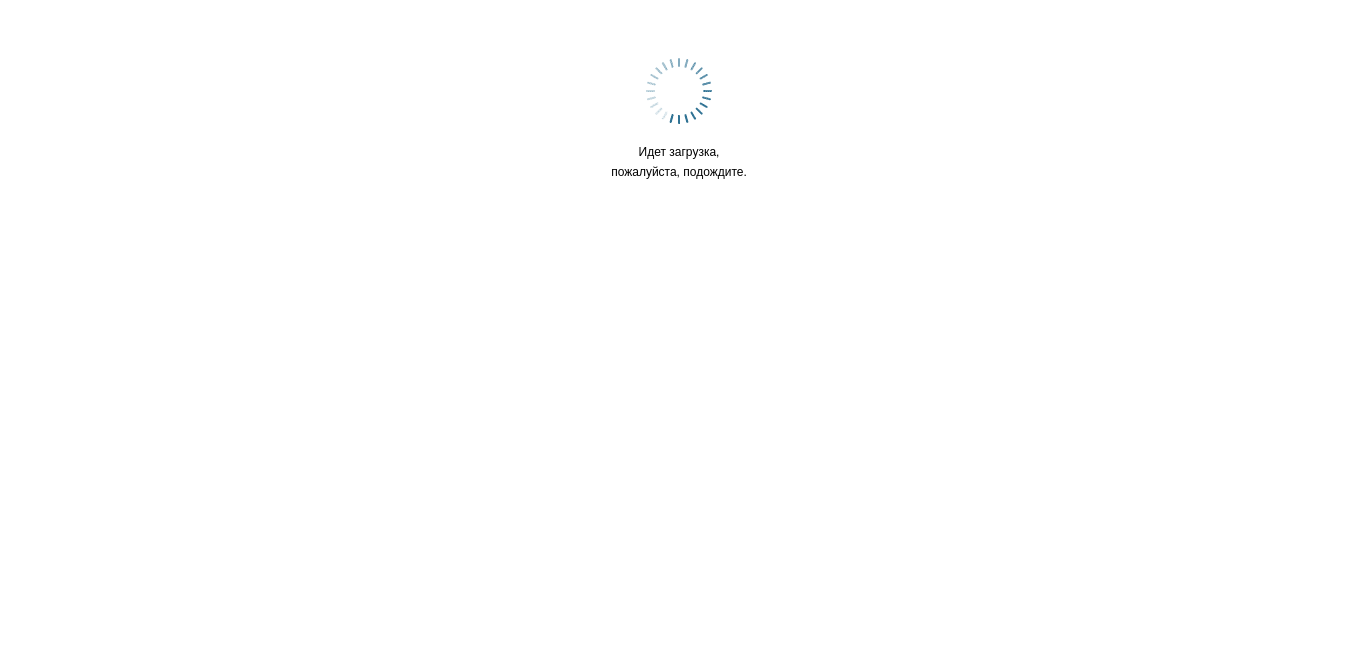 scroll, scrollTop: 0, scrollLeft: 0, axis: both 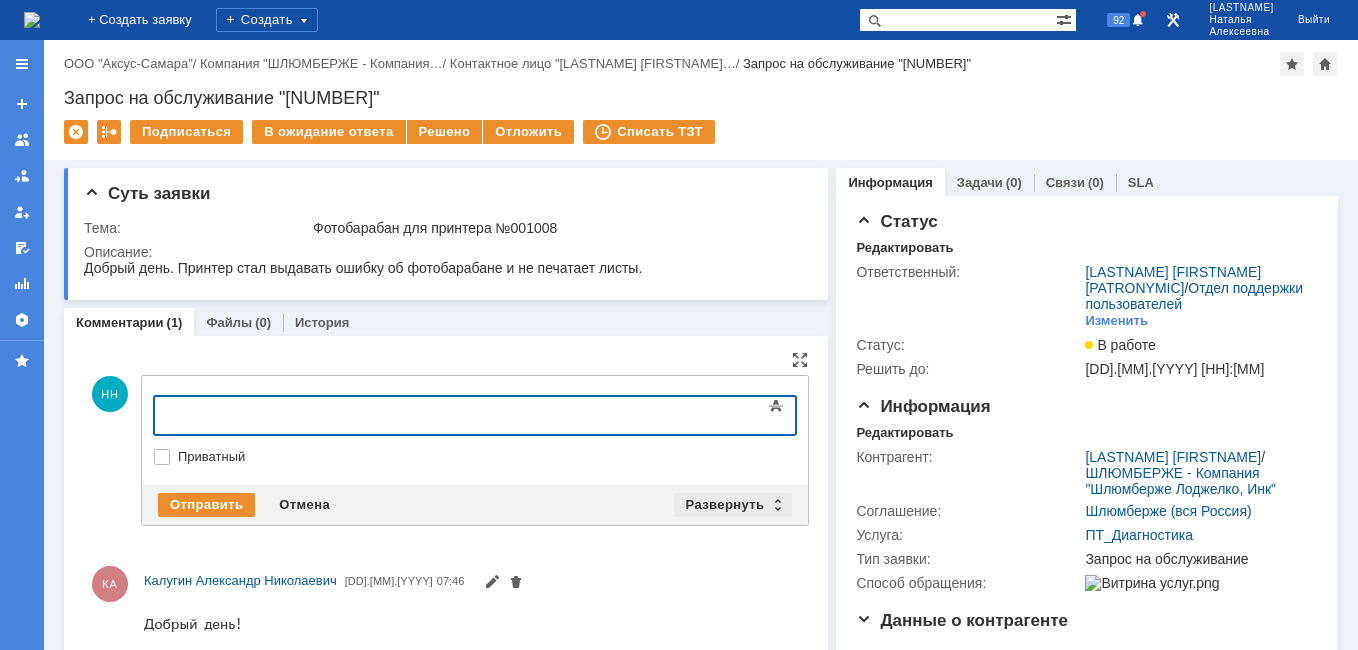 click on "Развернуть" at bounding box center (733, 505) 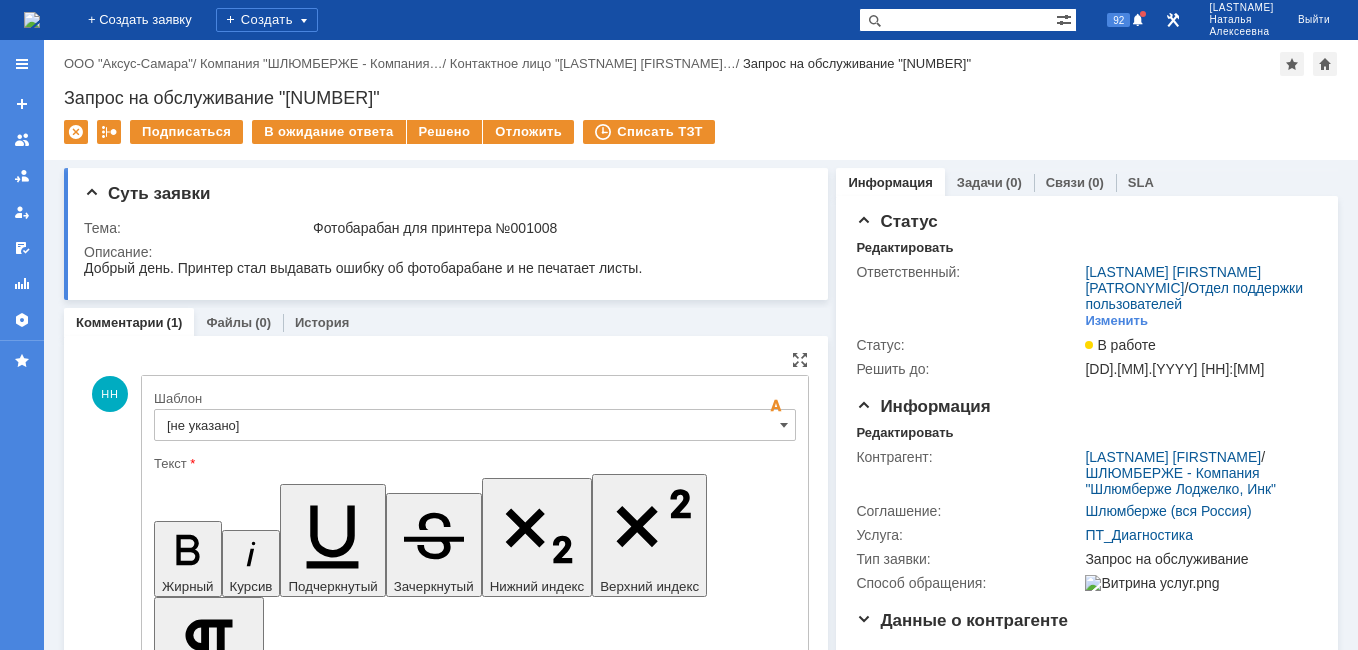 scroll, scrollTop: 0, scrollLeft: 0, axis: both 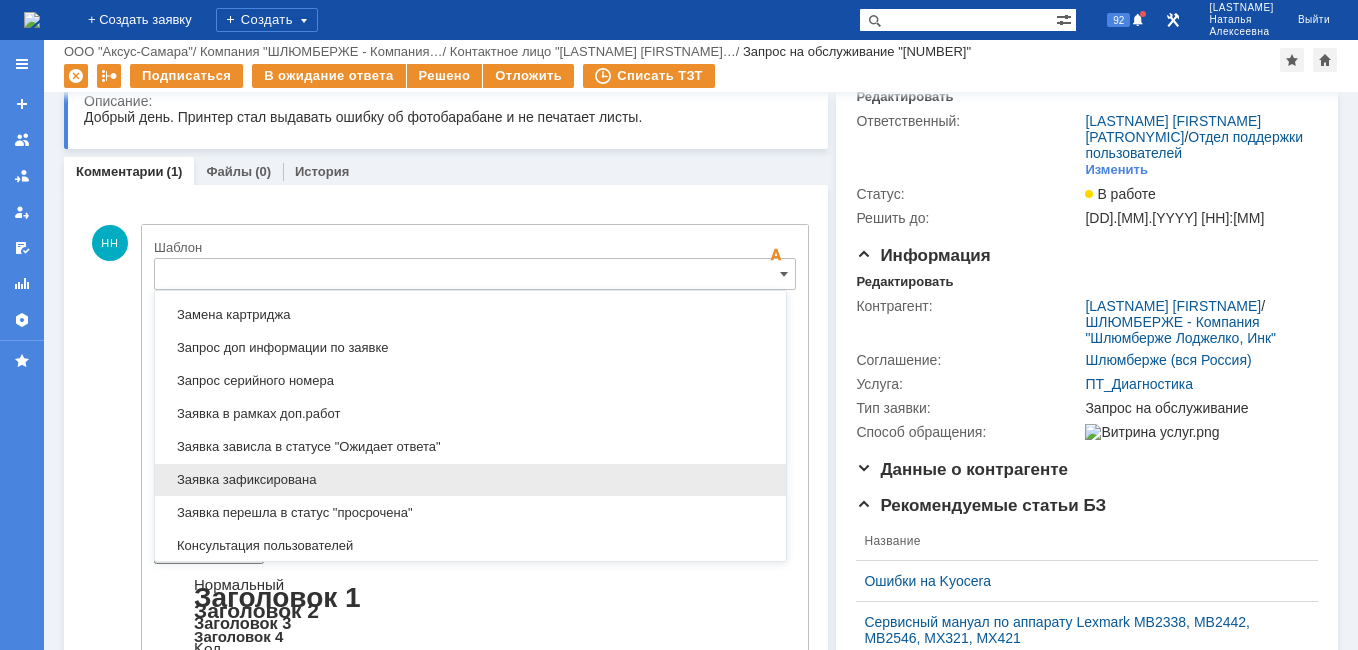 click on "Заявка зафиксирована" at bounding box center [470, 480] 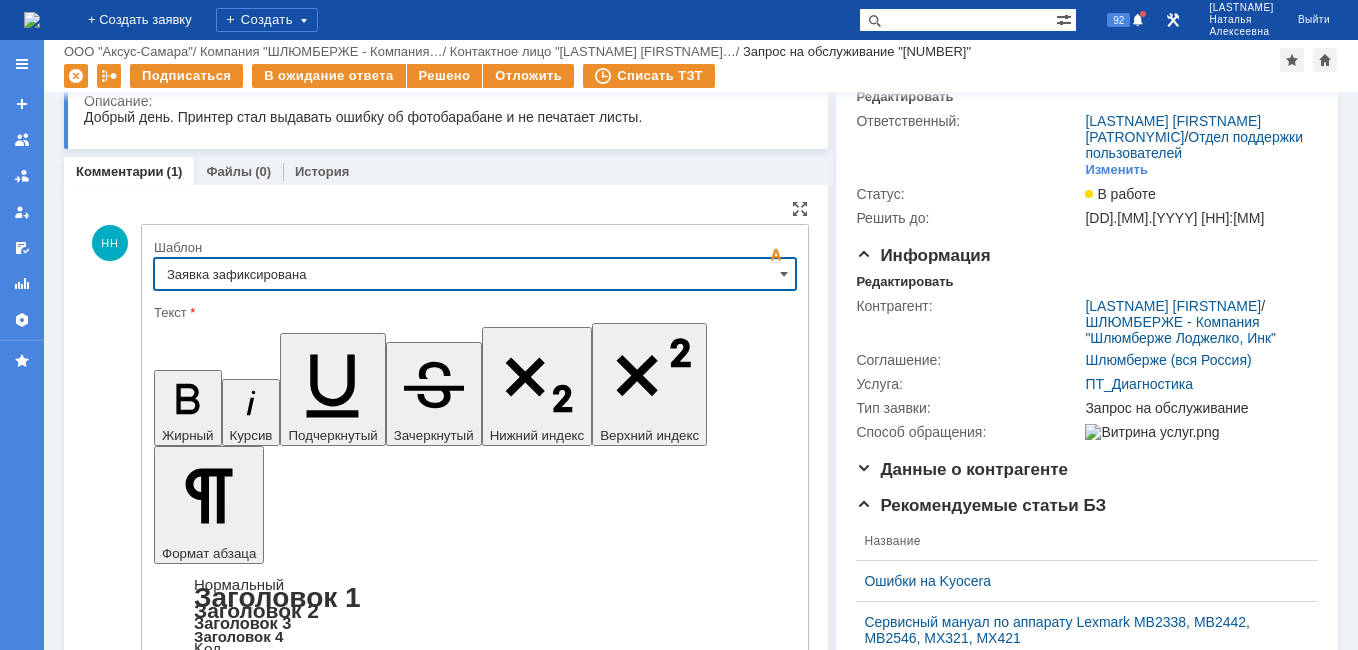 type on "Заявка зафиксирована" 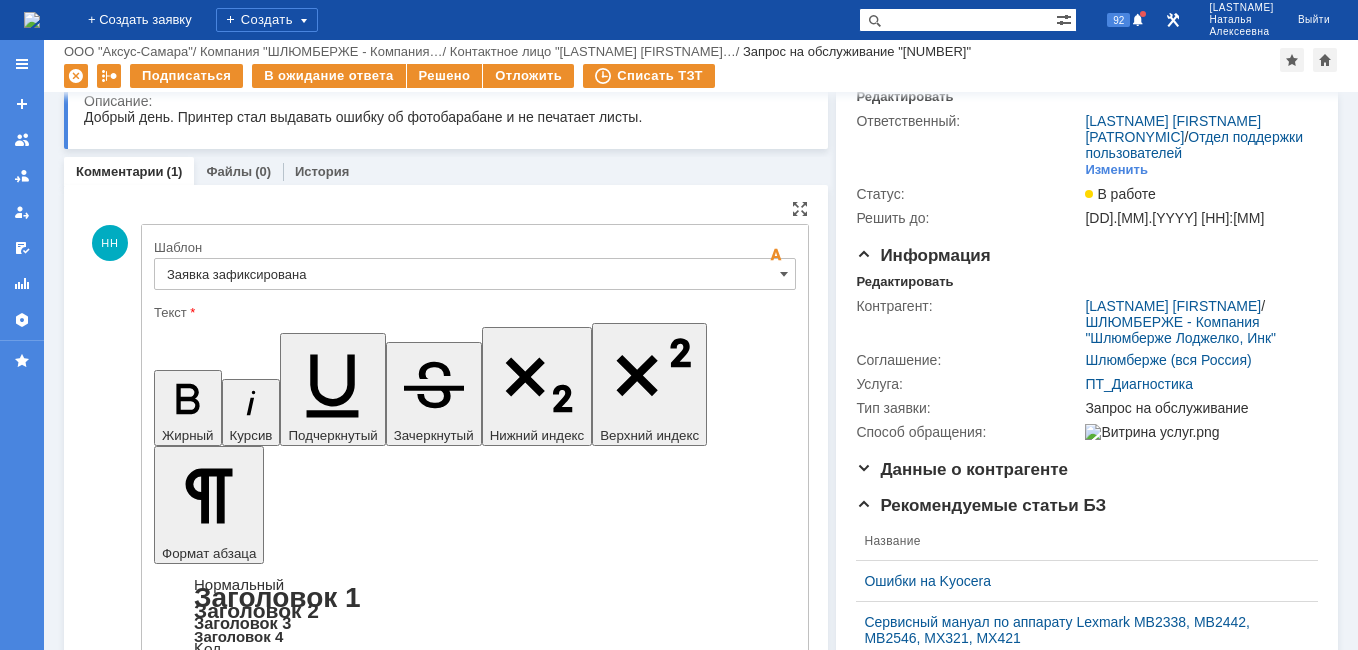 drag, startPoint x: 605, startPoint y: 4919, endPoint x: 193, endPoint y: 4916, distance: 412.01093 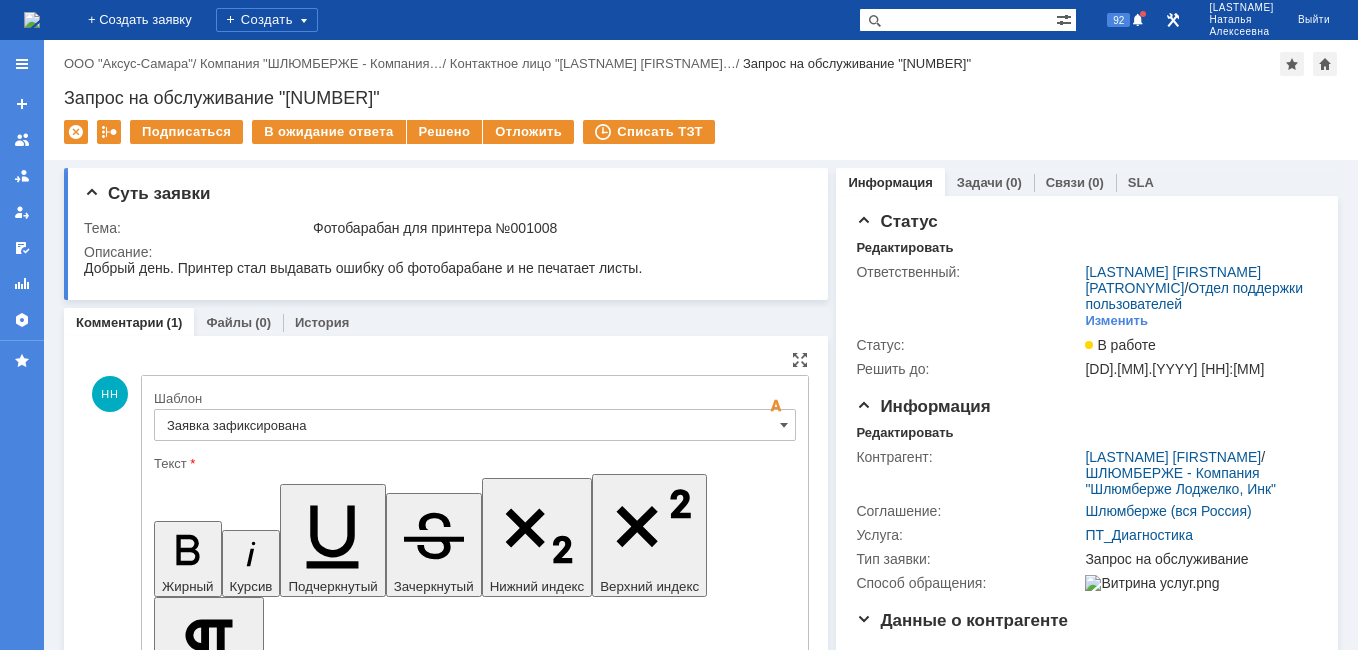 drag, startPoint x: 681, startPoint y: 5075, endPoint x: 584, endPoint y: 5071, distance: 97.082436 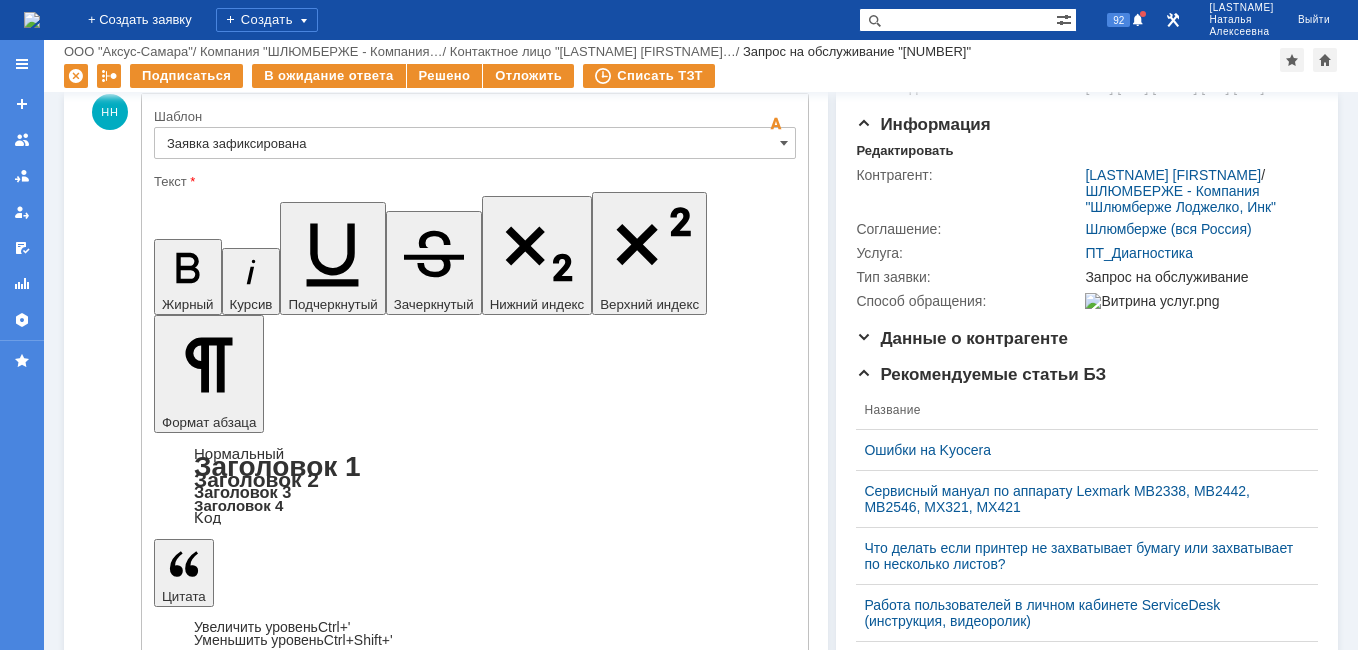 scroll, scrollTop: 300, scrollLeft: 0, axis: vertical 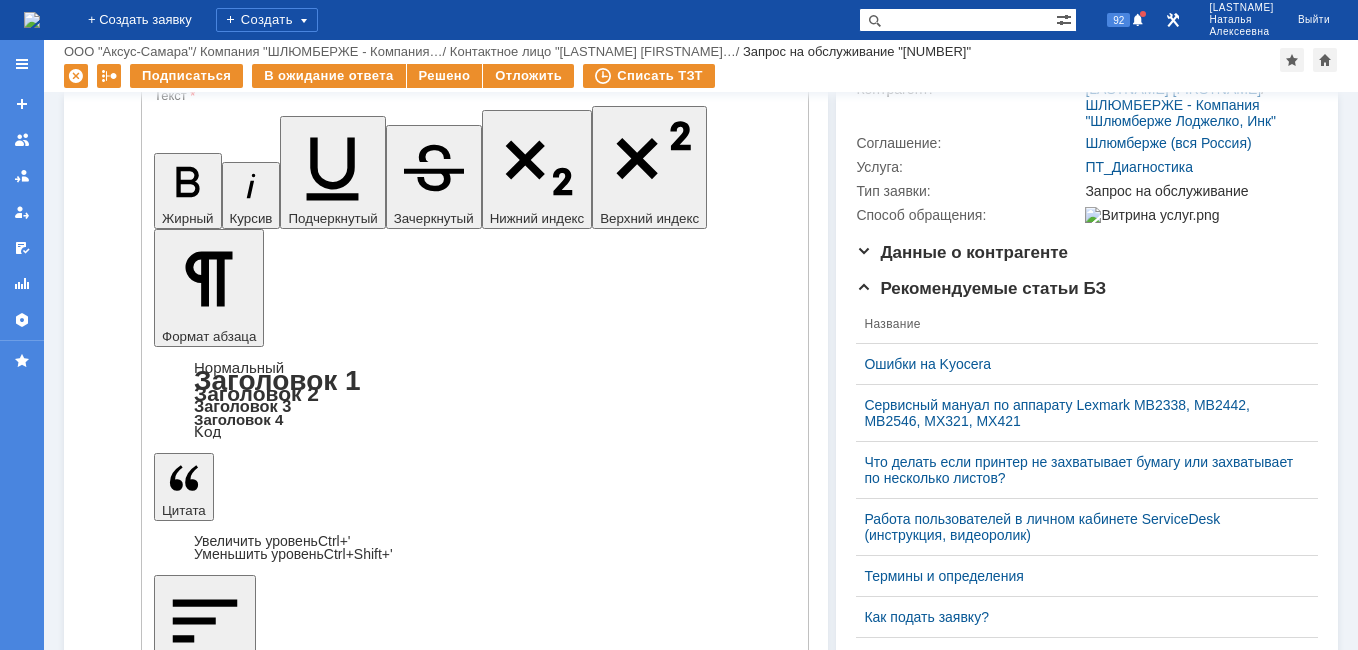 click on "Отправить" at bounding box center (206, 4988) 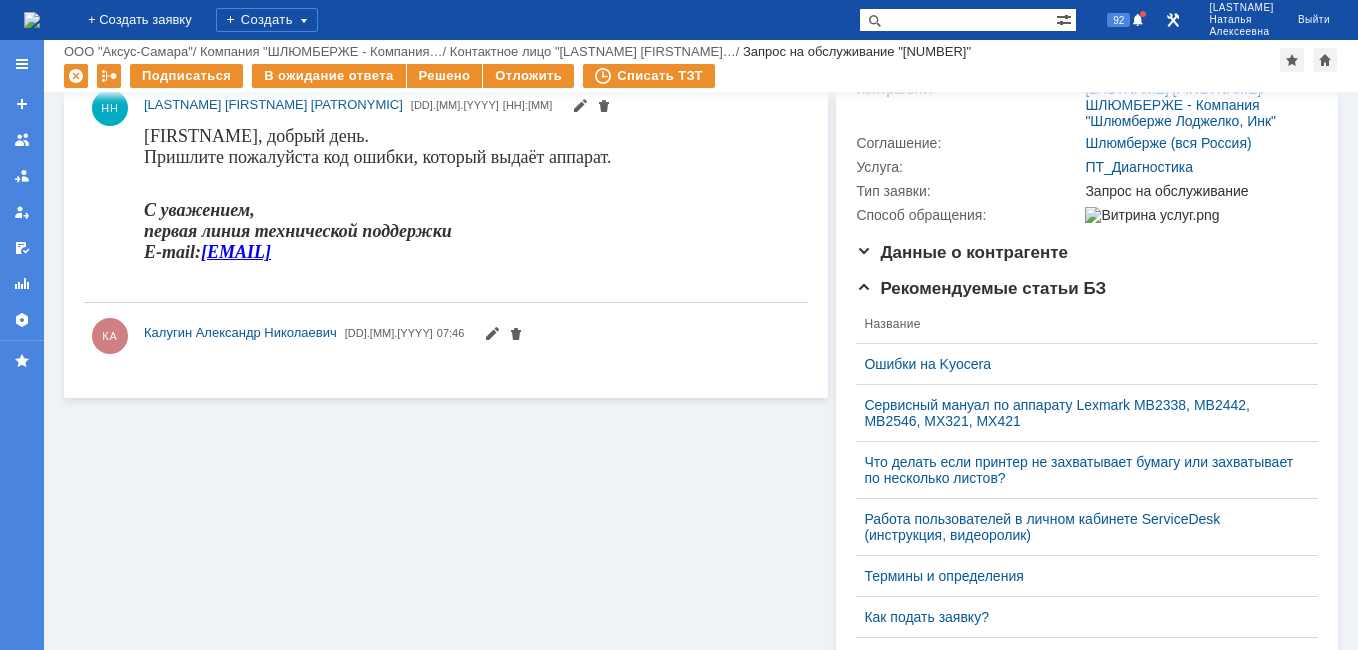 scroll, scrollTop: 0, scrollLeft: 0, axis: both 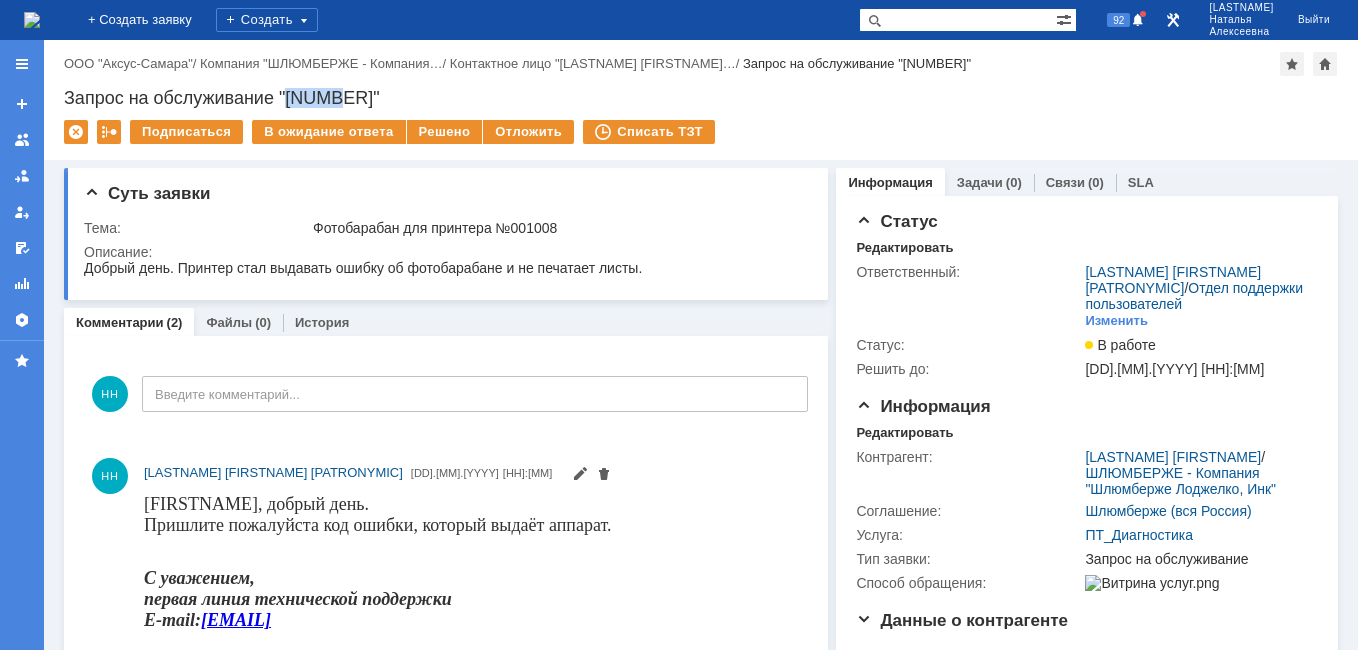 drag, startPoint x: 335, startPoint y: 97, endPoint x: 292, endPoint y: 96, distance: 43.011627 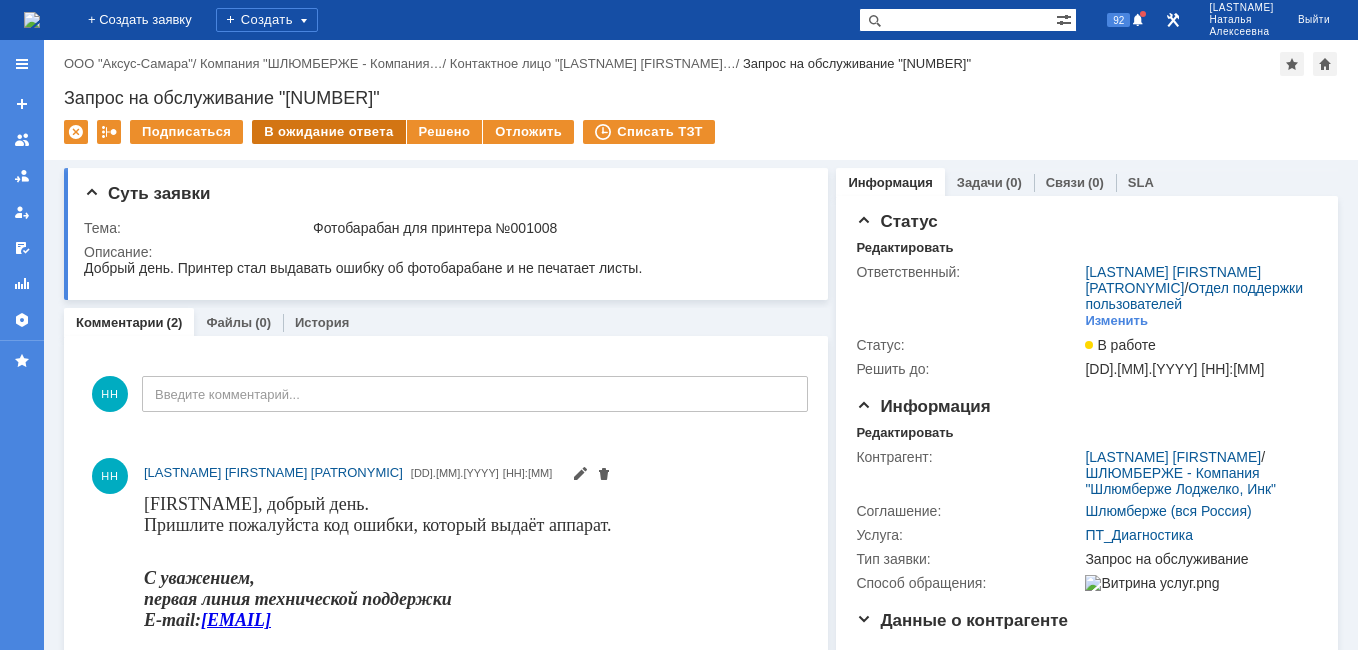 click on "В ожидание ответа" at bounding box center (328, 132) 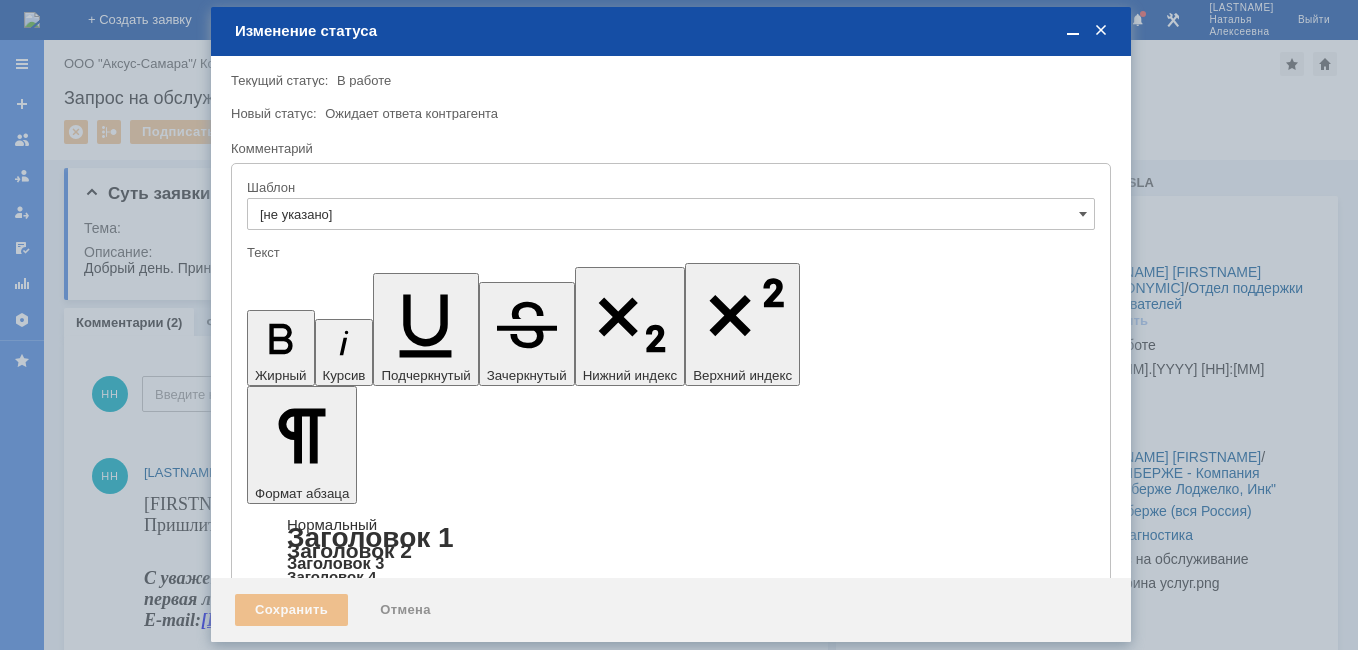 scroll, scrollTop: 0, scrollLeft: 0, axis: both 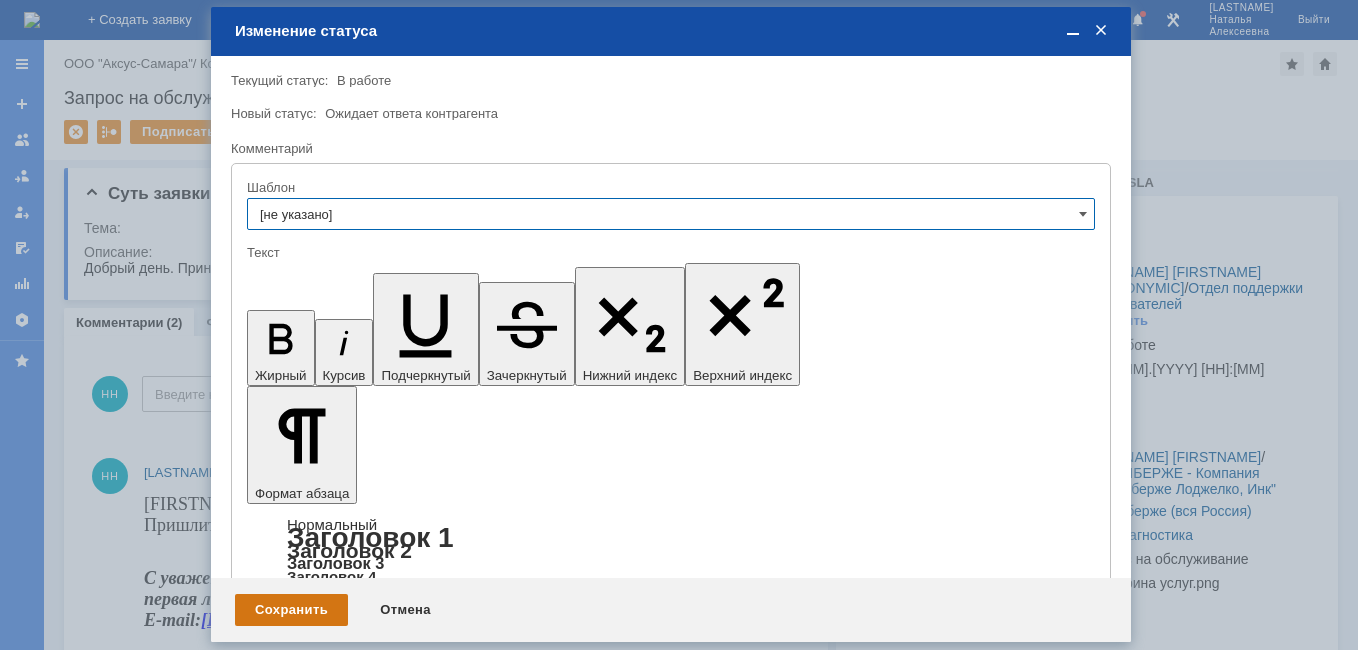 click on "Сохранить" at bounding box center (291, 610) 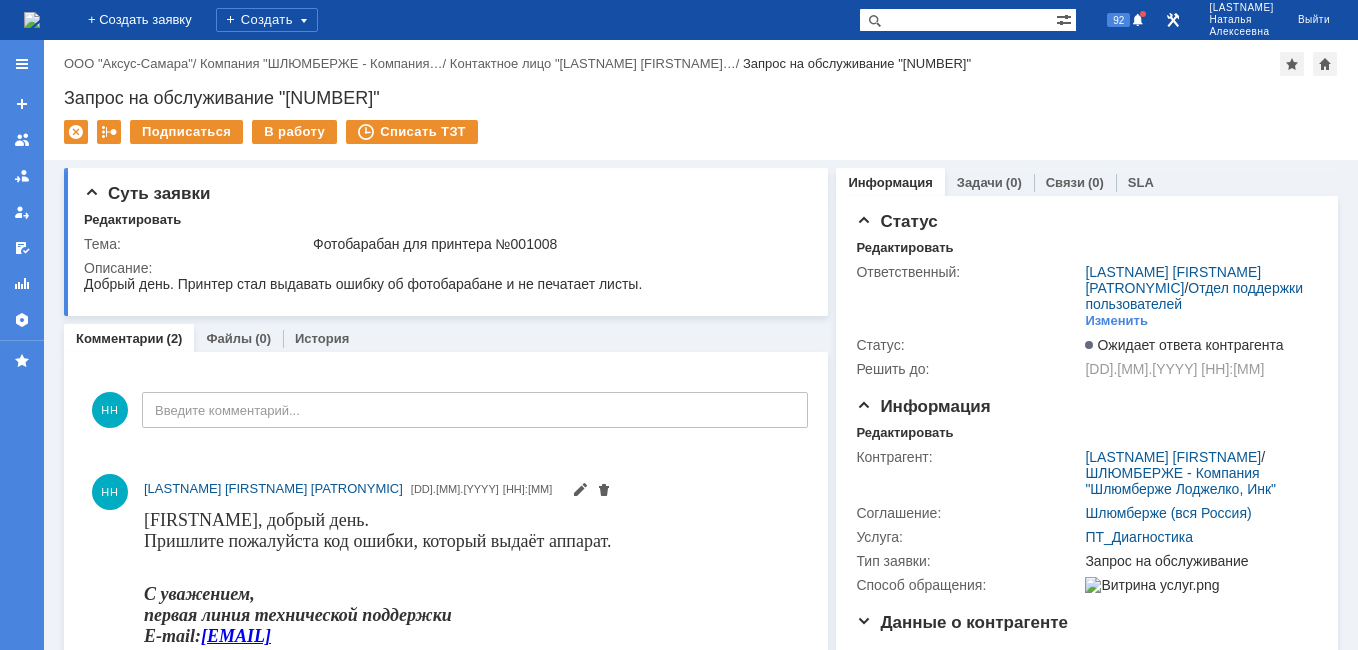 scroll, scrollTop: 0, scrollLeft: 0, axis: both 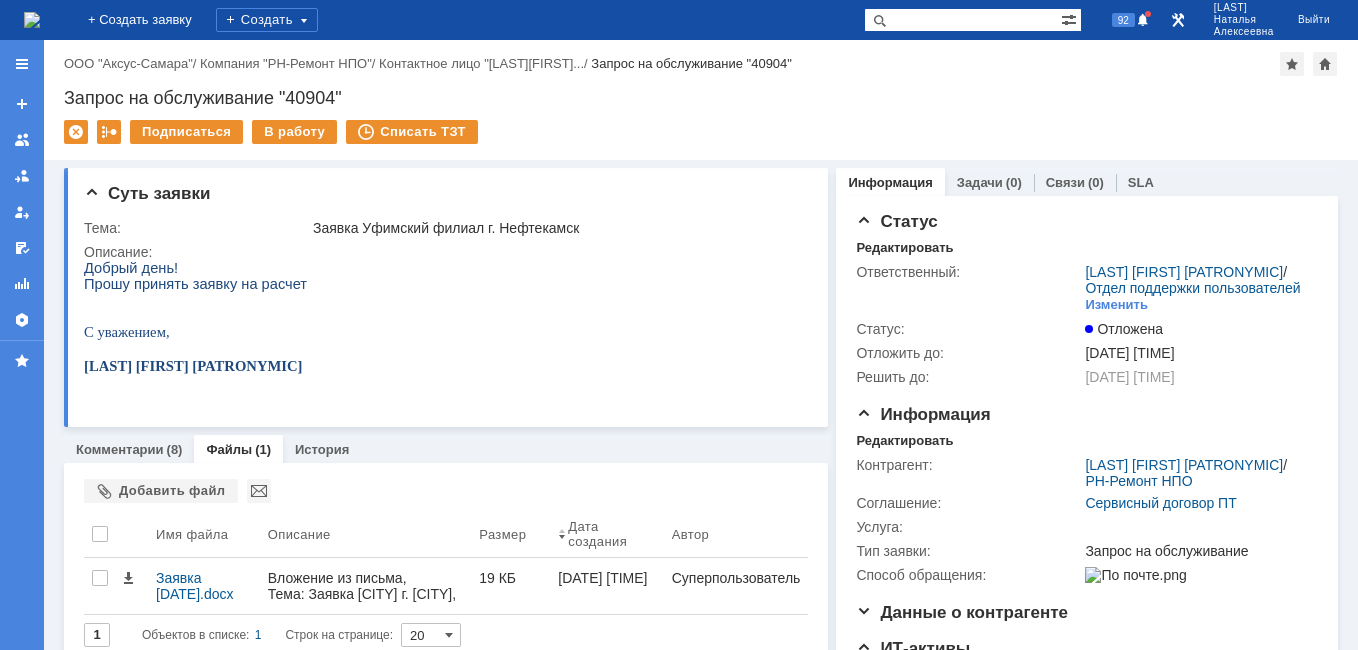 click at bounding box center (32, 20) 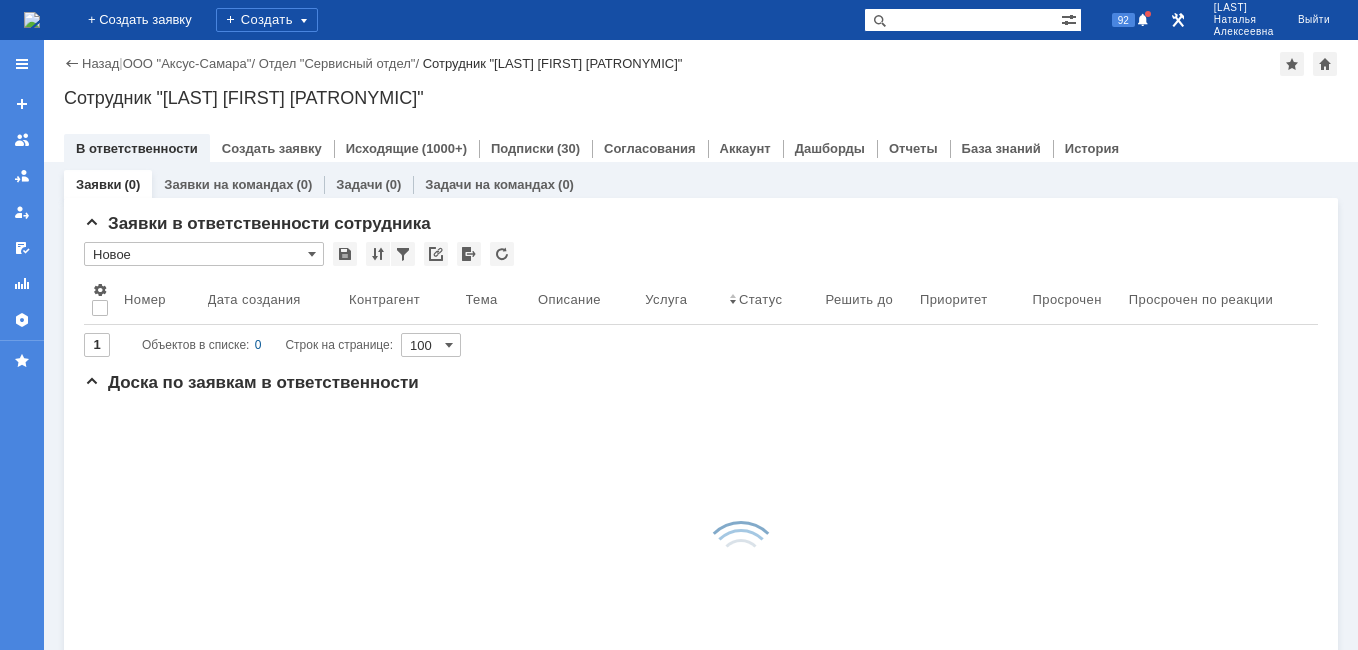 scroll, scrollTop: 0, scrollLeft: 0, axis: both 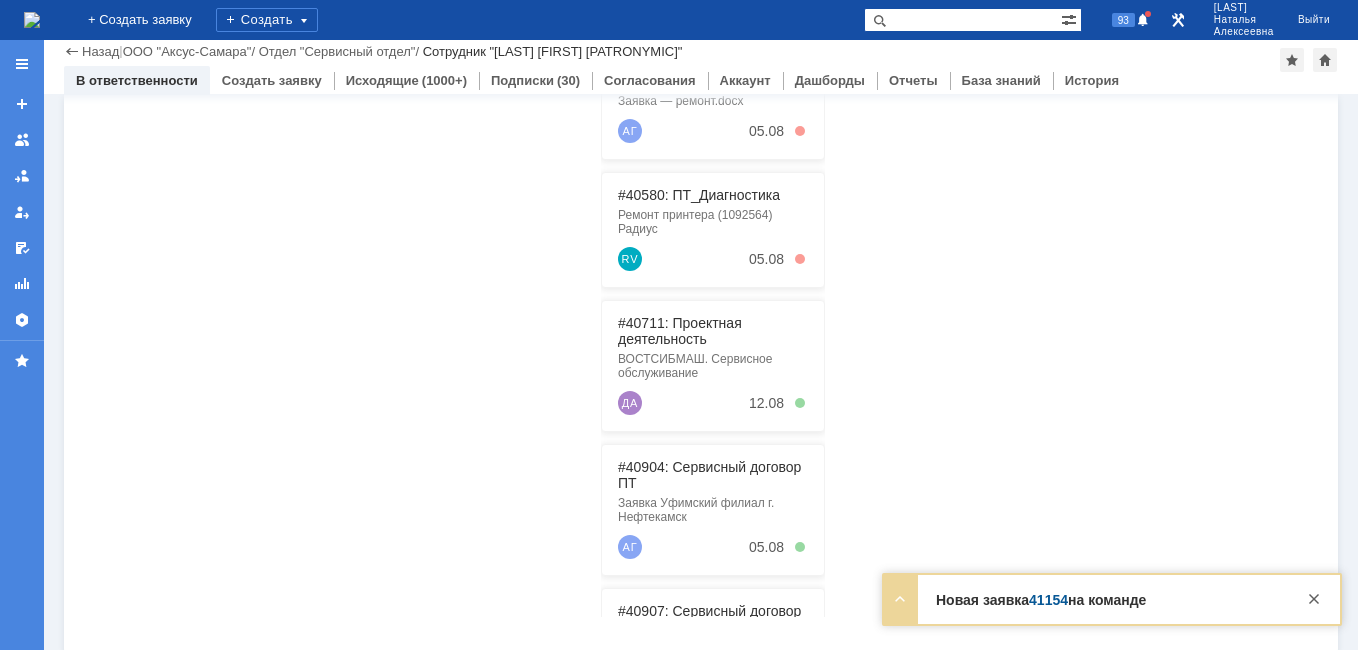 click on "41154" at bounding box center [1048, 600] 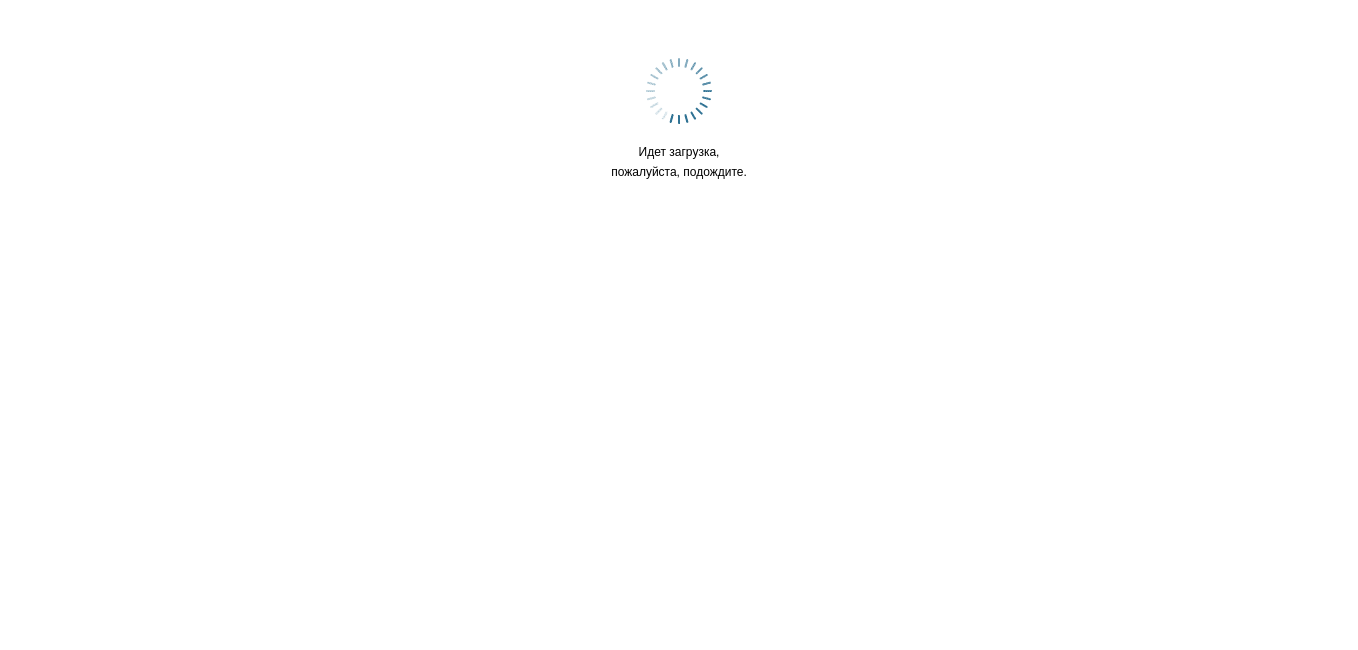 scroll, scrollTop: 0, scrollLeft: 0, axis: both 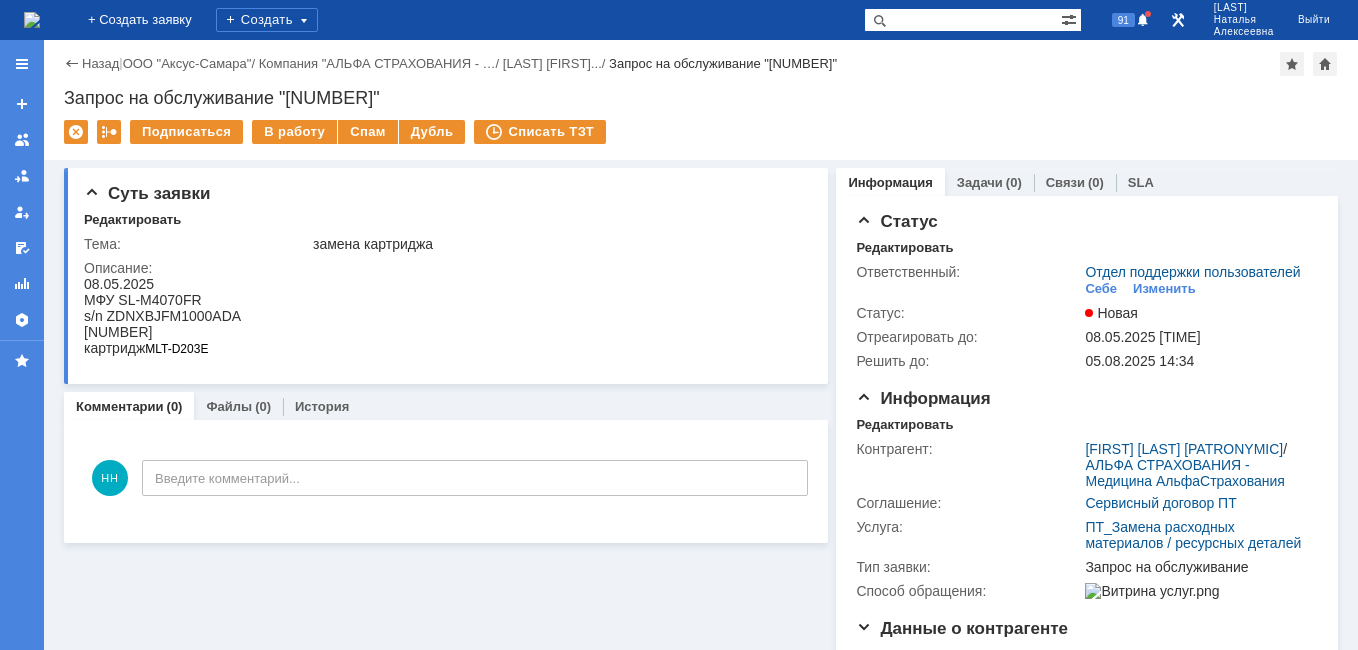 click at bounding box center [32, 20] 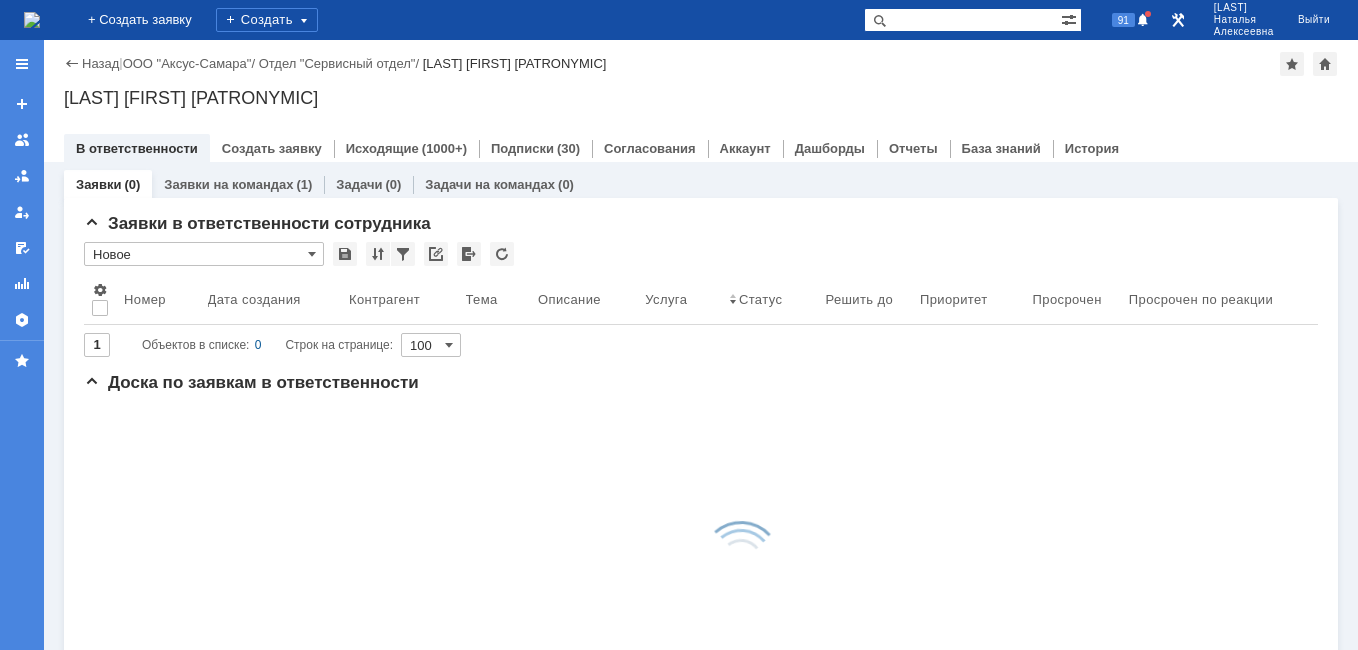 scroll, scrollTop: 0, scrollLeft: 0, axis: both 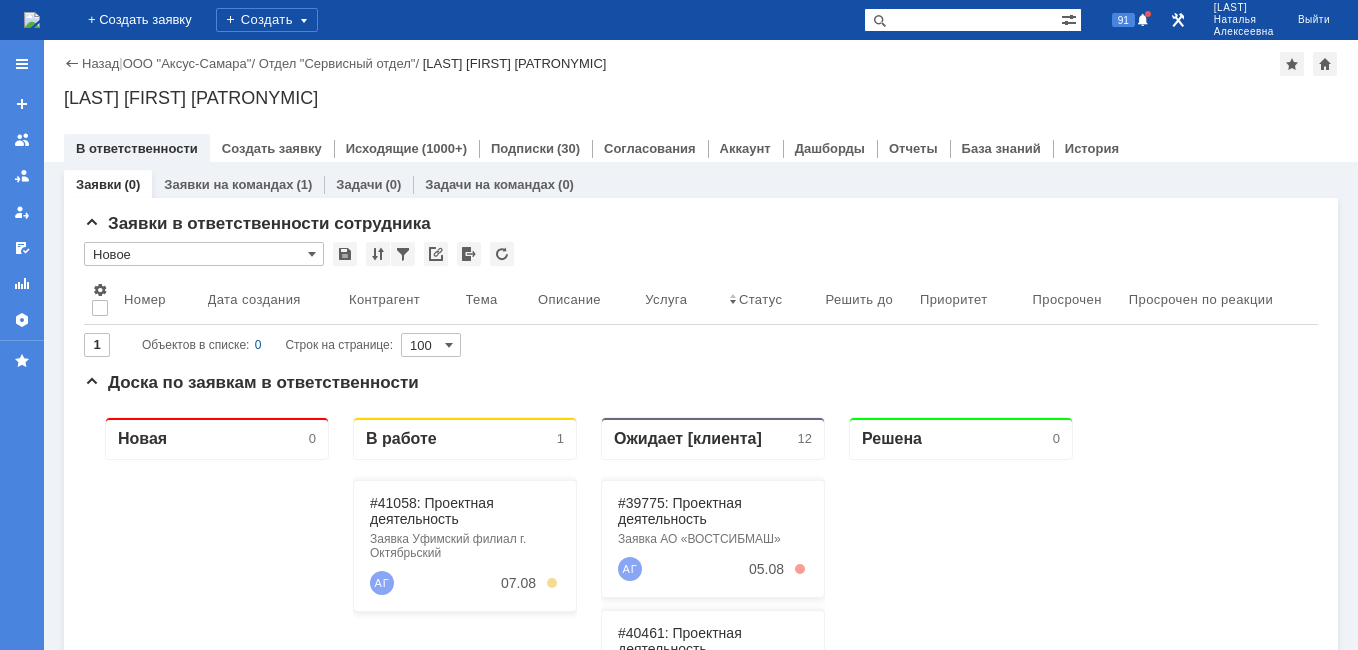 click at bounding box center [962, 20] 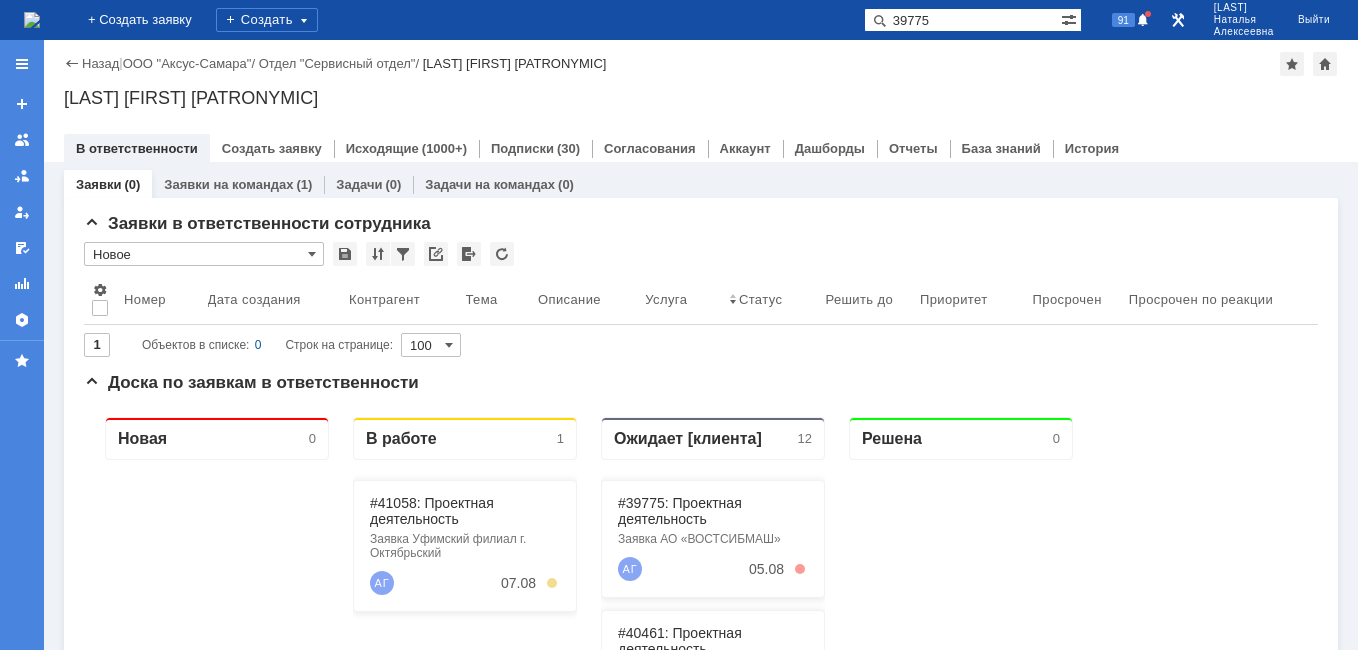 type on "39775" 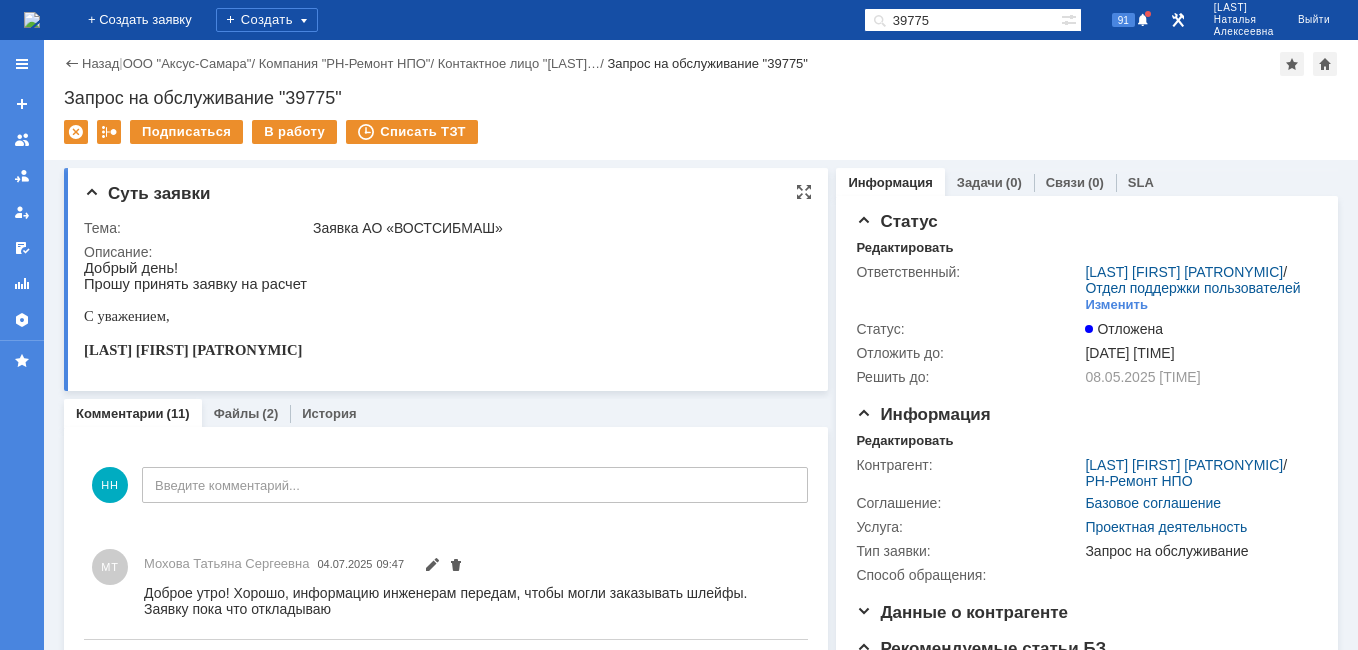 scroll, scrollTop: 0, scrollLeft: 0, axis: both 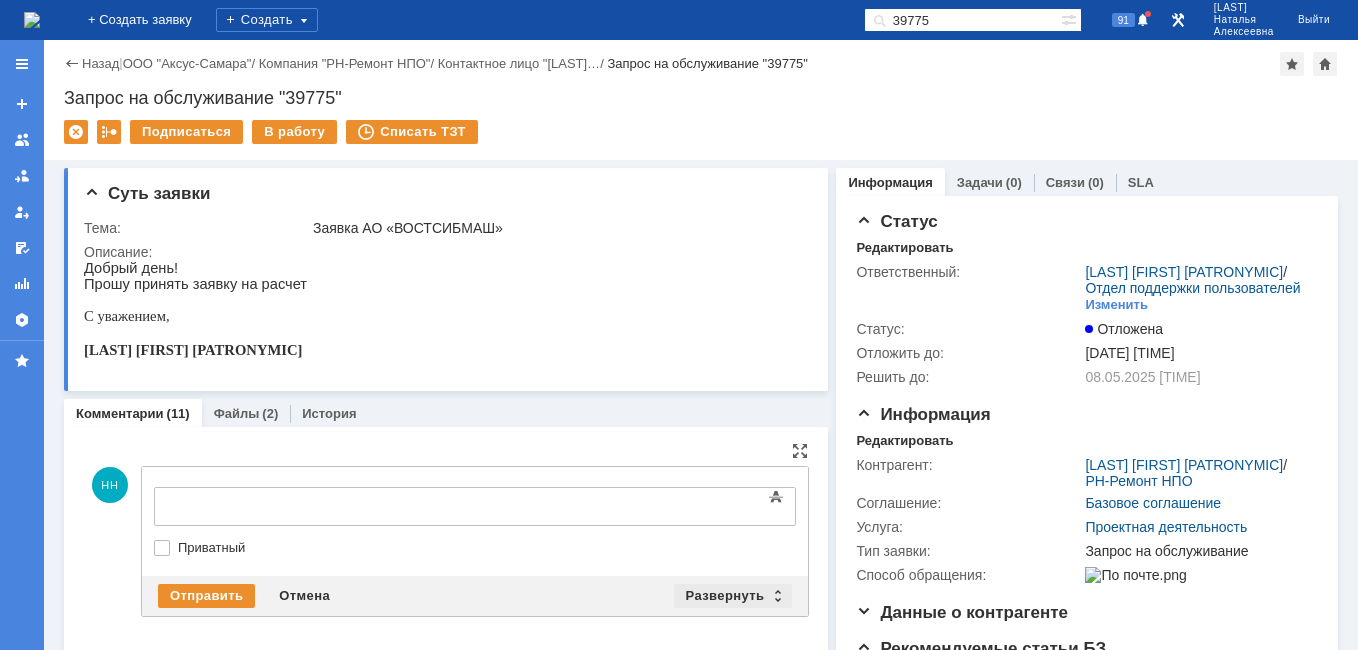 click on "Развернуть" at bounding box center [733, 596] 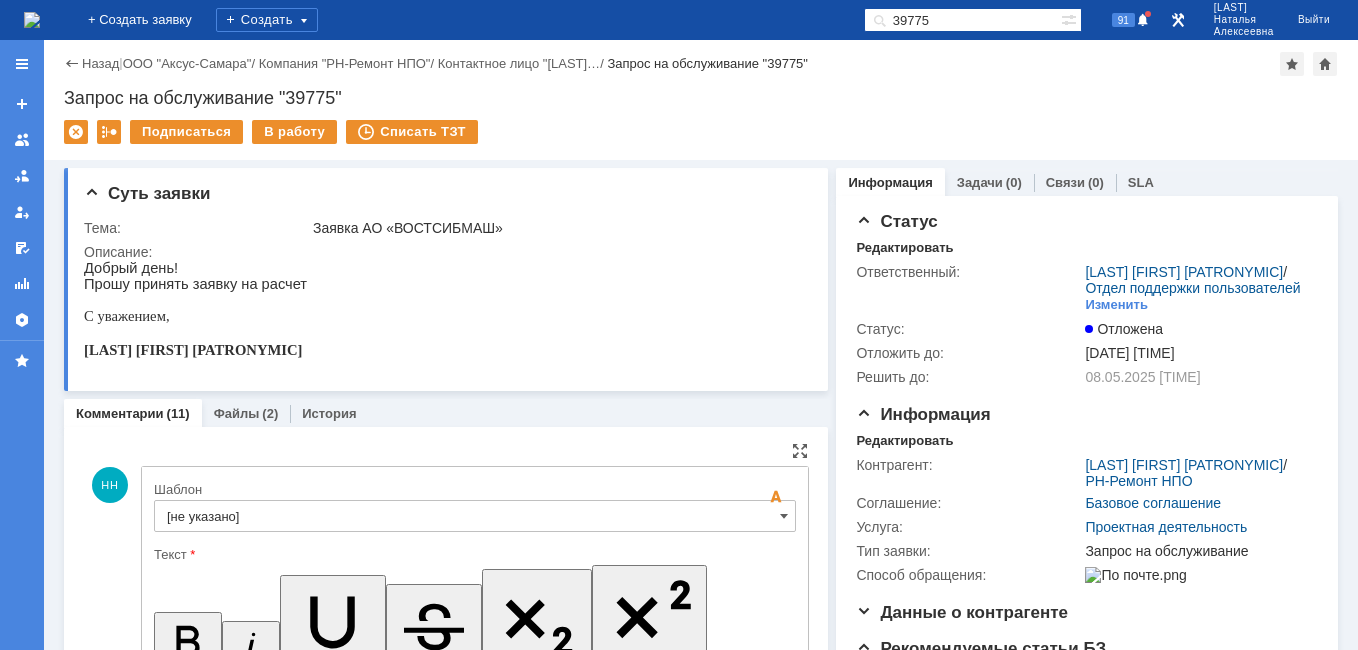 scroll, scrollTop: 0, scrollLeft: 0, axis: both 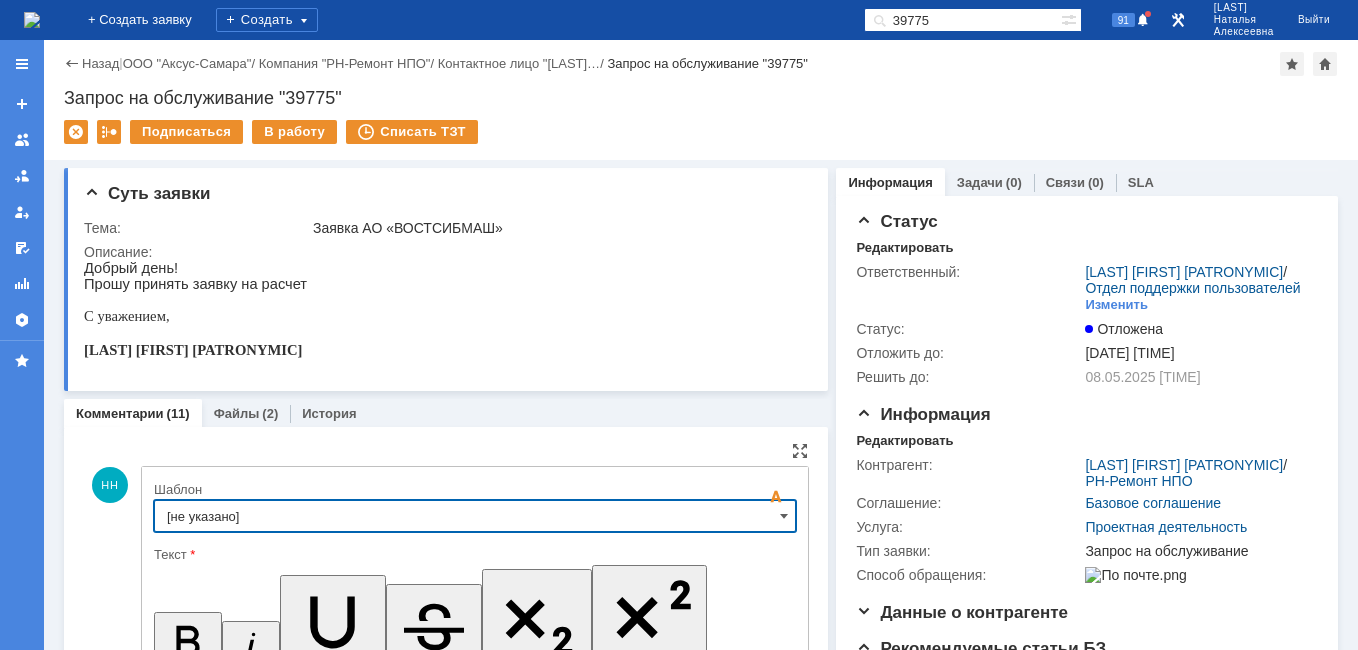 click on "[не указано]" at bounding box center [475, 516] 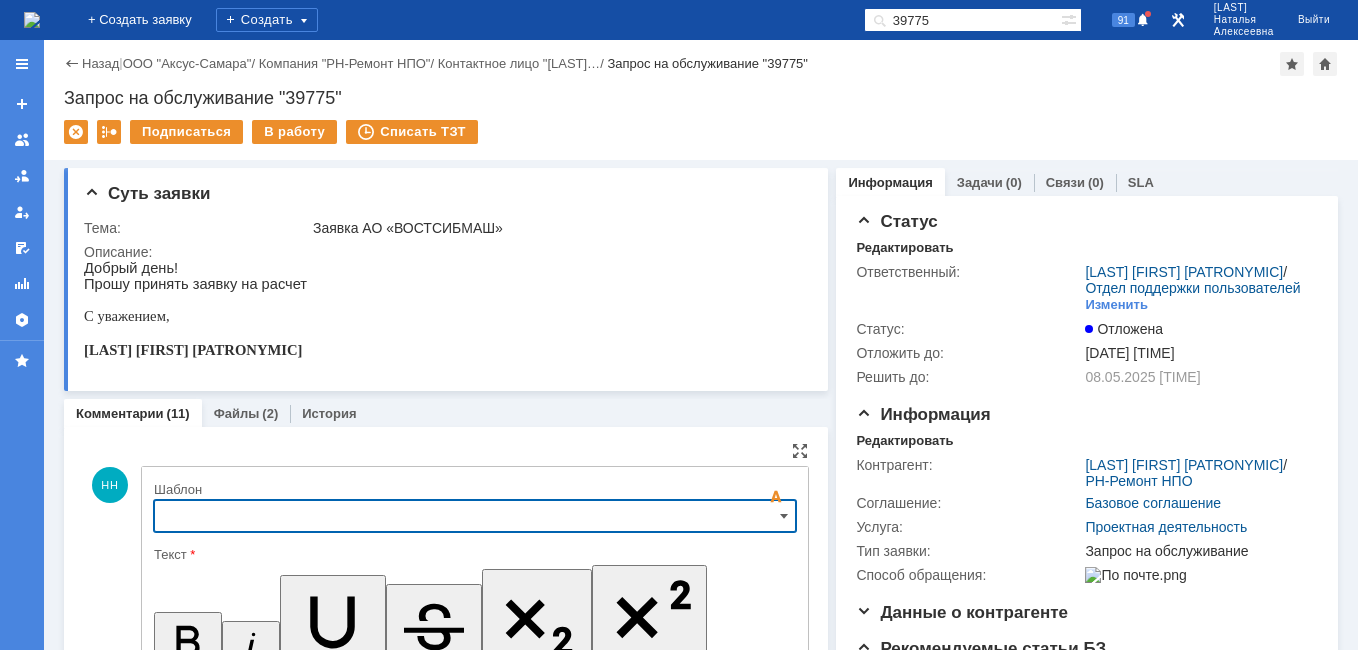 scroll, scrollTop: 174, scrollLeft: 0, axis: vertical 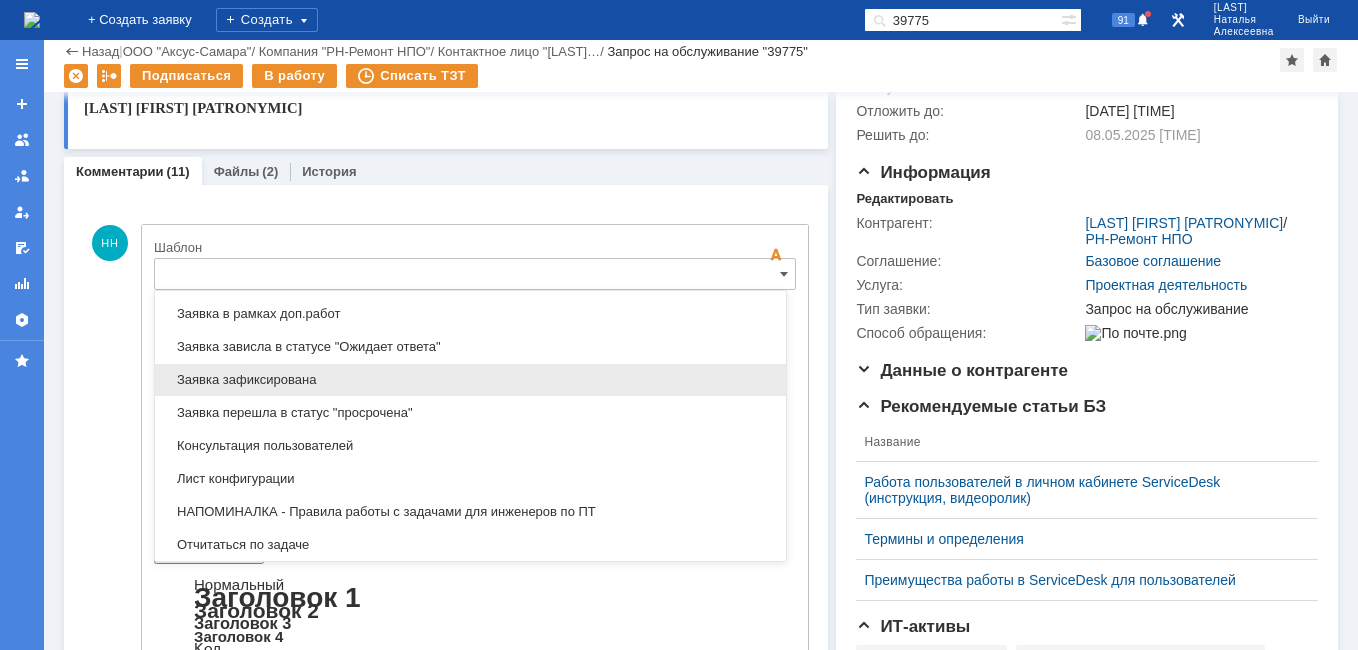 click on "Заявка зафиксирована" at bounding box center (470, 380) 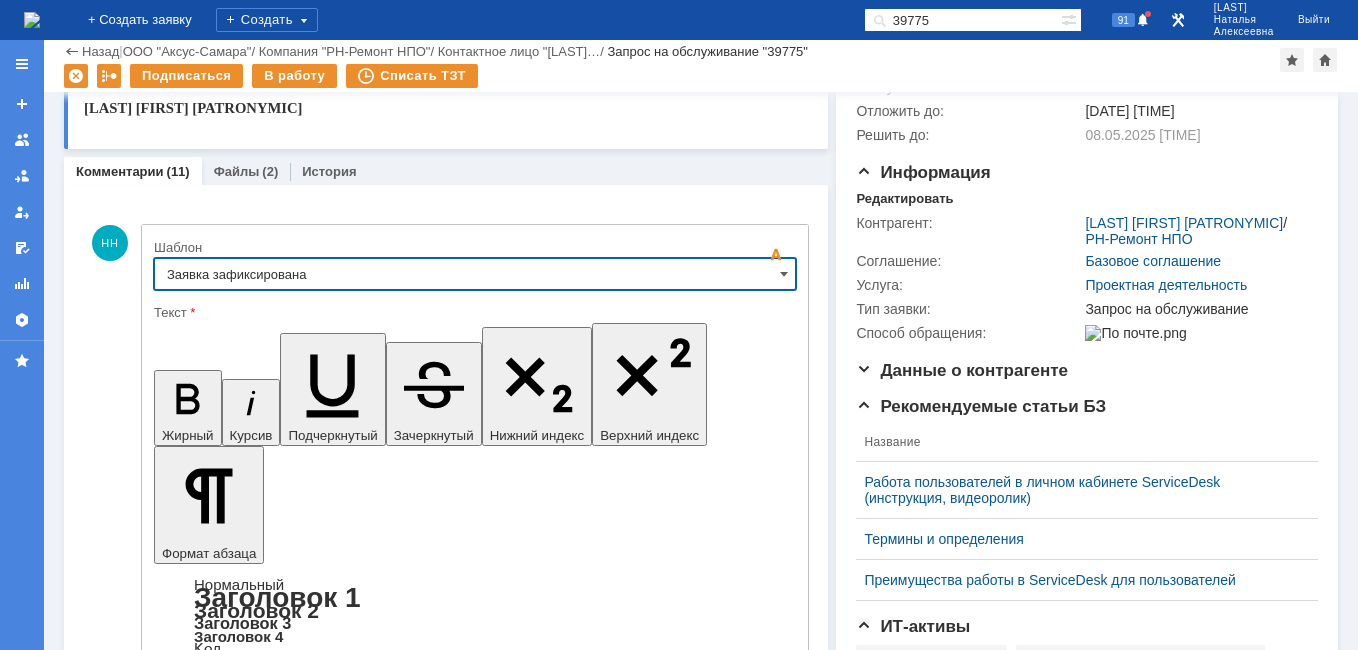 type on "Заявка зафиксирована" 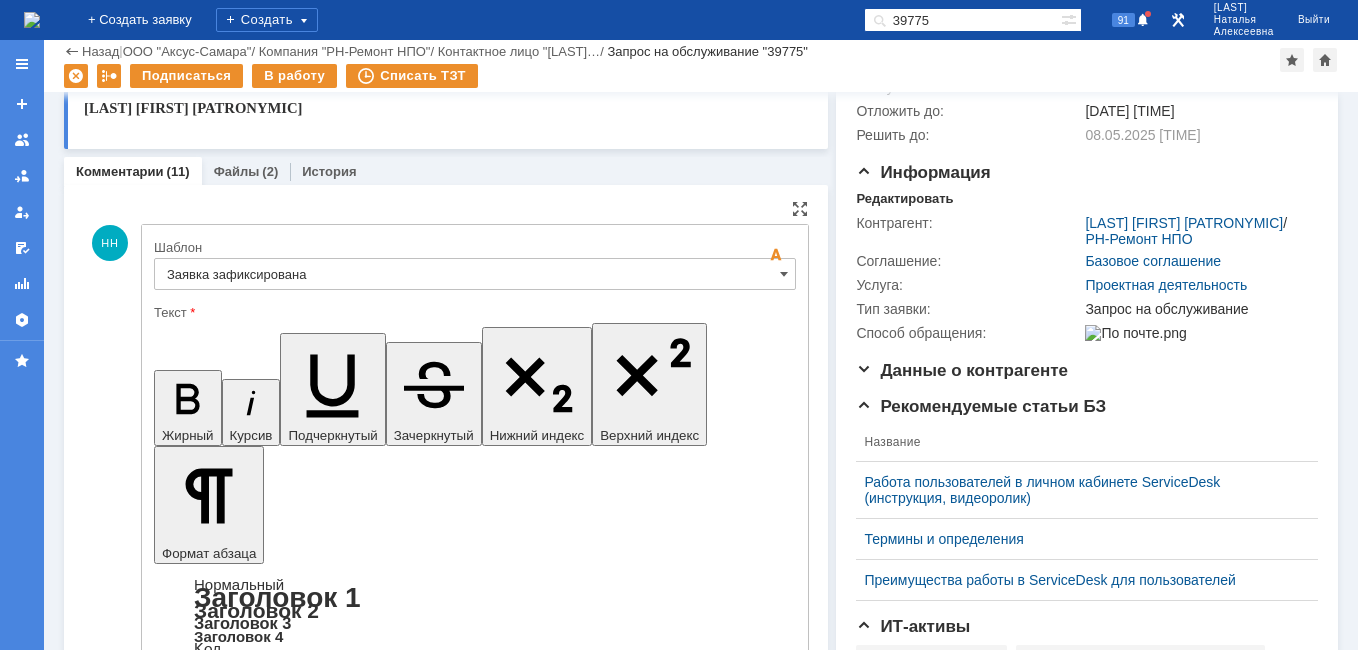 drag, startPoint x: 613, startPoint y: 4920, endPoint x: 188, endPoint y: 4923, distance: 425.0106 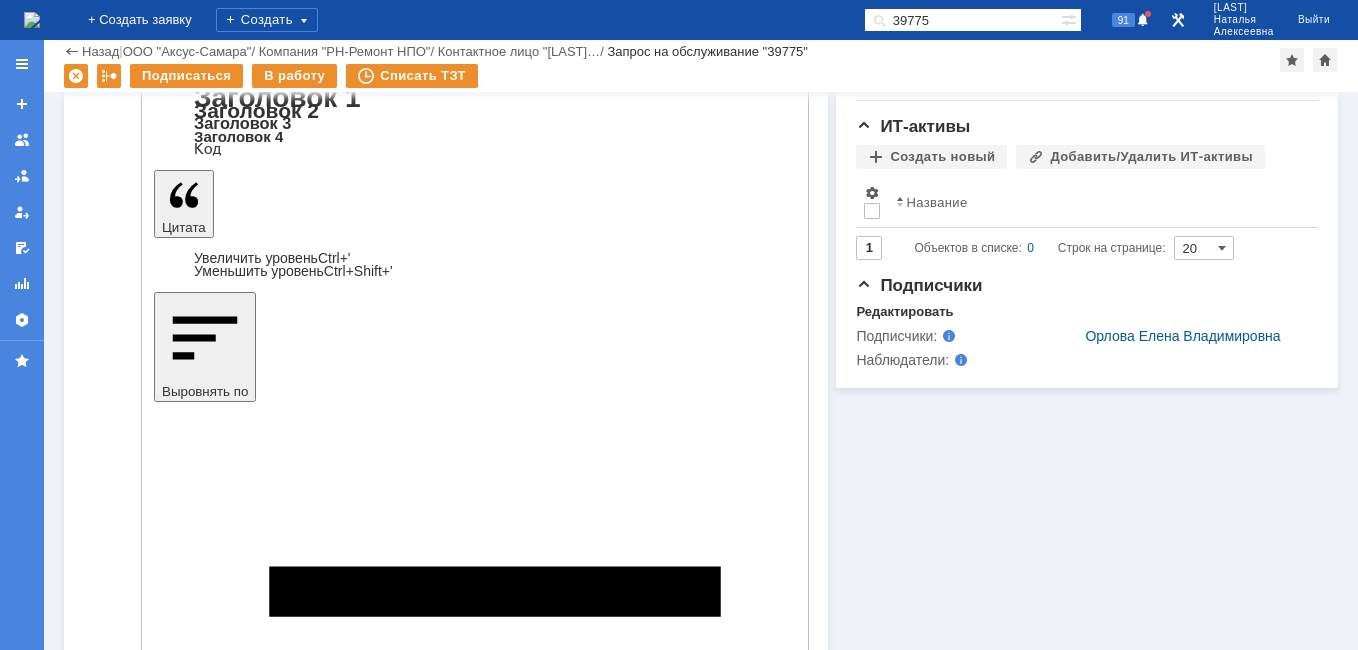 scroll, scrollTop: 374, scrollLeft: 0, axis: vertical 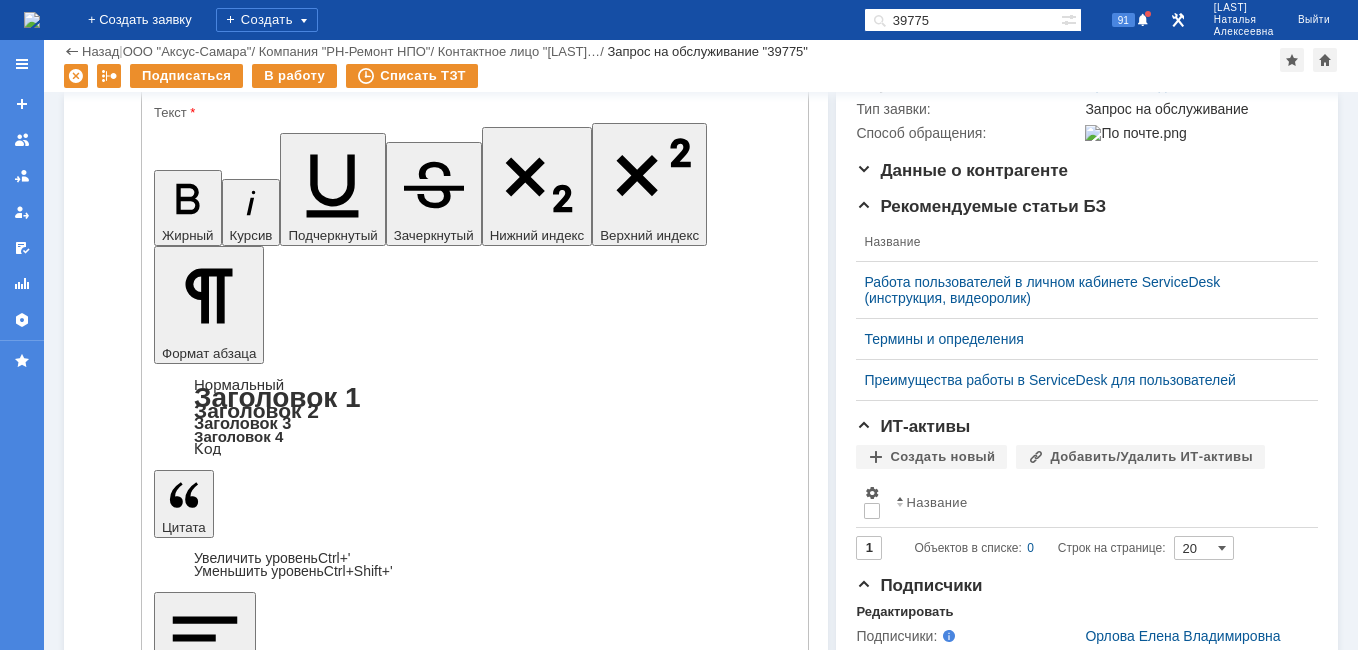 type 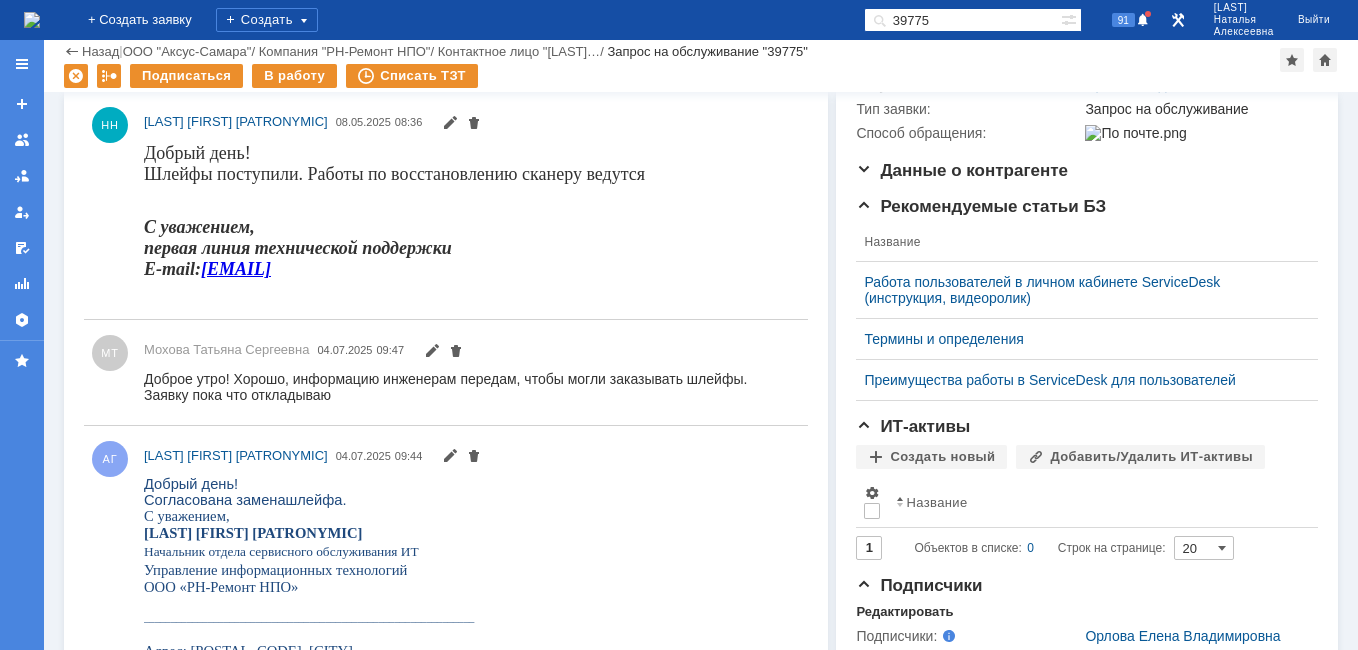 scroll, scrollTop: 0, scrollLeft: 0, axis: both 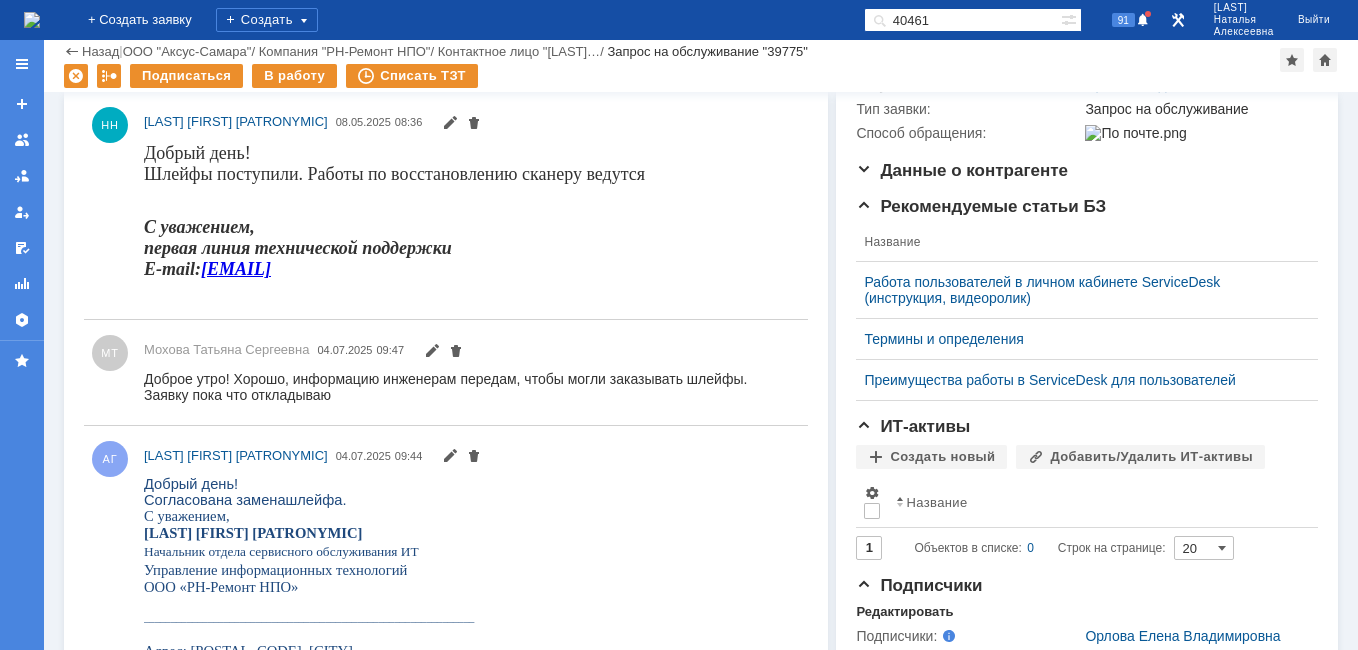 type on "40461" 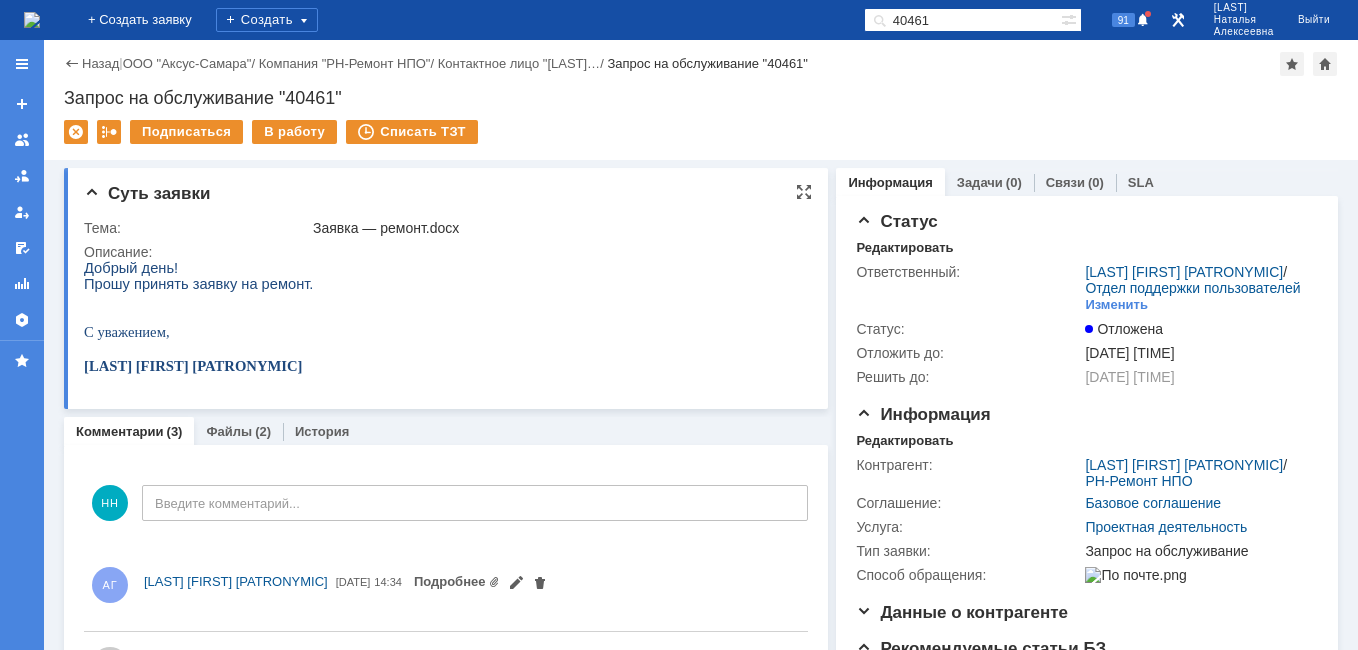scroll, scrollTop: 0, scrollLeft: 0, axis: both 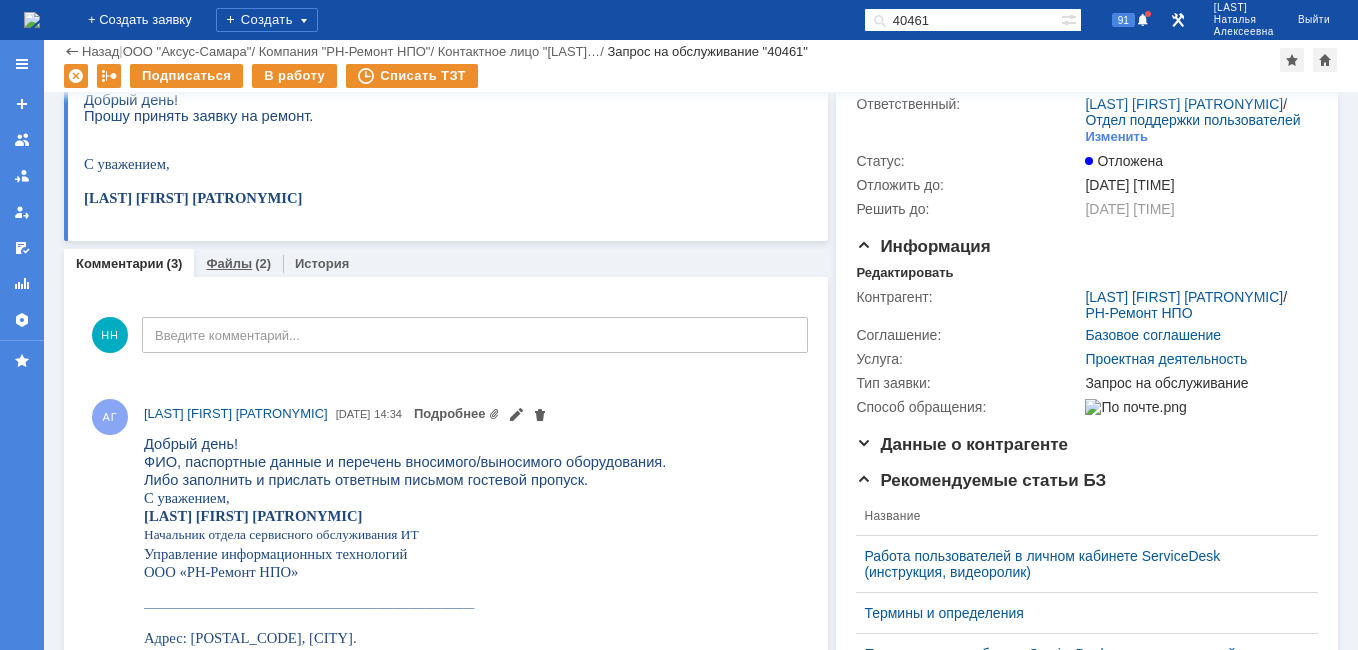 click on "Файлы" at bounding box center [229, 263] 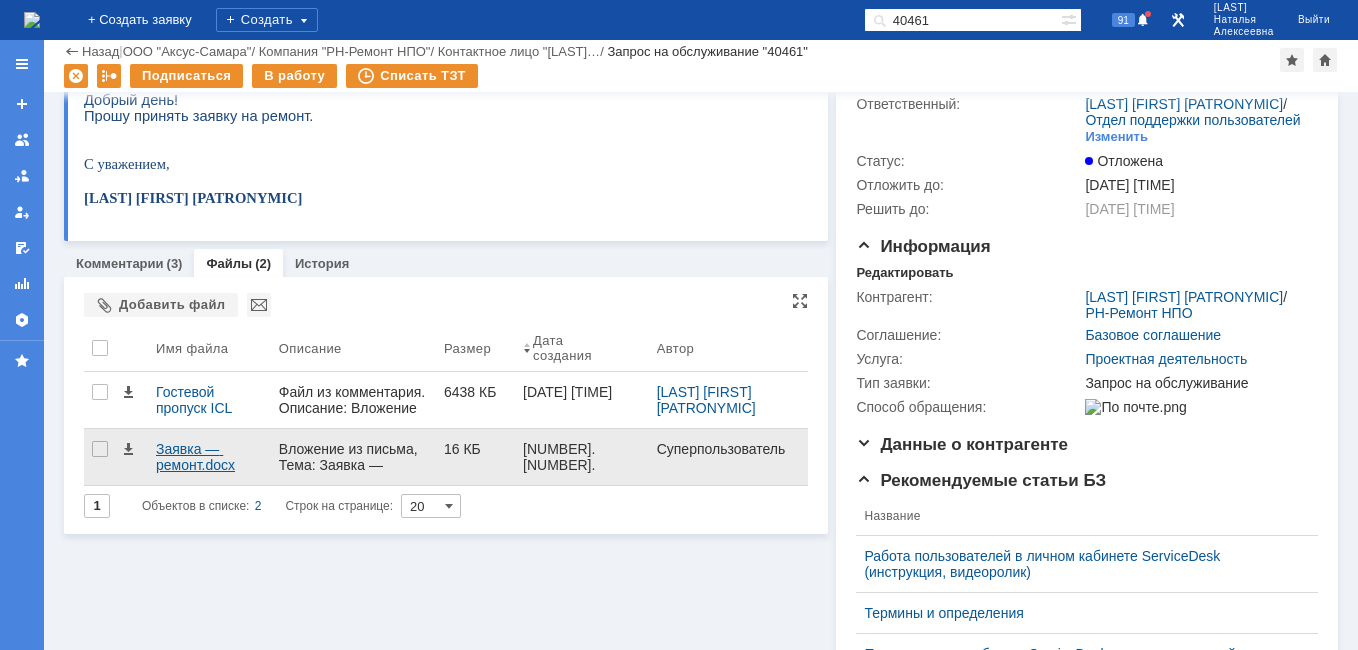 click on "Заявка — ремонт.docx" at bounding box center (209, 457) 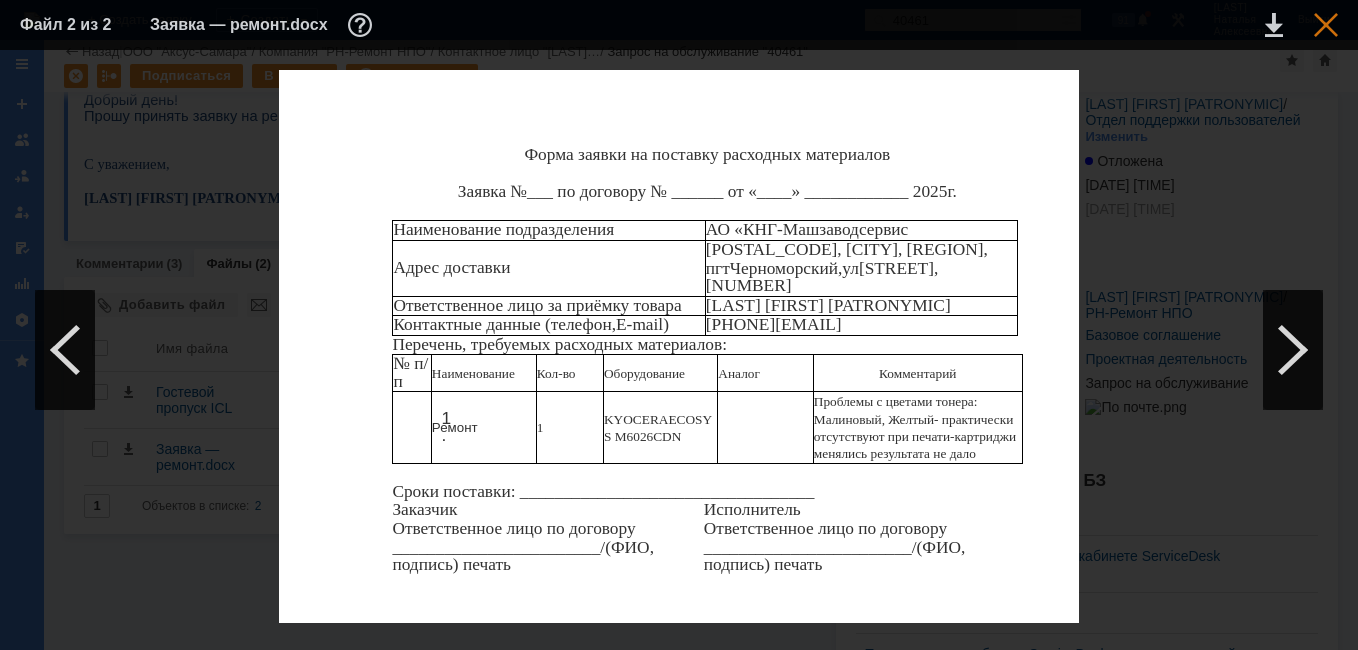click at bounding box center [1326, 25] 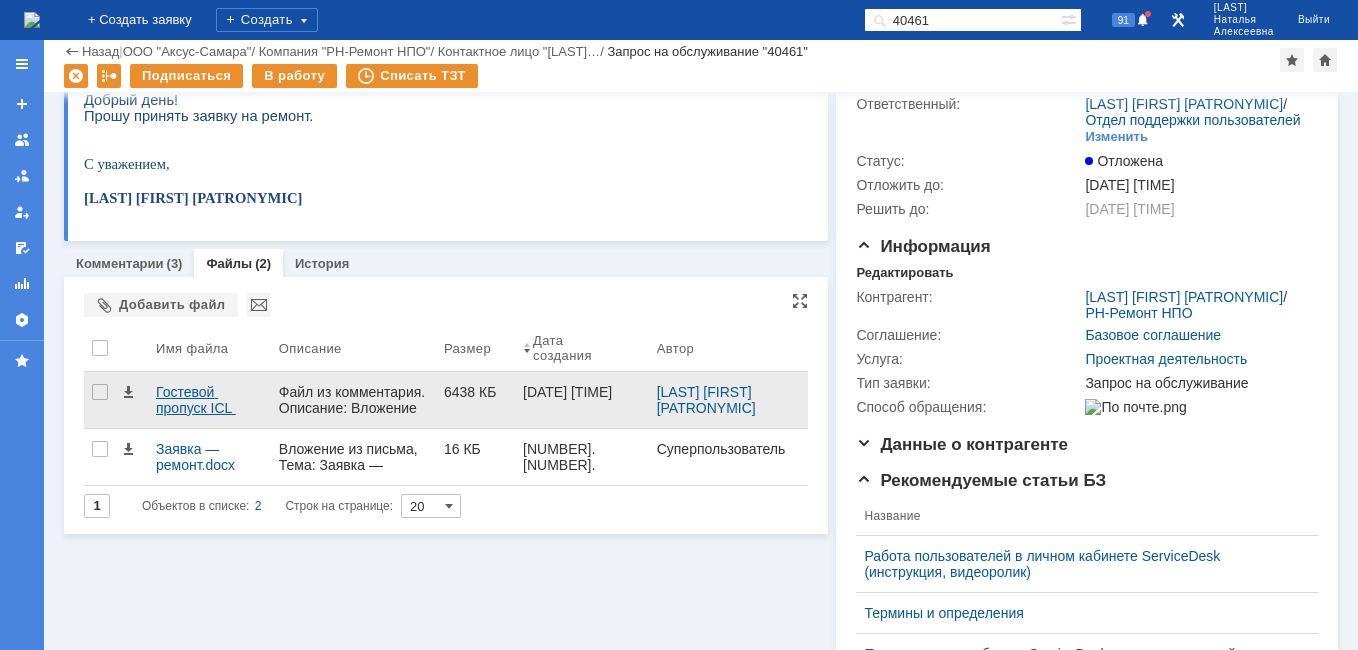 click on "Гостевой пропуск ICL 2025.docx" at bounding box center (209, 400) 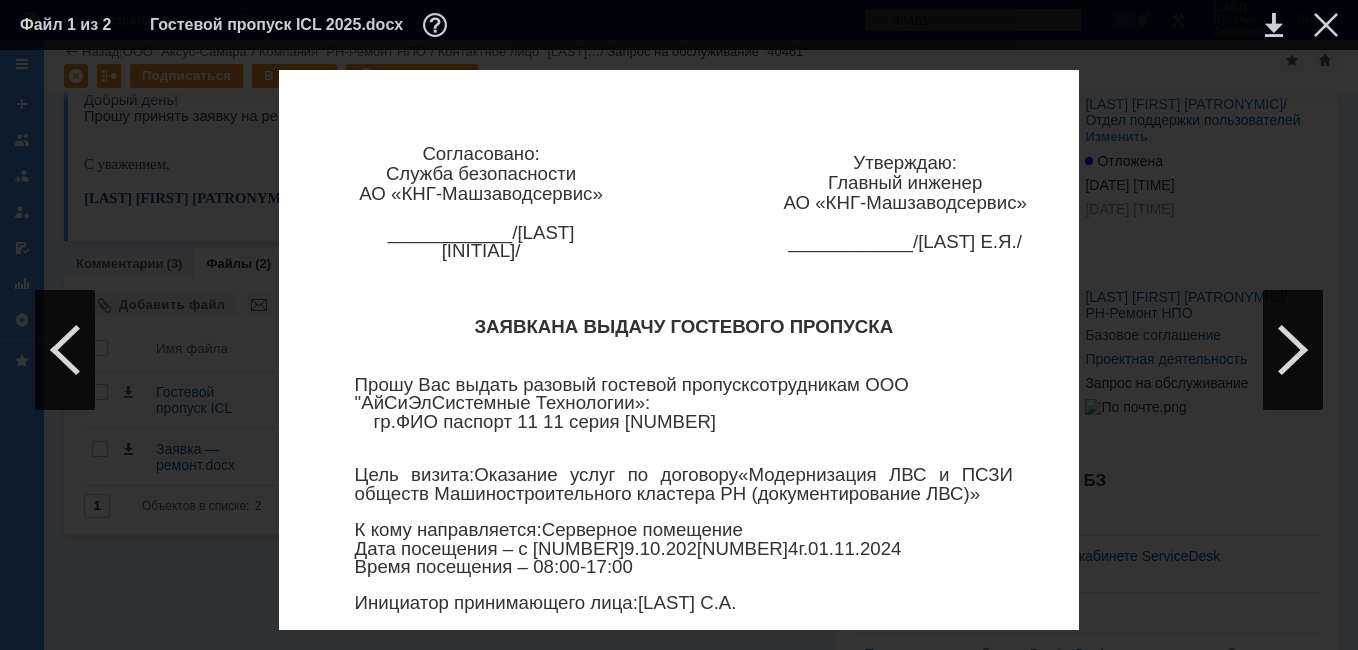 scroll, scrollTop: 0, scrollLeft: 0, axis: both 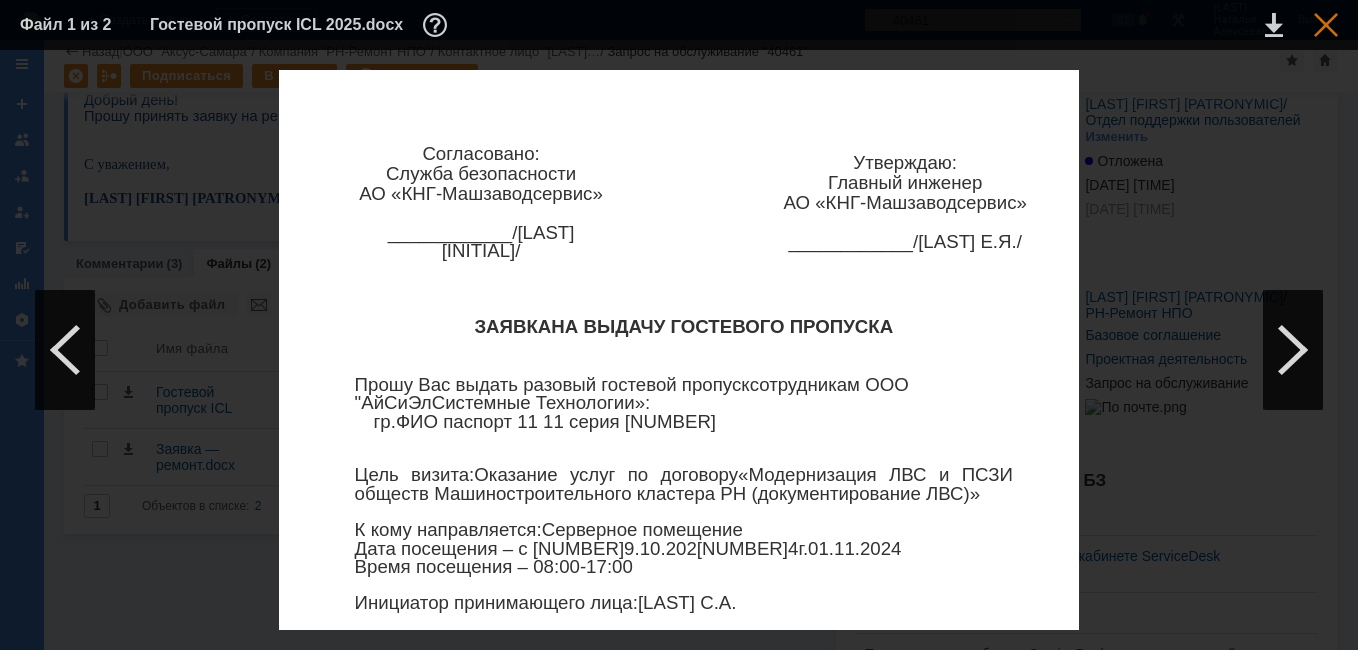 click at bounding box center (1326, 25) 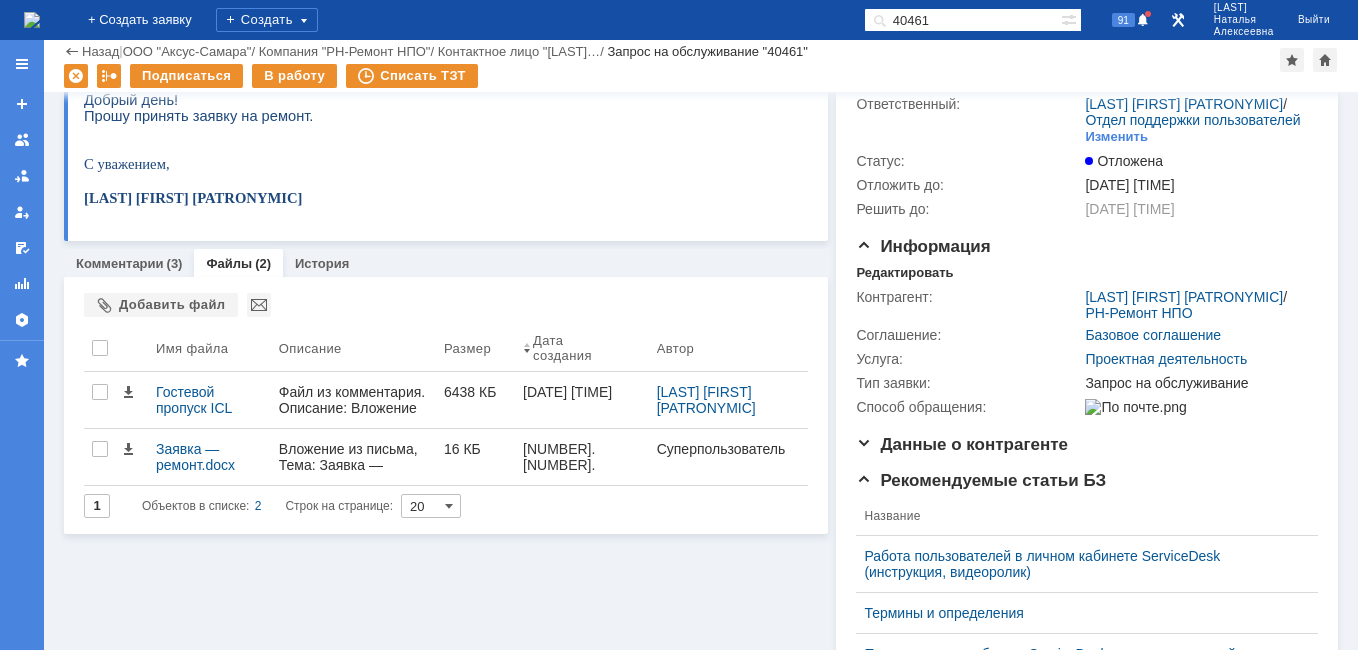 click on "40461" at bounding box center [962, 20] 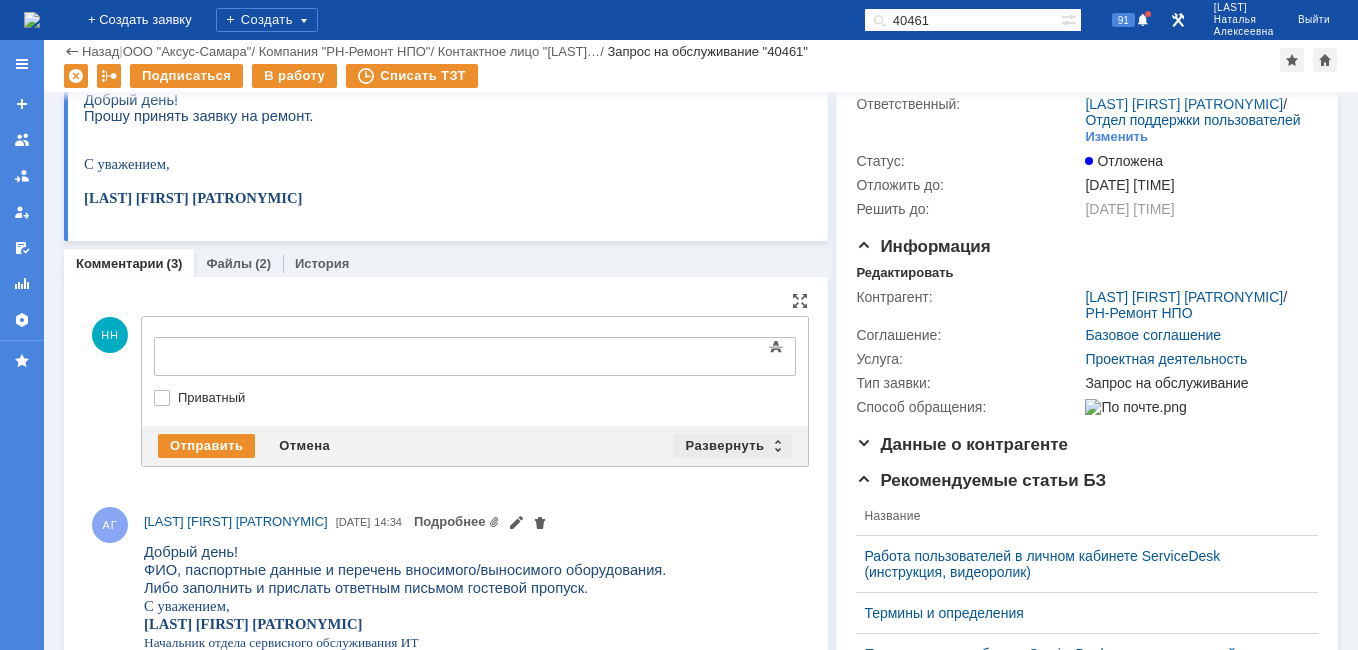scroll, scrollTop: 0, scrollLeft: 0, axis: both 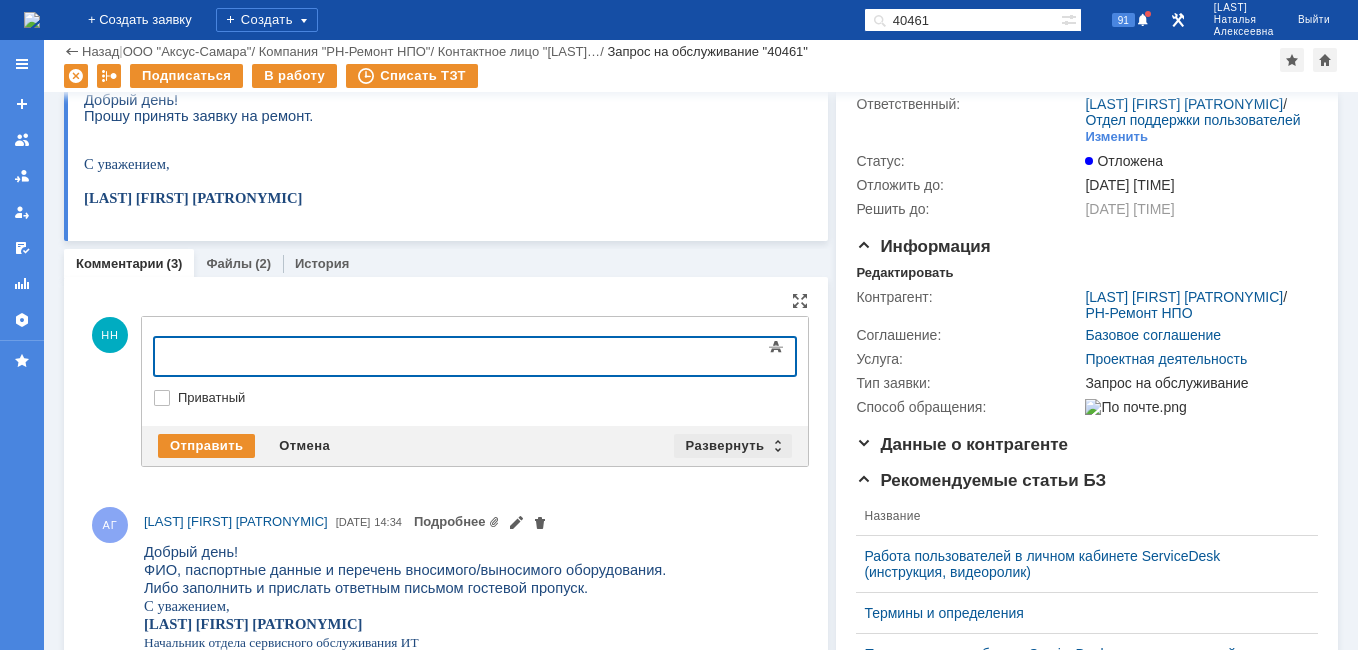 click on "Развернуть" at bounding box center [733, 446] 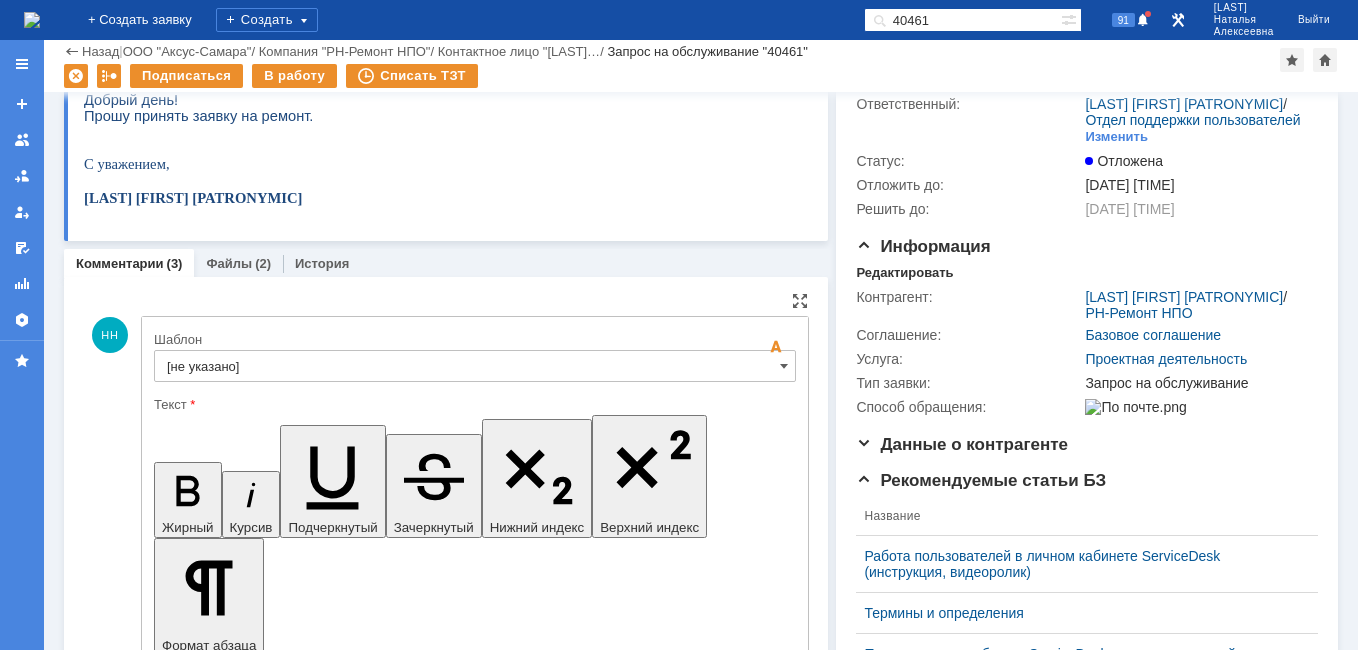 scroll, scrollTop: 0, scrollLeft: 0, axis: both 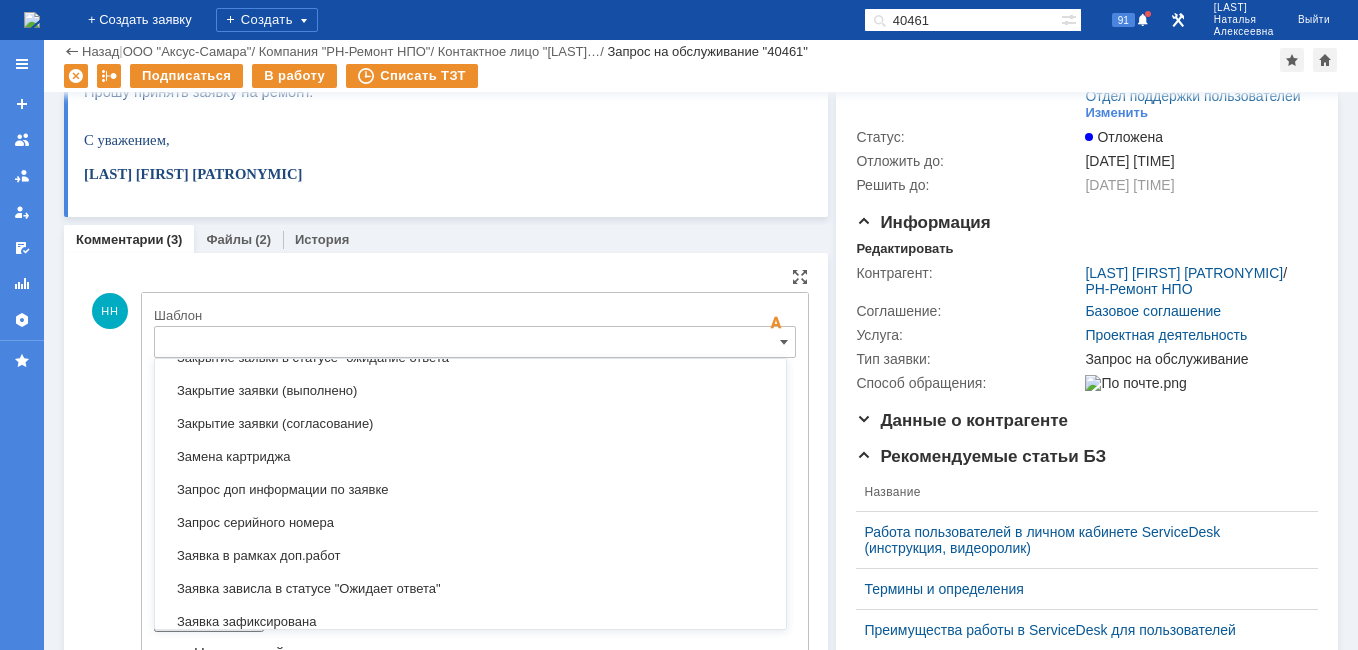 click on "Замена картриджа" at bounding box center [470, 457] 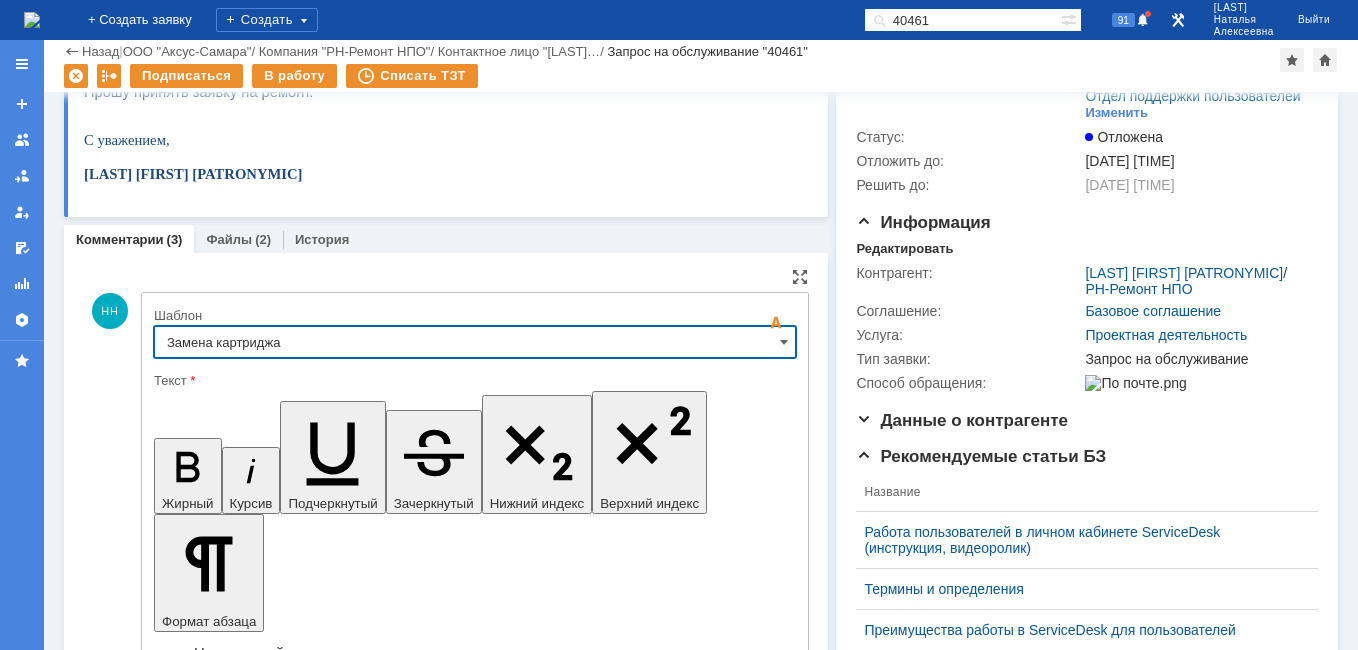 type on "Замена картриджа" 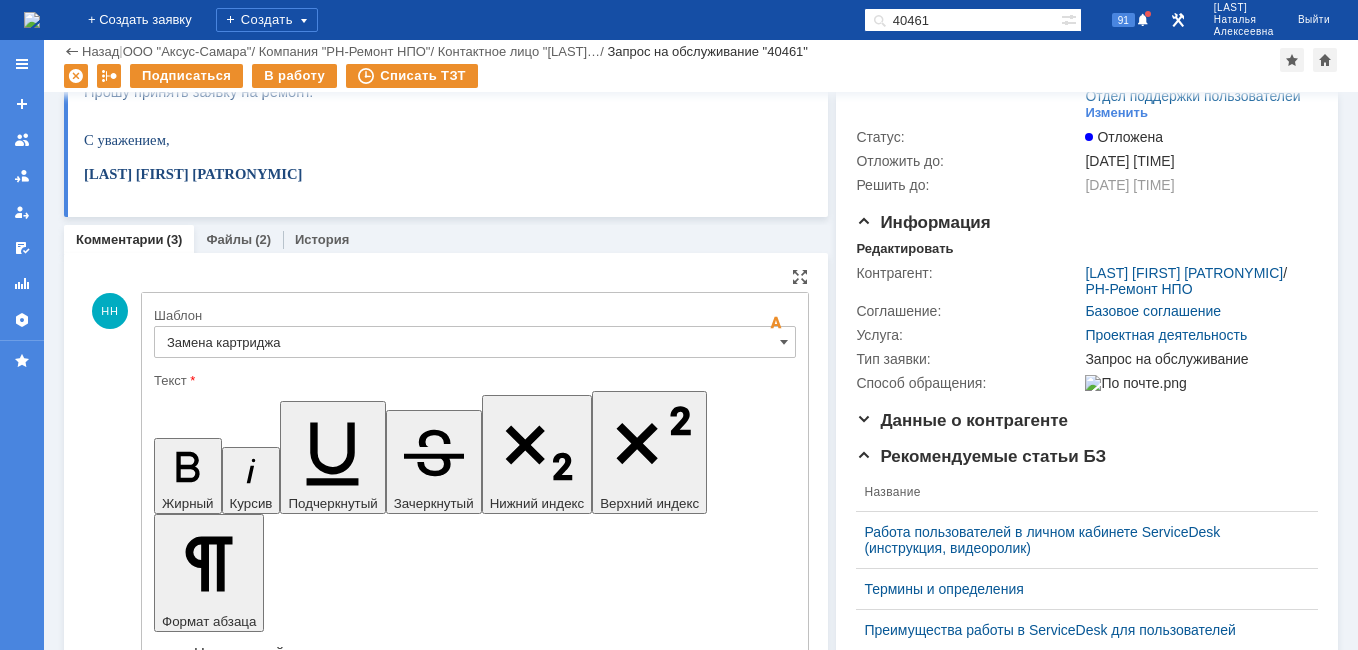 drag, startPoint x: 709, startPoint y: 5011, endPoint x: 184, endPoint y: 4993, distance: 525.3085 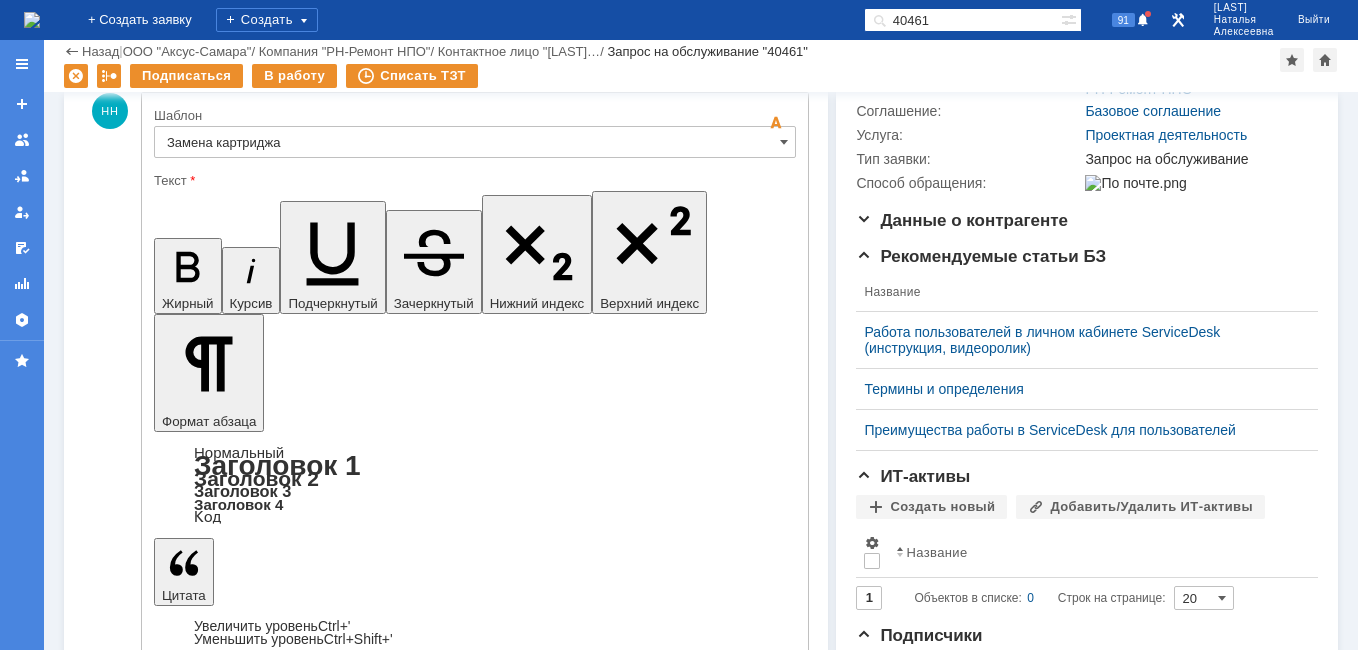 click on "Отправить" at bounding box center (206, 5050) 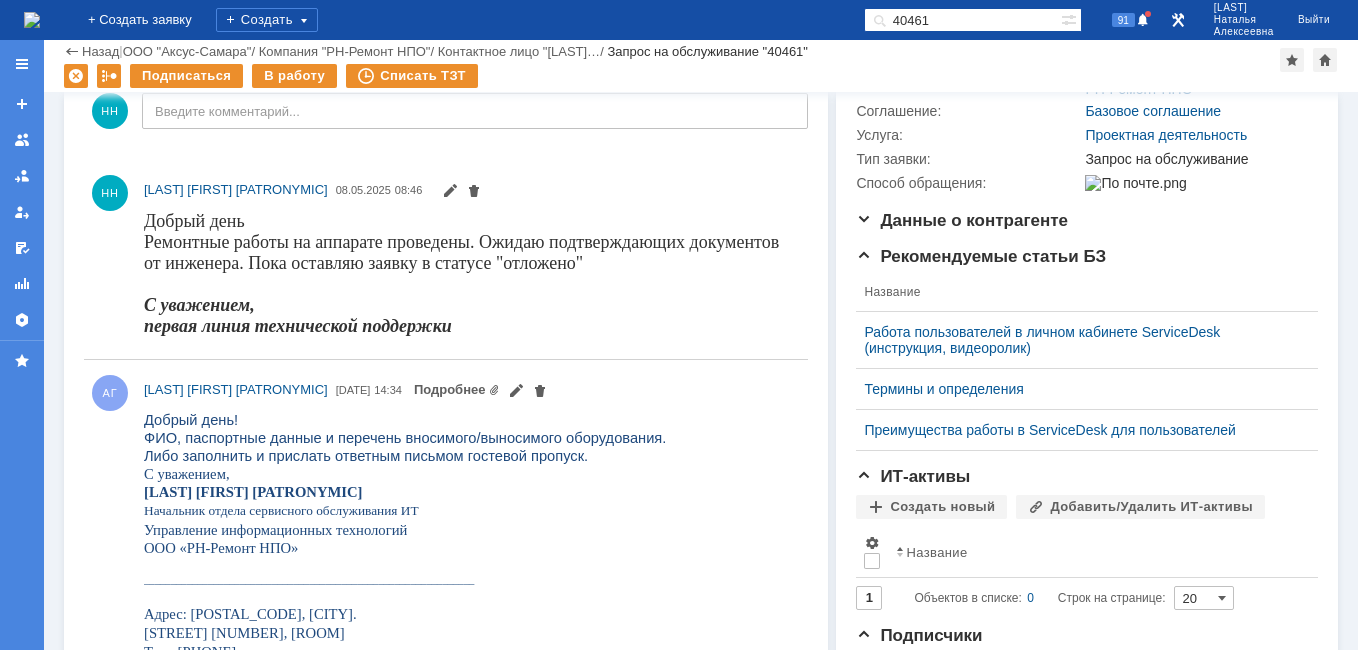 scroll, scrollTop: 0, scrollLeft: 0, axis: both 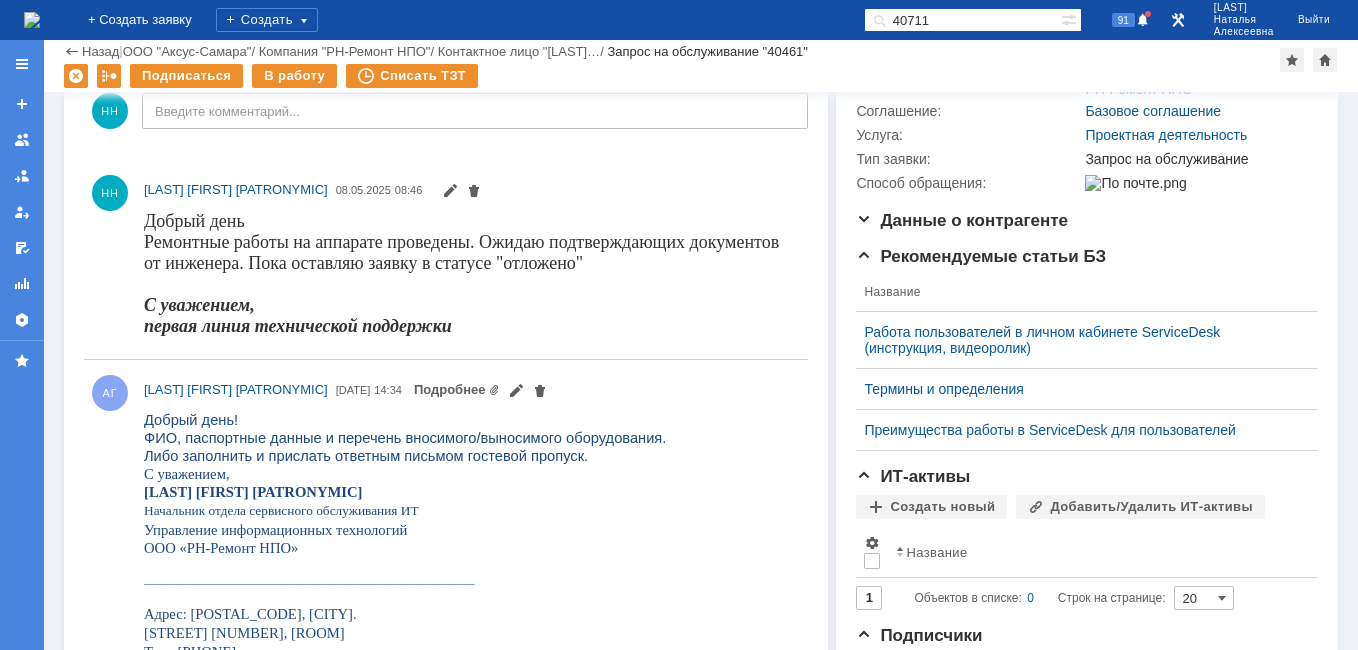 type on "40711" 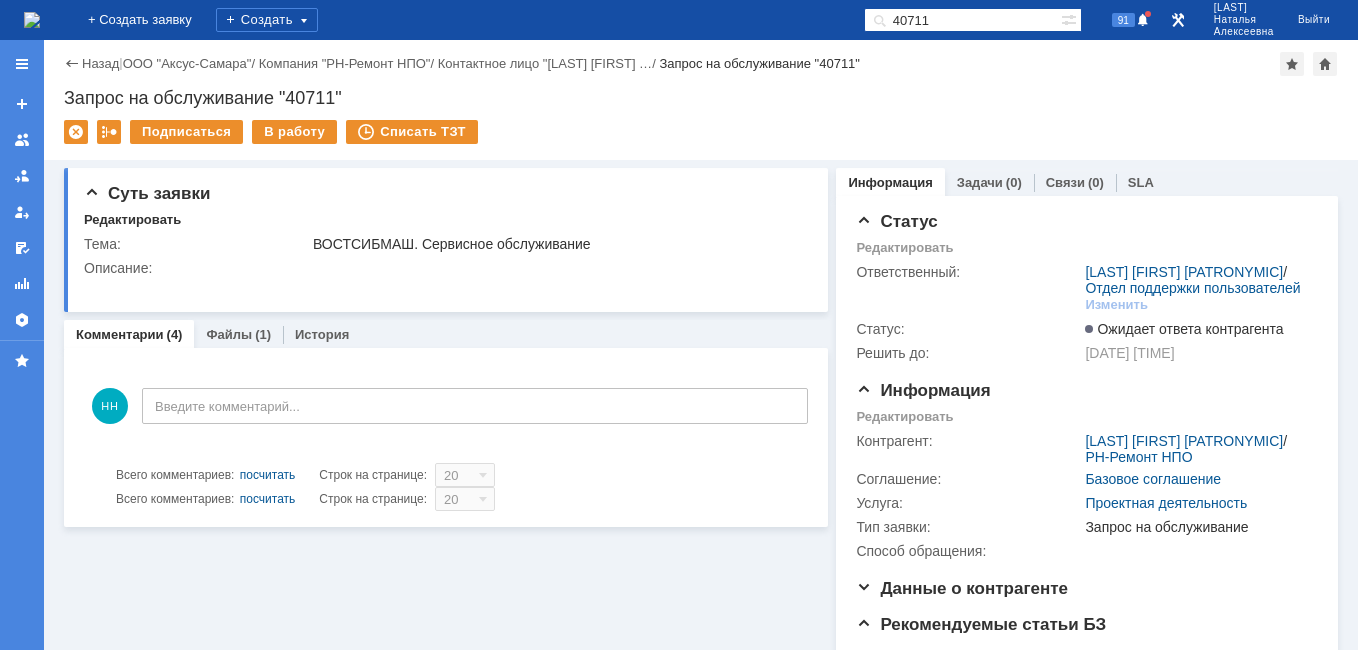 scroll, scrollTop: 0, scrollLeft: 0, axis: both 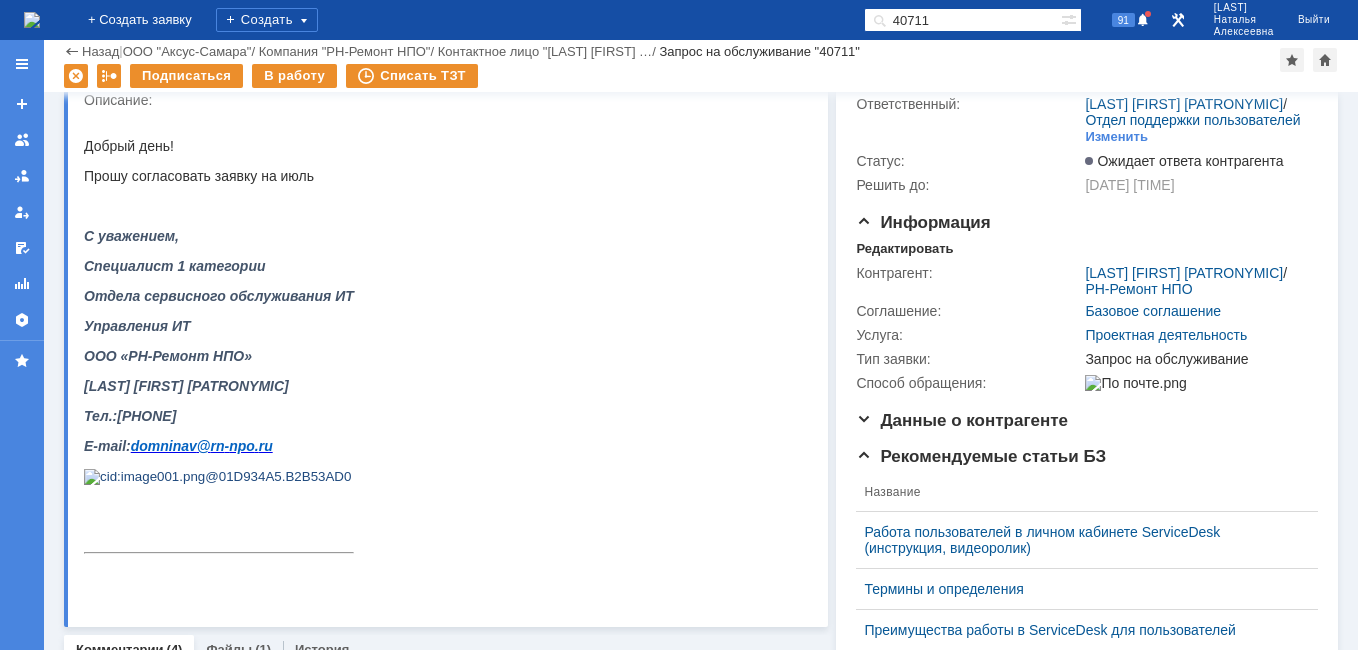 drag, startPoint x: 990, startPoint y: 15, endPoint x: 830, endPoint y: 17, distance: 160.0125 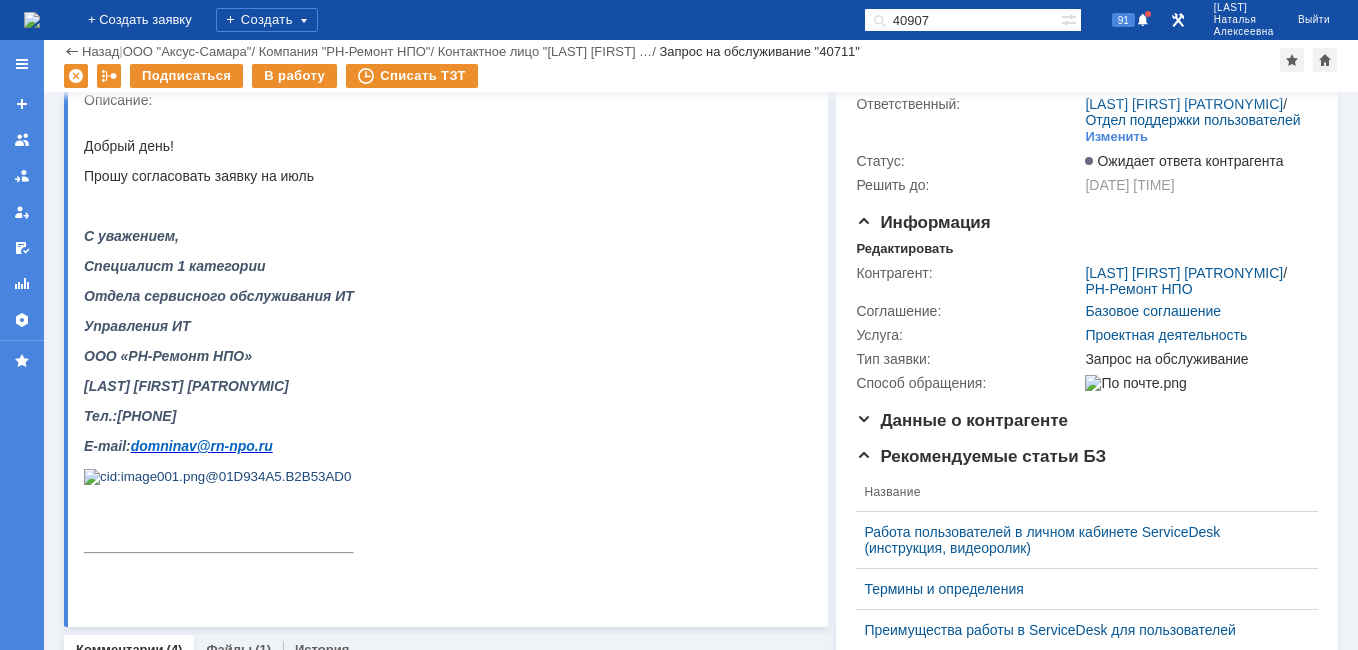 type on "40907" 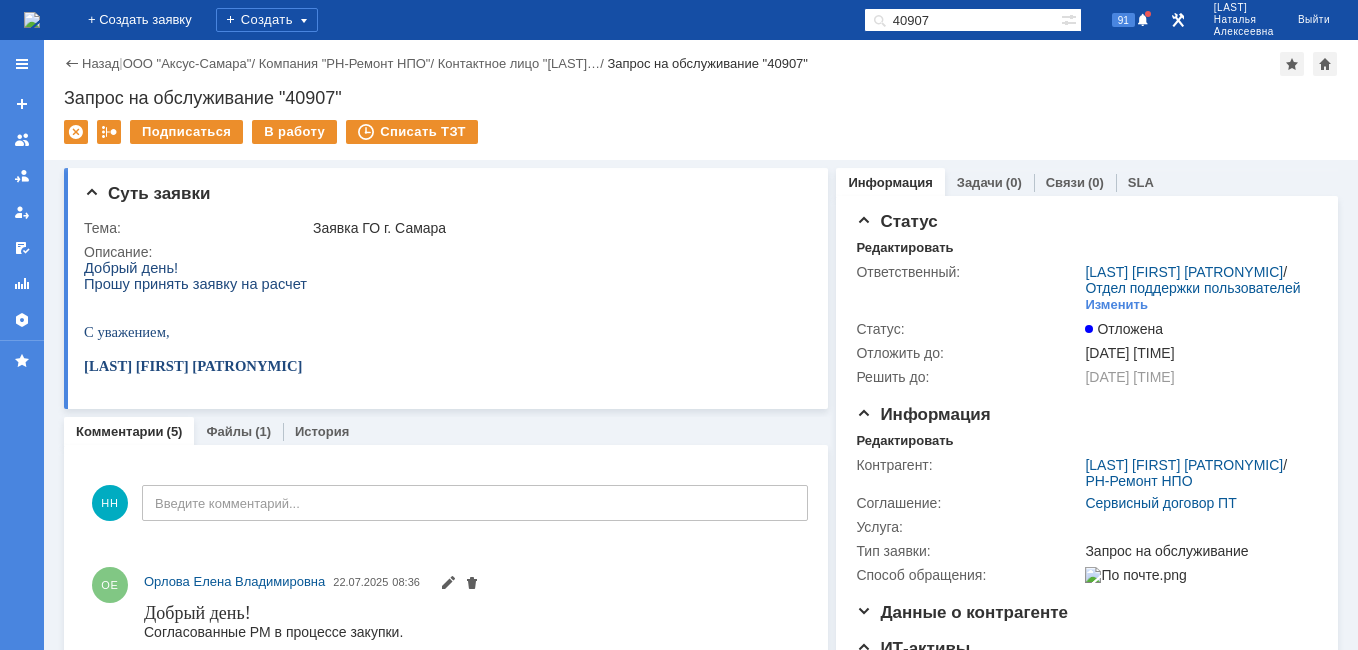 scroll, scrollTop: 0, scrollLeft: 0, axis: both 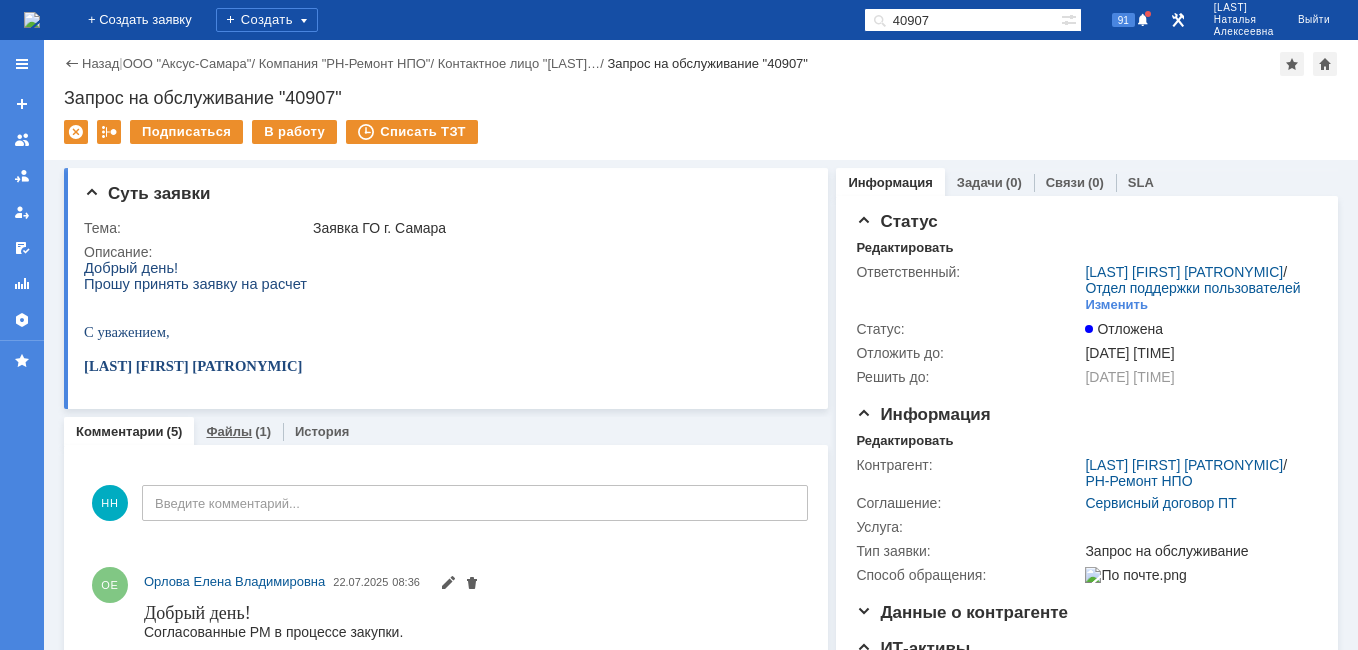 click on "Файлы" at bounding box center (229, 431) 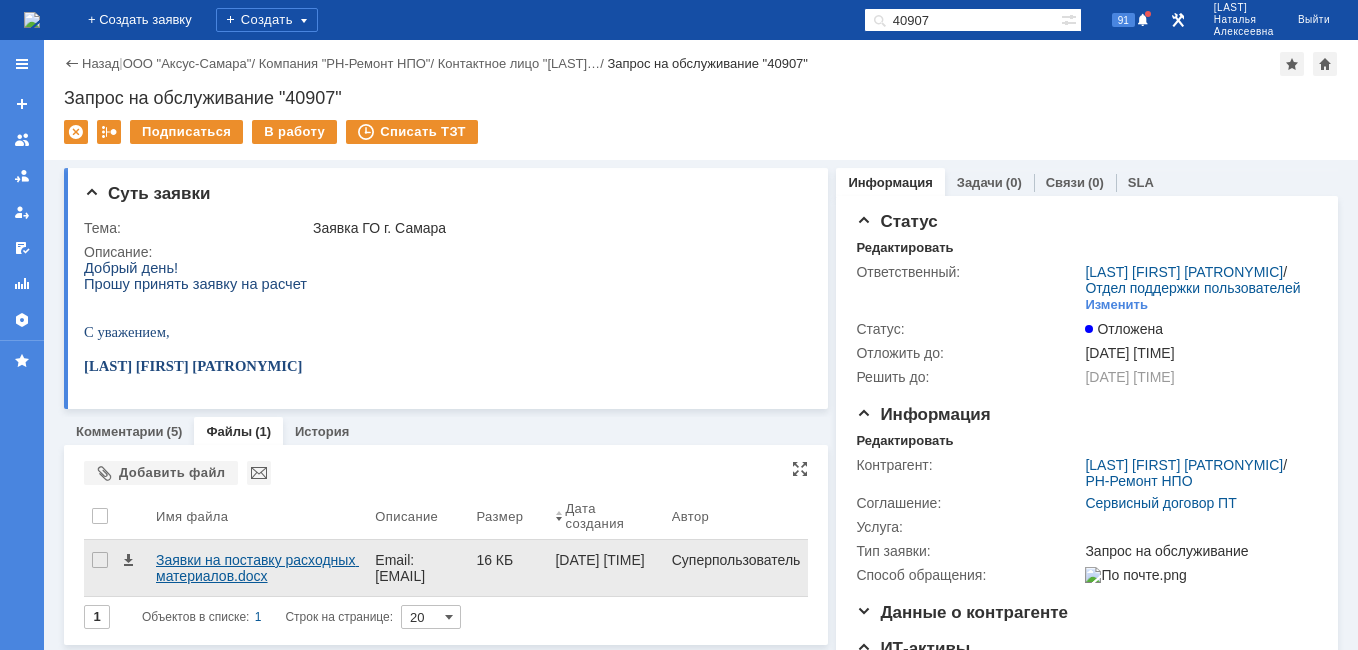 click on "Заявки на поставку расходных материалов.docx" at bounding box center [257, 568] 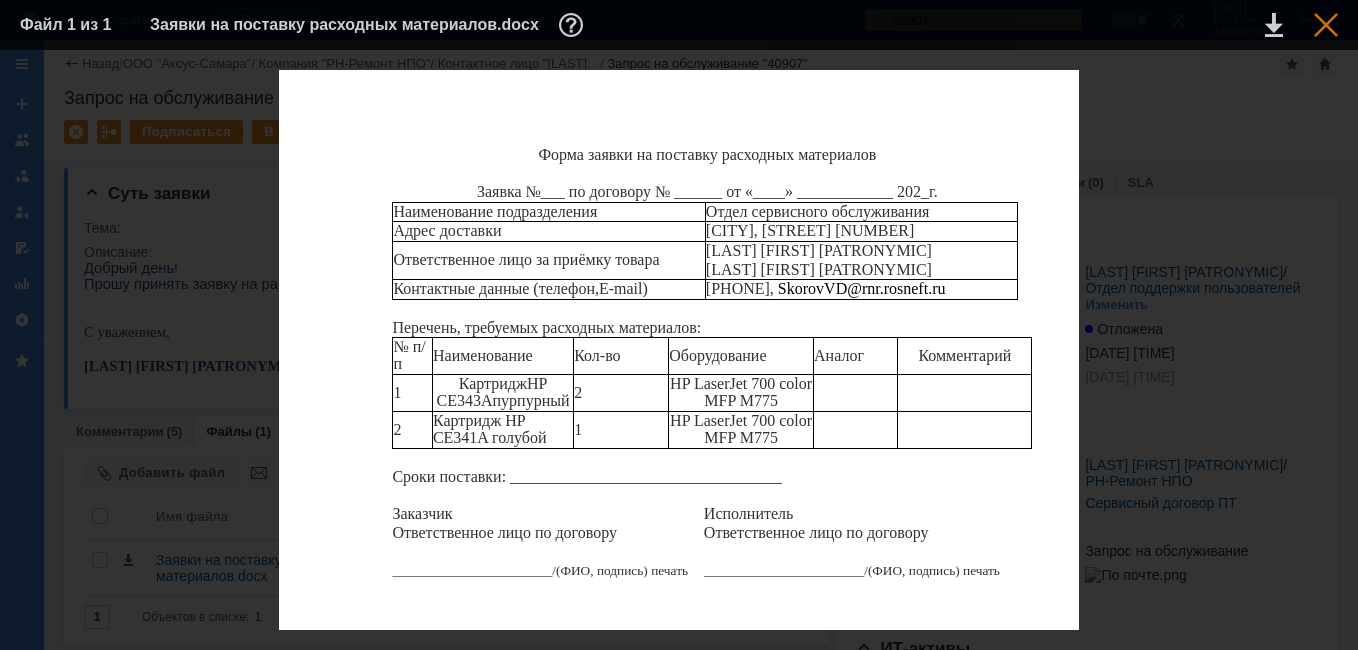 click at bounding box center (1326, 25) 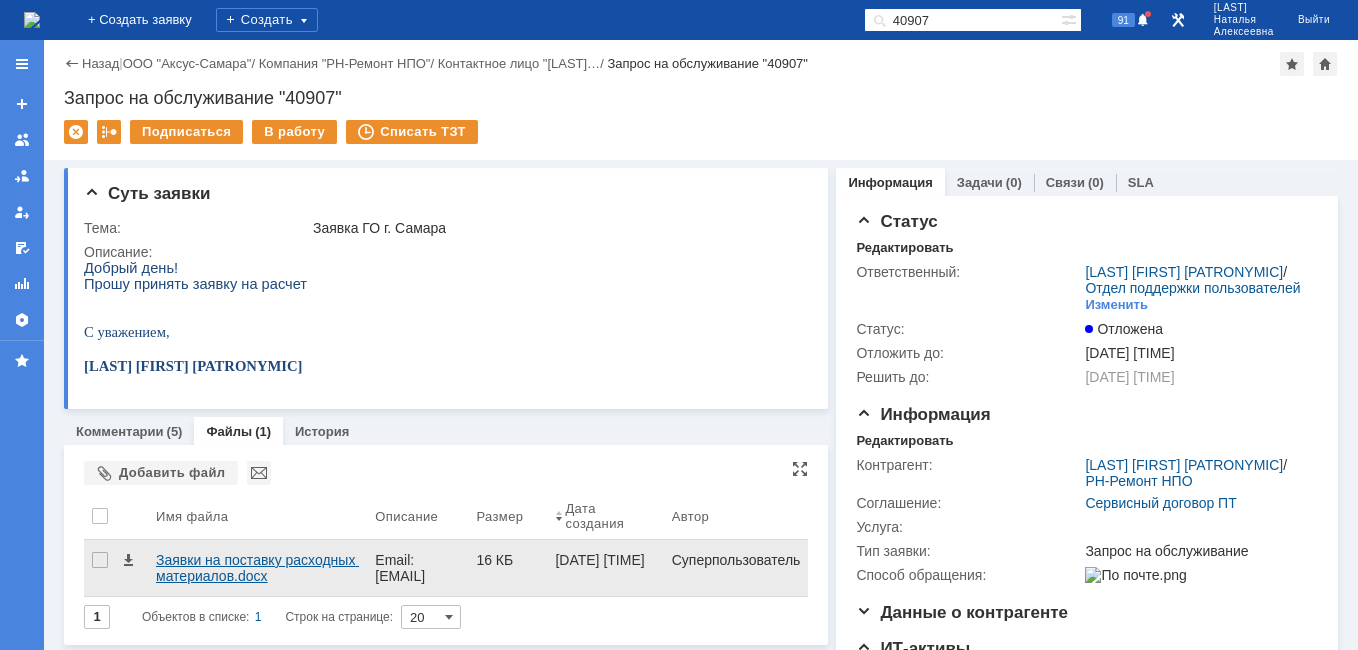 click on "Заявки на поставку расходных материалов.docx" at bounding box center [257, 568] 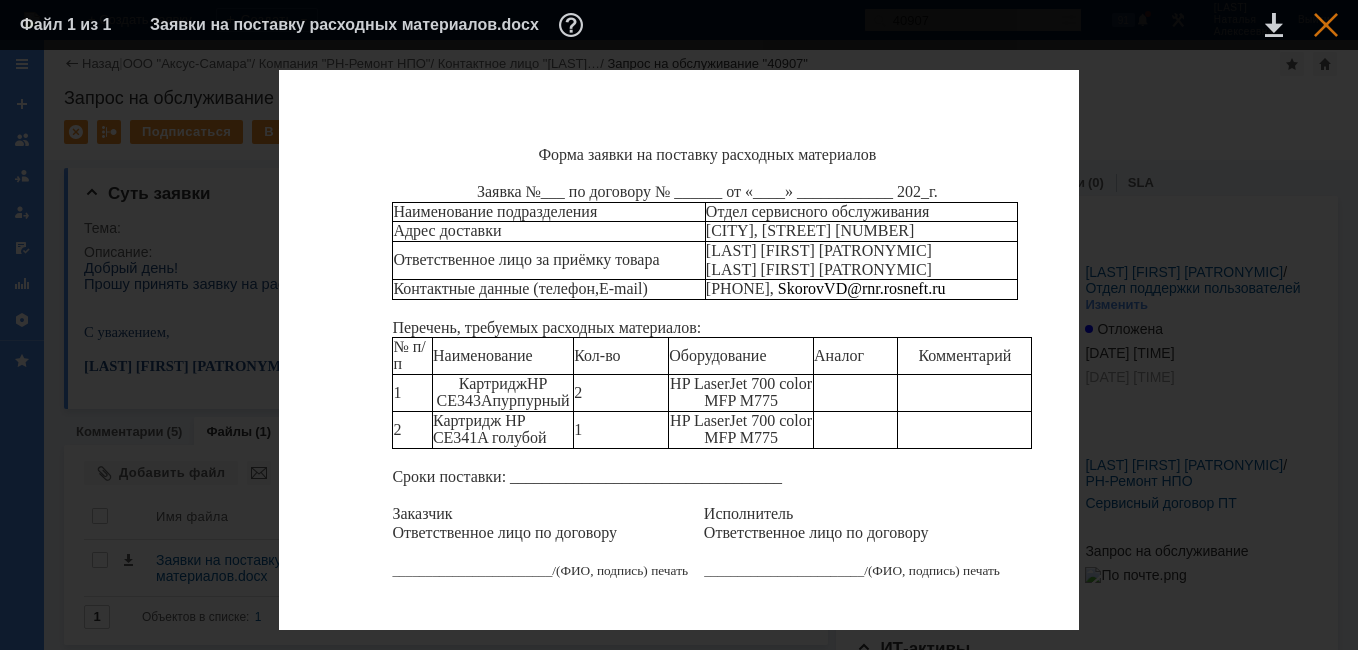 click at bounding box center [1326, 25] 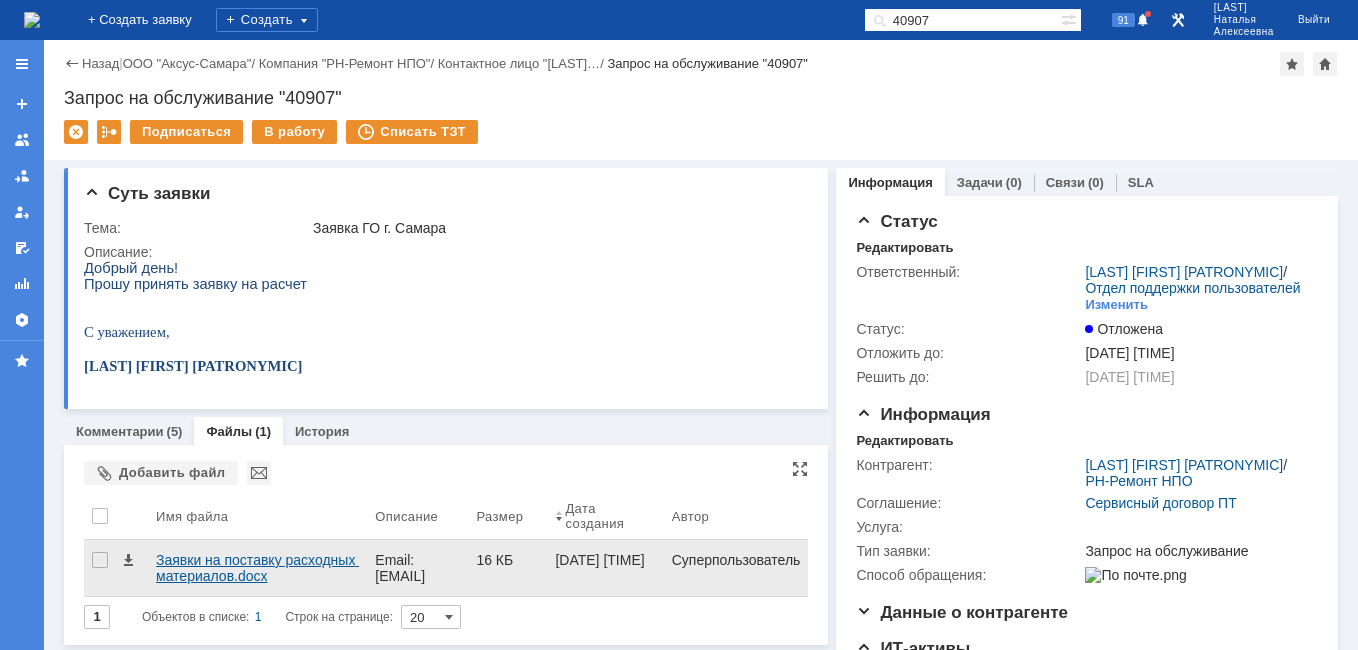 click on "Заявки на поставку расходных материалов.docx" at bounding box center (257, 568) 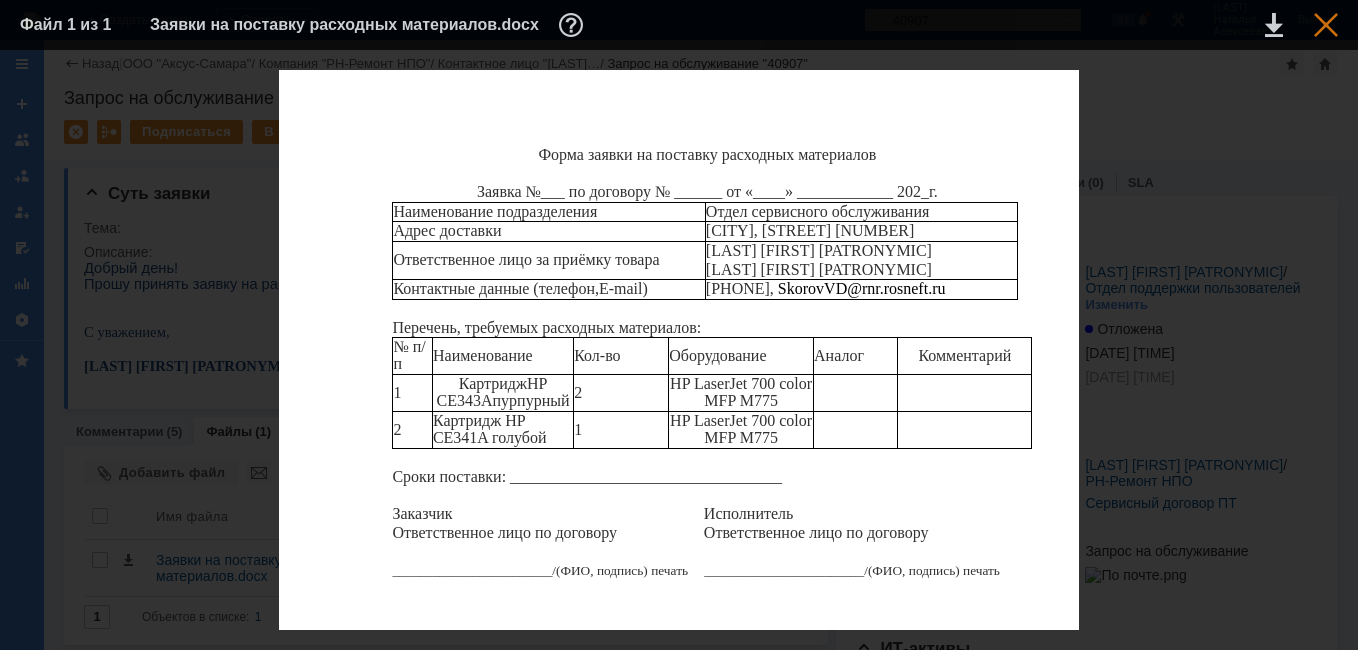 click at bounding box center (1326, 25) 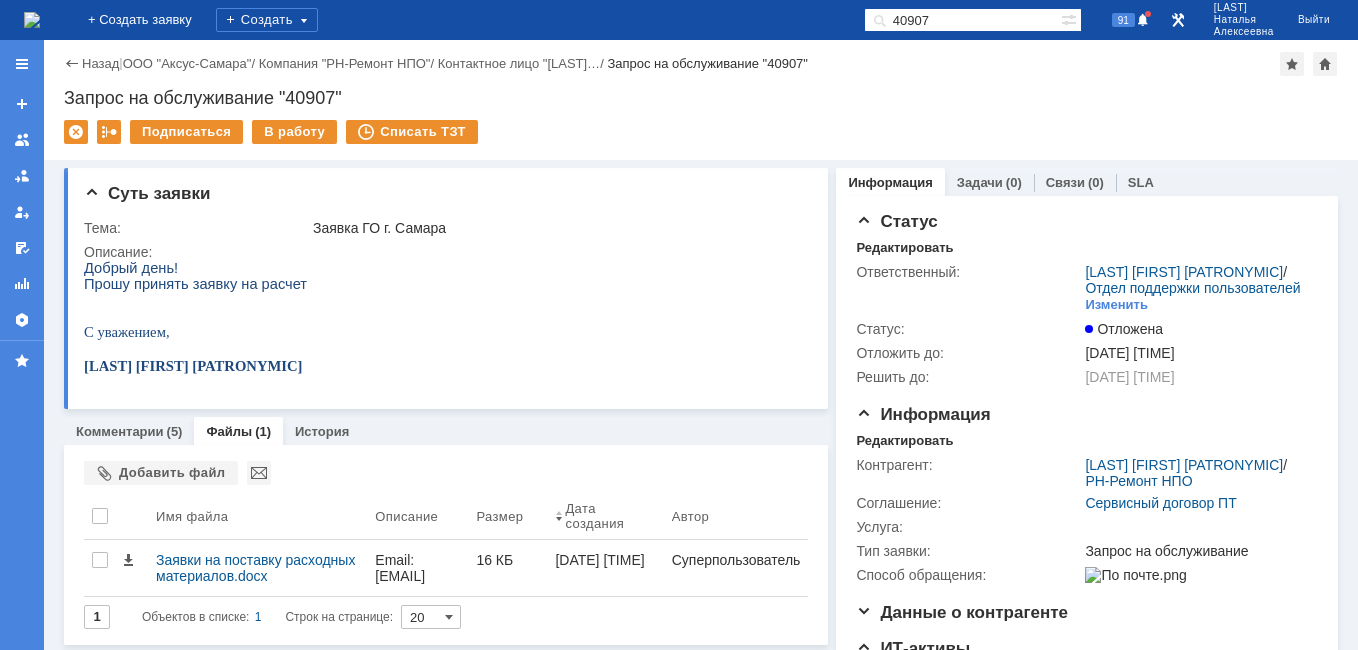 drag, startPoint x: 984, startPoint y: 16, endPoint x: 654, endPoint y: 45, distance: 331.2718 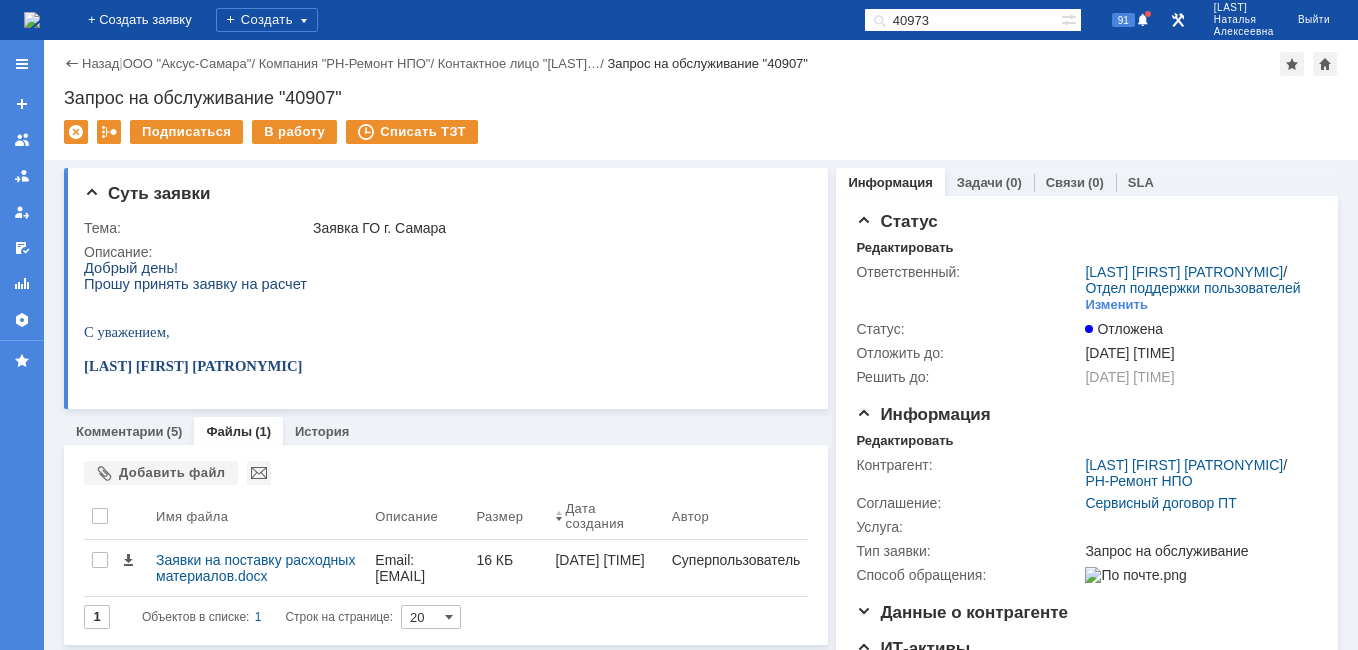 type on "40973" 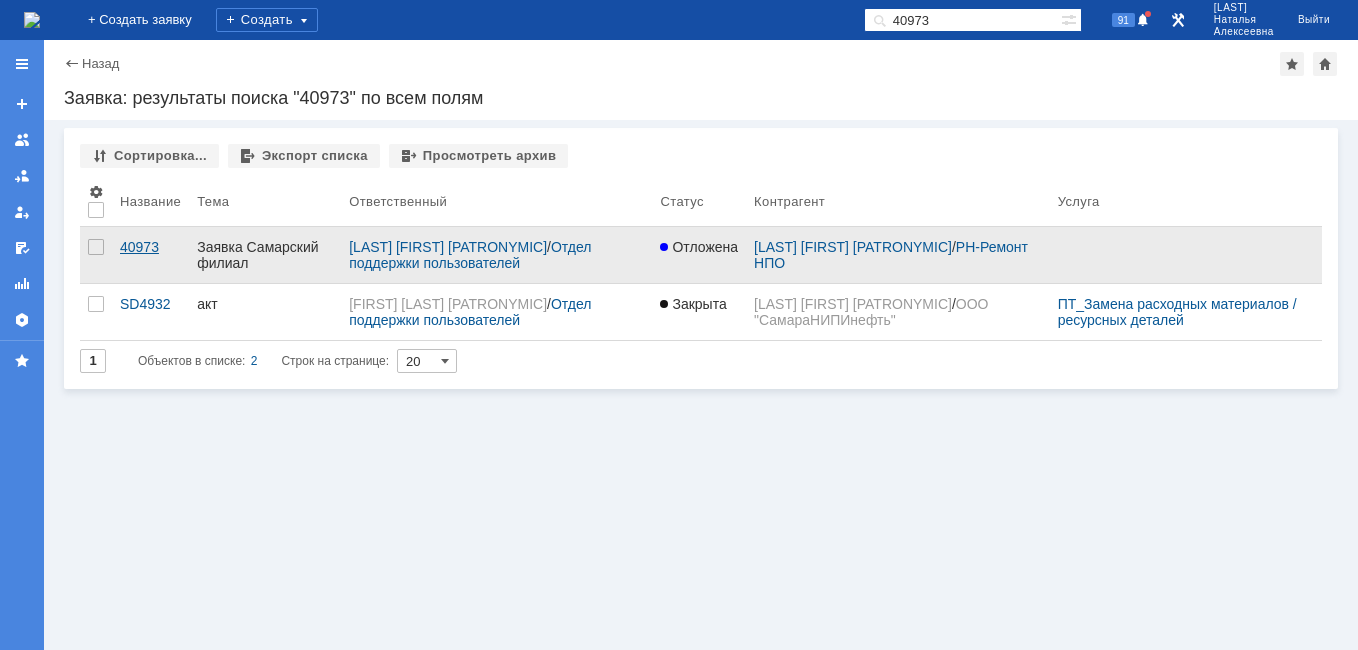 click on "40973" at bounding box center (150, 247) 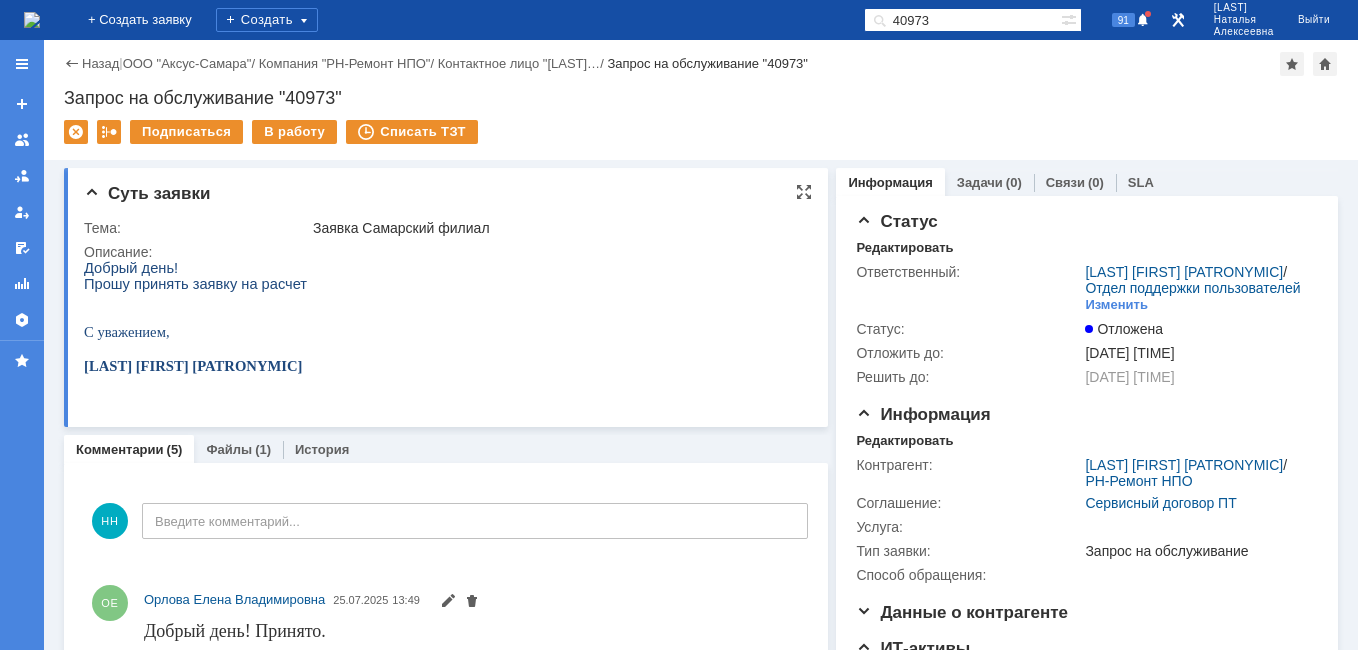 scroll, scrollTop: 0, scrollLeft: 0, axis: both 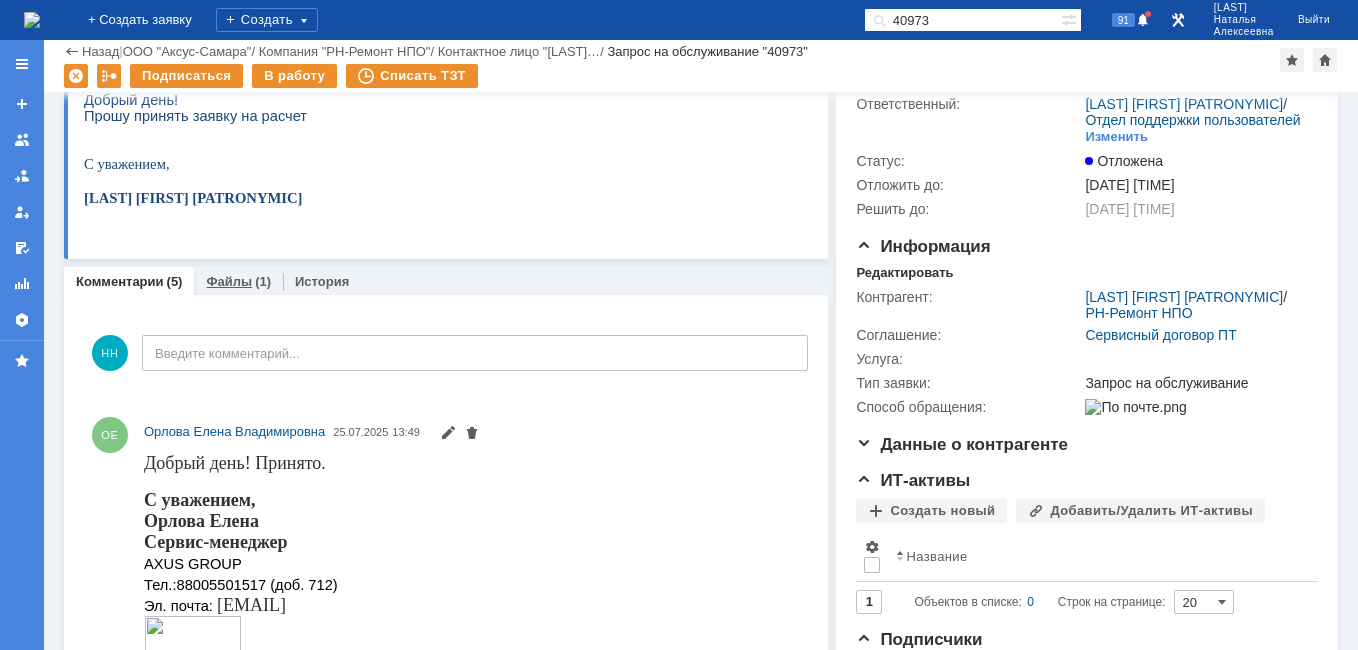 click on "Файлы" at bounding box center [229, 281] 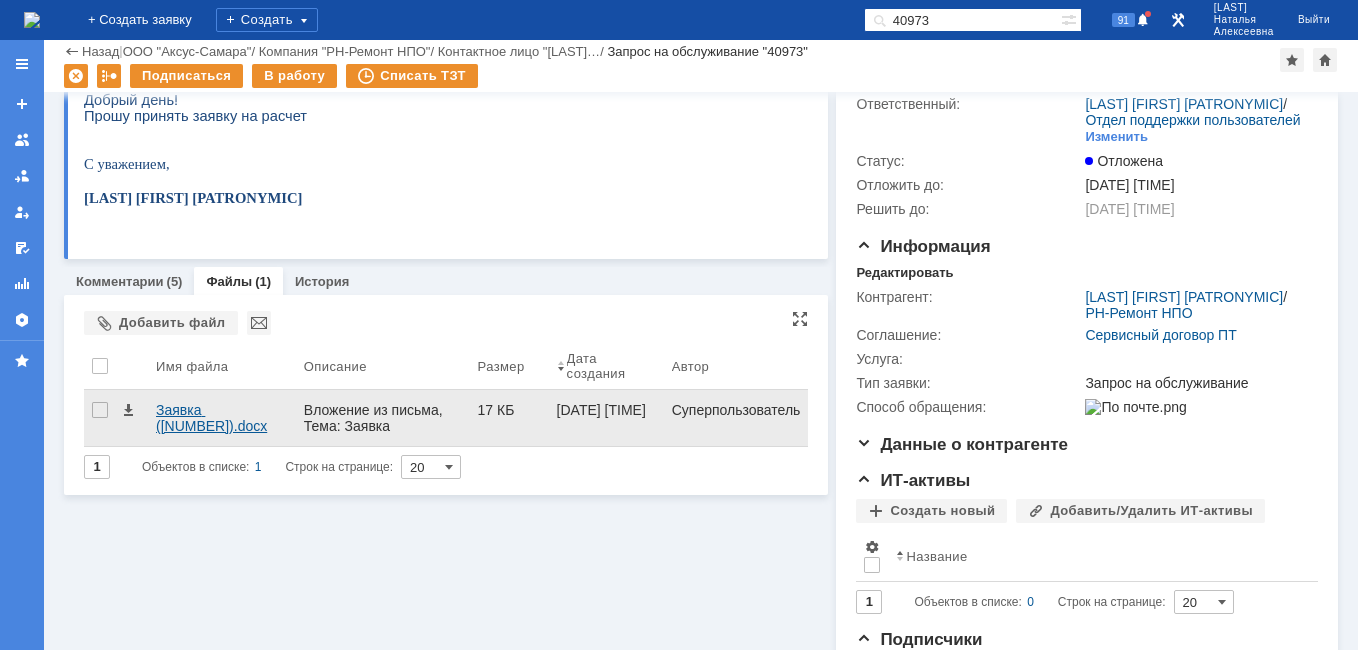 click on "Заявка (00000002).docx" at bounding box center (222, 418) 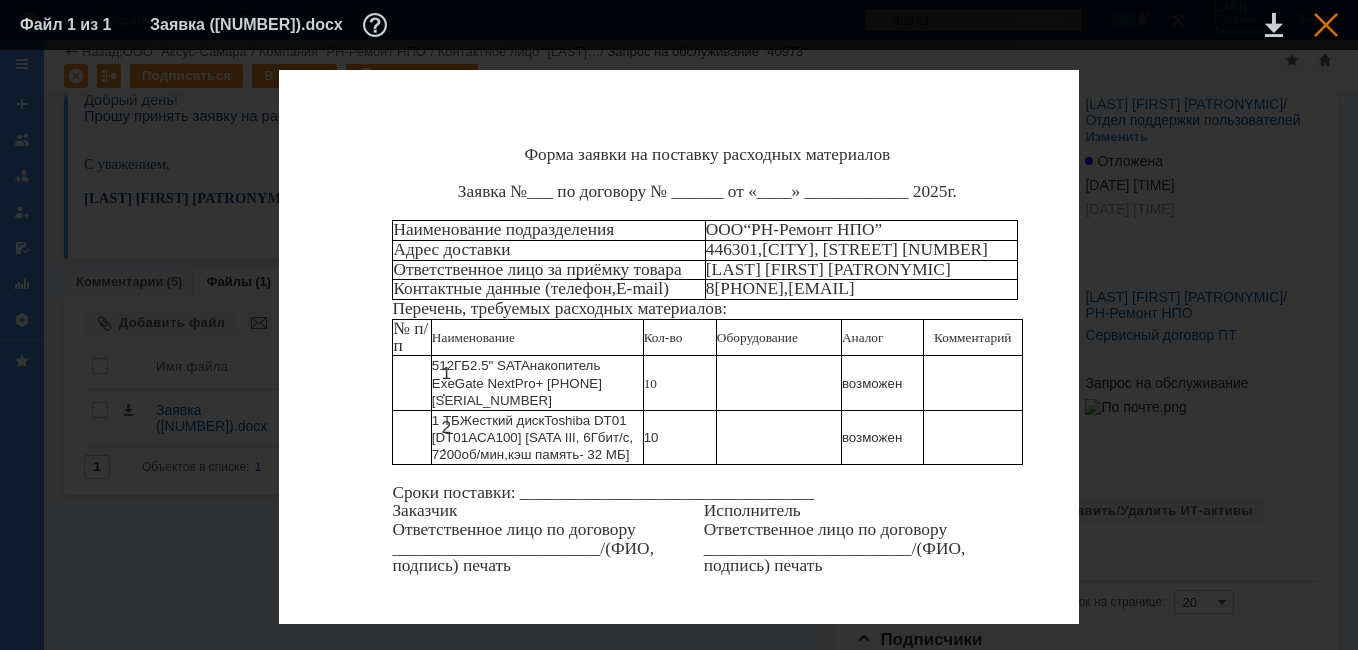 click at bounding box center (1326, 25) 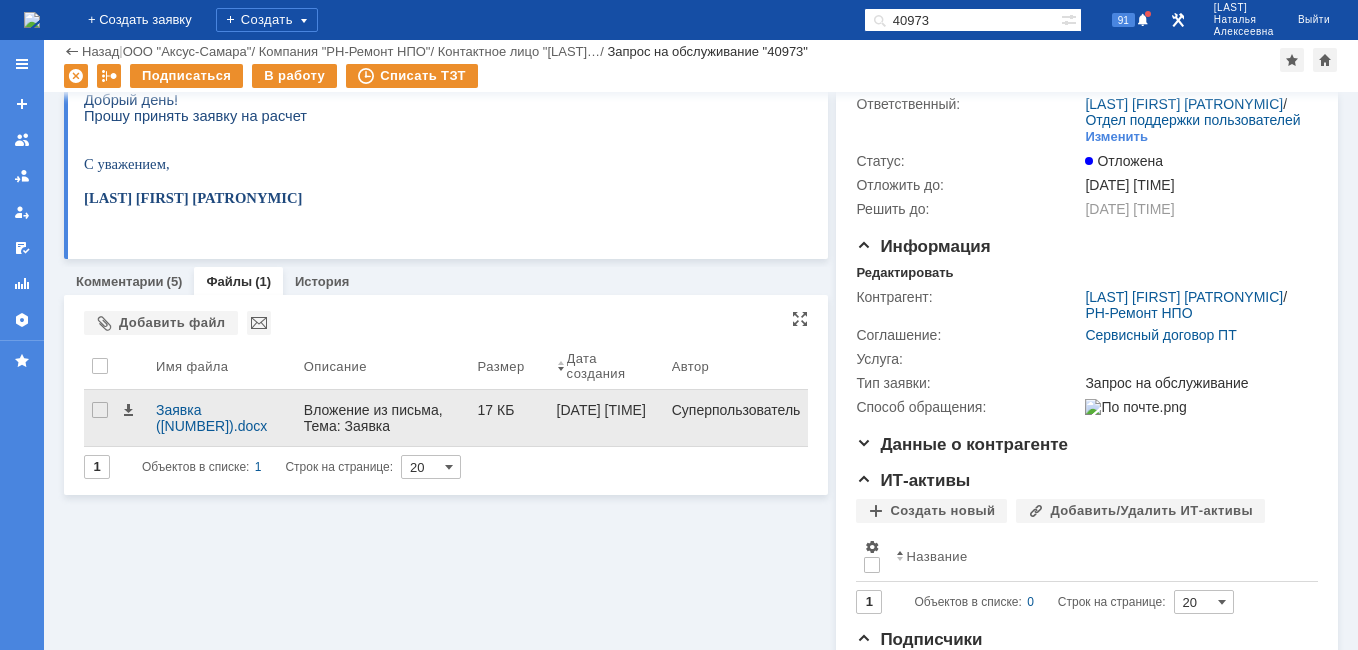 scroll, scrollTop: 0, scrollLeft: 0, axis: both 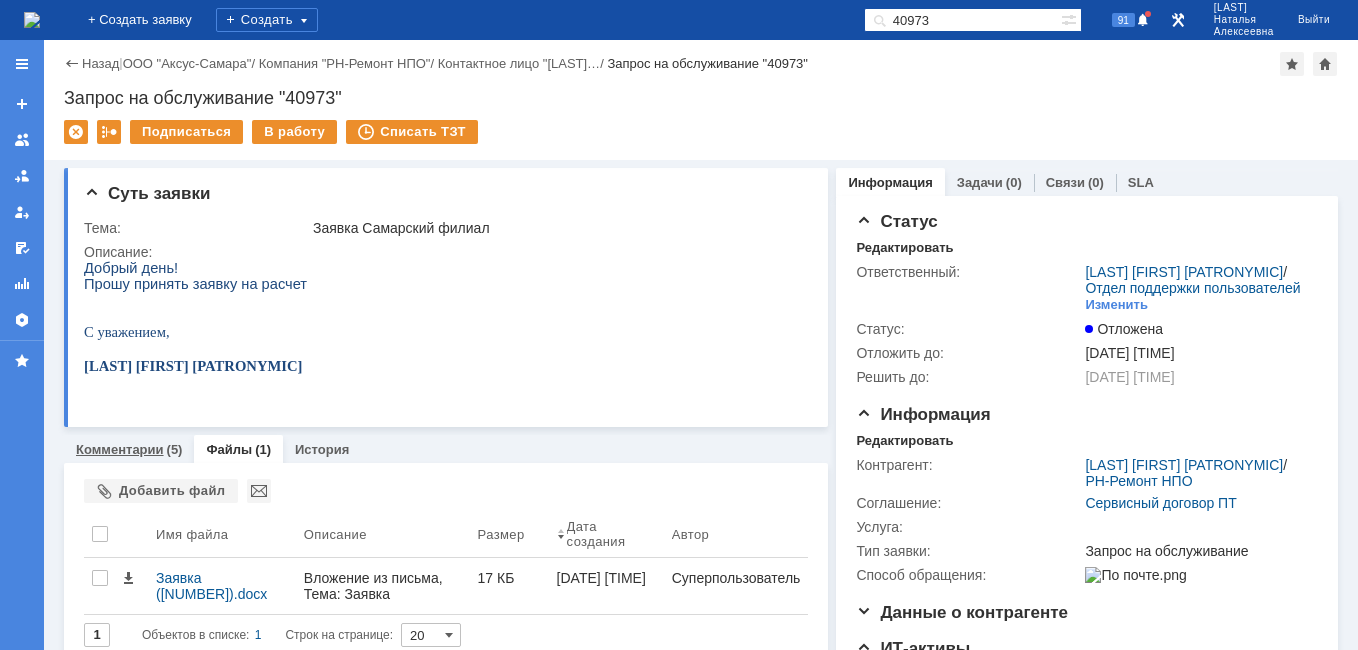 click on "Комментарии" at bounding box center (120, 449) 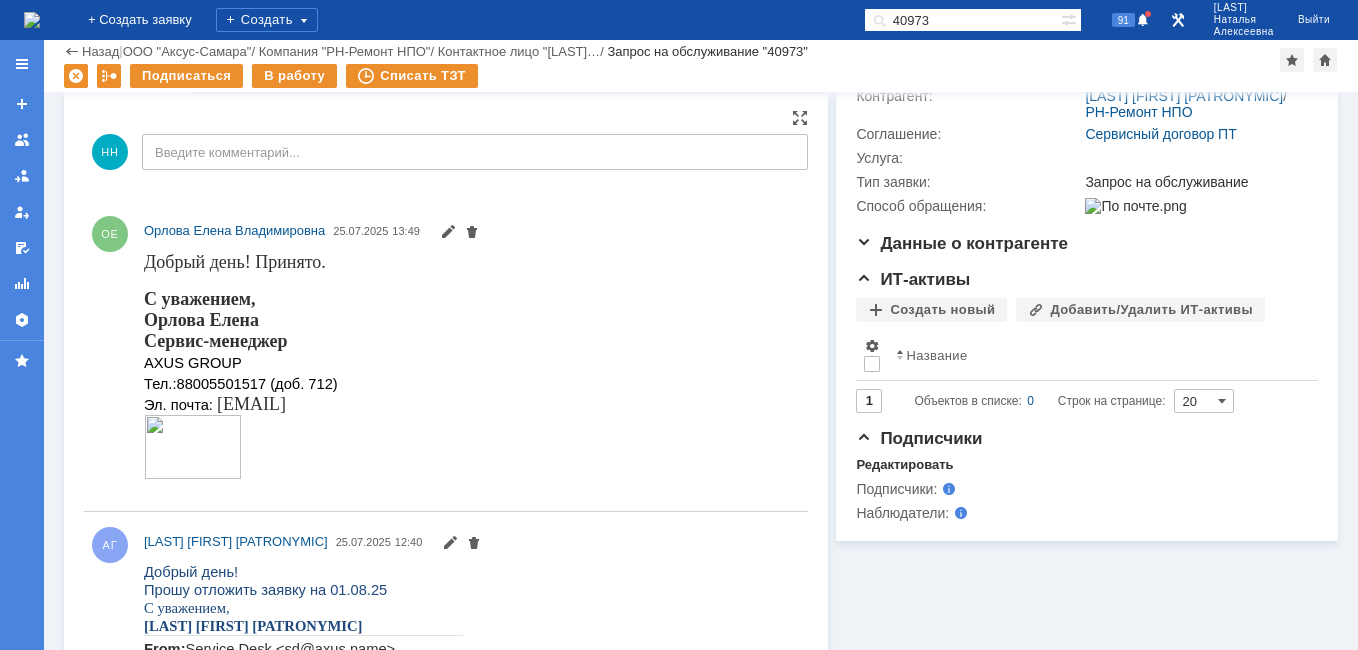 scroll, scrollTop: 300, scrollLeft: 0, axis: vertical 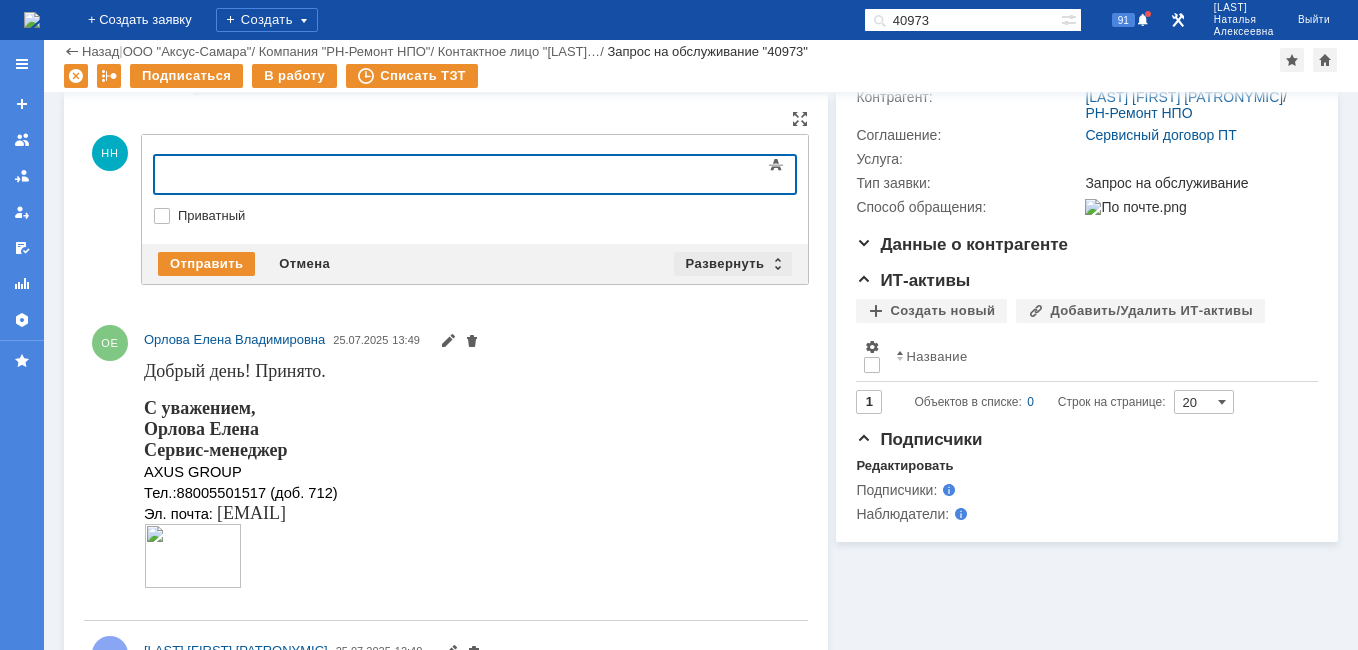 click on "Развернуть" at bounding box center [733, 264] 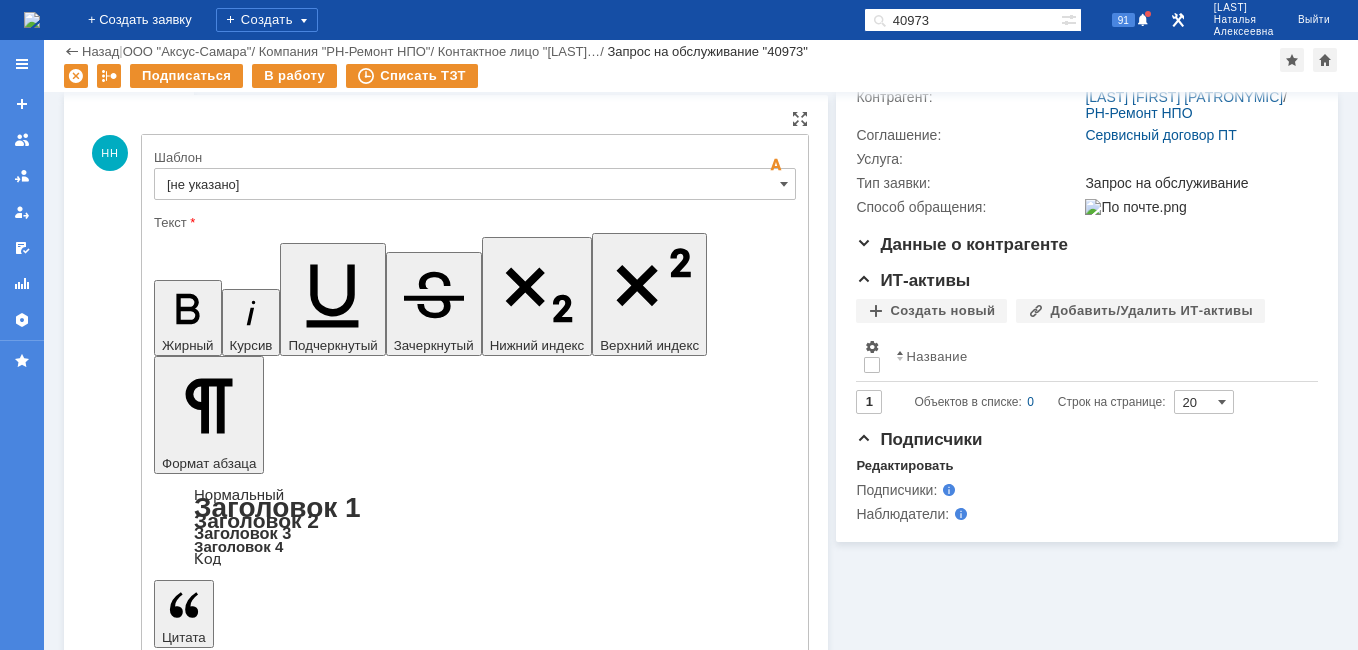 scroll, scrollTop: 0, scrollLeft: 0, axis: both 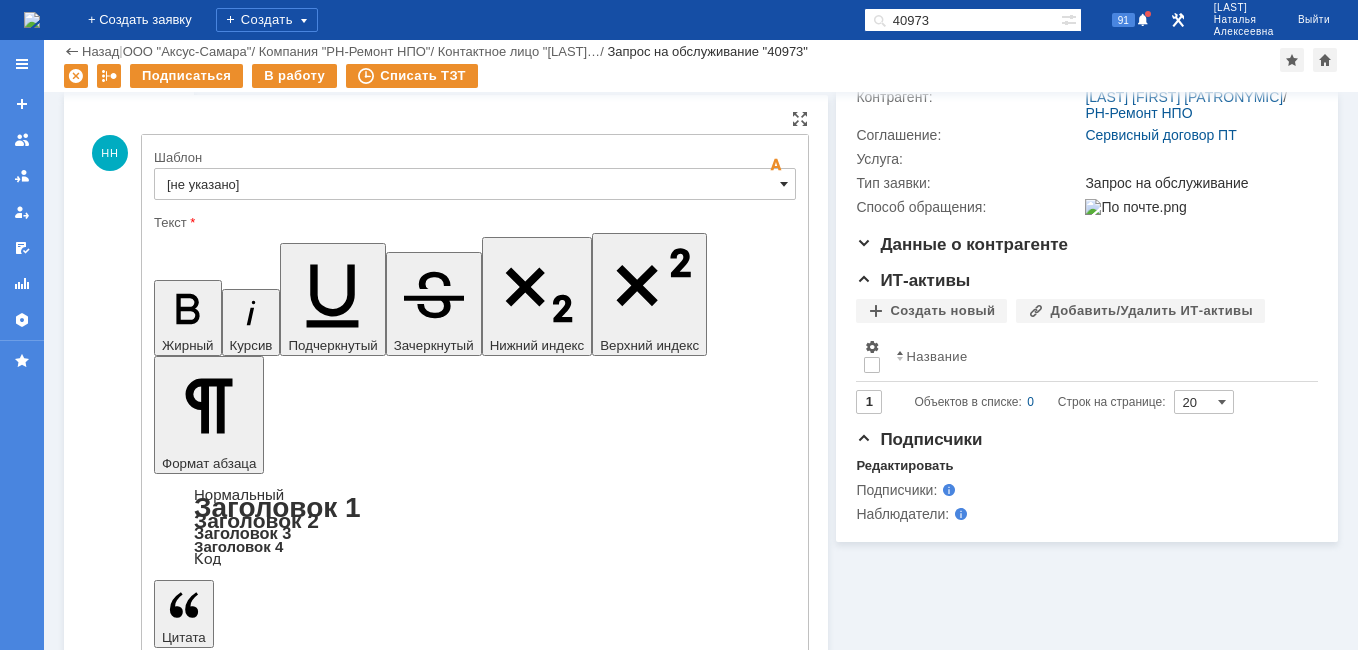 click at bounding box center (784, 184) 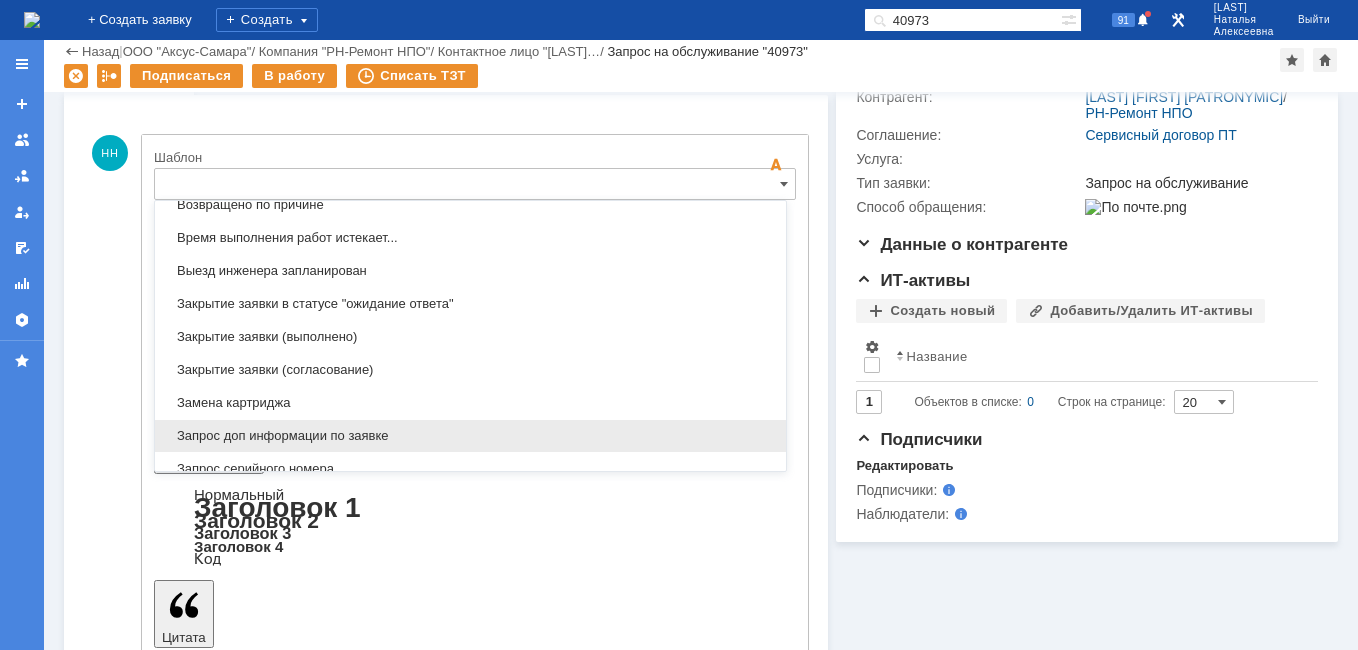 scroll, scrollTop: 887, scrollLeft: 0, axis: vertical 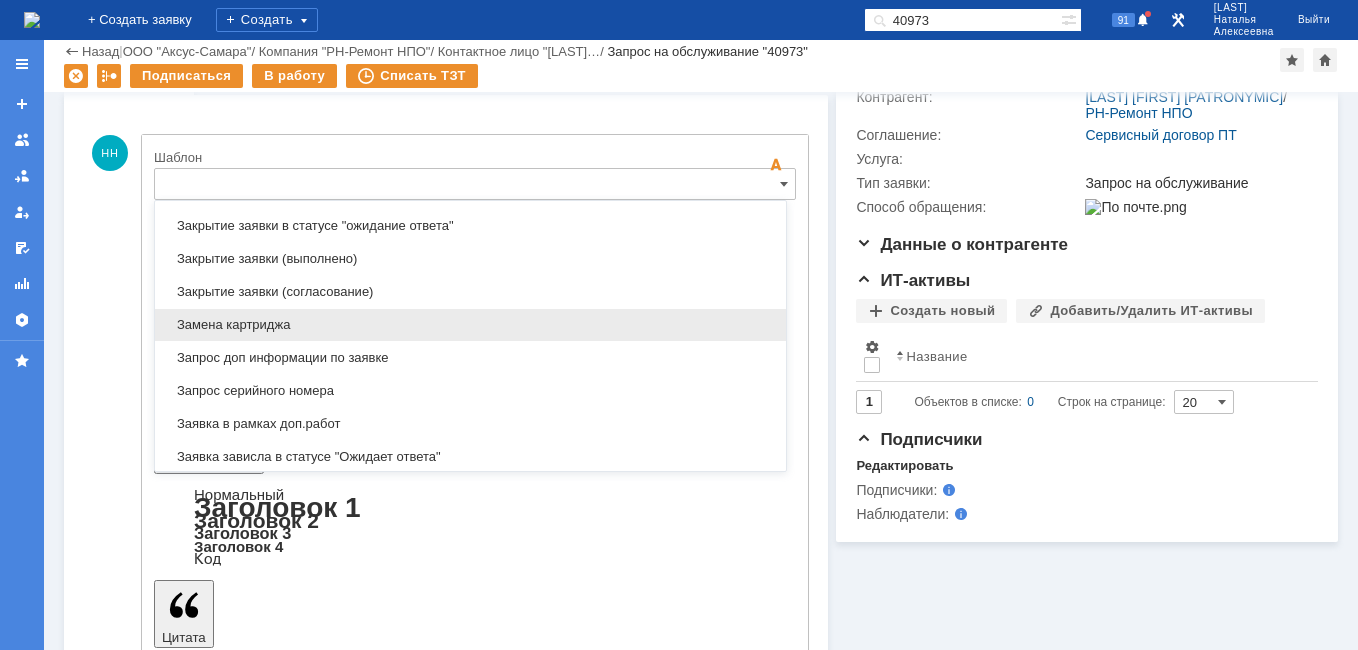click on "Замена картриджа" at bounding box center (470, 325) 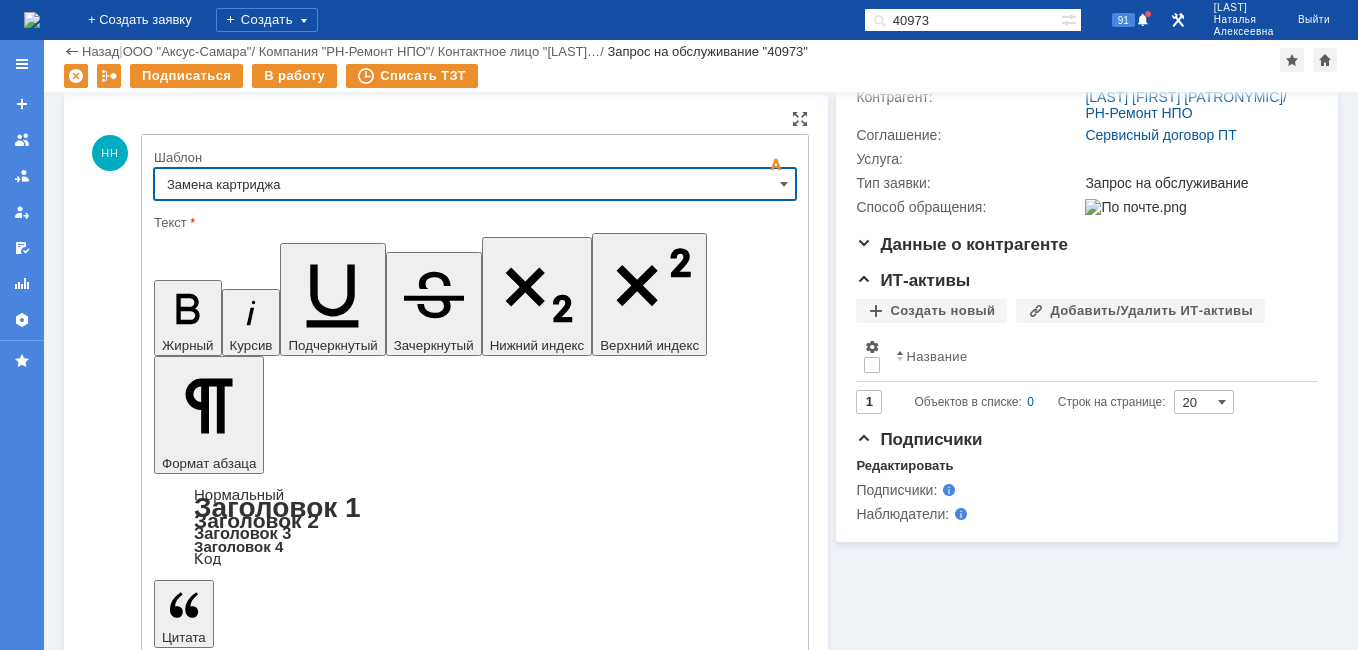 type on "Замена картриджа" 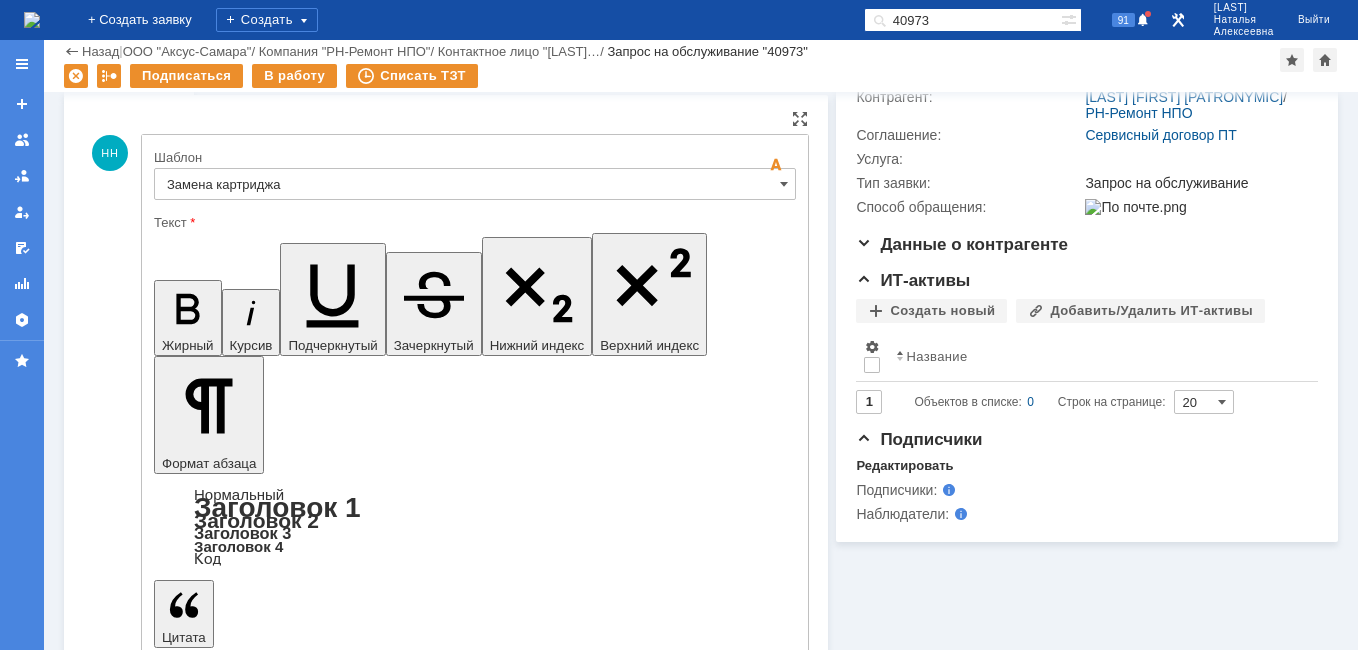 drag, startPoint x: 706, startPoint y: 4853, endPoint x: 188, endPoint y: 4823, distance: 518.868 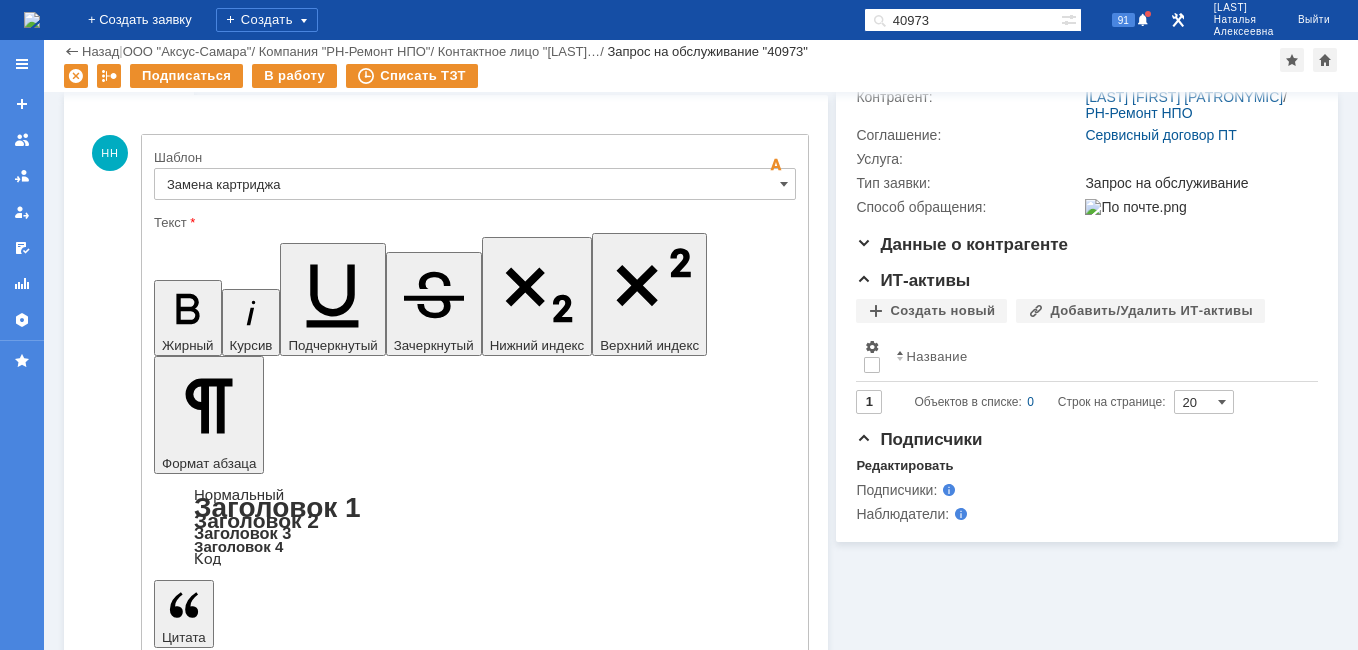 click on "Галина, добрый день. Жду Ваше ответа по согласованию комплектующих С уважением, первая линия технической поддержки" at bounding box center (317, 4871) 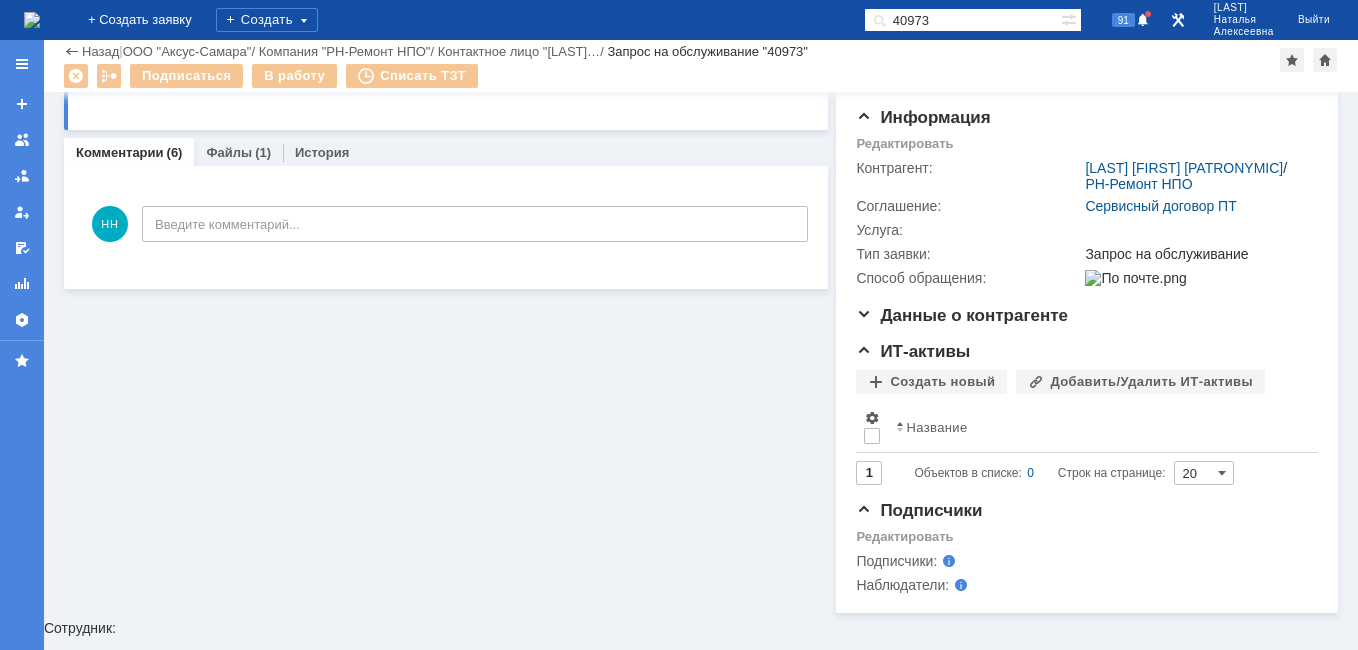 scroll, scrollTop: 300, scrollLeft: 0, axis: vertical 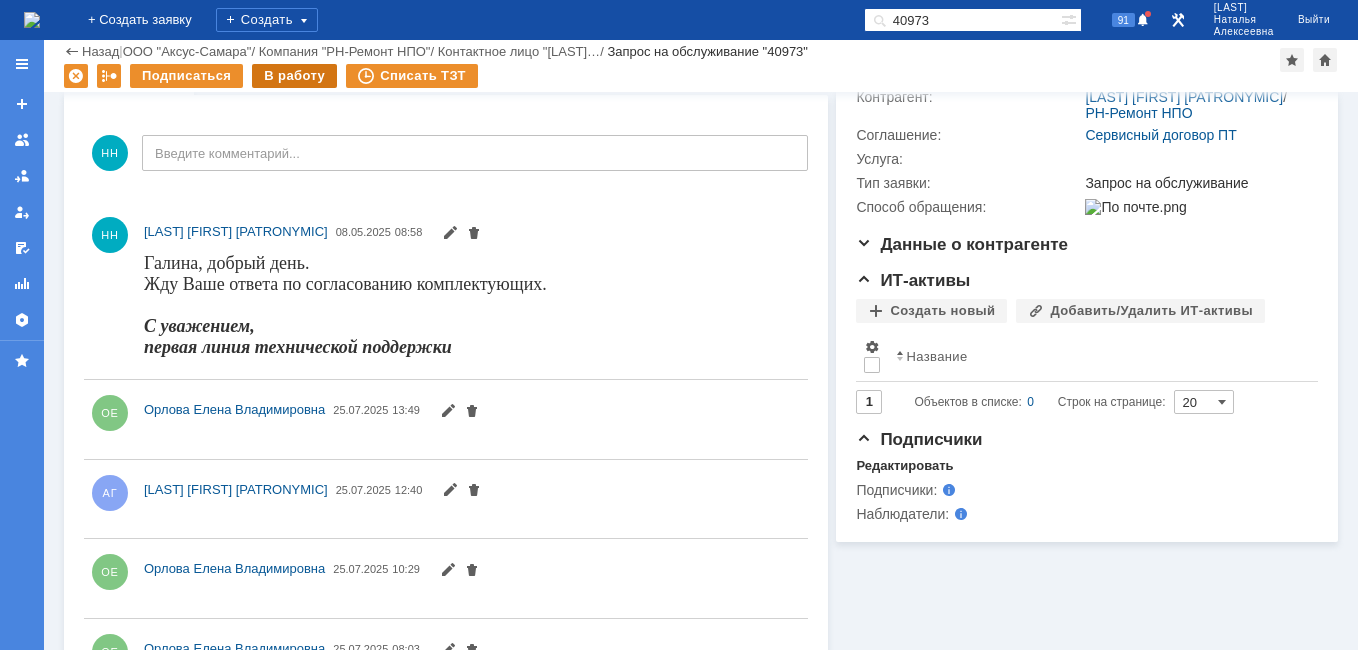 click on "В работу" at bounding box center (294, 76) 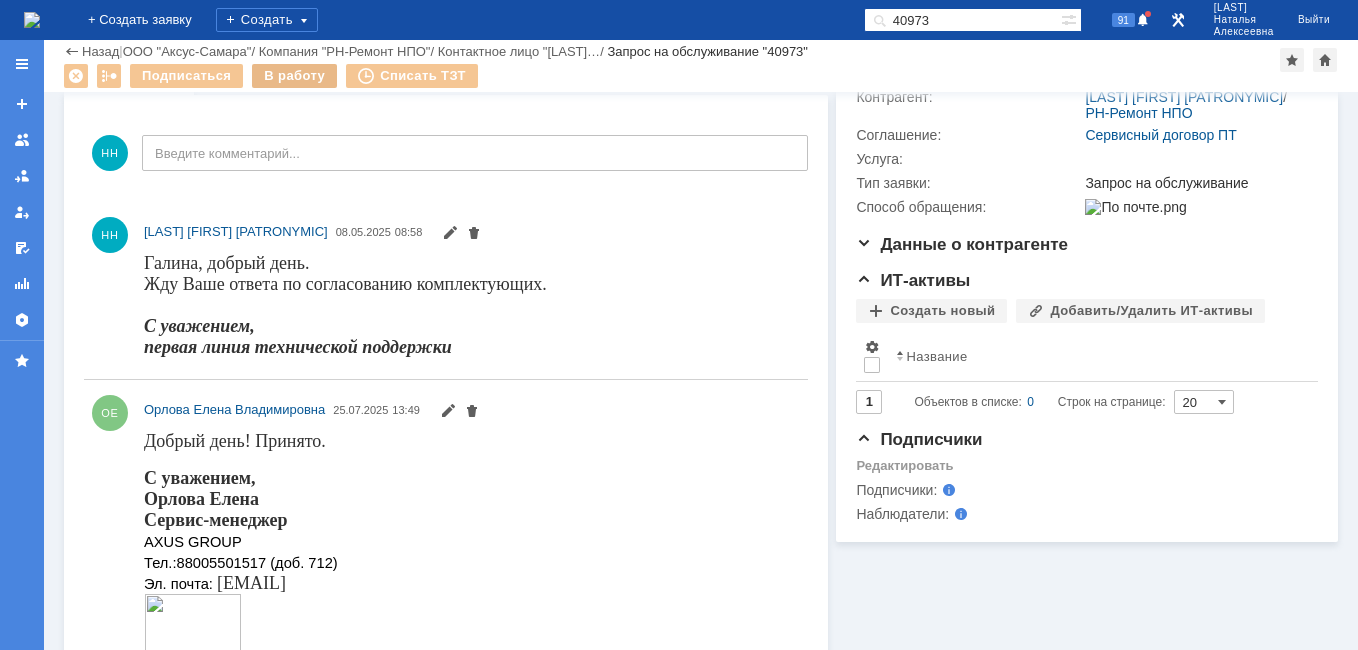 scroll, scrollTop: 0, scrollLeft: 0, axis: both 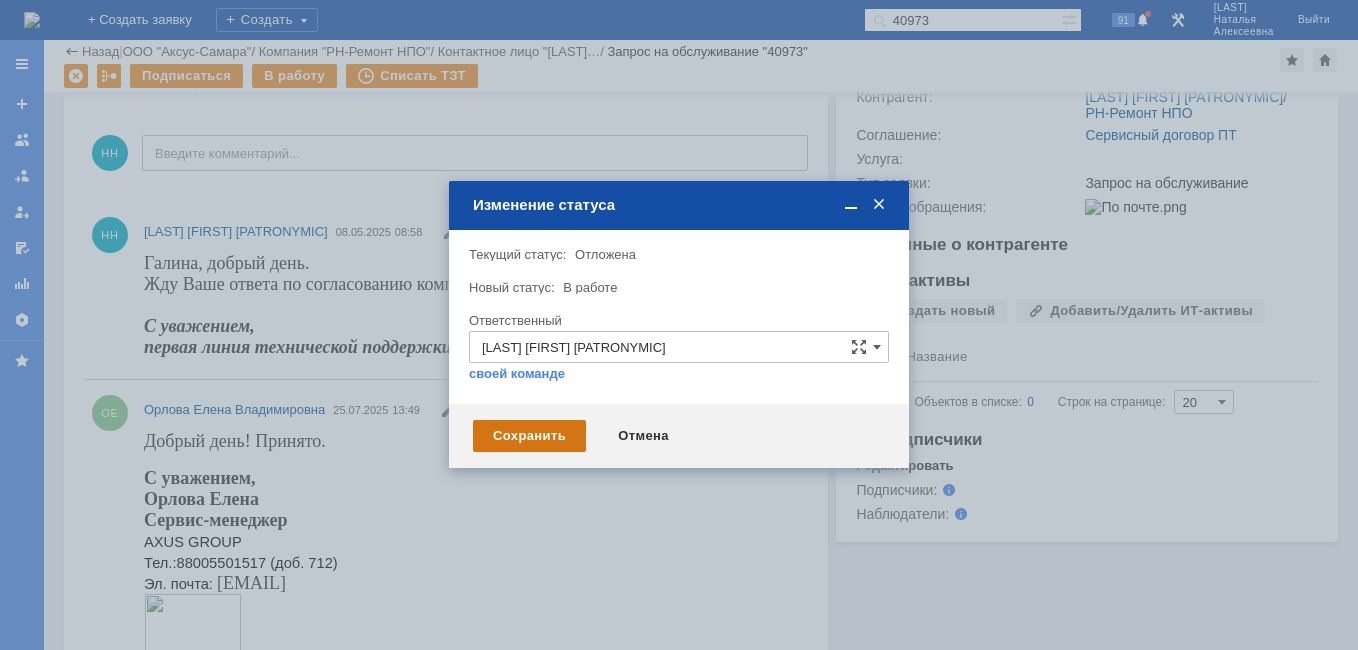 click on "Сохранить" at bounding box center (529, 436) 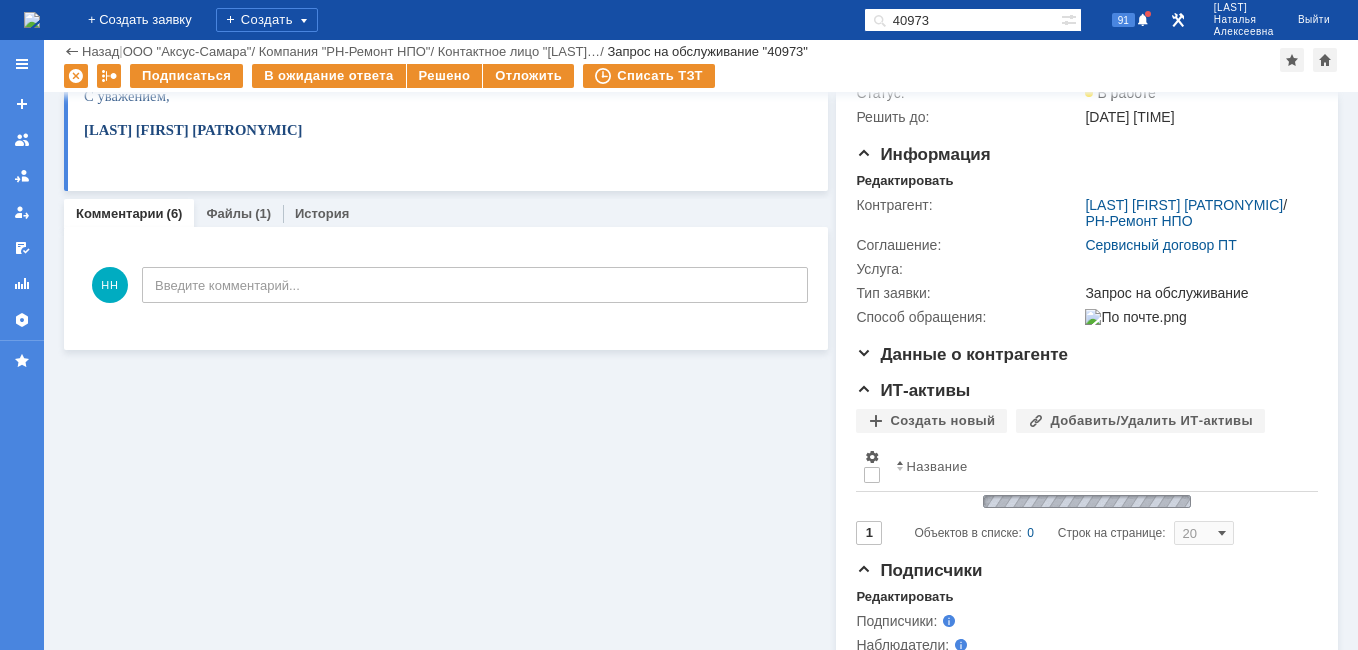 scroll, scrollTop: 0, scrollLeft: 0, axis: both 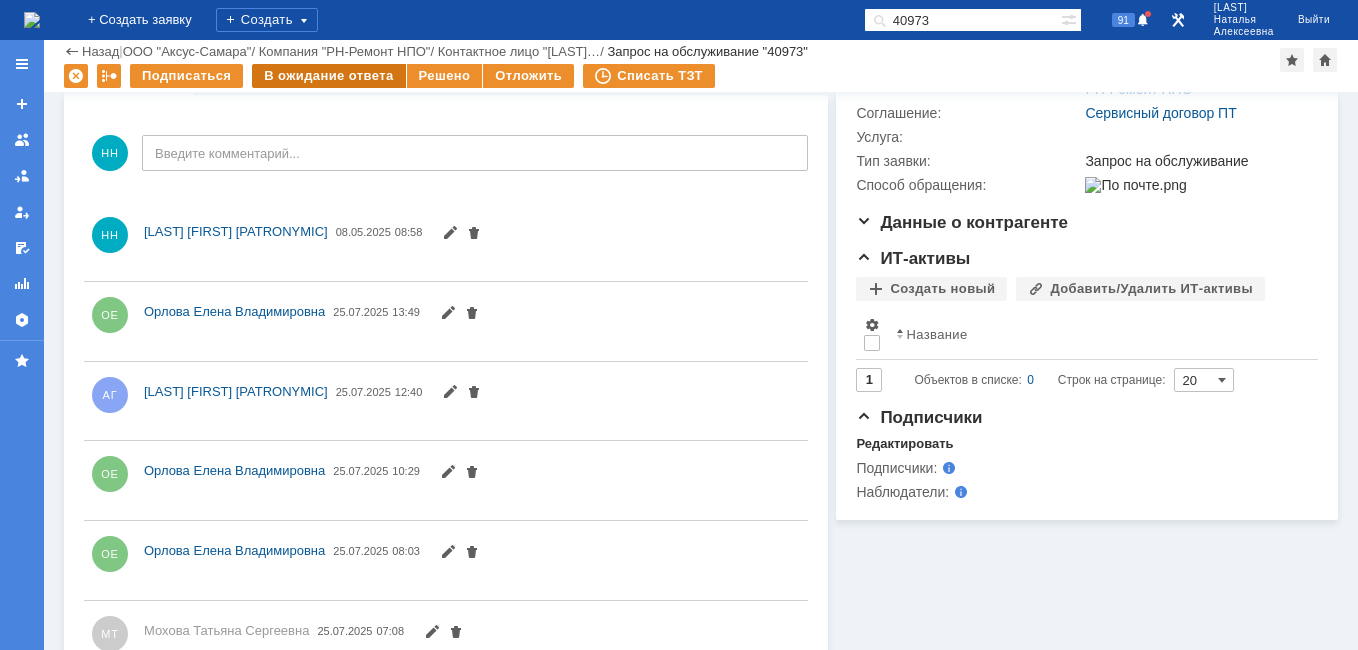 click on "В ожидание ответа" at bounding box center [328, 76] 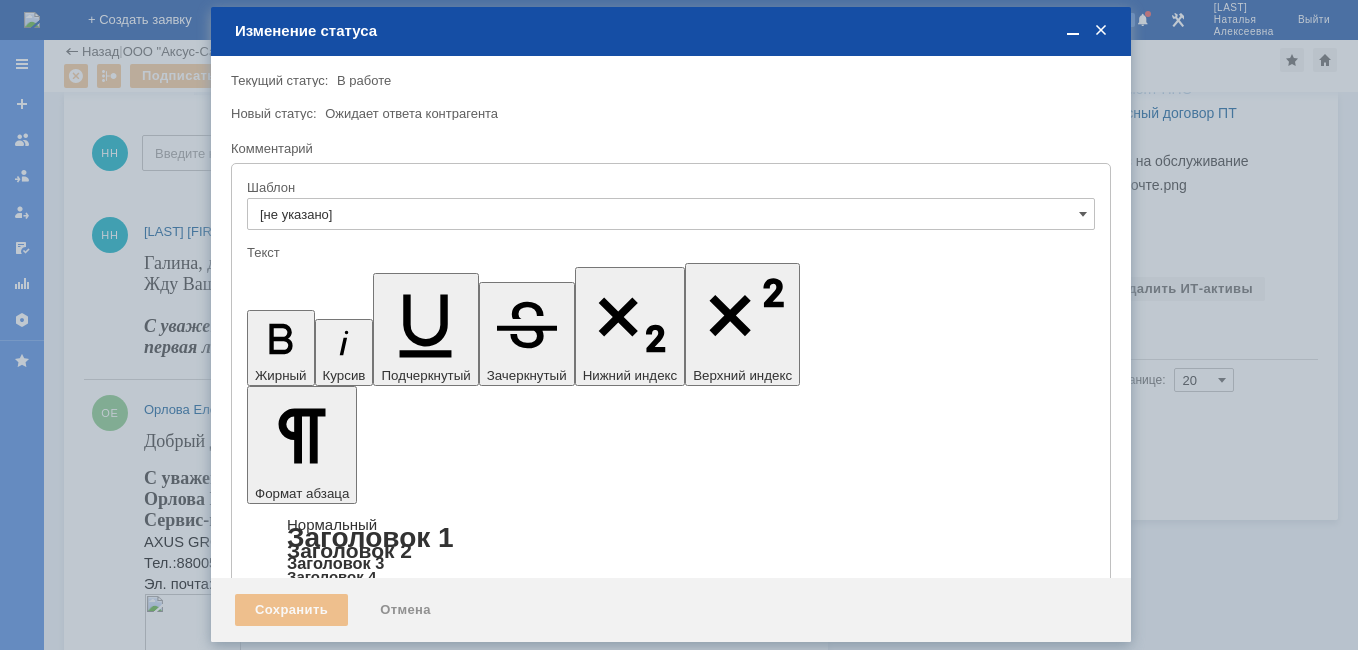 scroll, scrollTop: 0, scrollLeft: 0, axis: both 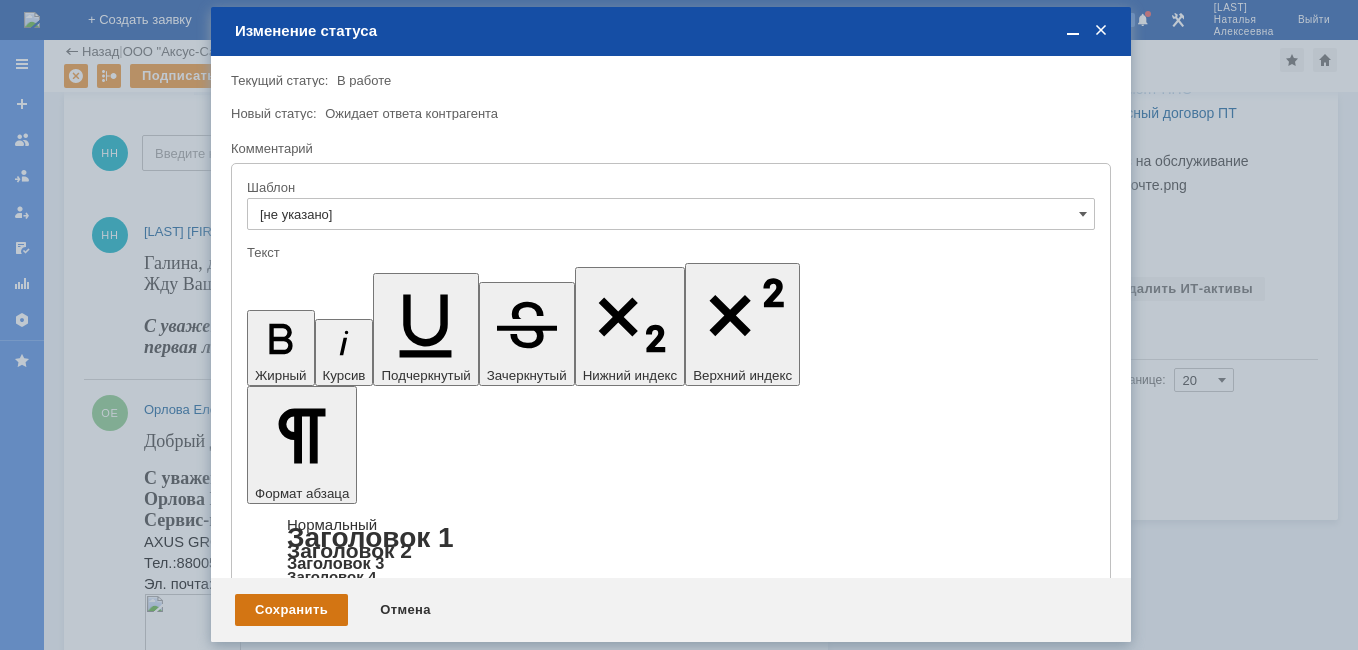 click on "Сохранить" at bounding box center (291, 610) 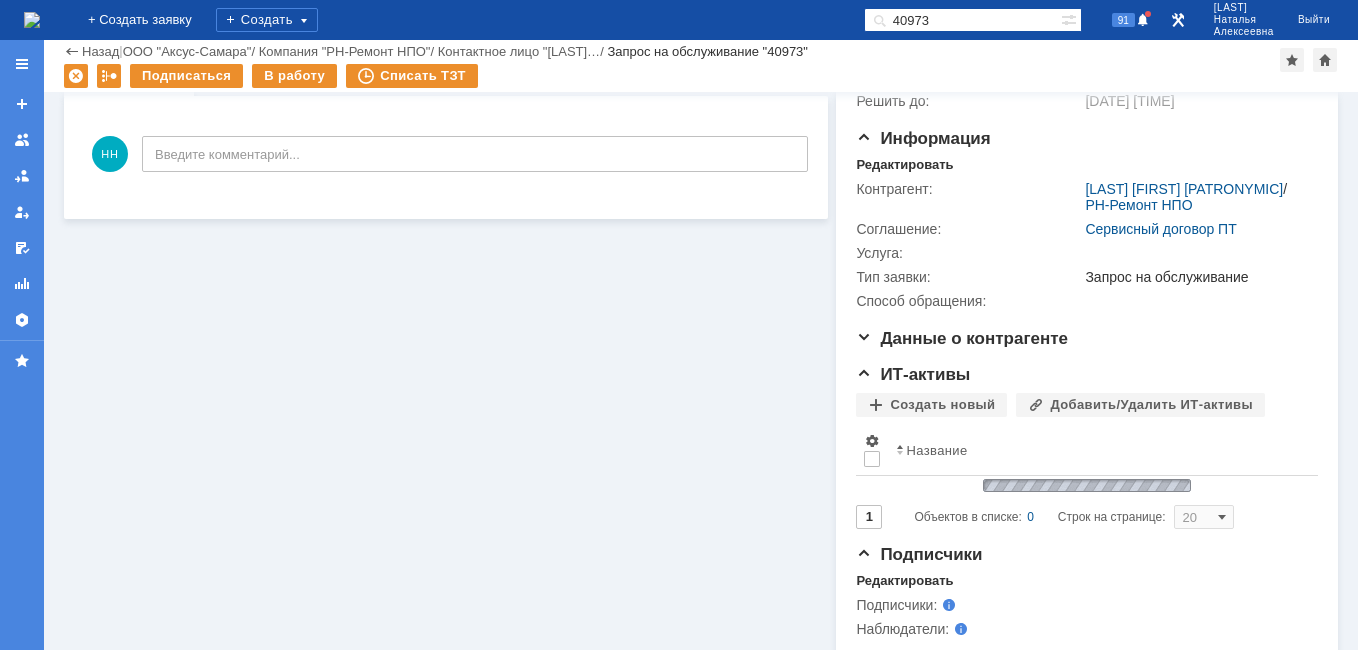 scroll, scrollTop: 0, scrollLeft: 0, axis: both 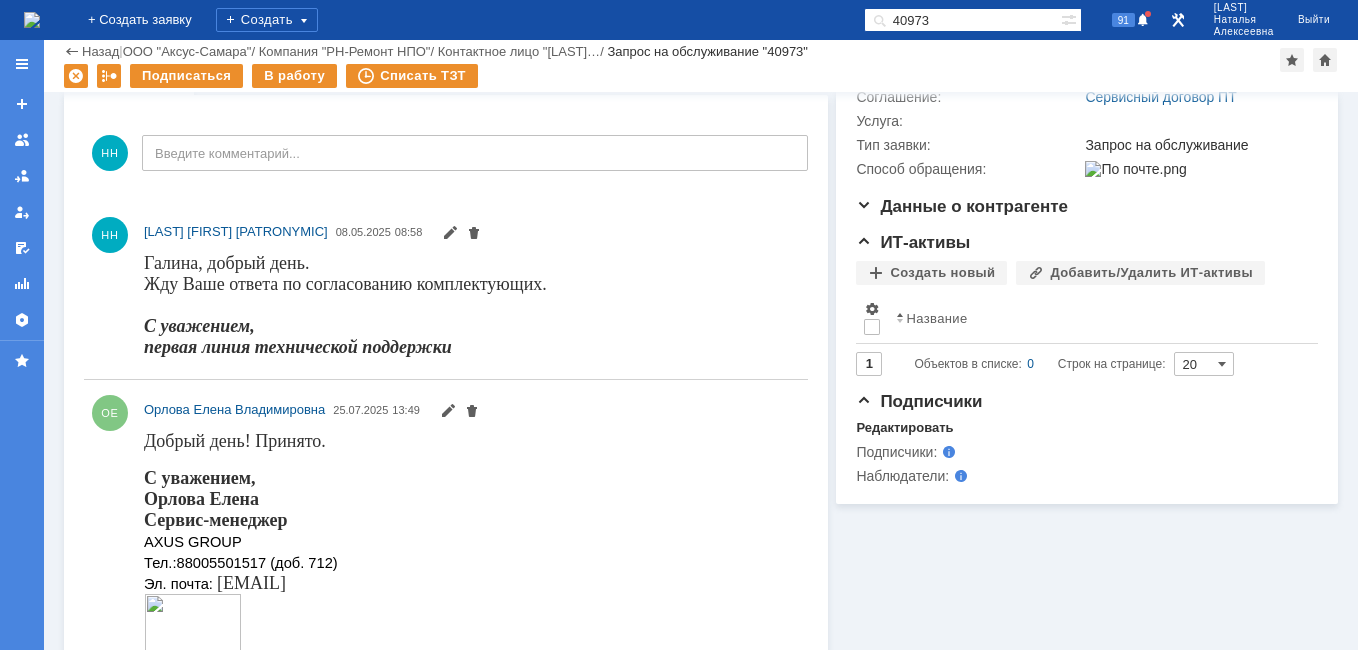 click on "40973" at bounding box center (962, 20) 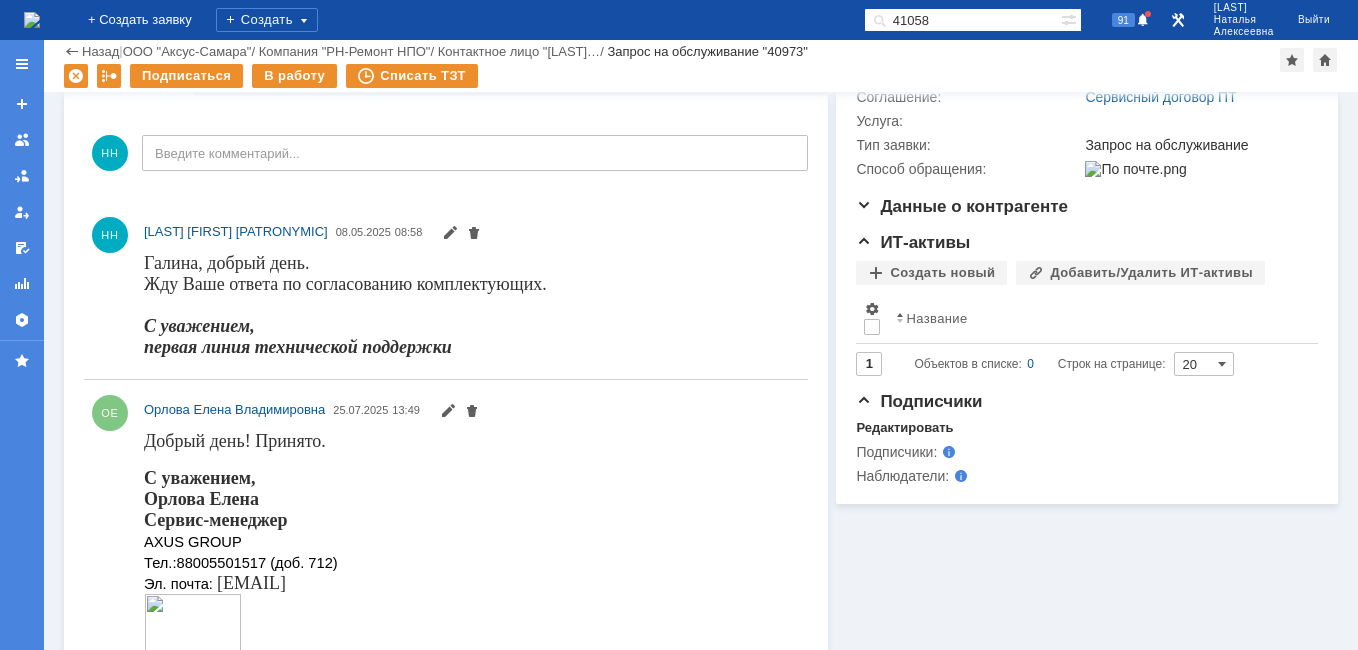 type on "41058" 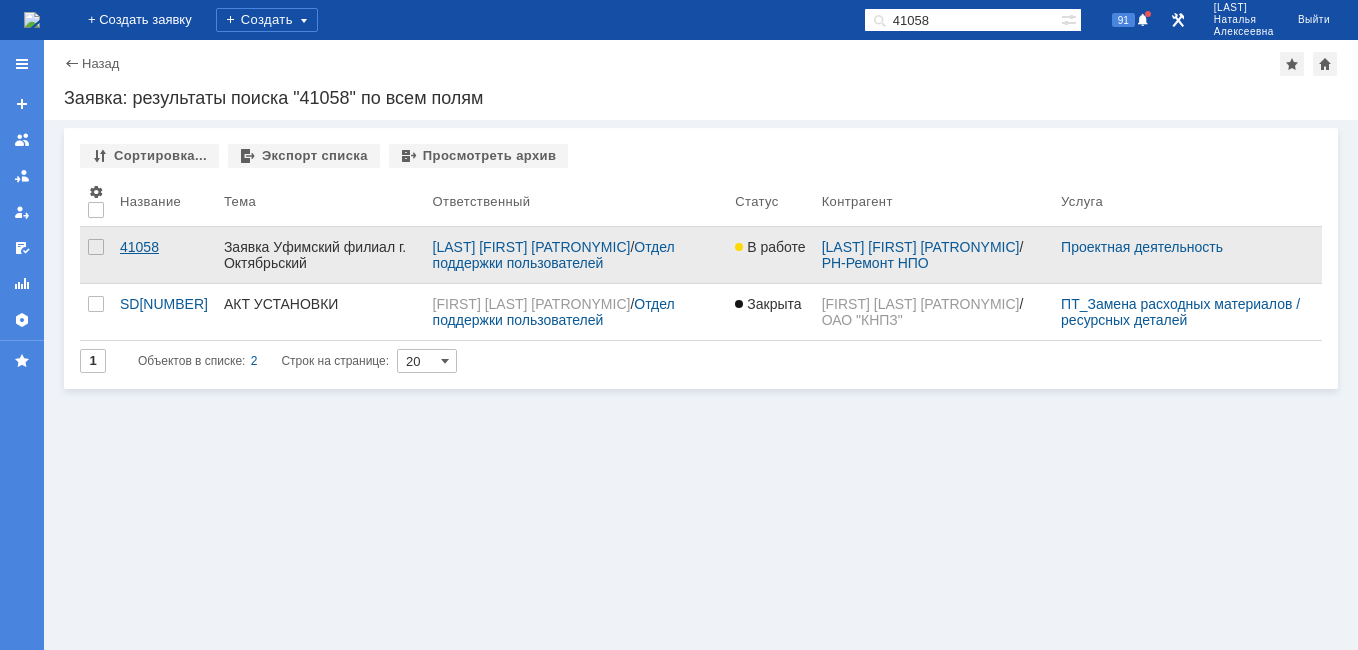 click on "41058" at bounding box center (164, 247) 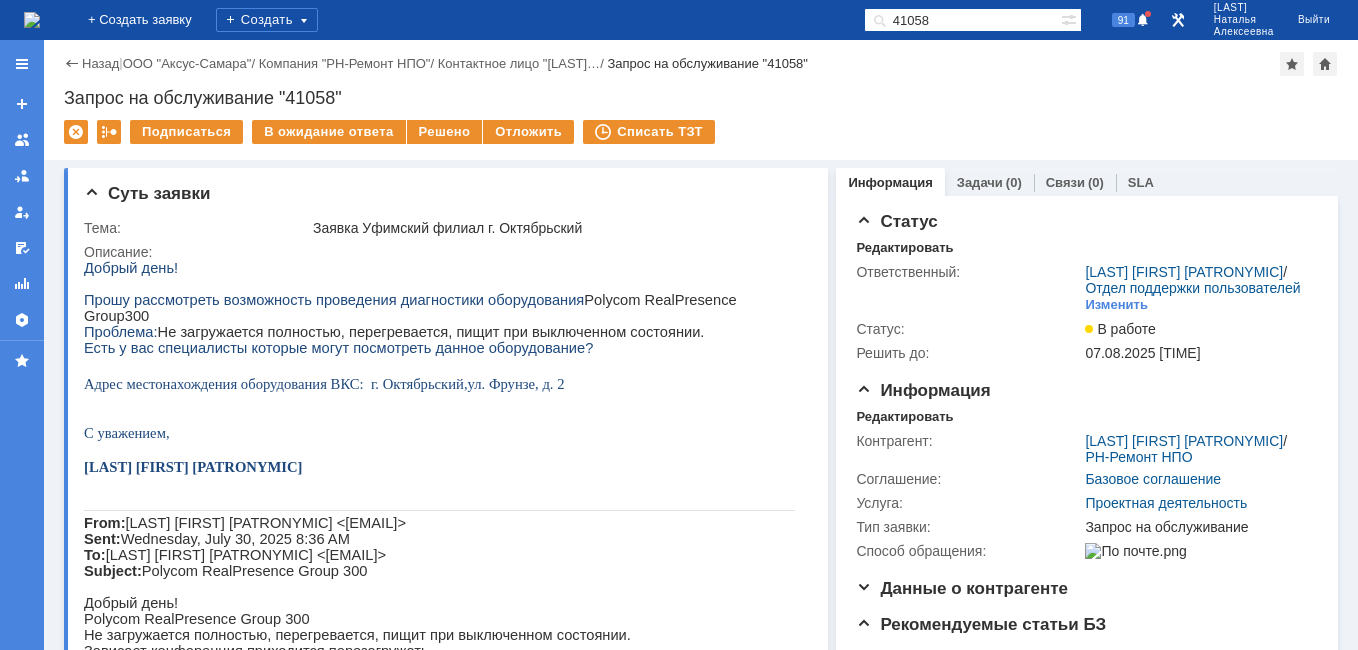 scroll, scrollTop: 0, scrollLeft: 0, axis: both 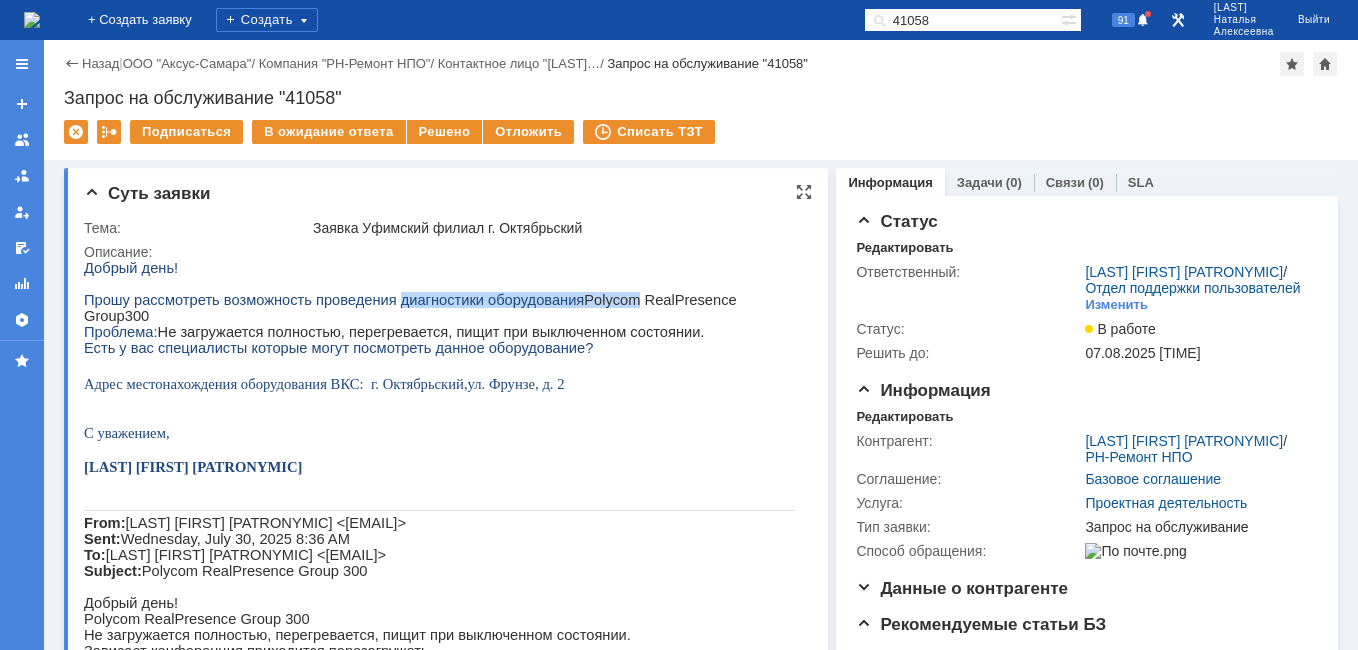 drag, startPoint x: 601, startPoint y: 306, endPoint x: 376, endPoint y: 304, distance: 225.0089 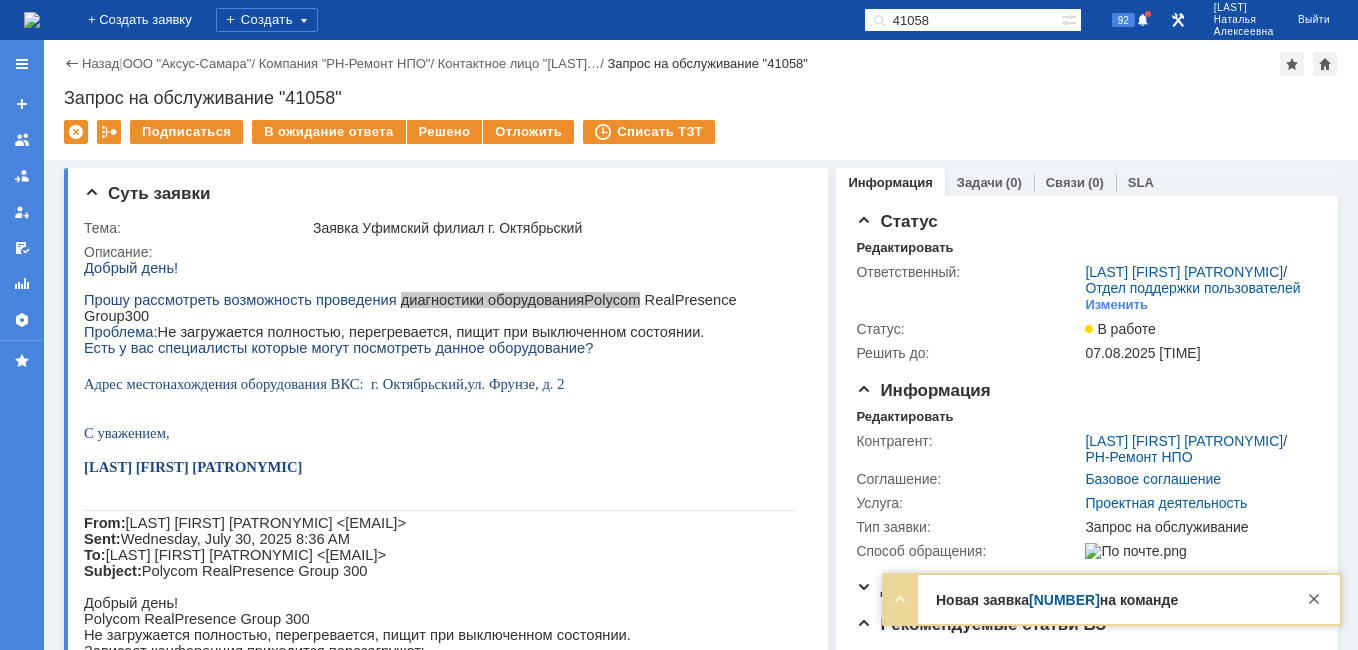 click on "41155" at bounding box center [1064, 600] 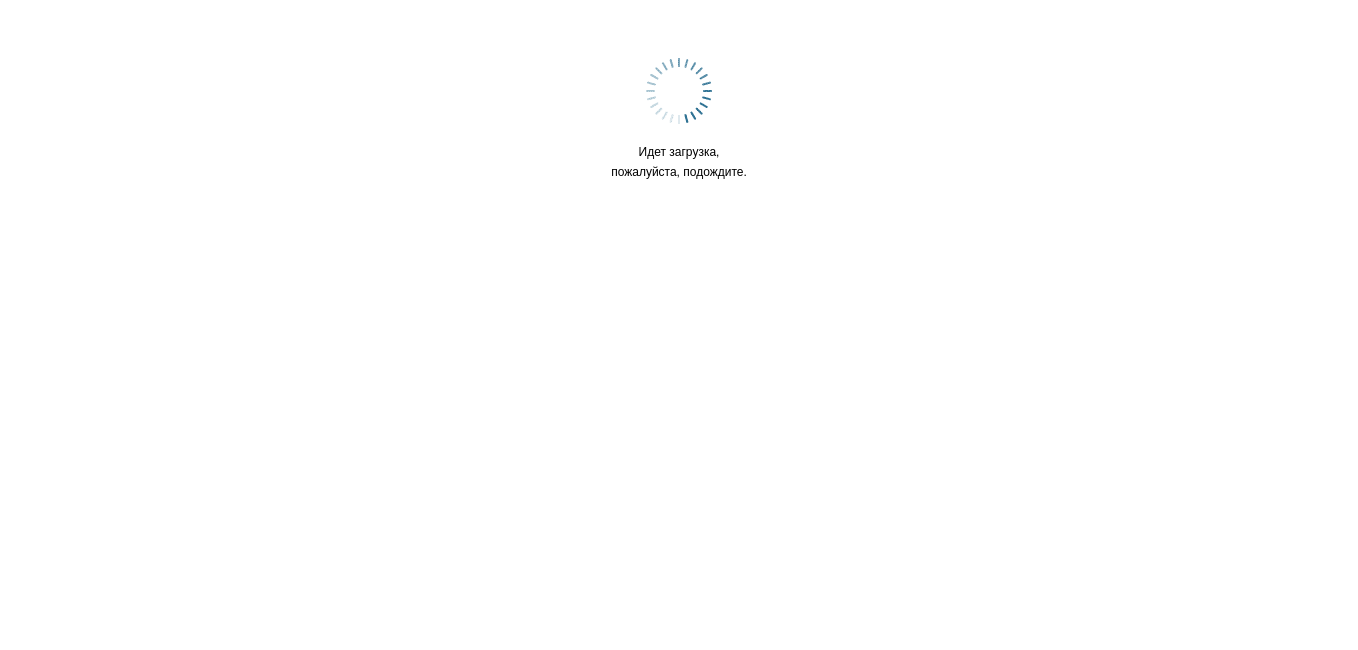 scroll, scrollTop: 0, scrollLeft: 0, axis: both 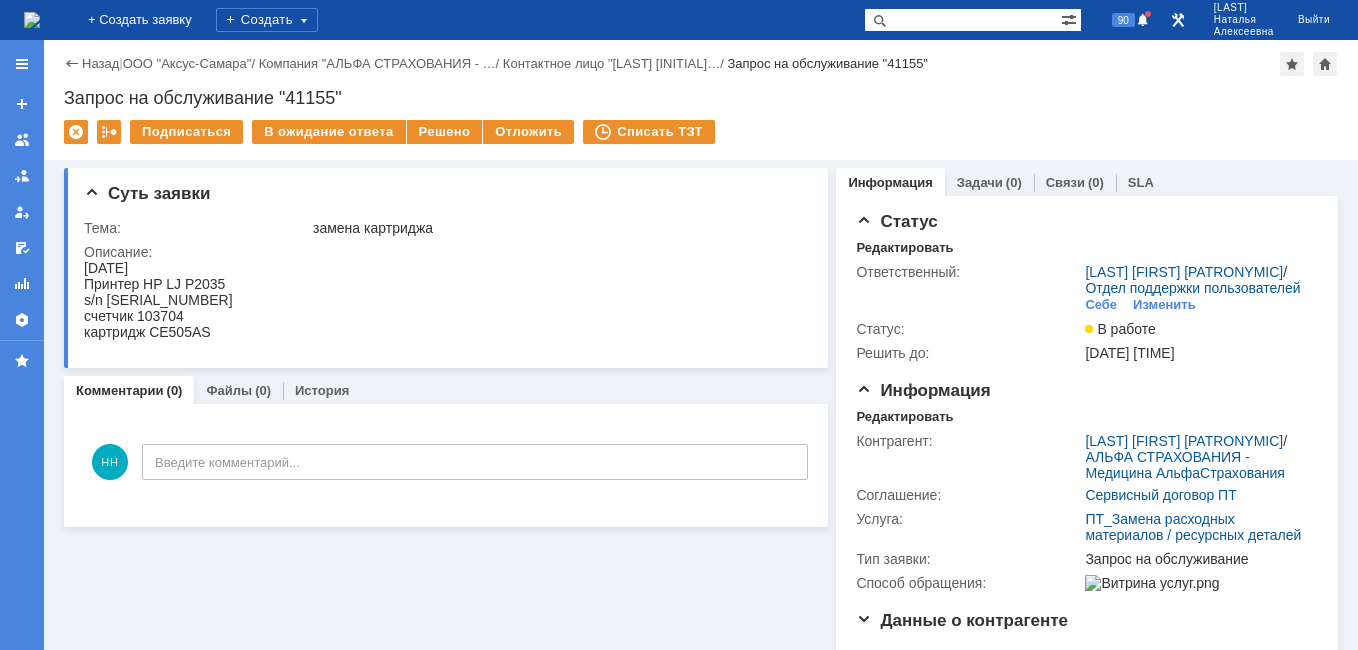 click at bounding box center [32, 20] 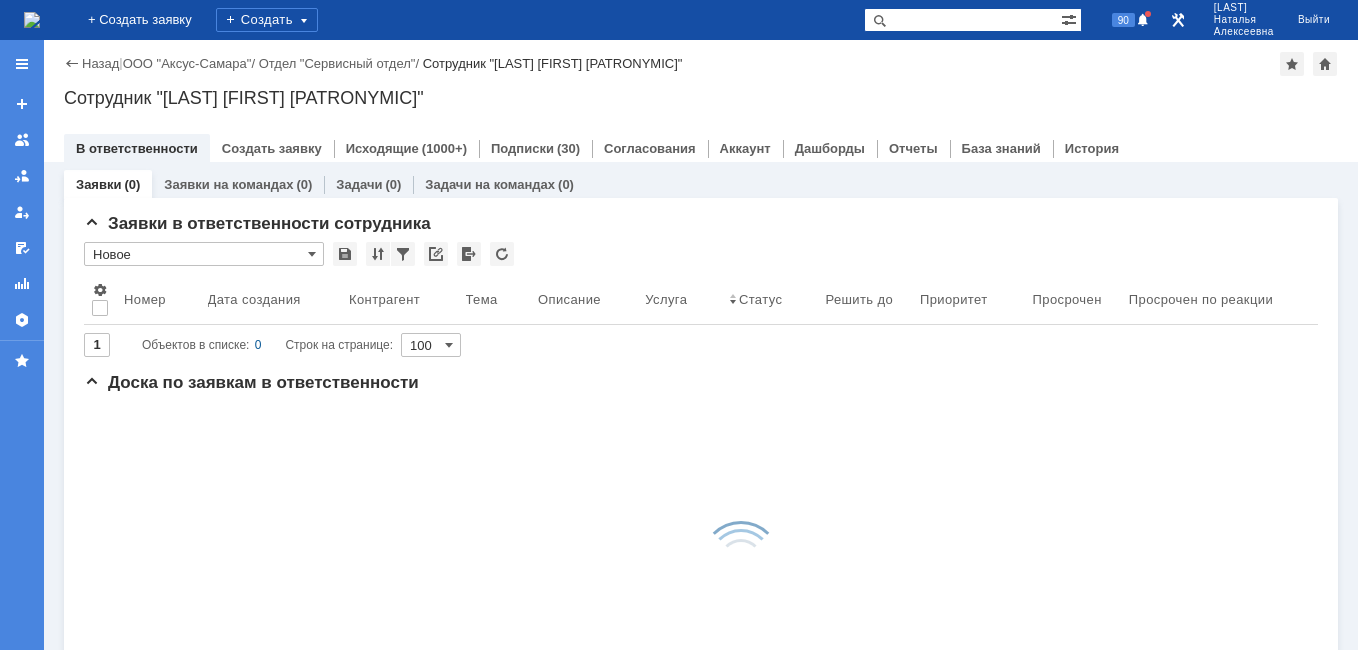 scroll, scrollTop: 0, scrollLeft: 0, axis: both 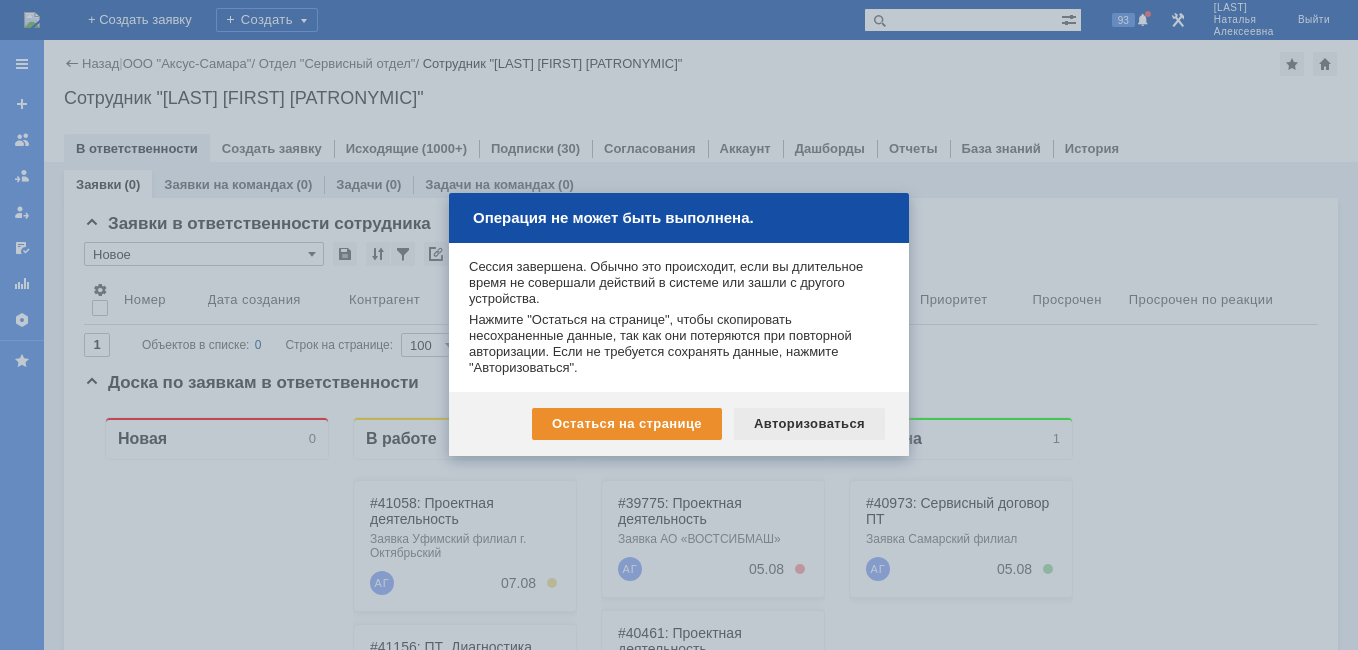 click on "Авторизоваться" at bounding box center [809, 424] 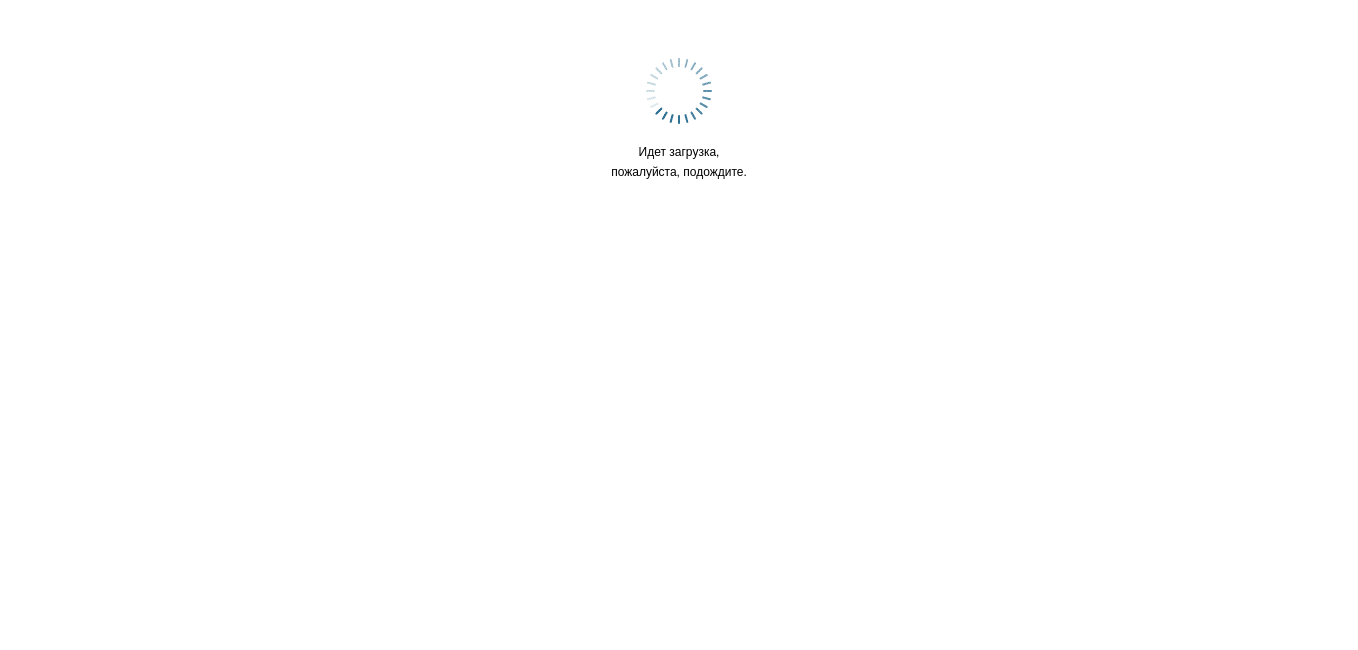 scroll, scrollTop: 0, scrollLeft: 0, axis: both 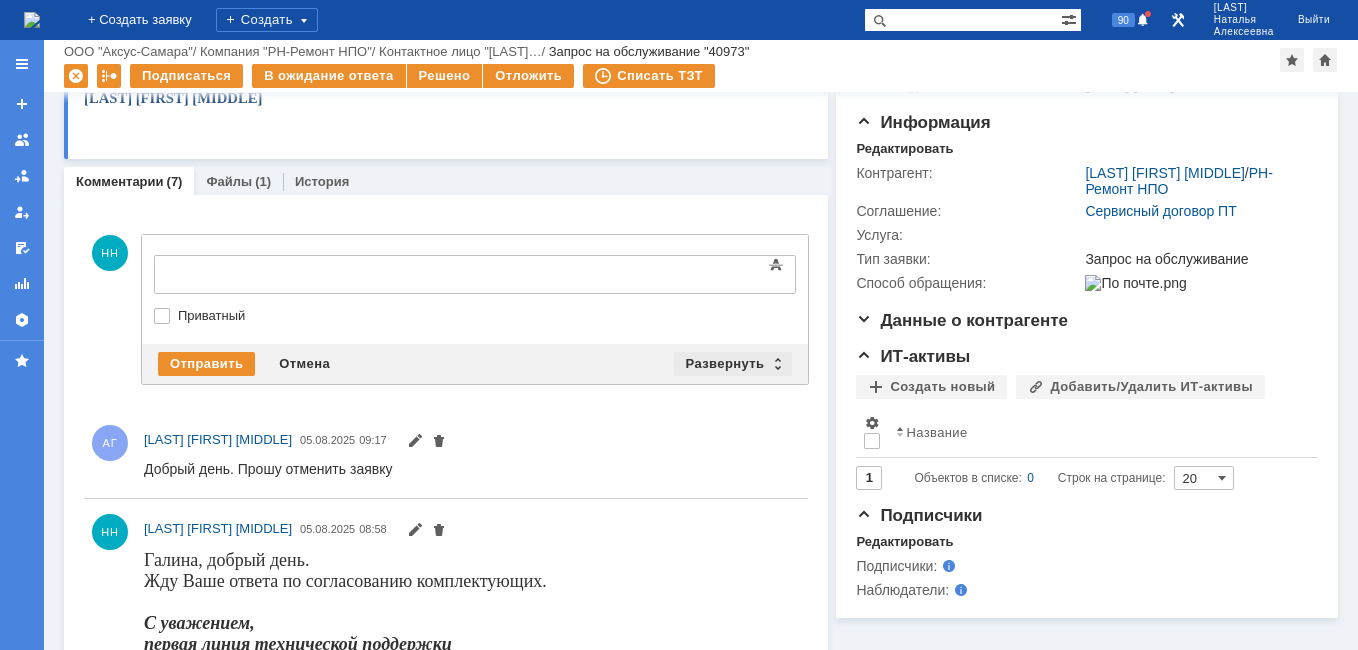 click on "Развернуть" at bounding box center (733, 364) 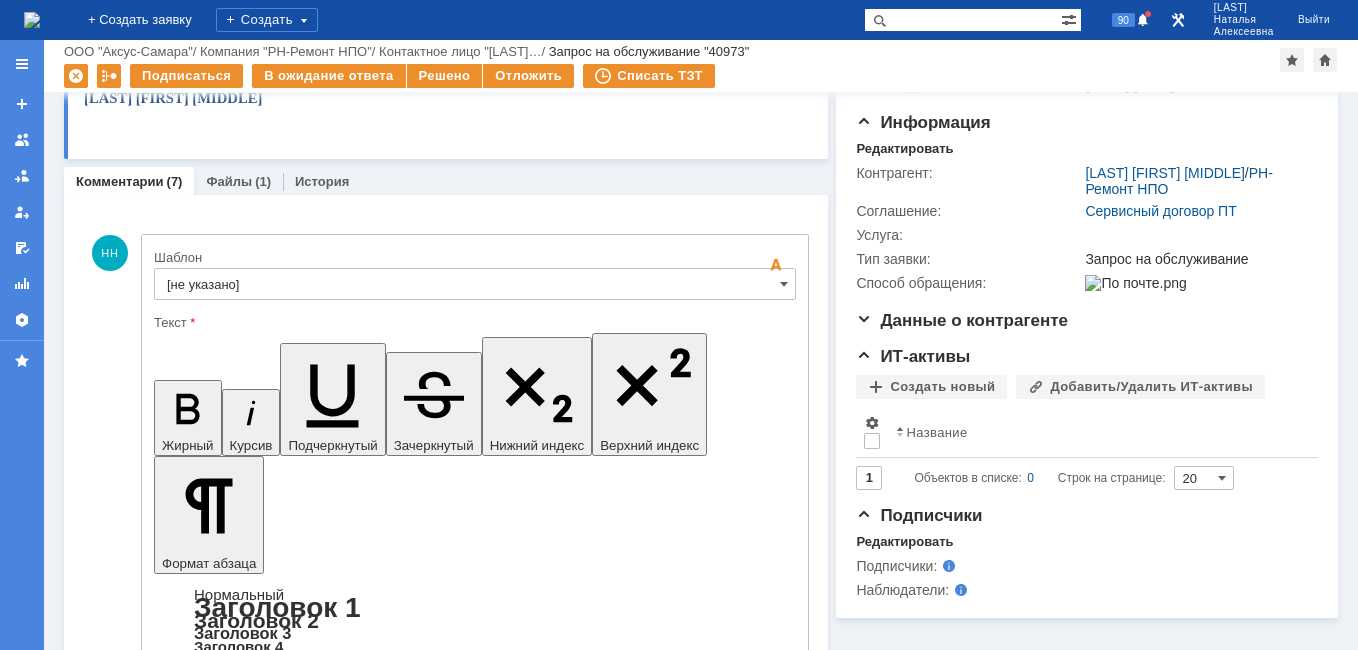scroll, scrollTop: 0, scrollLeft: 0, axis: both 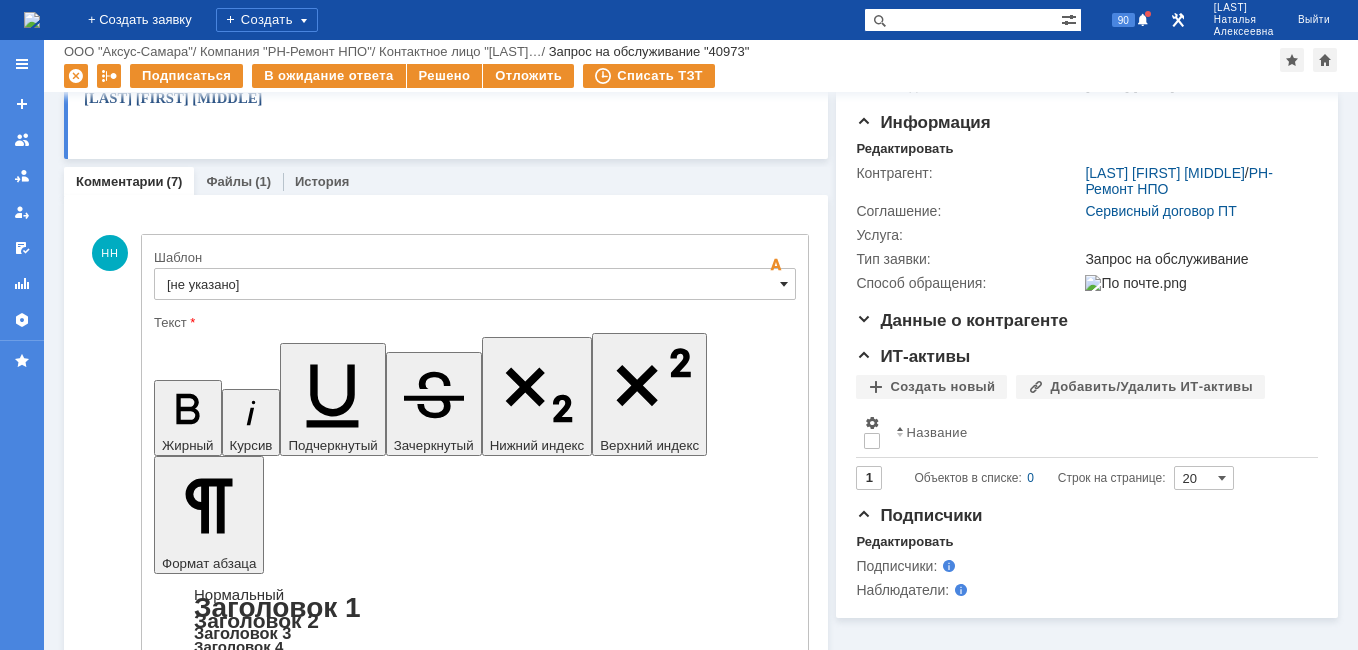 click at bounding box center (784, 284) 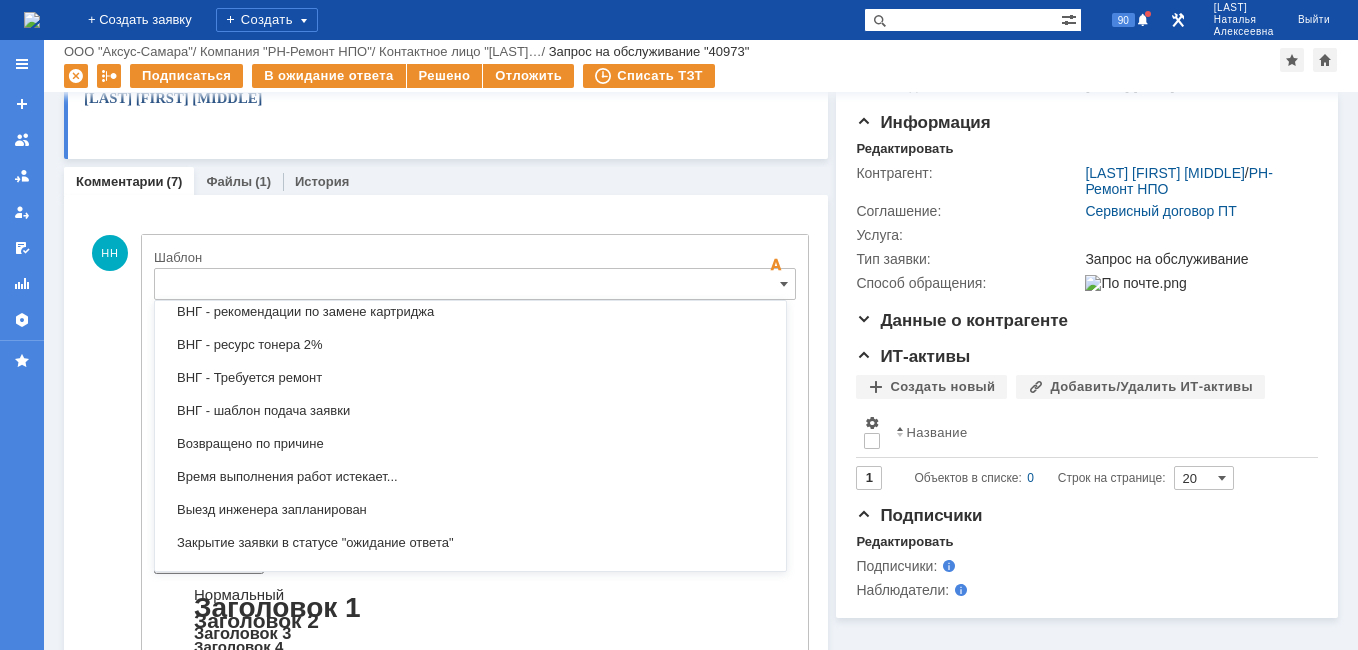 scroll, scrollTop: 787, scrollLeft: 0, axis: vertical 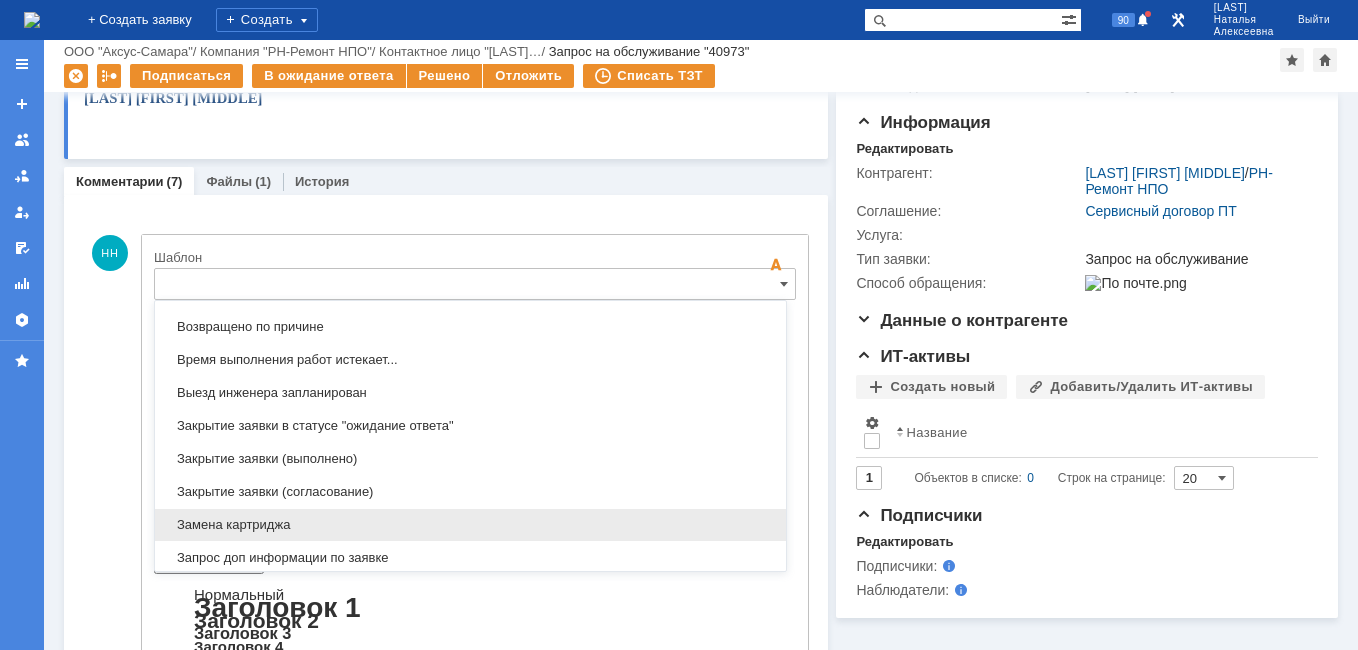 click on "Замена картриджа" at bounding box center (470, 525) 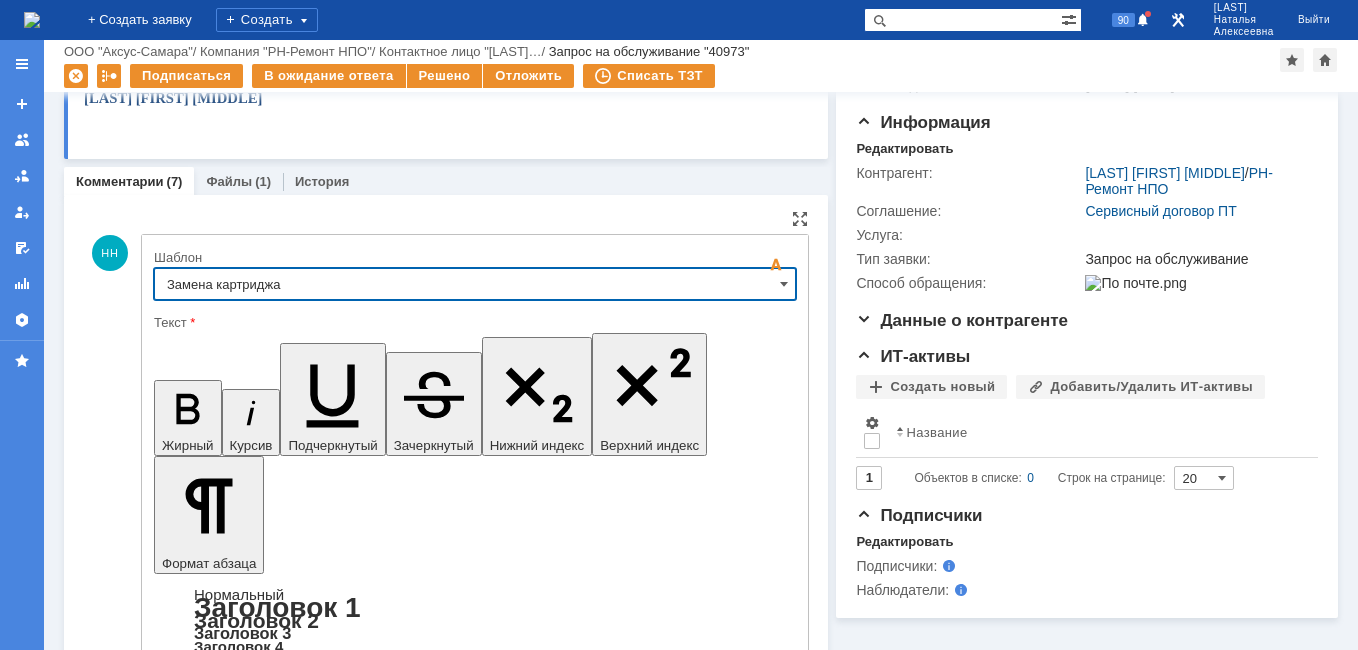 type on "Замена картриджа" 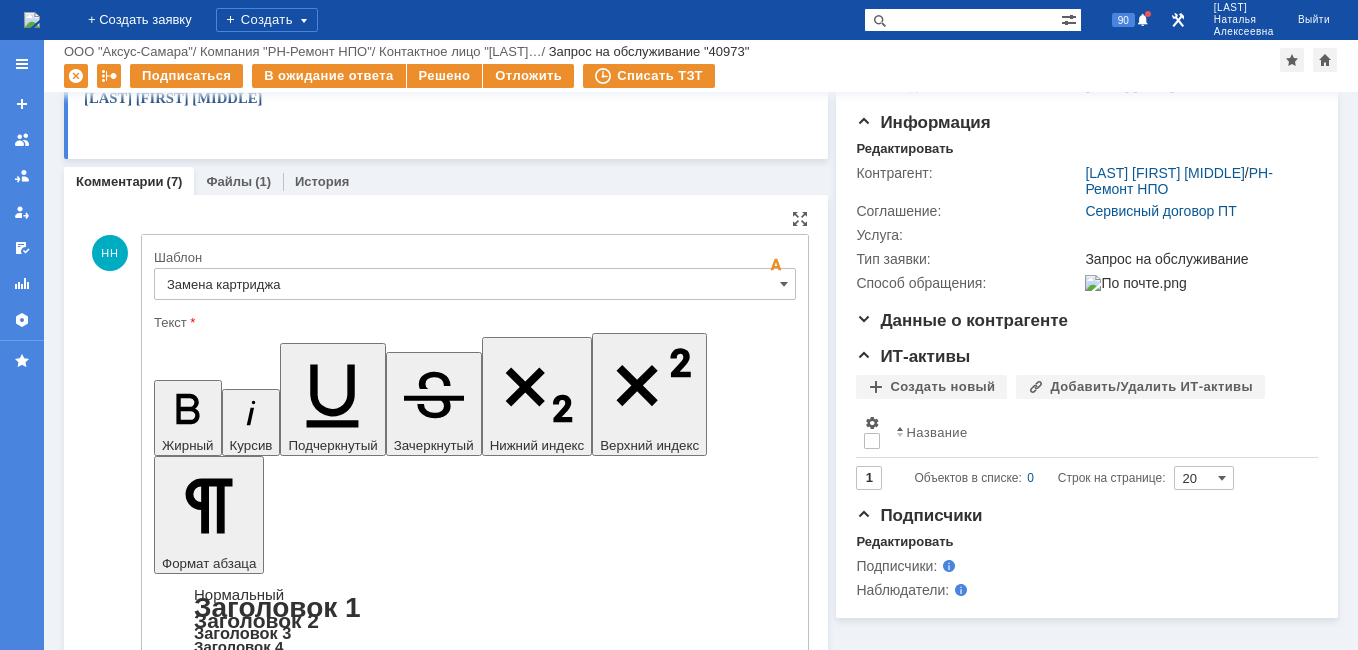 drag, startPoint x: 707, startPoint y: 4957, endPoint x: 186, endPoint y: 4928, distance: 521.80646 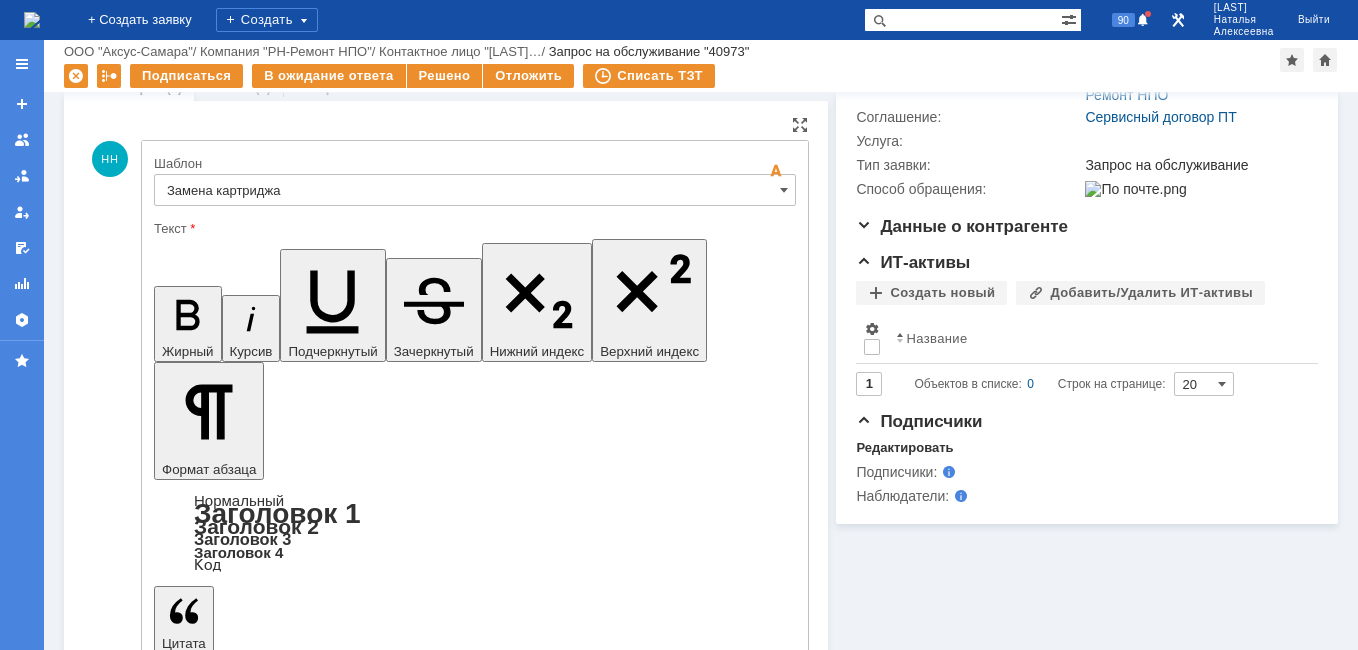 scroll, scrollTop: 500, scrollLeft: 0, axis: vertical 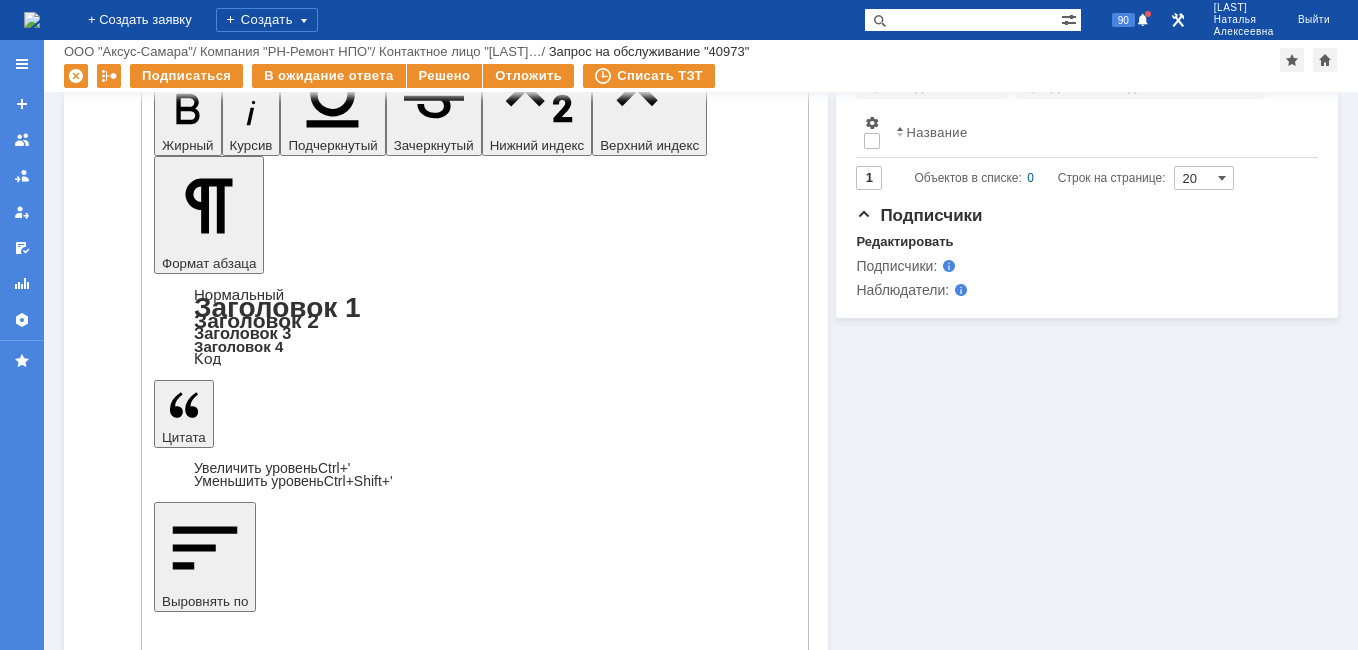 click on "Отправить" at bounding box center (206, 4892) 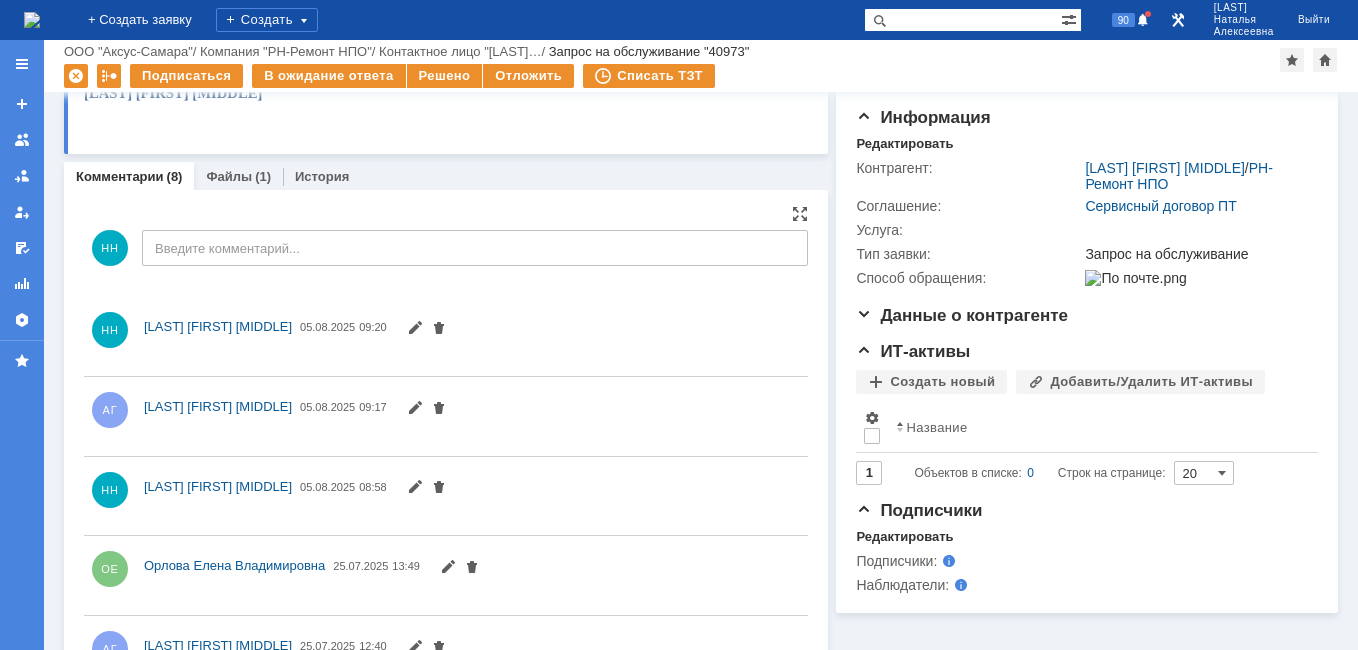 scroll, scrollTop: 500, scrollLeft: 0, axis: vertical 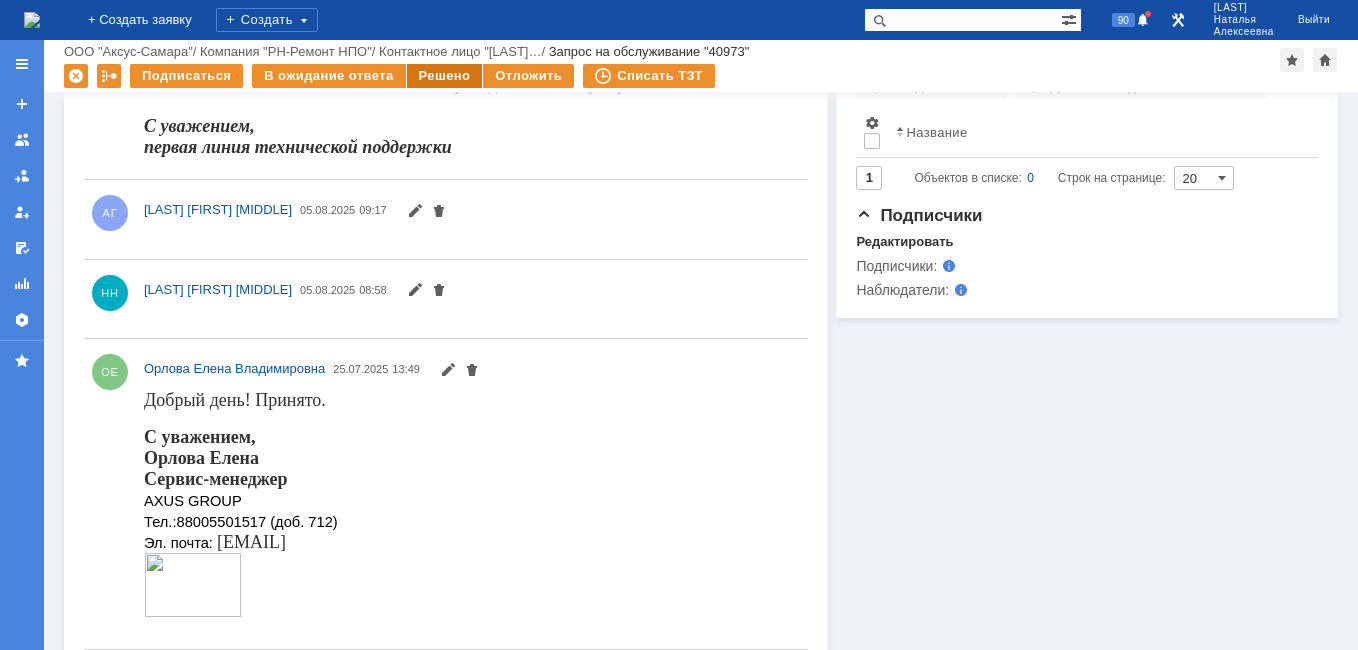 click on "Решено" at bounding box center (445, 76) 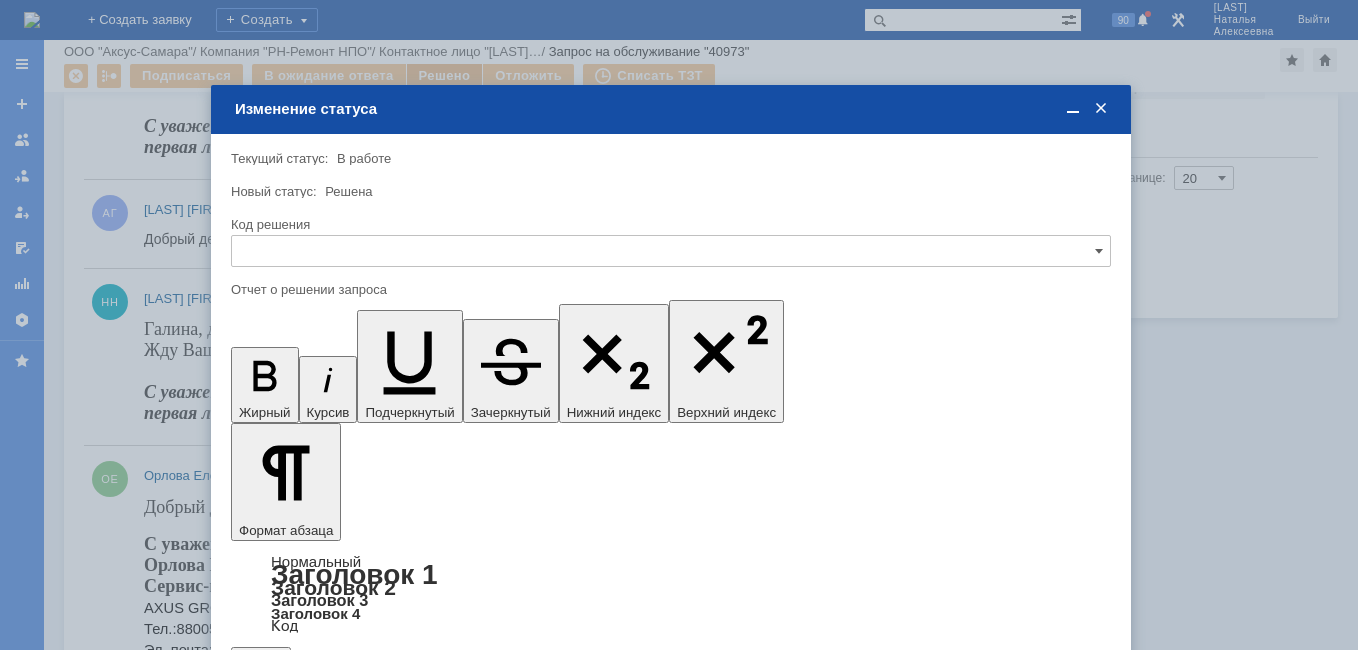 scroll, scrollTop: 0, scrollLeft: 0, axis: both 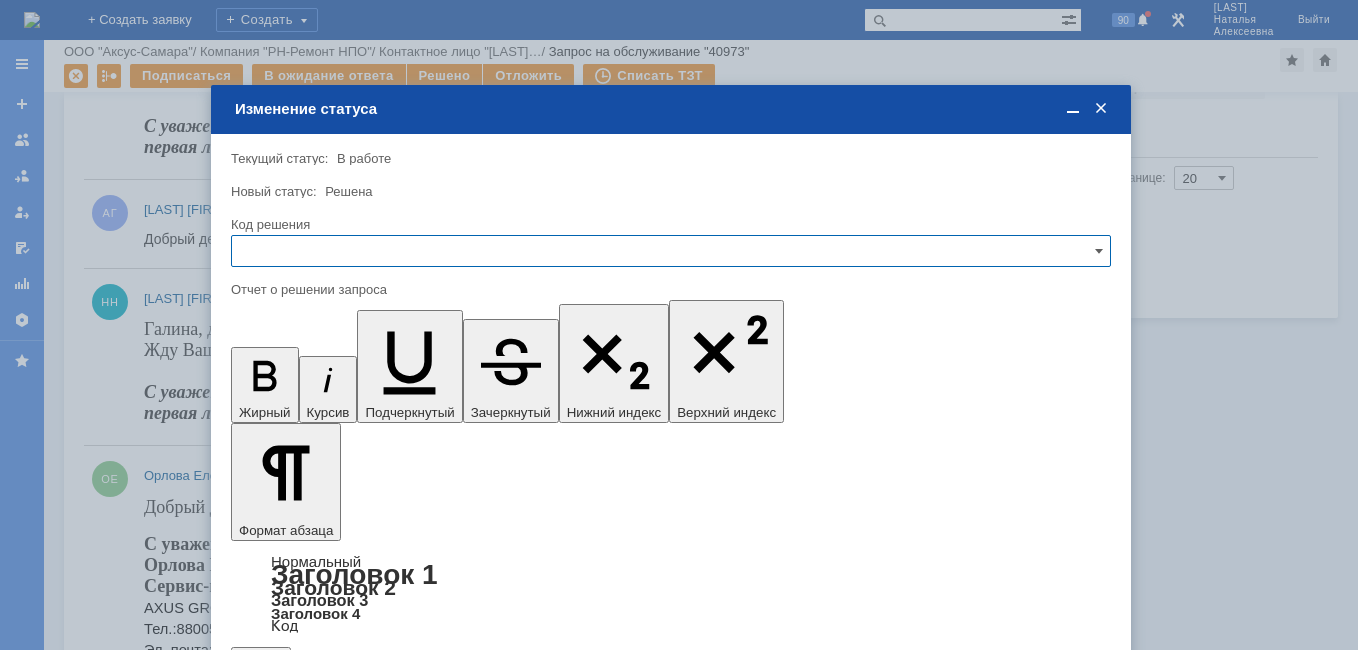 click at bounding box center [671, 251] 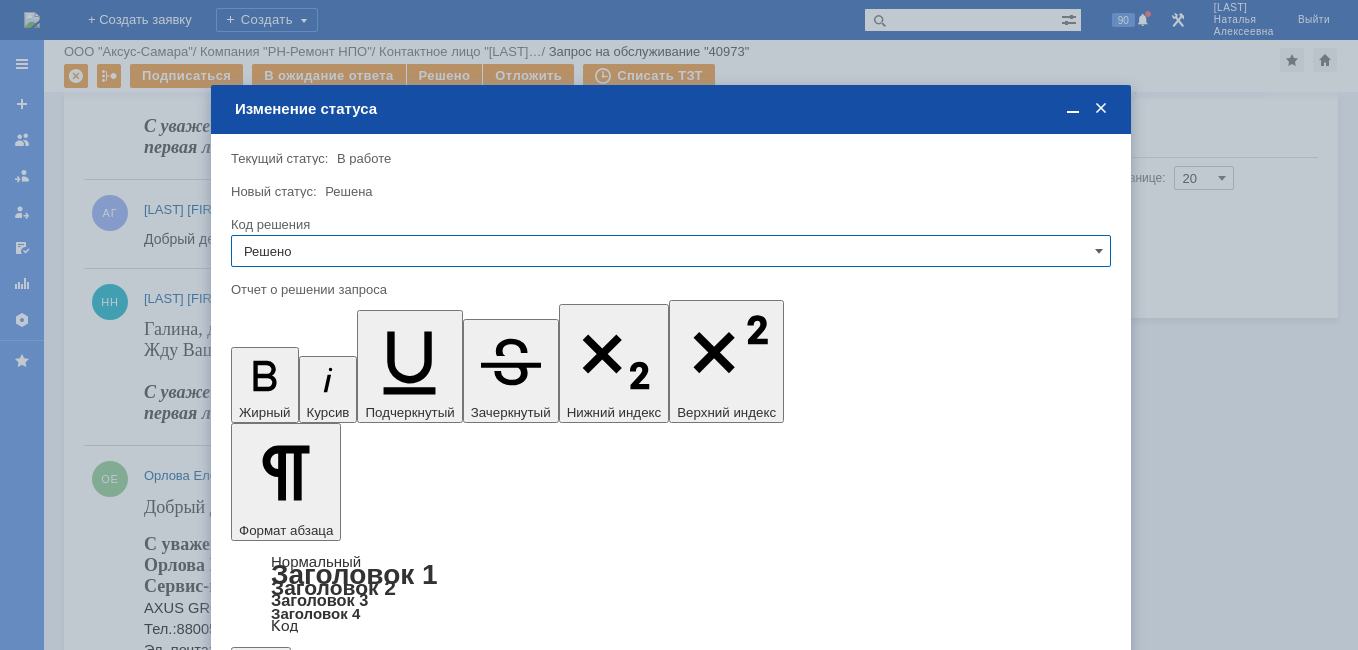 type on "Решено" 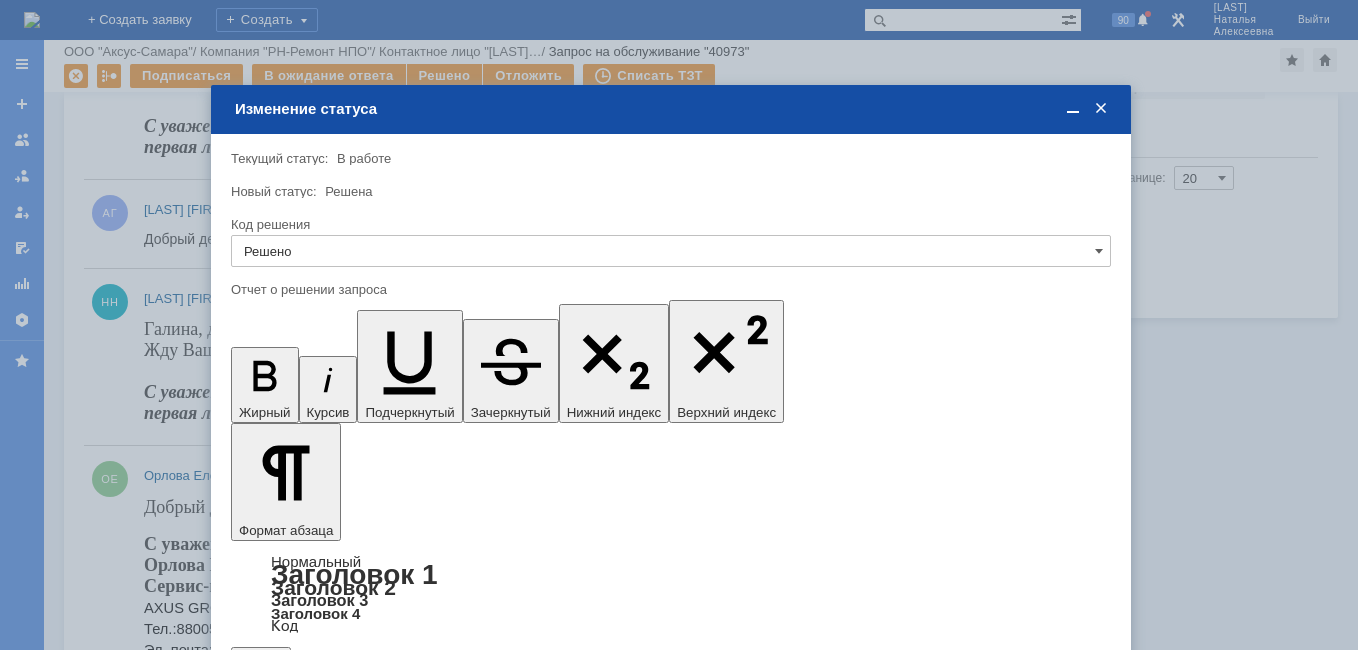 click on "Сохранить" at bounding box center (291, 688) 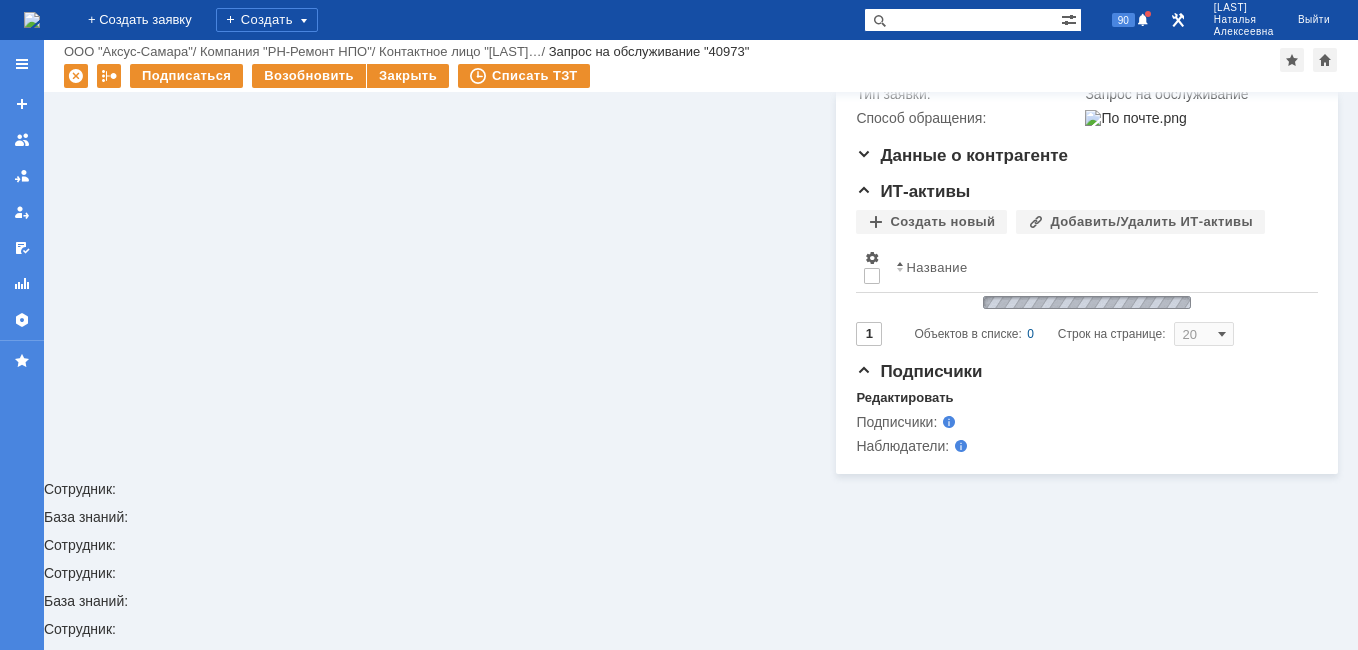 scroll, scrollTop: 229, scrollLeft: 0, axis: vertical 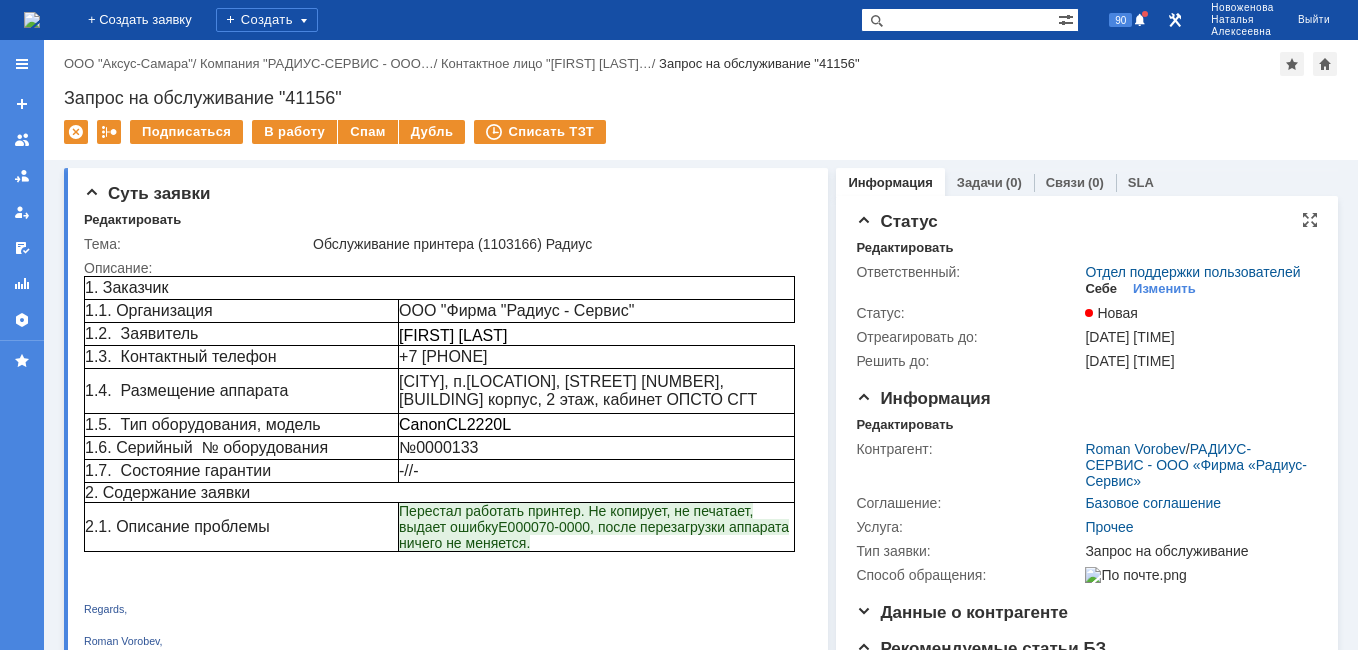 click on "Себе" at bounding box center [1101, 289] 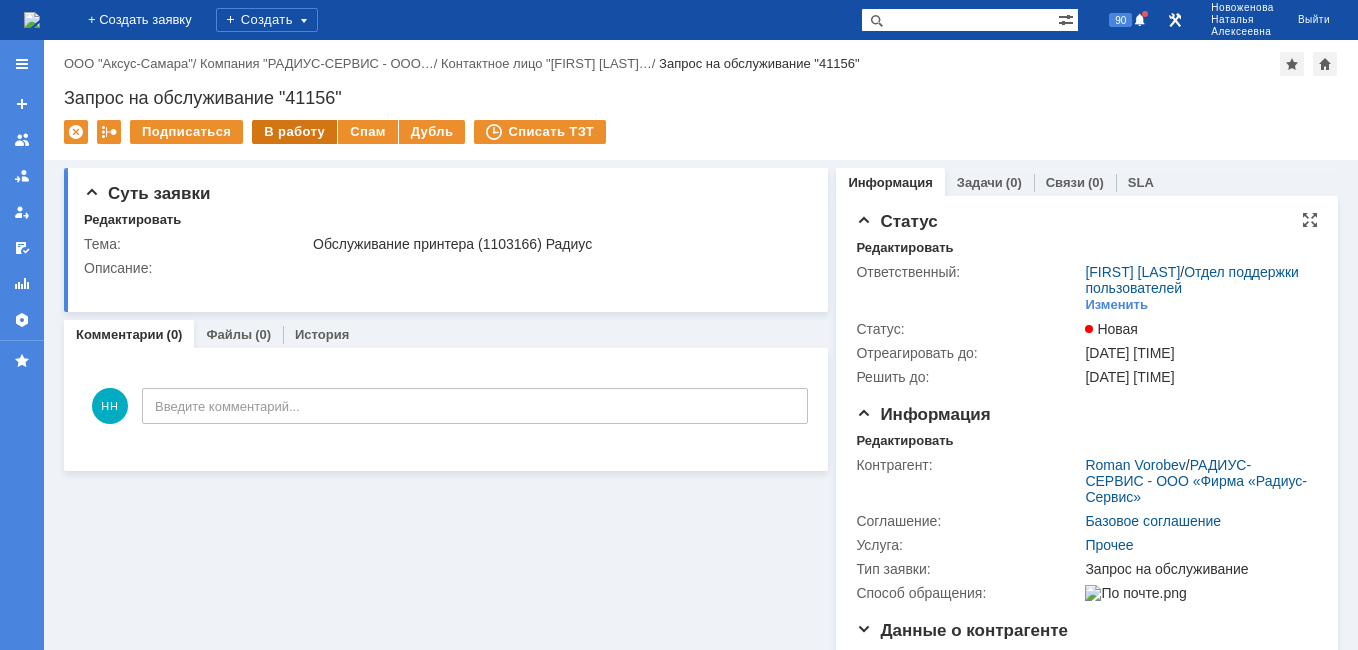 click on "В работу" at bounding box center (294, 132) 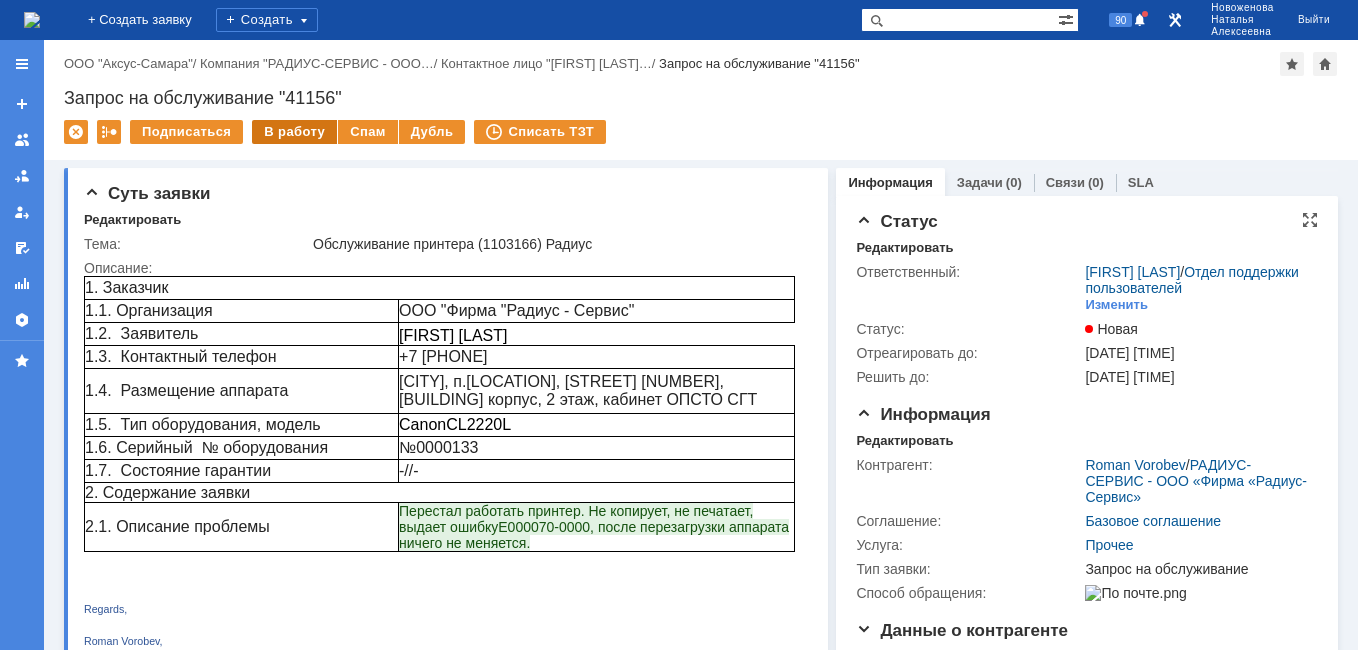 scroll, scrollTop: 0, scrollLeft: 0, axis: both 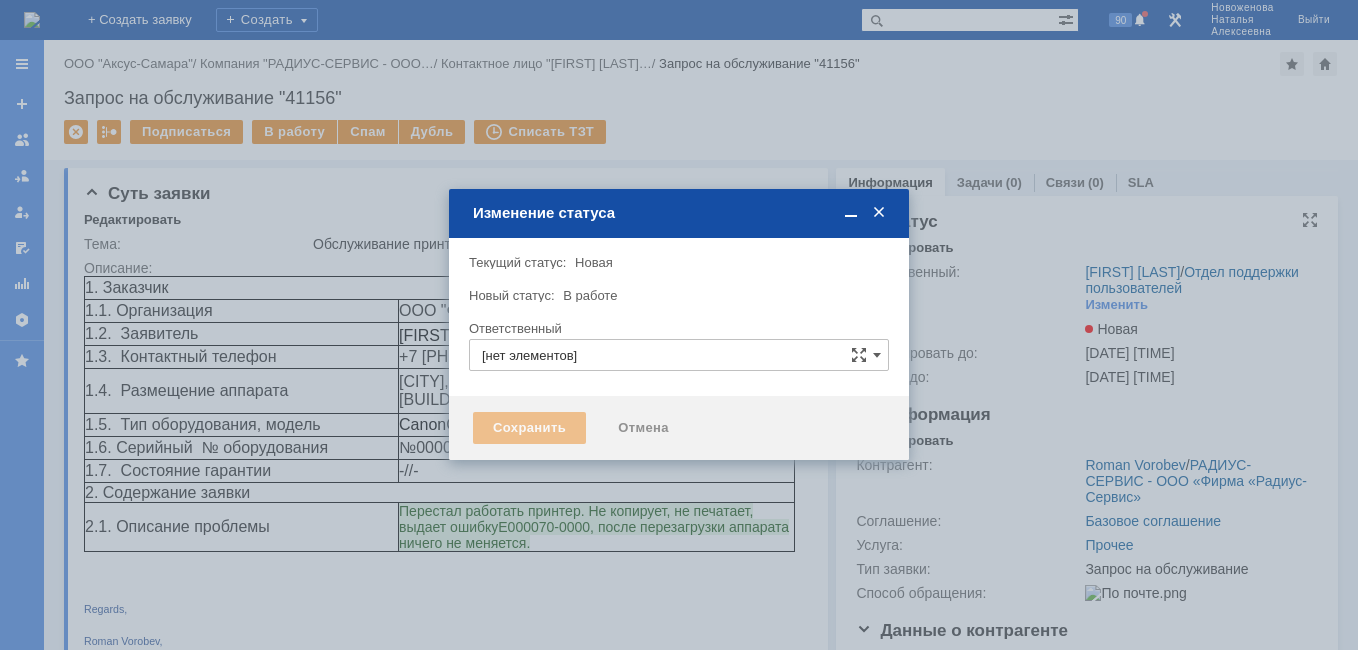 type on "[FIRST] [LAST]" 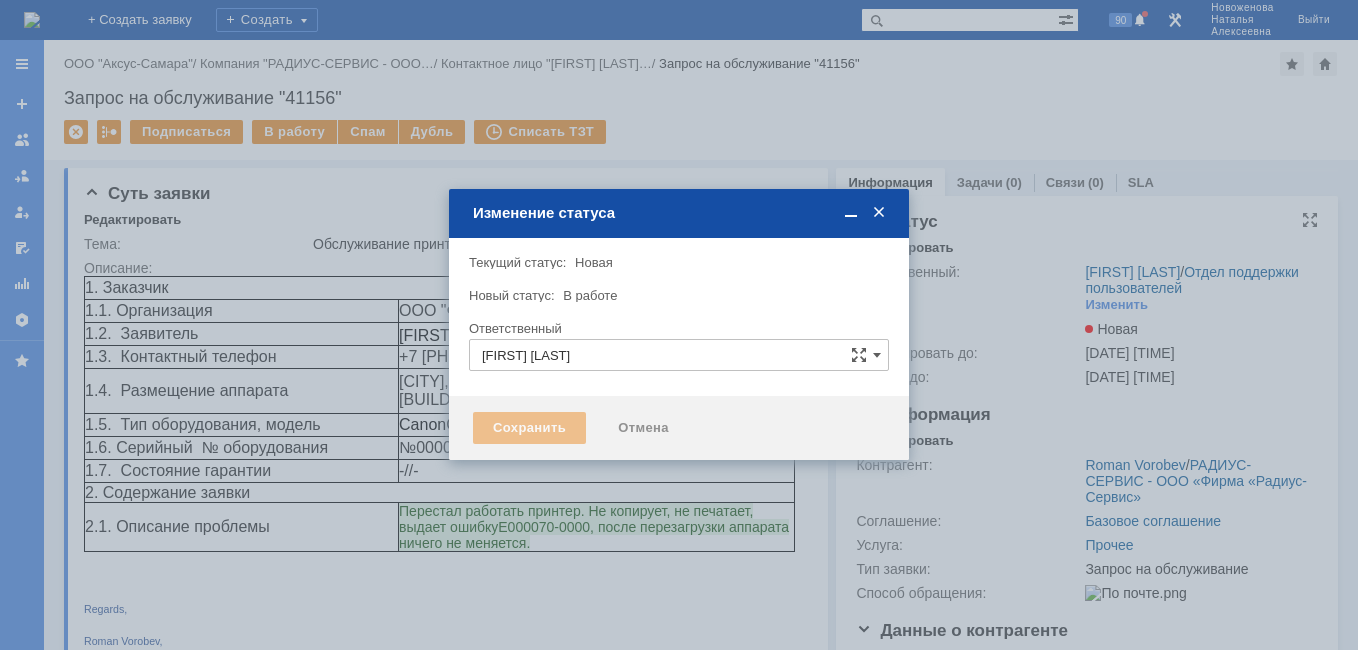 type 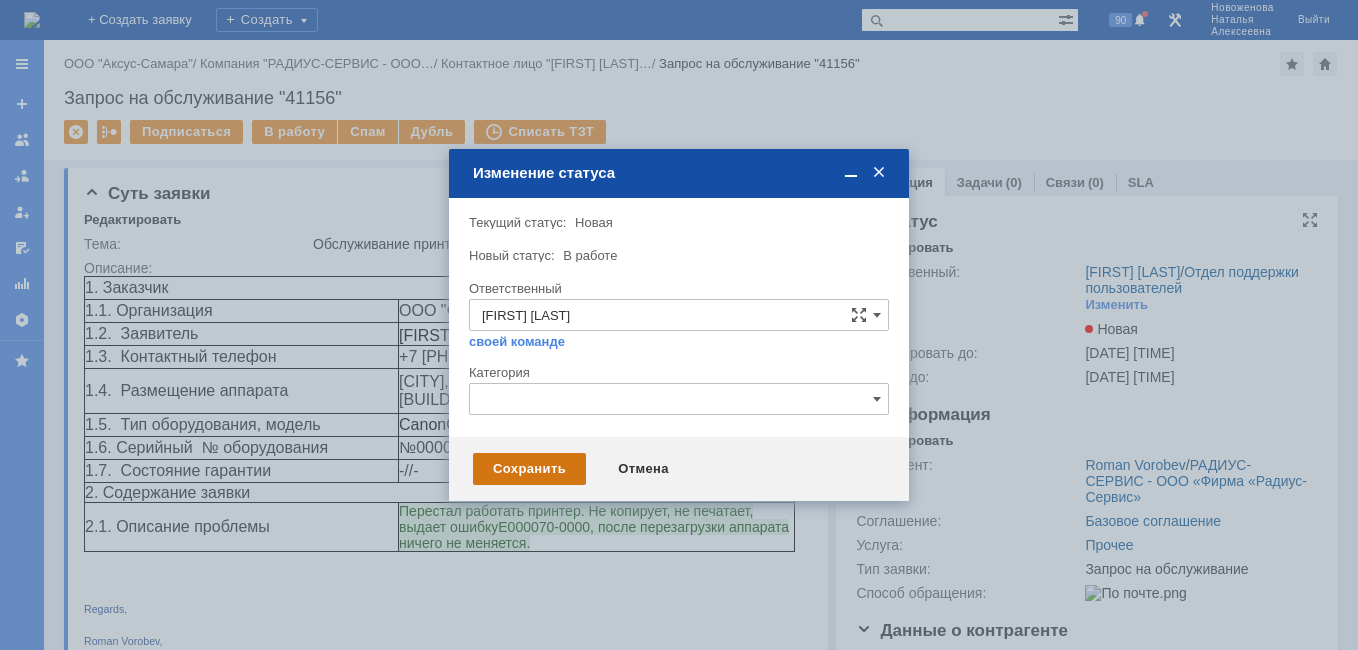 click on "Сохранить" at bounding box center (529, 469) 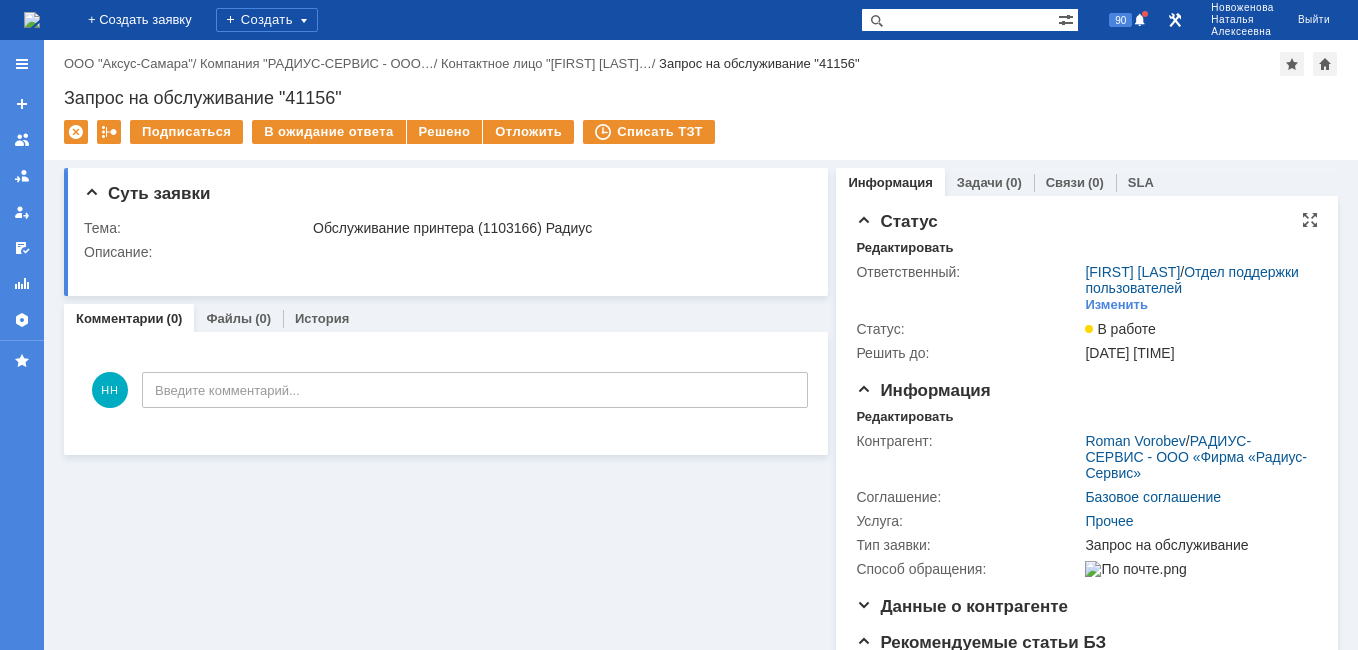 scroll, scrollTop: 0, scrollLeft: 0, axis: both 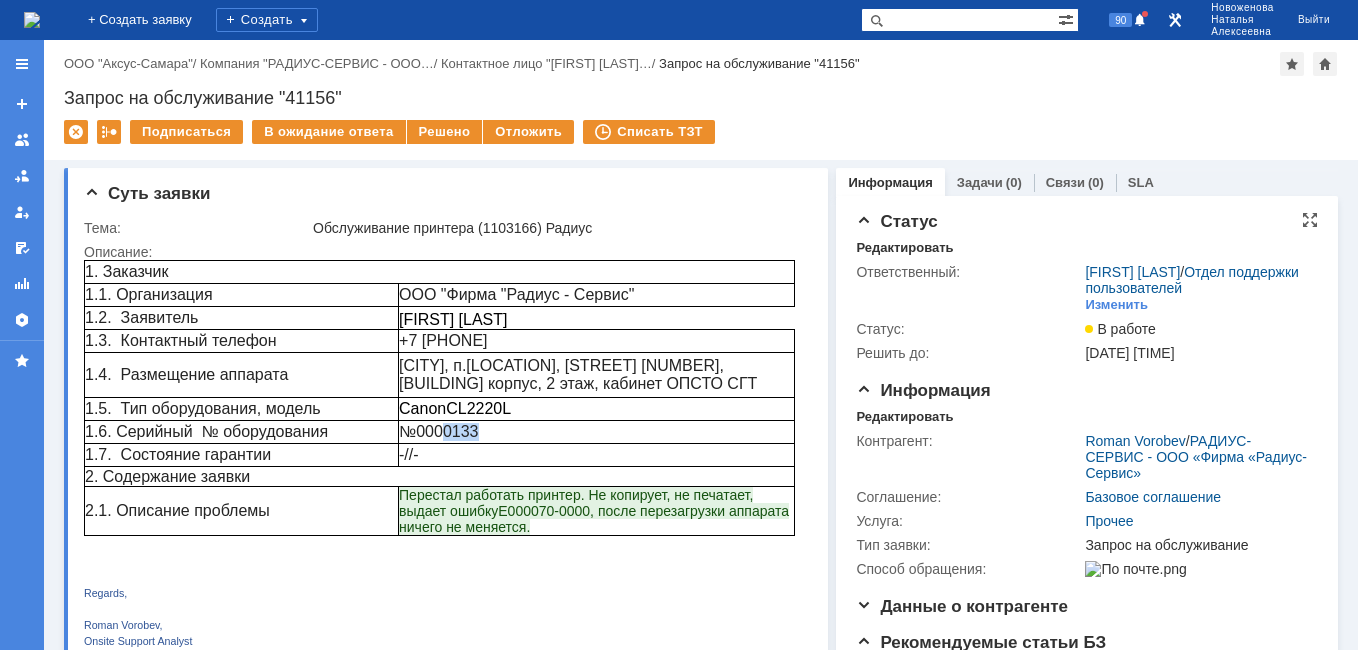 drag, startPoint x: 475, startPoint y: 430, endPoint x: 443, endPoint y: 431, distance: 32.01562 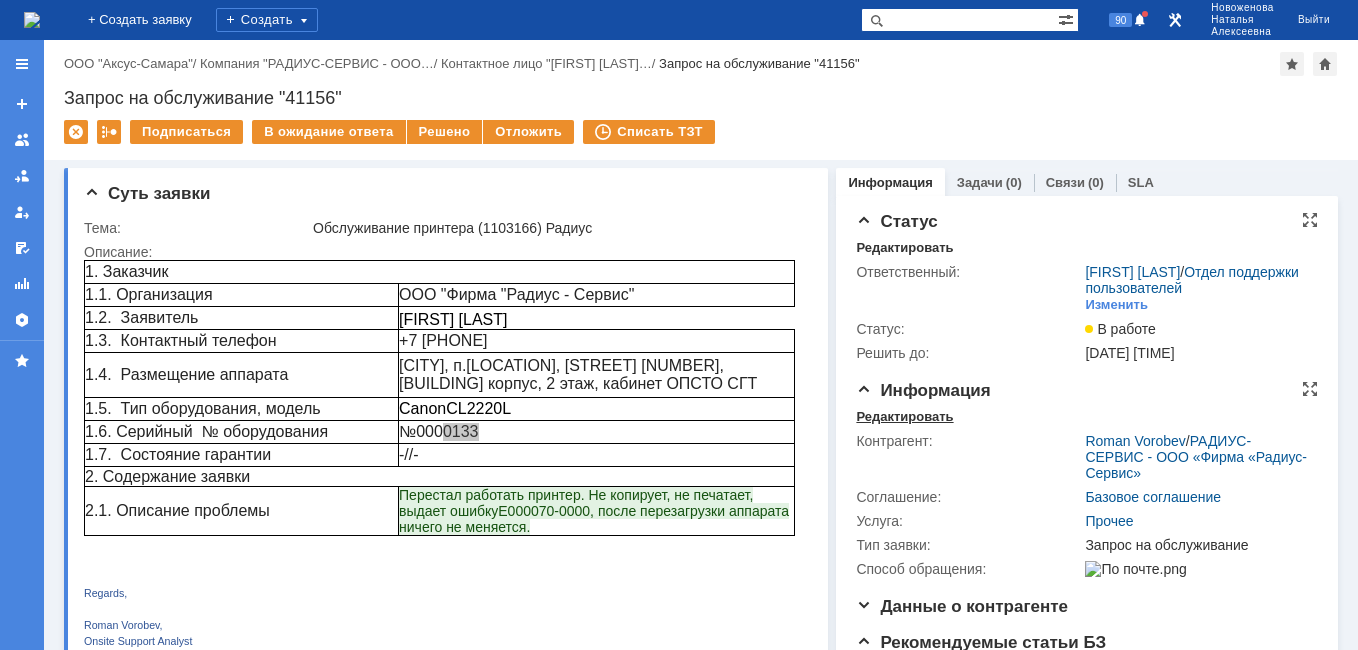 click on "Редактировать" at bounding box center [904, 417] 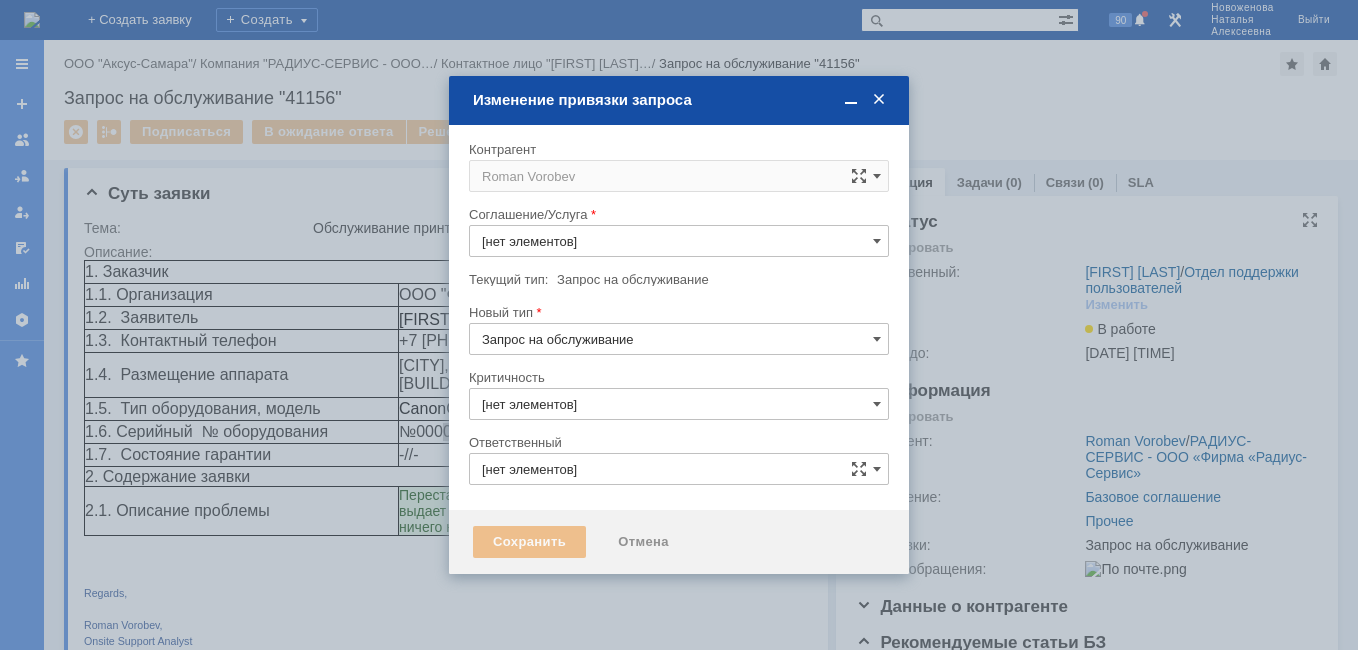 type on "3. Низкая" 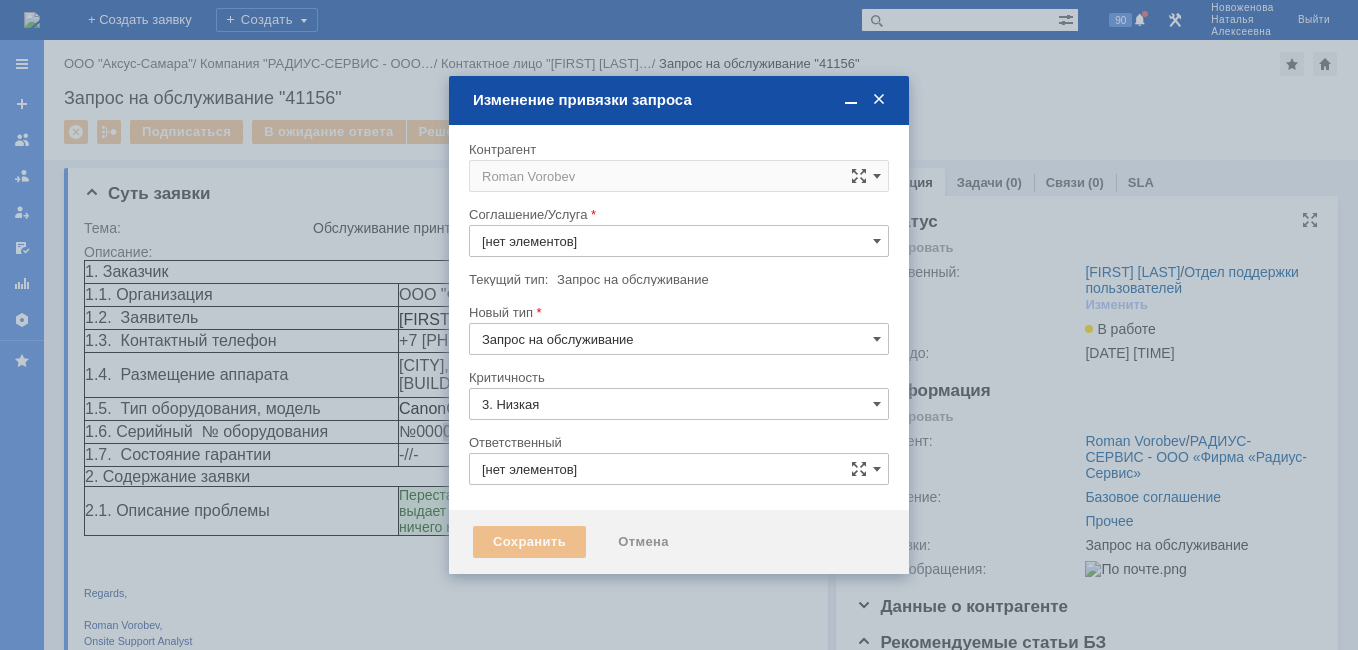 type on "Прочее" 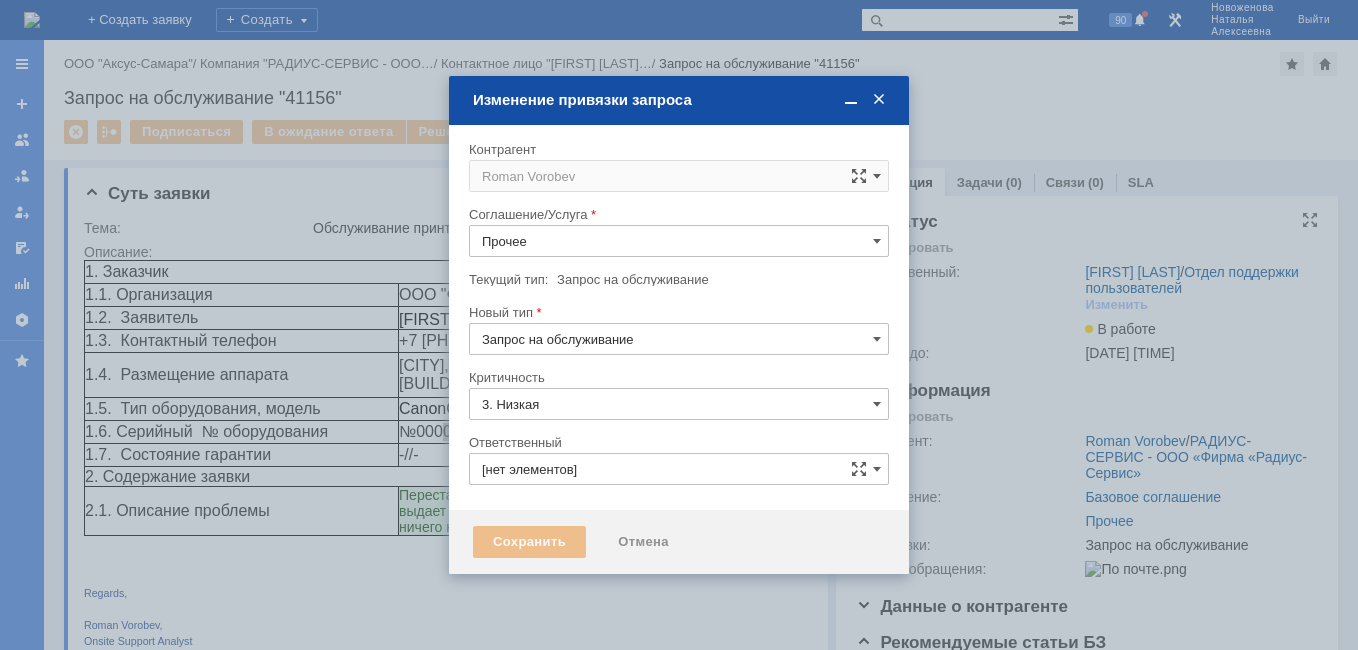 type on "[не указано]" 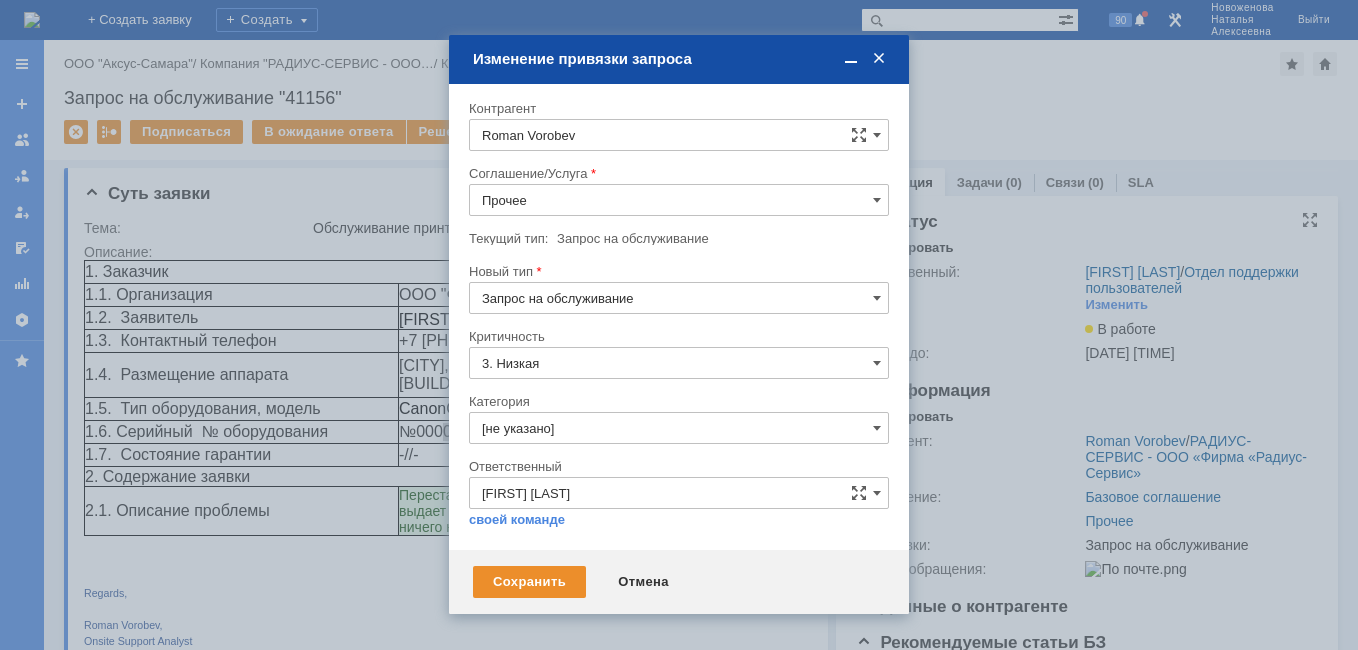 click on "Прочее" at bounding box center (679, 200) 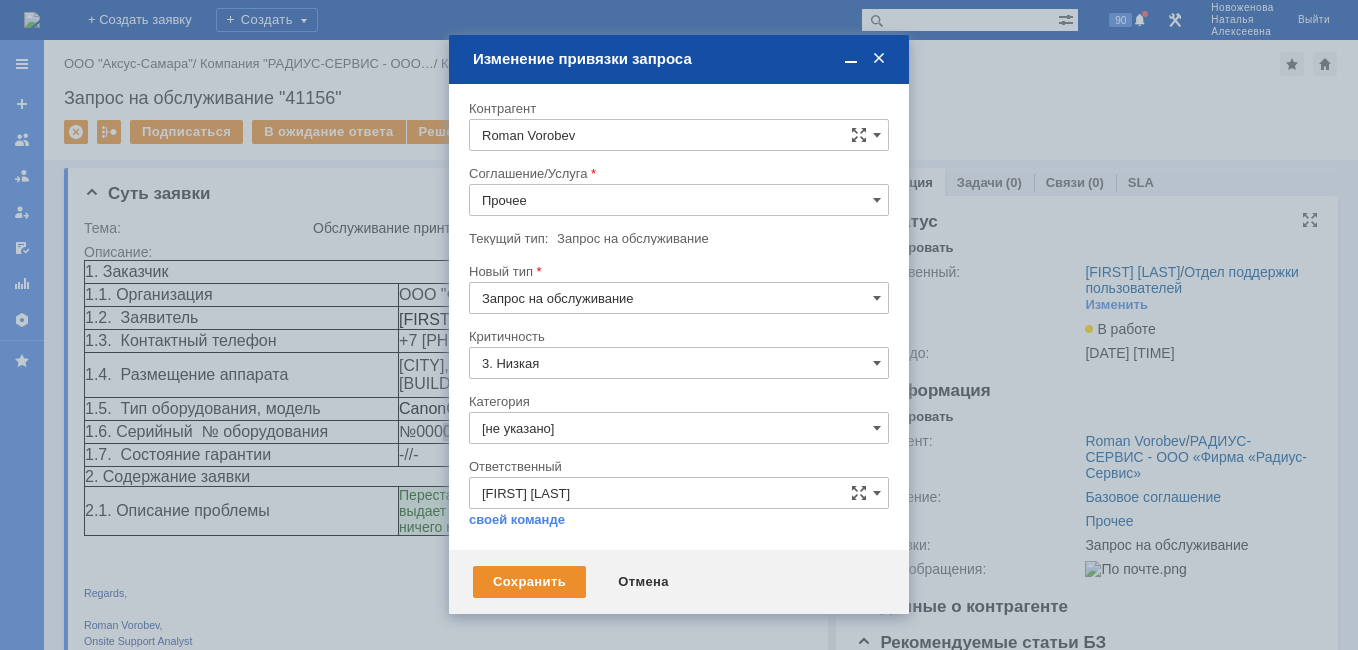 click on "Шлюмберже (вся Россия)" at bounding box center [679, 468] 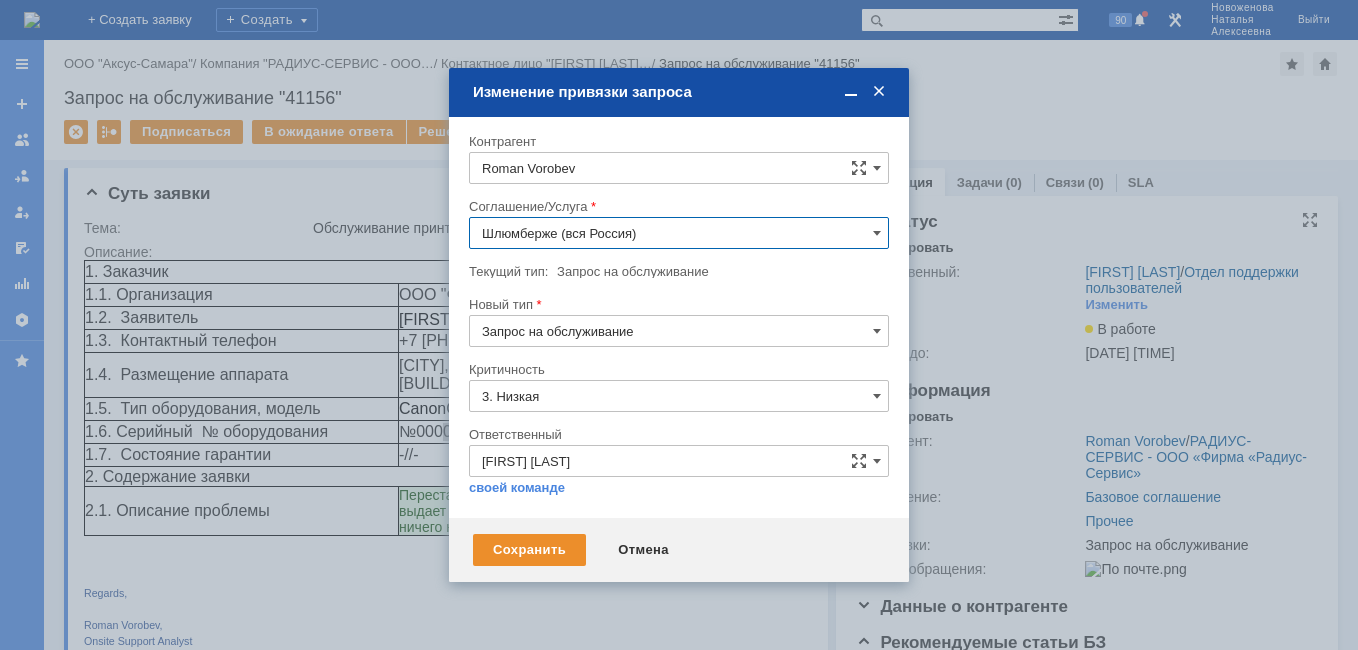 click on "Шлюмберже (вся Россия)" at bounding box center [679, 233] 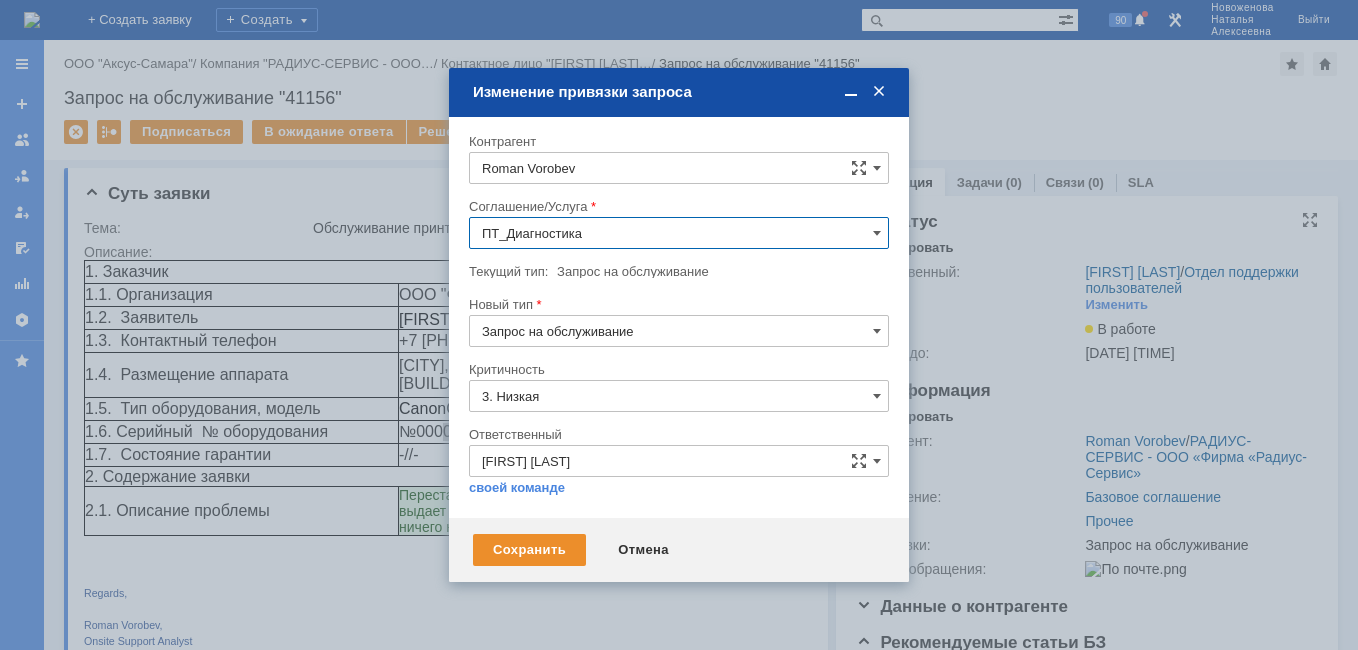 type on "ПТ_Диагностика" 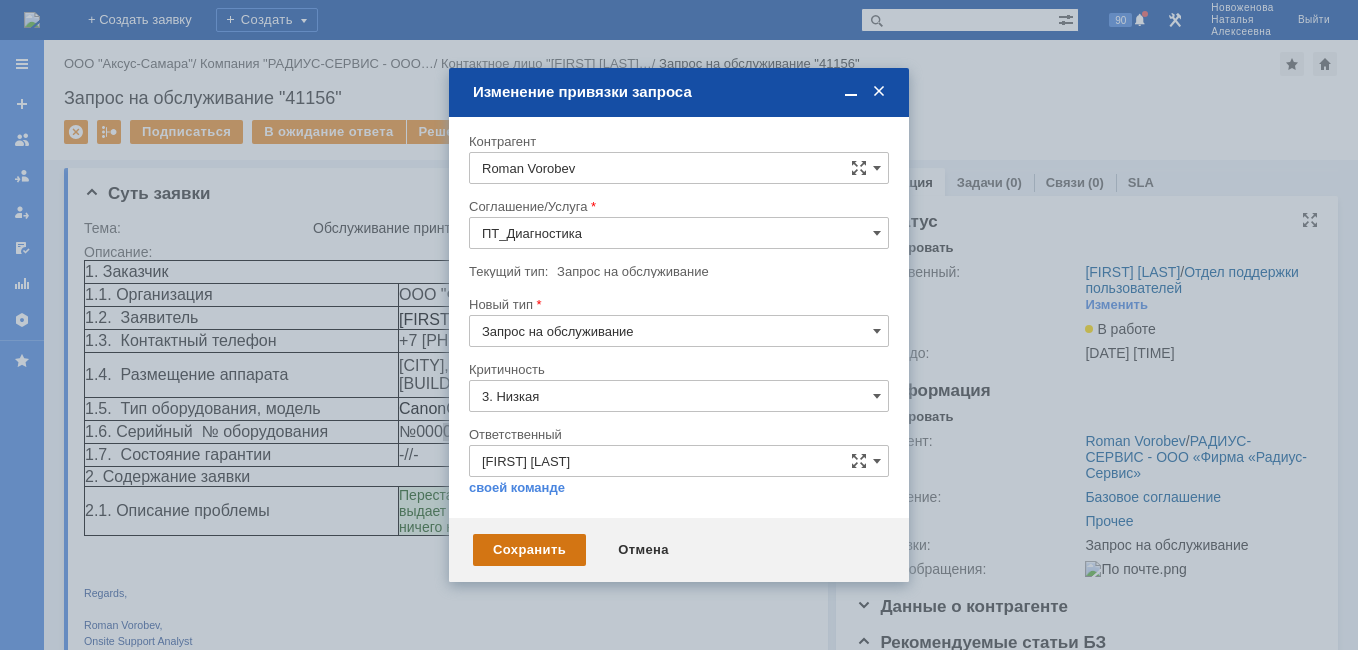 click on "Сохранить" at bounding box center [529, 550] 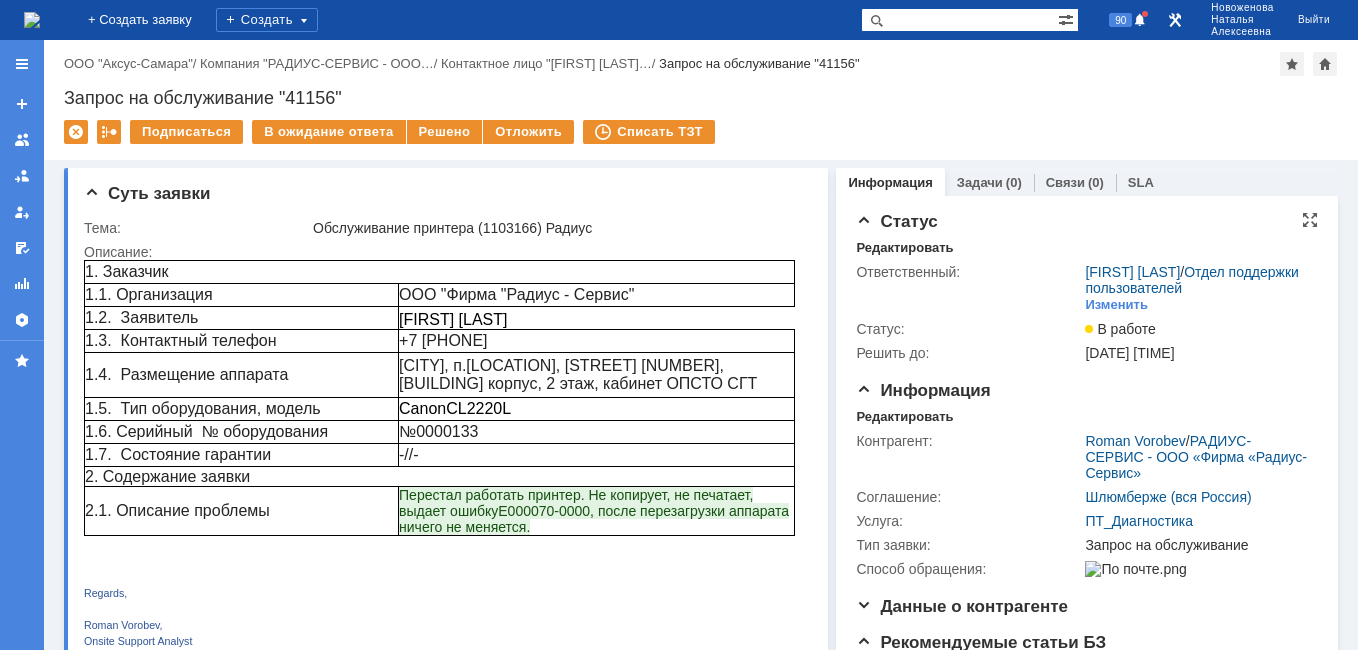 scroll, scrollTop: 0, scrollLeft: 0, axis: both 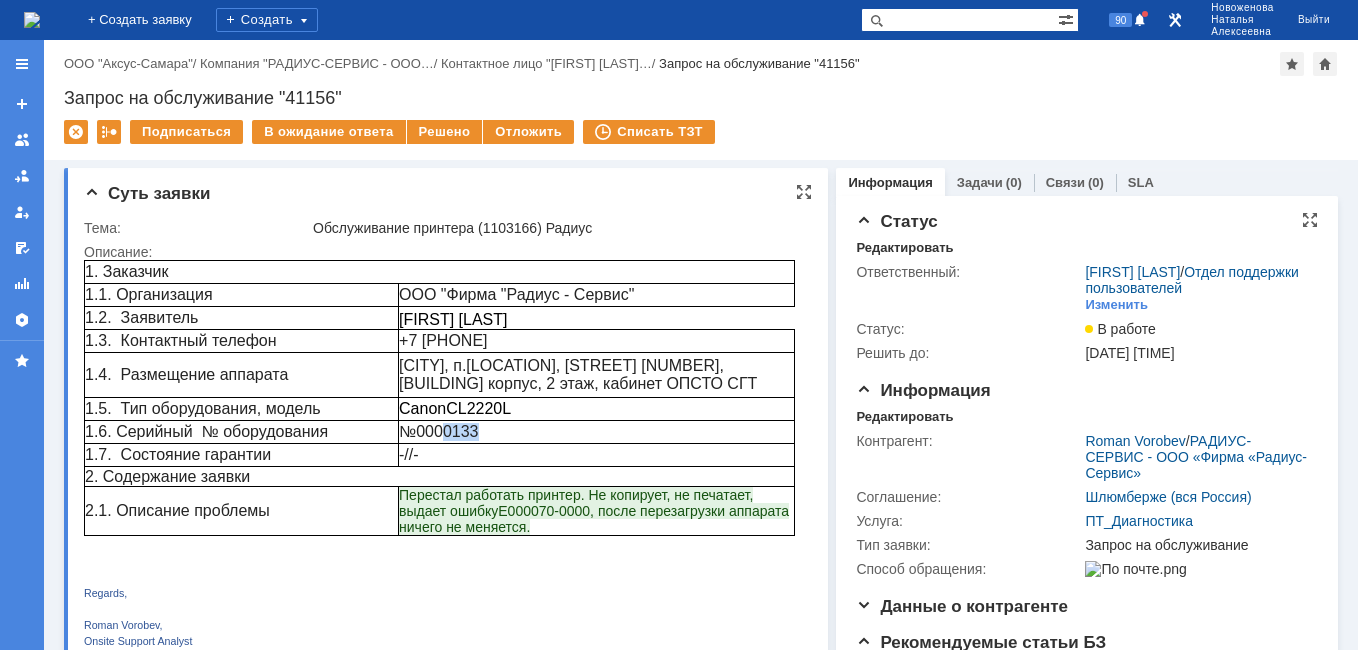 drag, startPoint x: 474, startPoint y: 436, endPoint x: 441, endPoint y: 433, distance: 33.13608 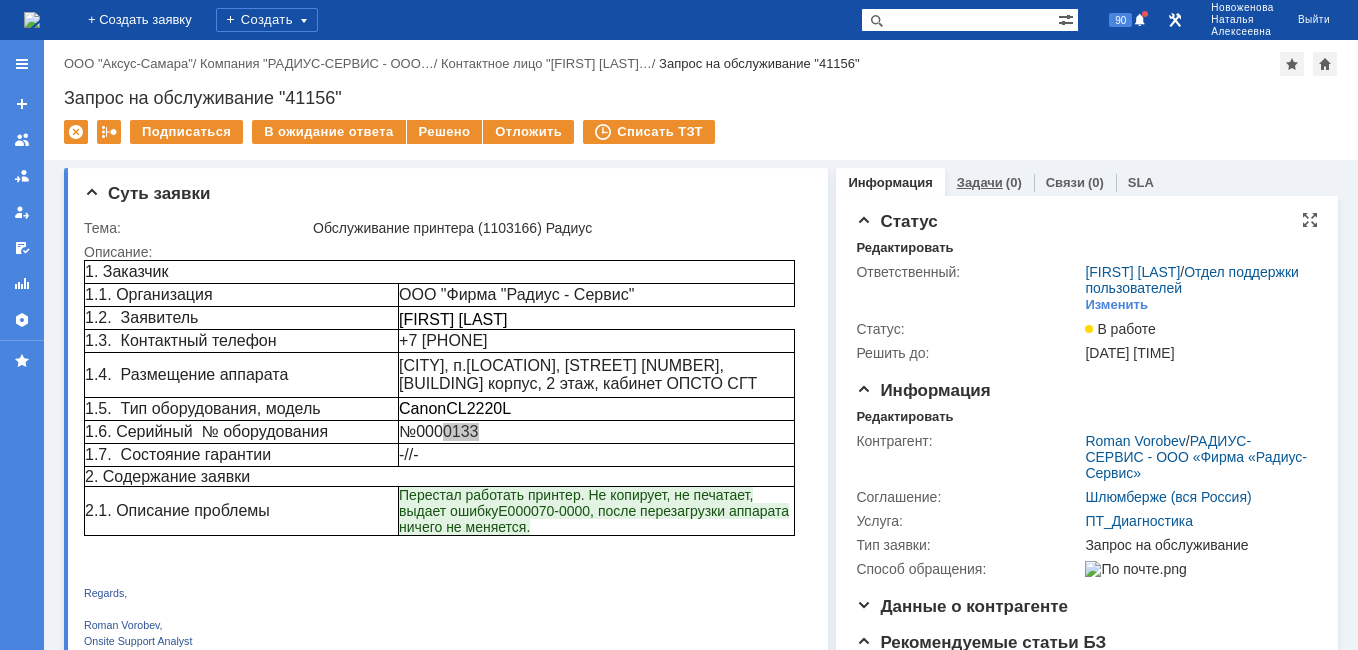 click on "Задачи (0)" at bounding box center [989, 182] 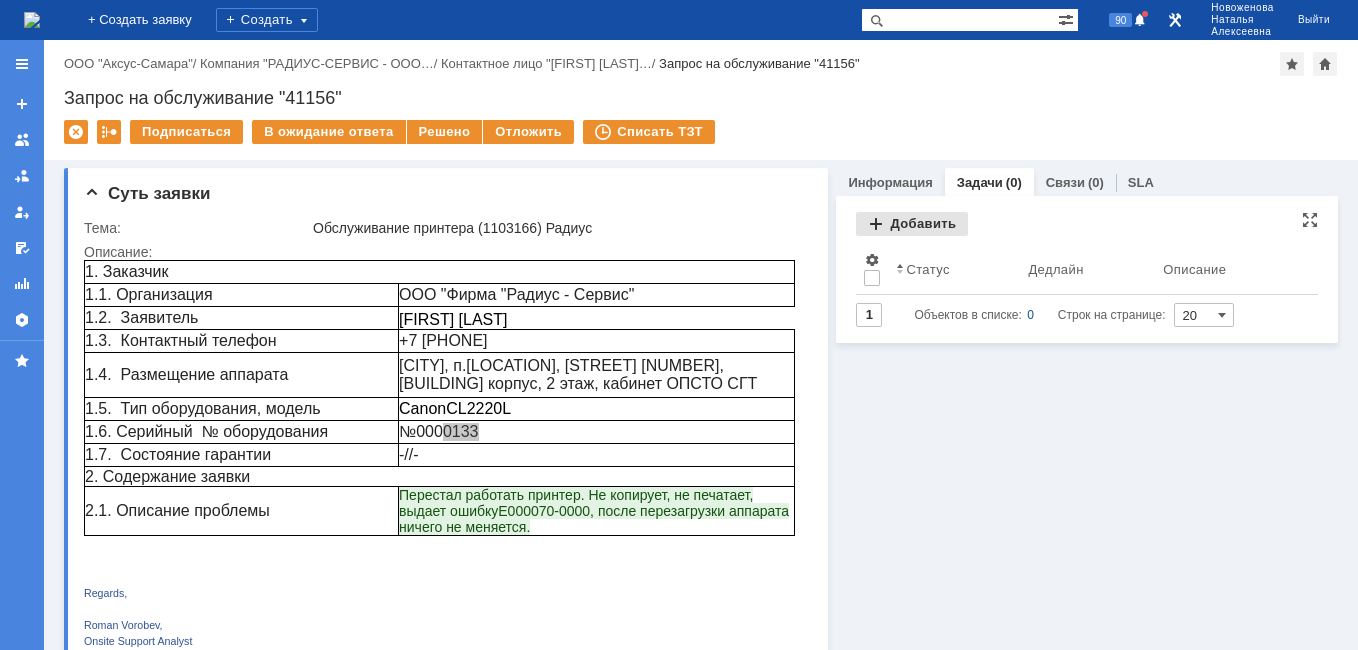 click on "Добавить" at bounding box center (912, 224) 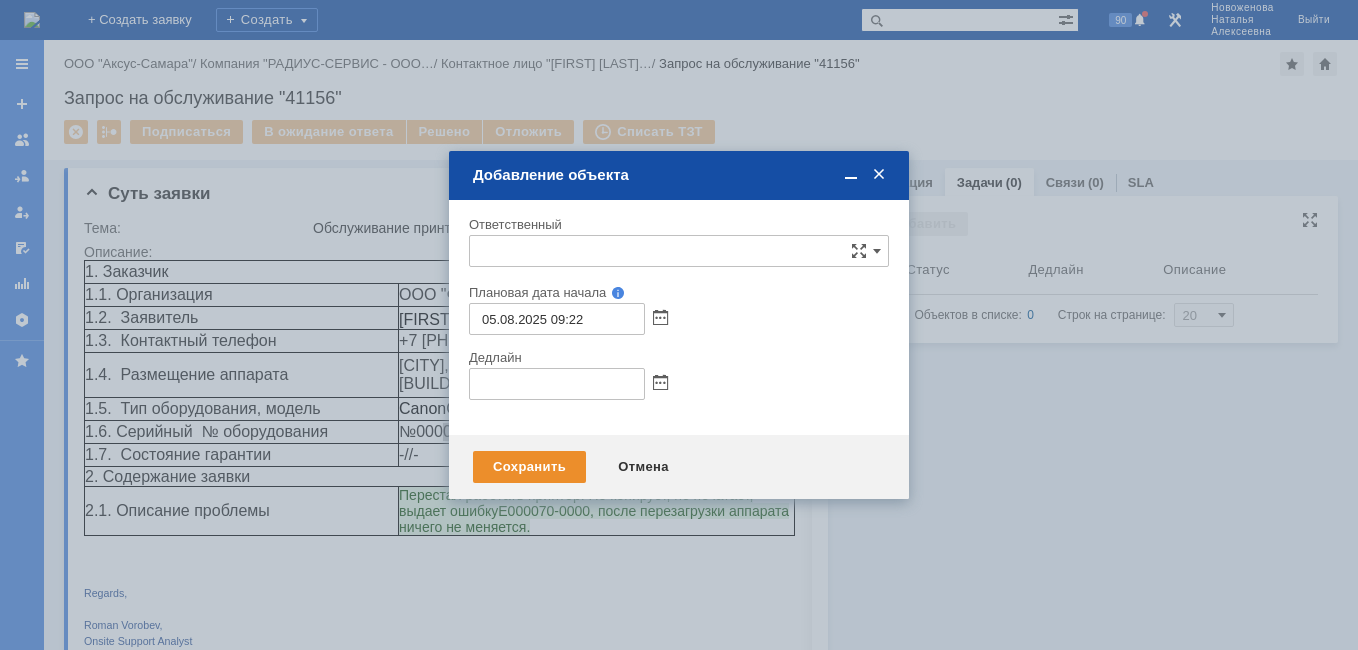 type on "[не указано]" 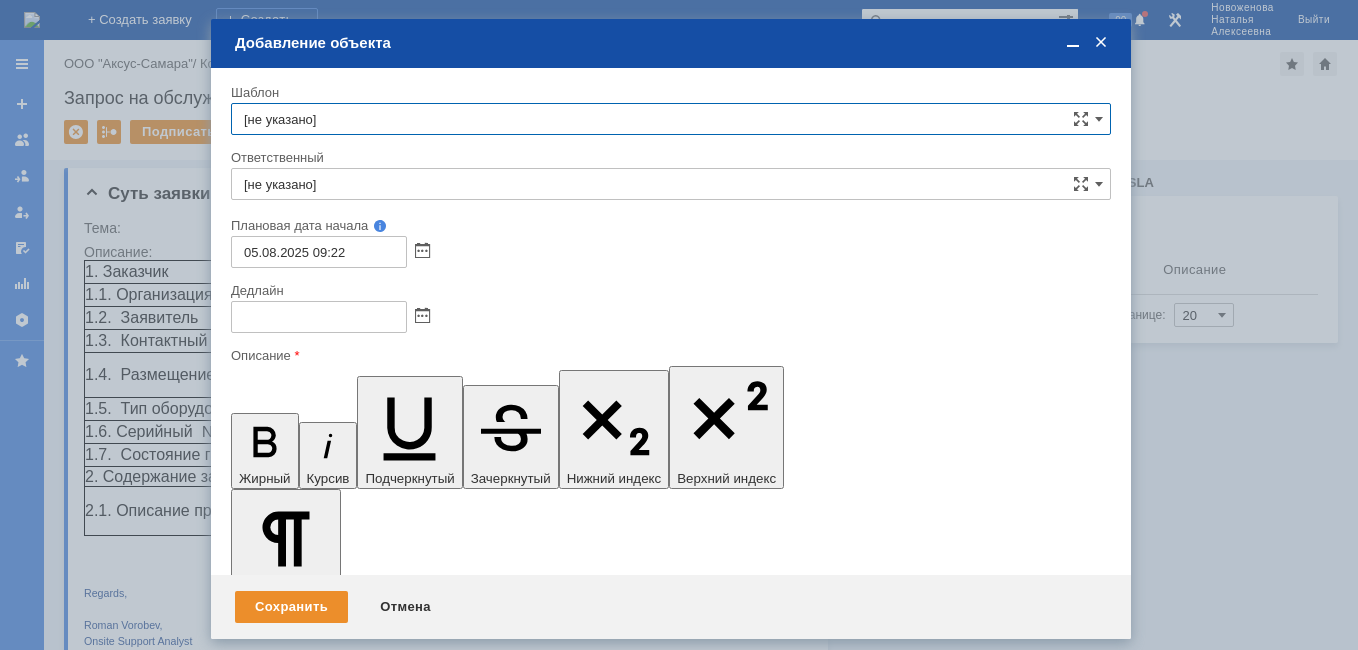 scroll, scrollTop: 0, scrollLeft: 0, axis: both 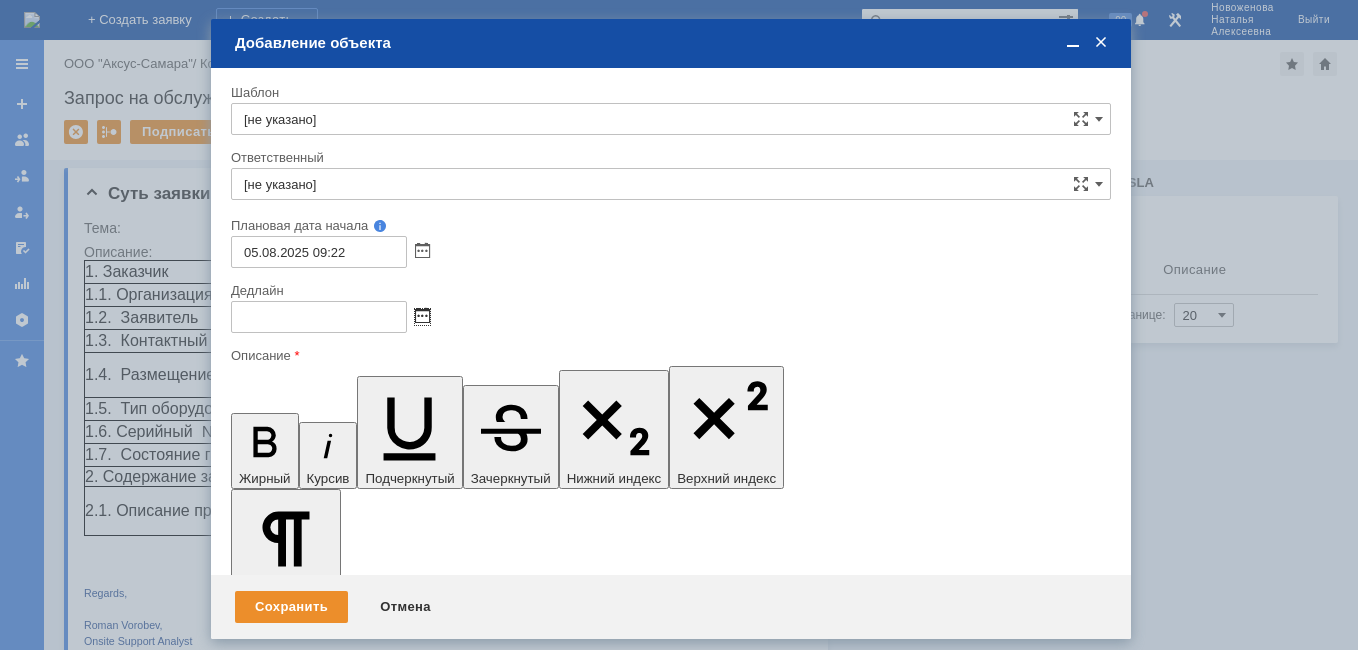 click at bounding box center (422, 317) 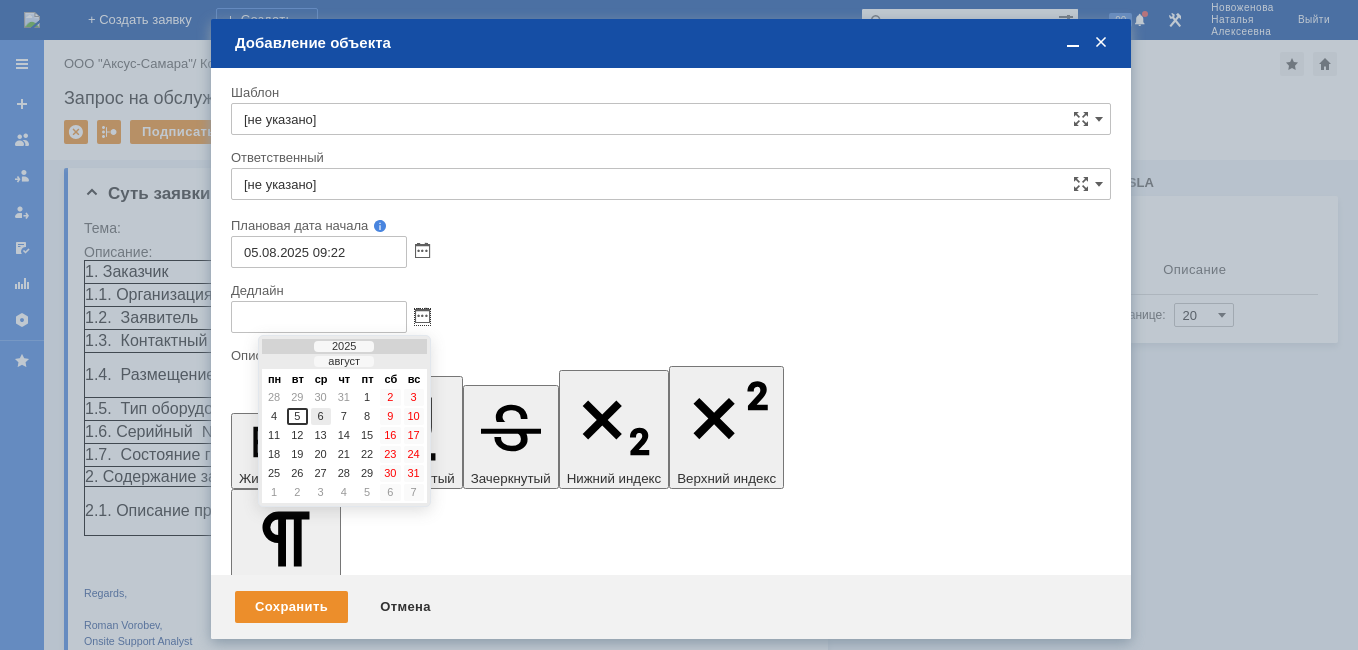 click on "6" at bounding box center (321, 416) 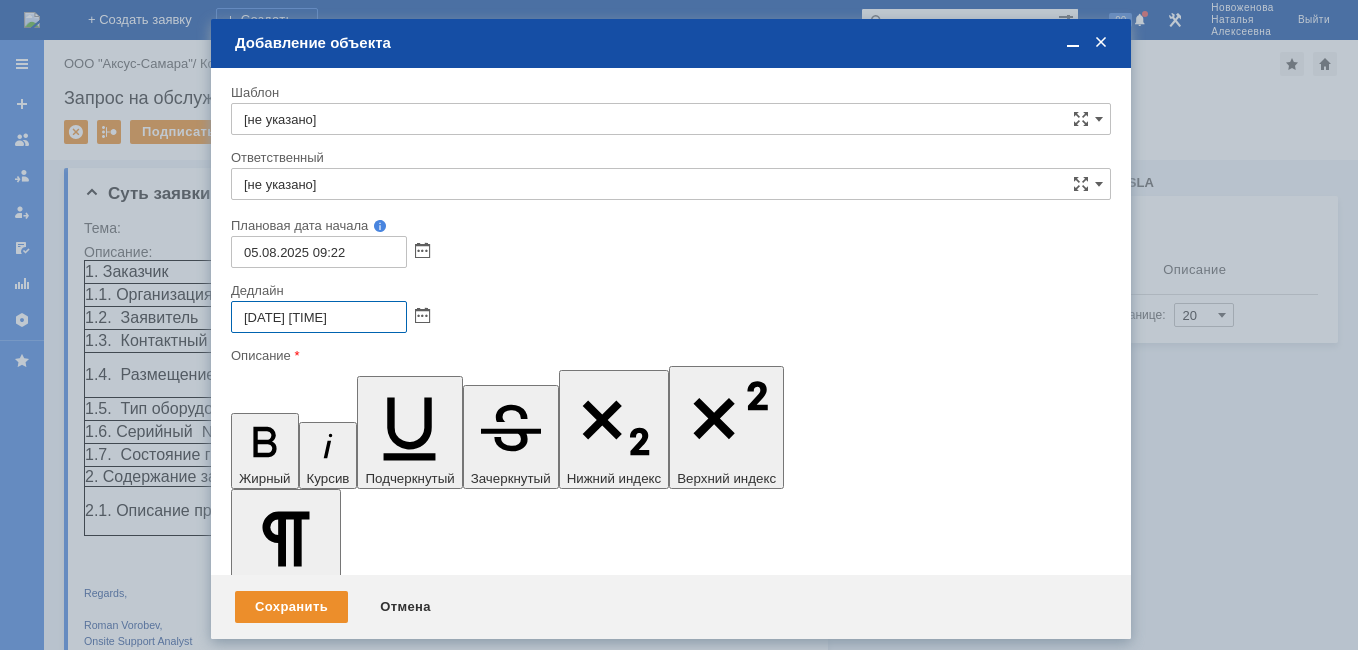 click on "06.08.2025 09:22" at bounding box center (319, 317) 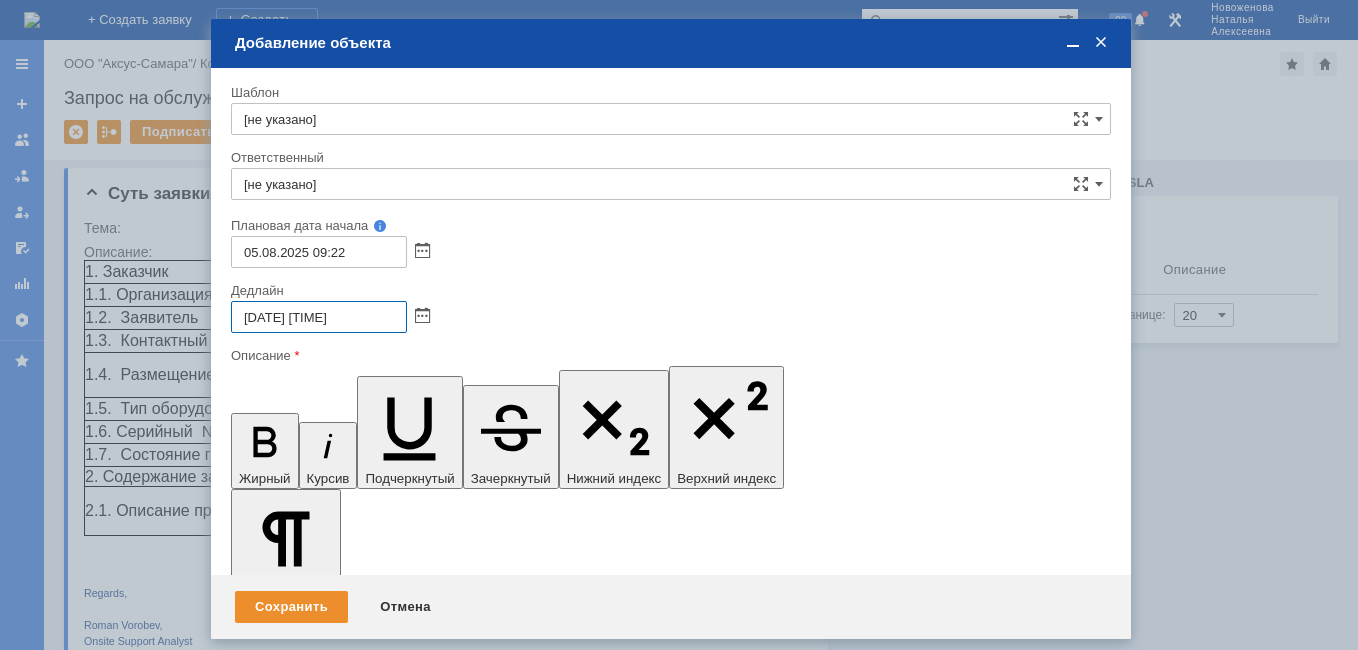 type on "06.08.2025 16:22" 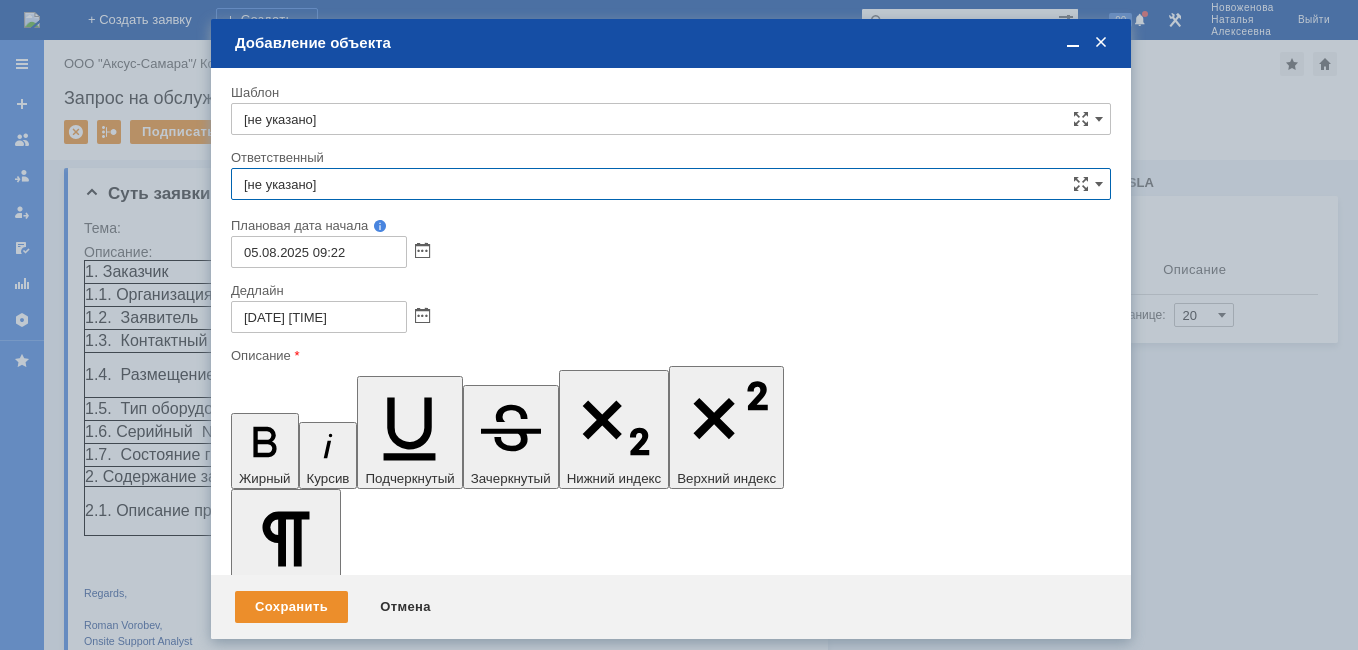 click on "[не указано]" at bounding box center (671, 184) 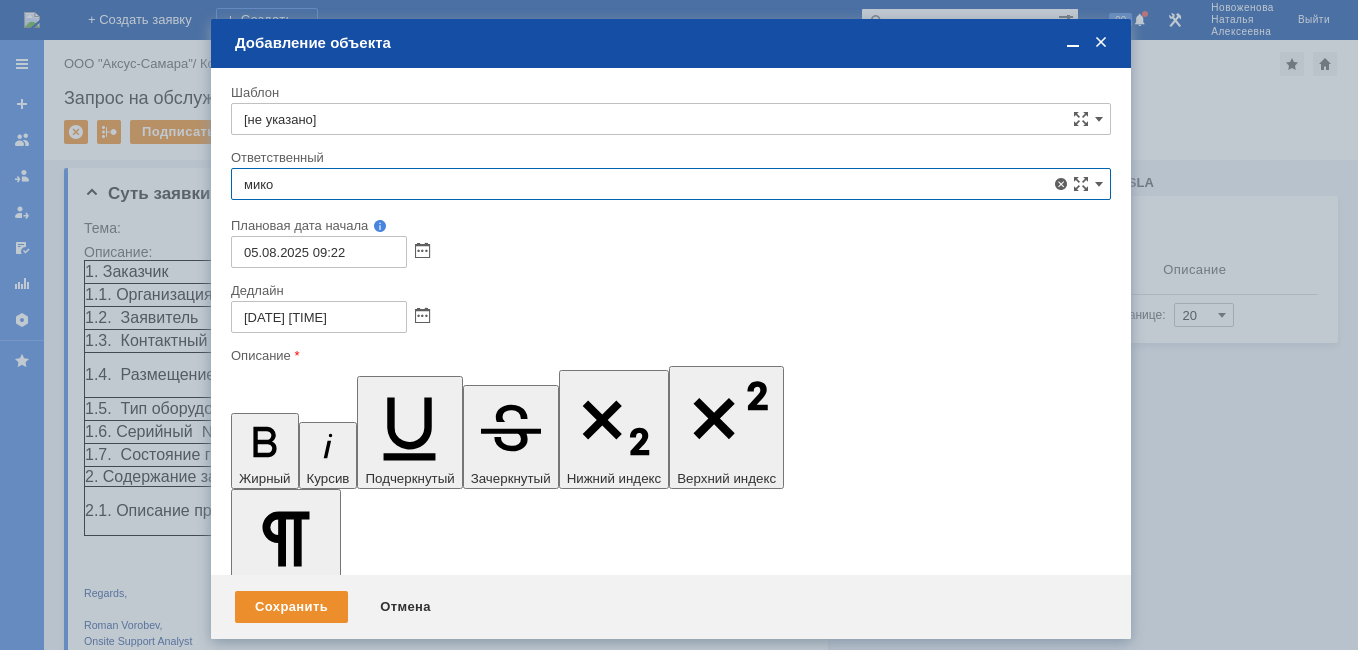 click on "менеджер МИКО" at bounding box center [671, 330] 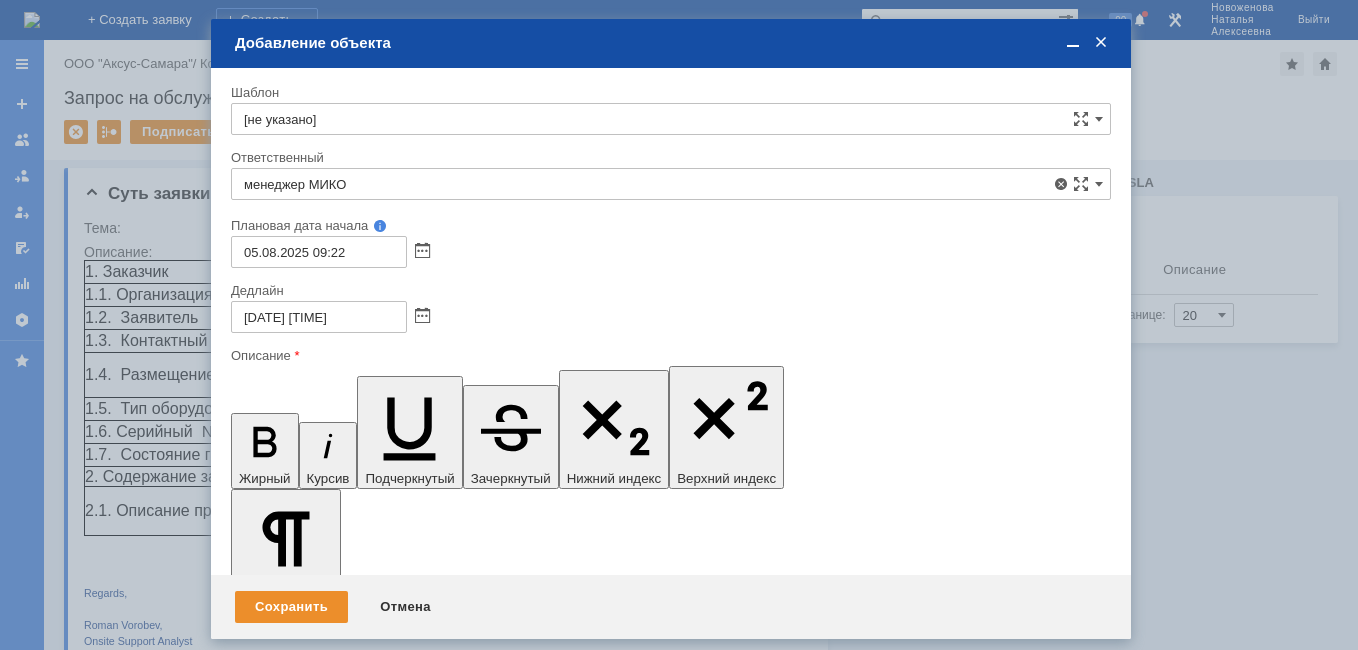 type on "менеджер МИКО" 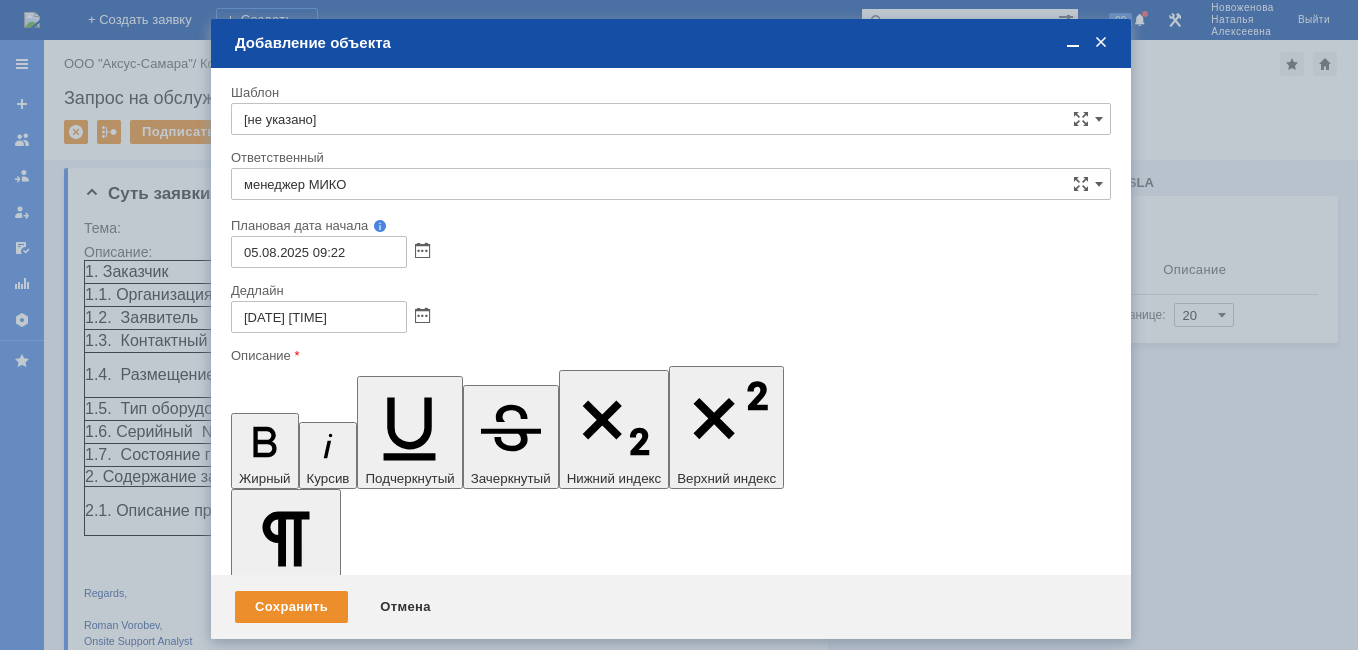 type 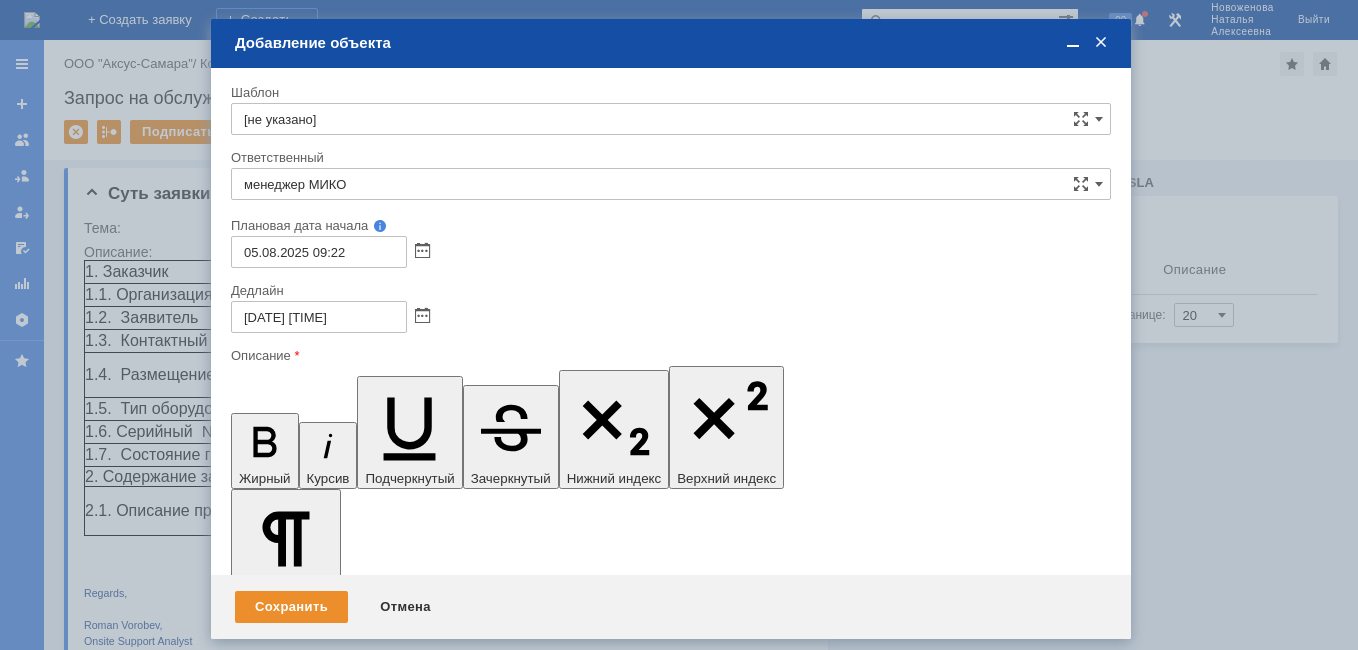 scroll, scrollTop: 411, scrollLeft: 7, axis: both 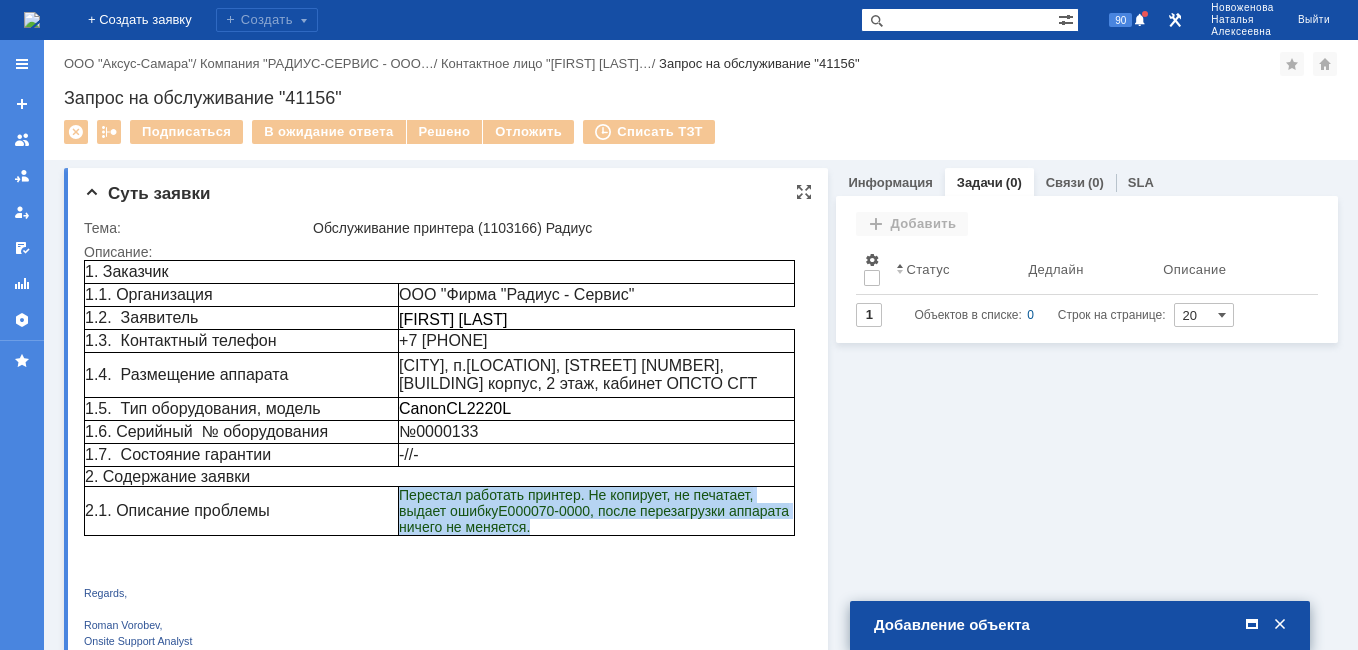 drag, startPoint x: 542, startPoint y: 535, endPoint x: 385, endPoint y: 496, distance: 161.77144 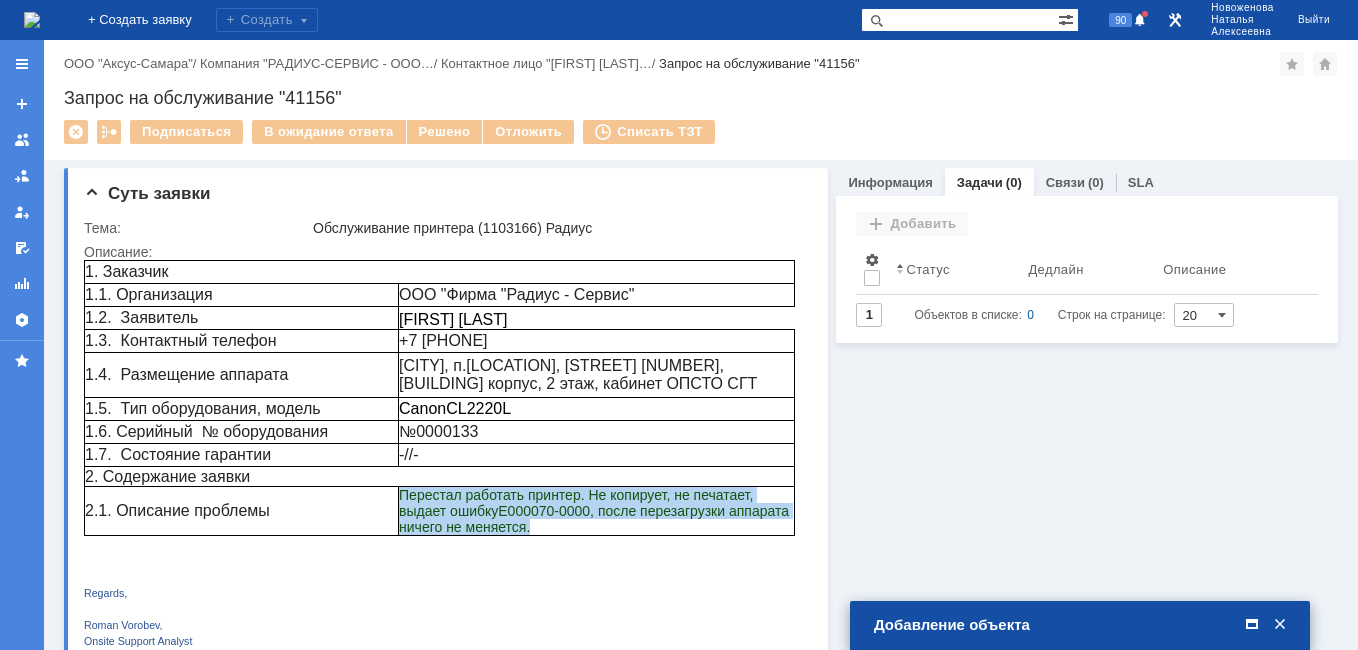drag, startPoint x: 1260, startPoint y: 616, endPoint x: 1001, endPoint y: 614, distance: 259.00772 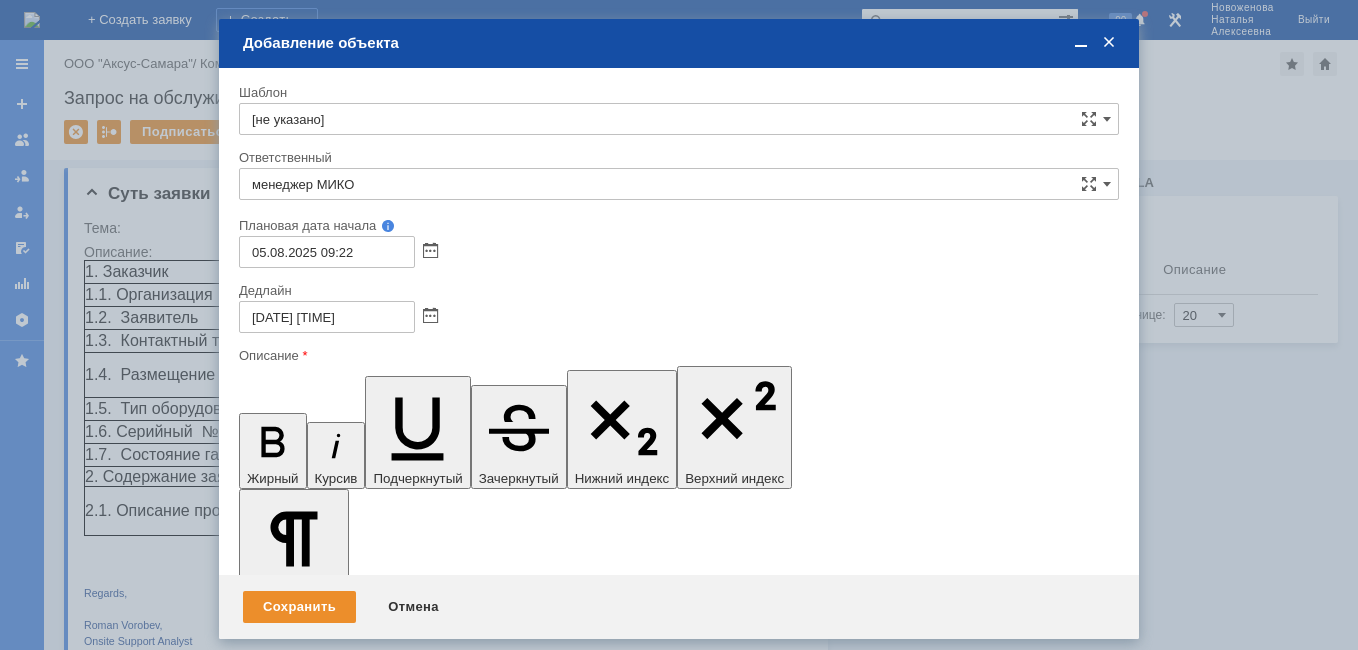 click on "Описание проблемы:" at bounding box center [402, 5803] 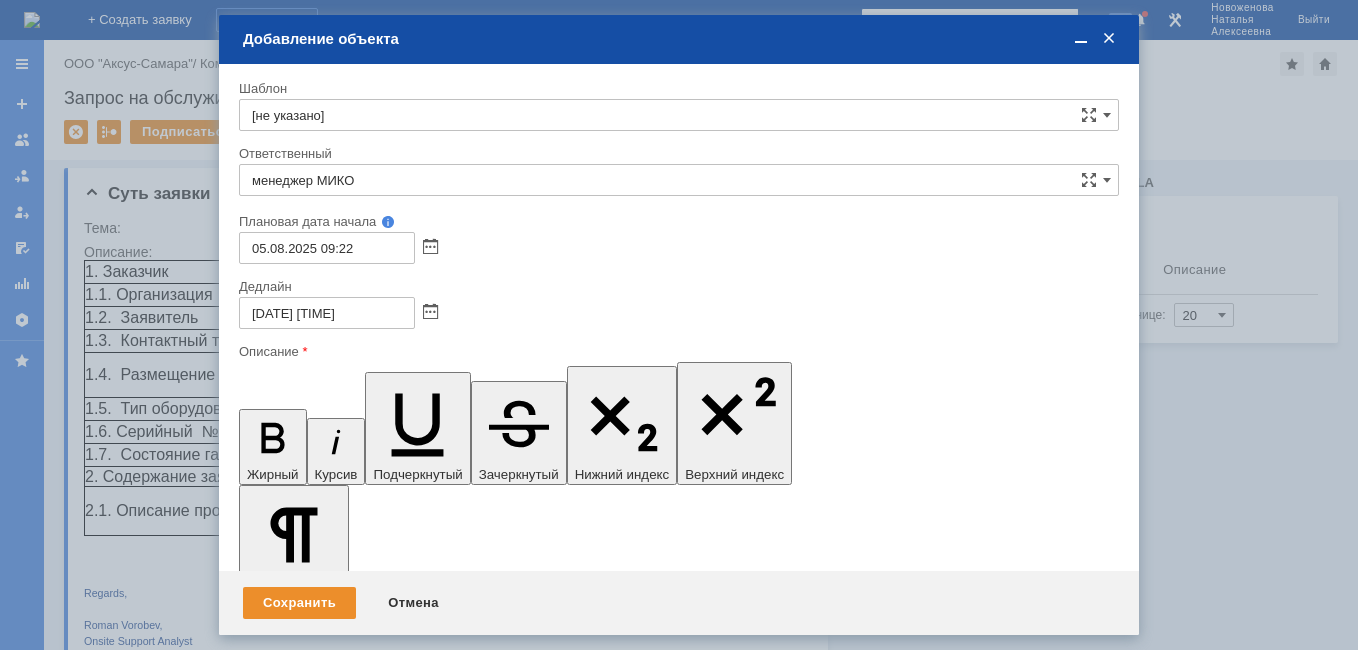 scroll, scrollTop: 23, scrollLeft: 6, axis: both 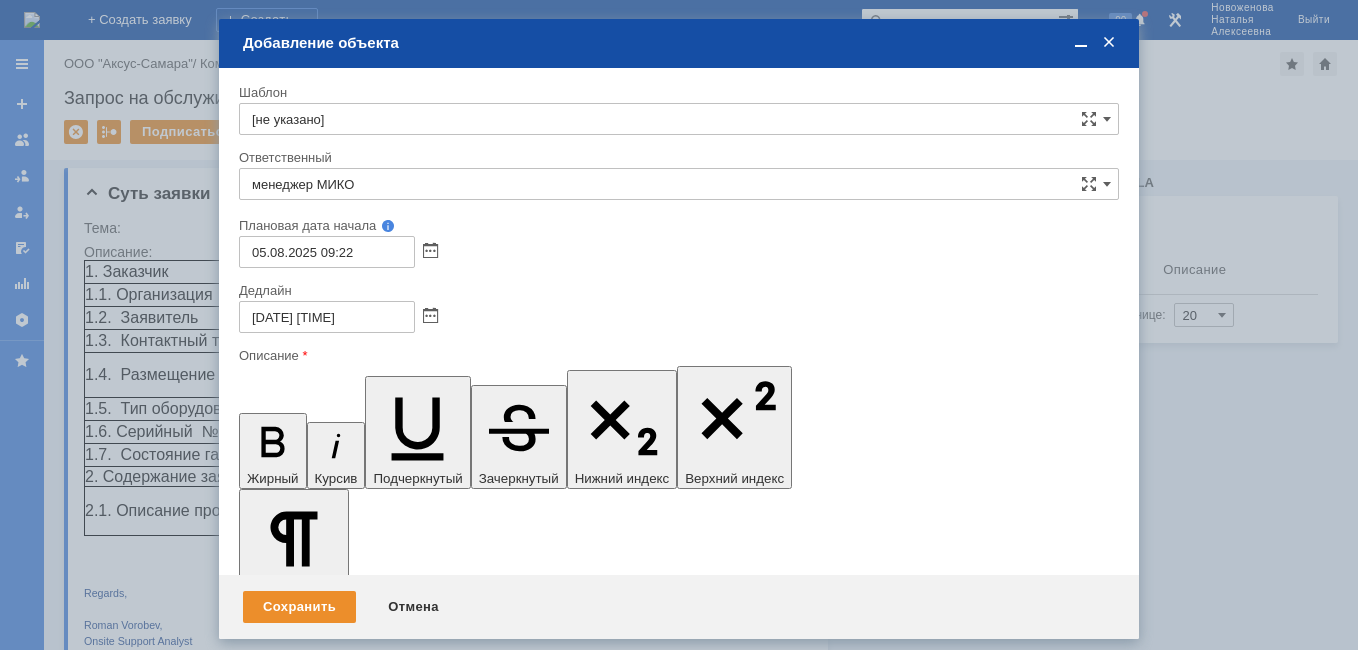click on "Описание проблемы:" at bounding box center (402, 5803) 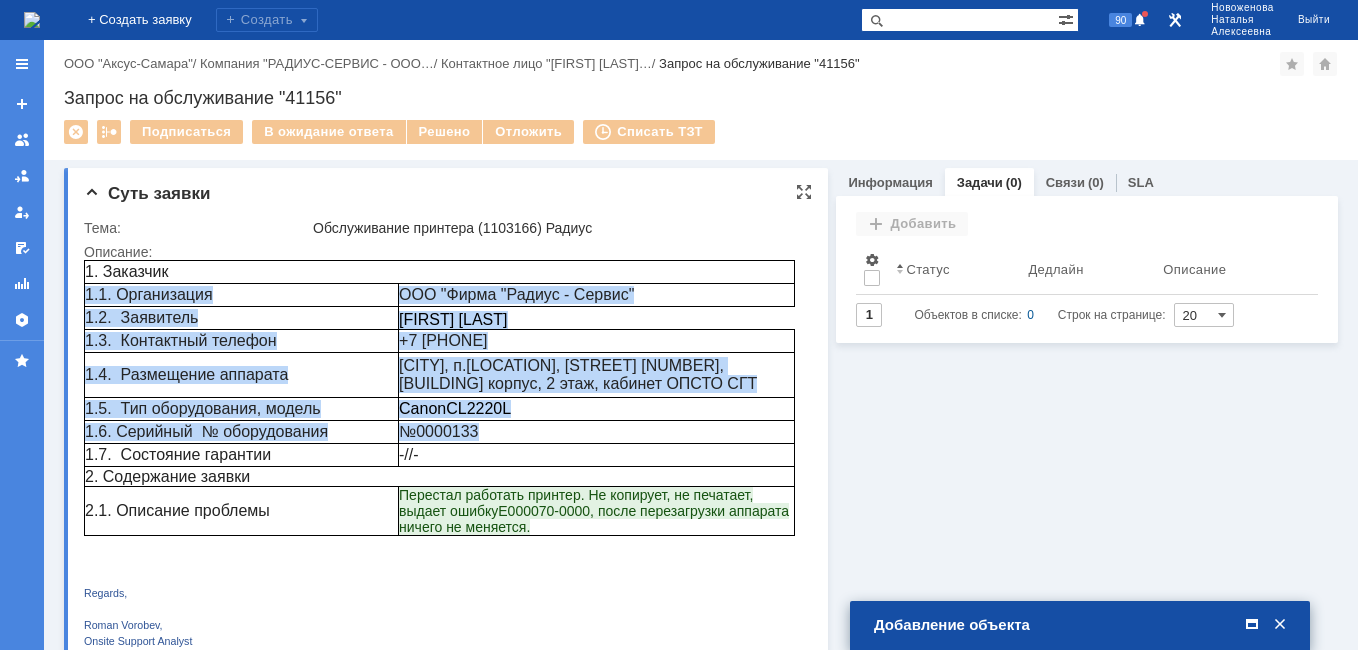 drag, startPoint x: 86, startPoint y: 299, endPoint x: 486, endPoint y: 427, distance: 419.98096 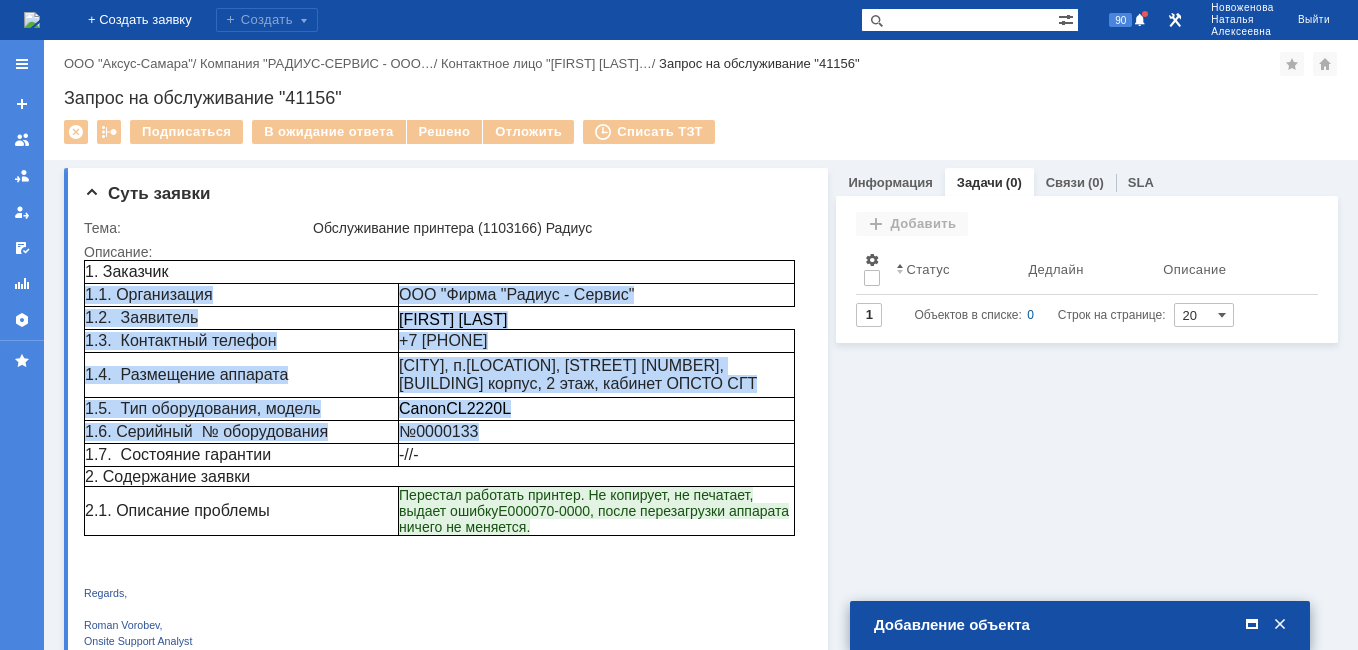 click at bounding box center [1252, 625] 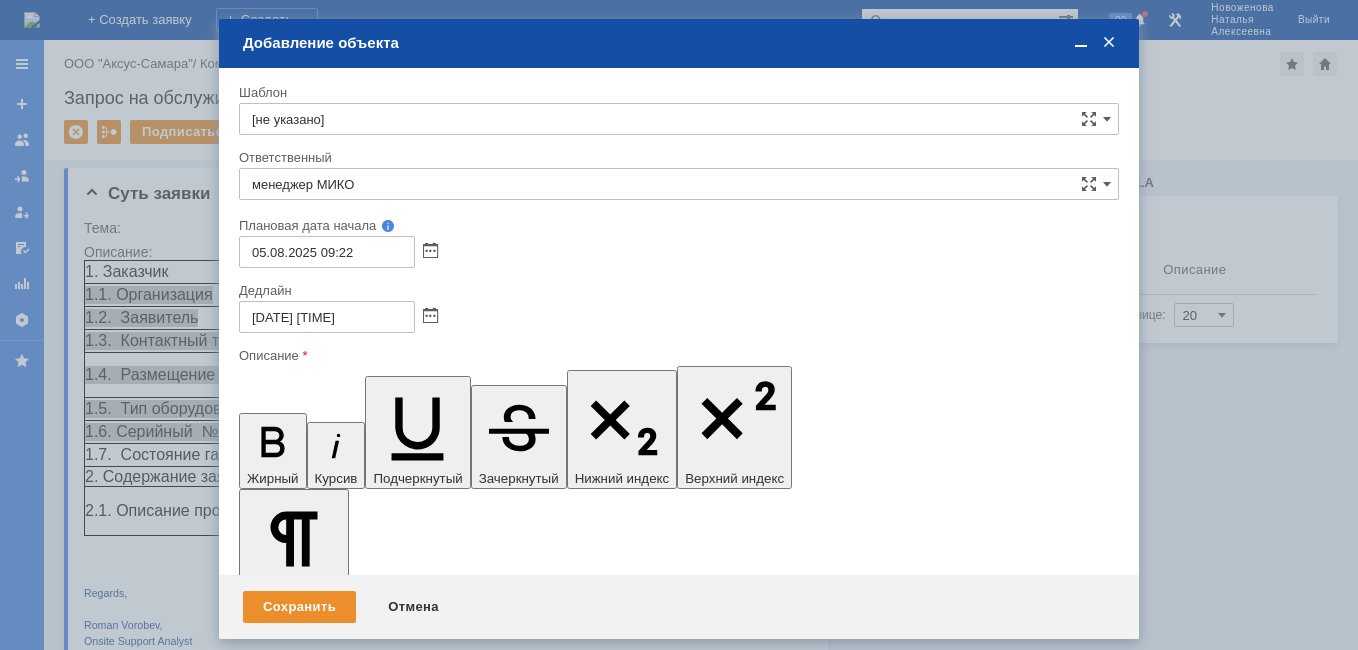 click on "п. Ферма Нефтяников, 25 Аппарат МФУ Canon iR ADVANCE C2220L A3, сер. № LYJ01980, инв. № 000133, расположение: 18 корпус Описание проблемы: Перестал работать принтер. Не копирует, не печатает, выдает ошибку E000070-0000, после перезагрузки аппарата ничего не меняется." at bounding box center (402, 5795) 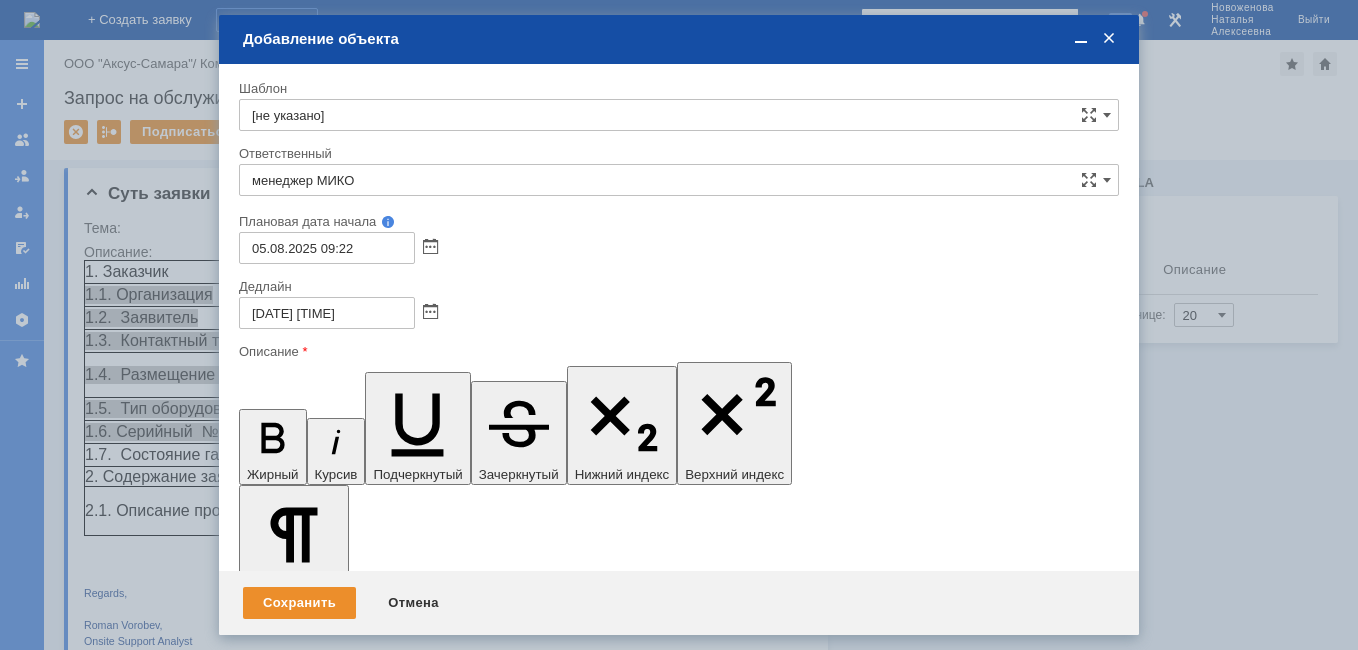 scroll, scrollTop: 2266, scrollLeft: 3, axis: both 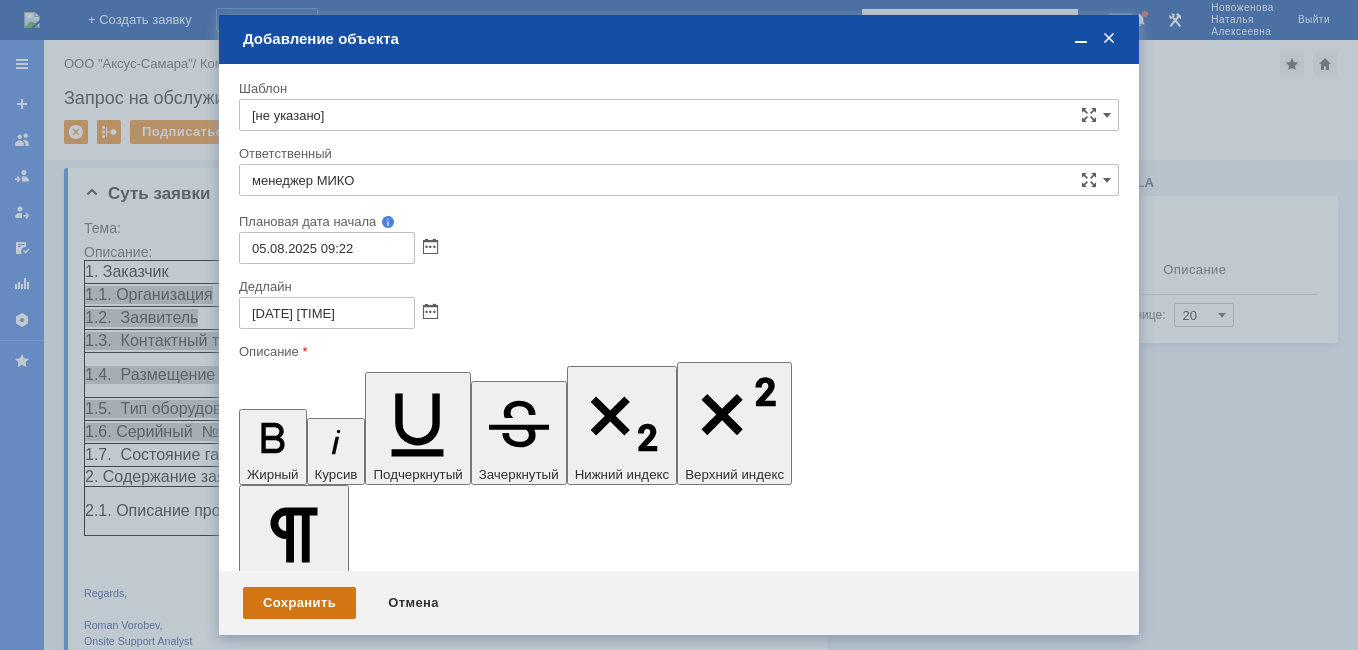 click on "Сохранить" at bounding box center (299, 603) 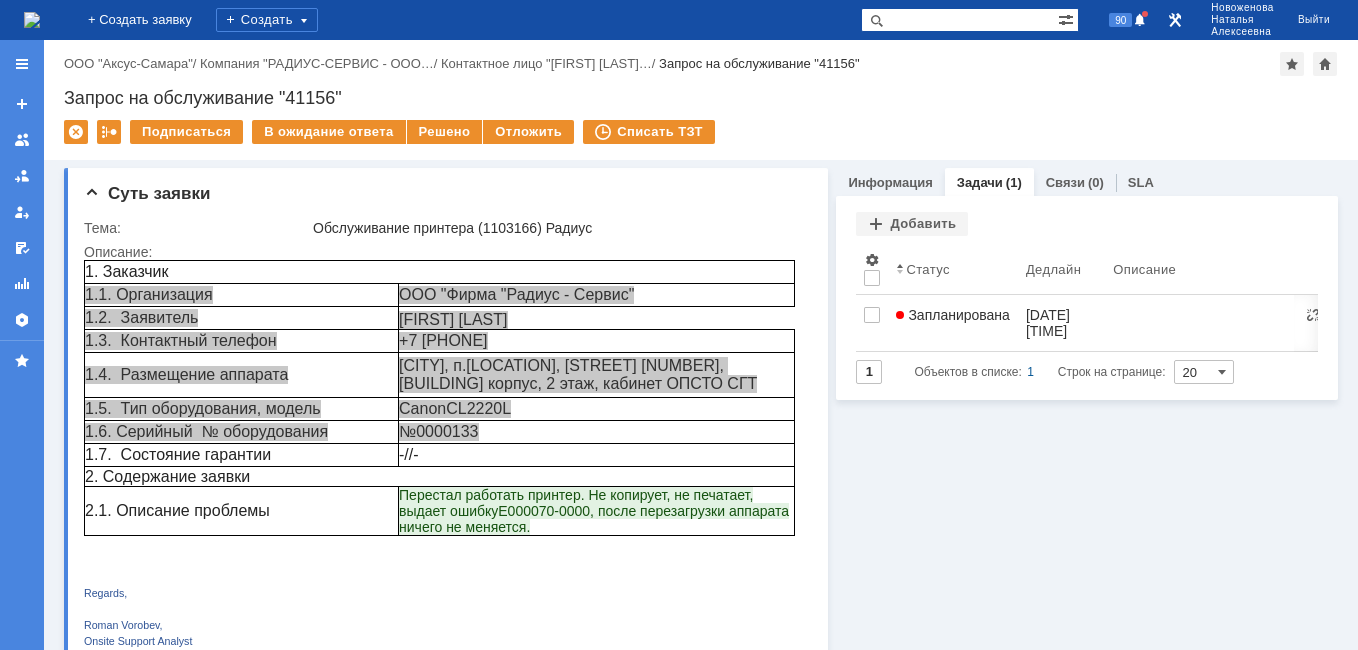 scroll, scrollTop: 0, scrollLeft: 0, axis: both 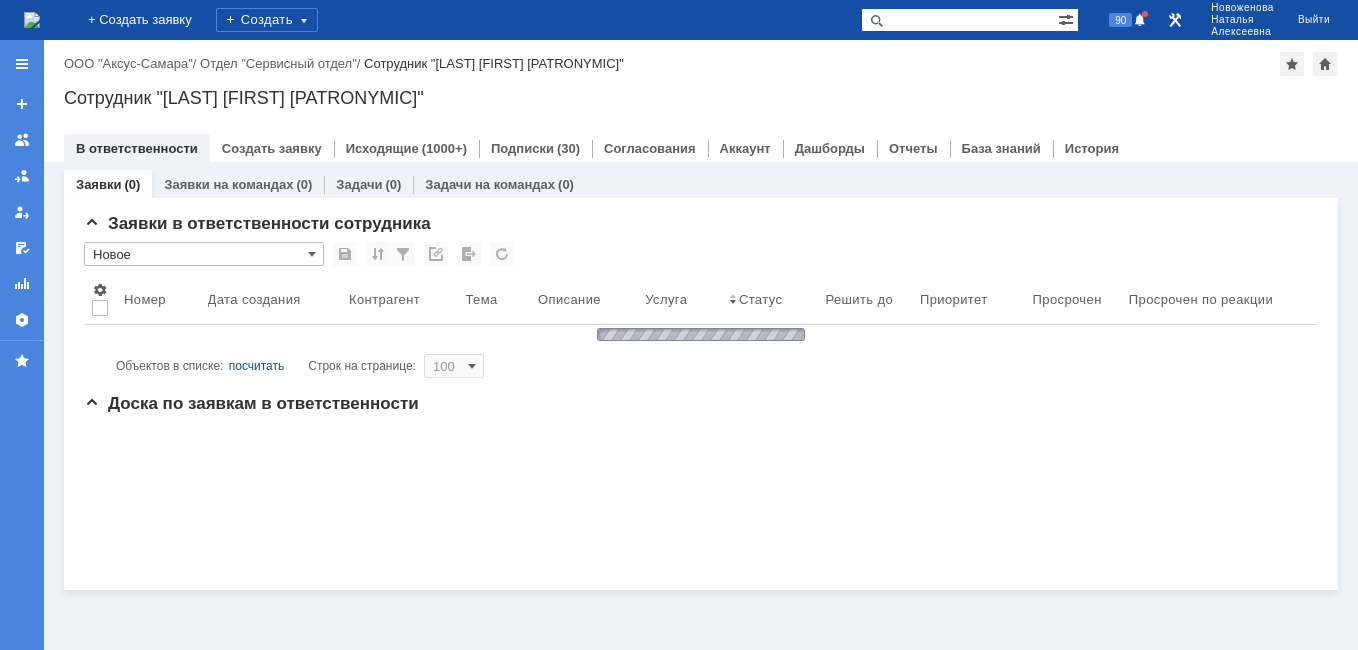 click at bounding box center (959, 20) 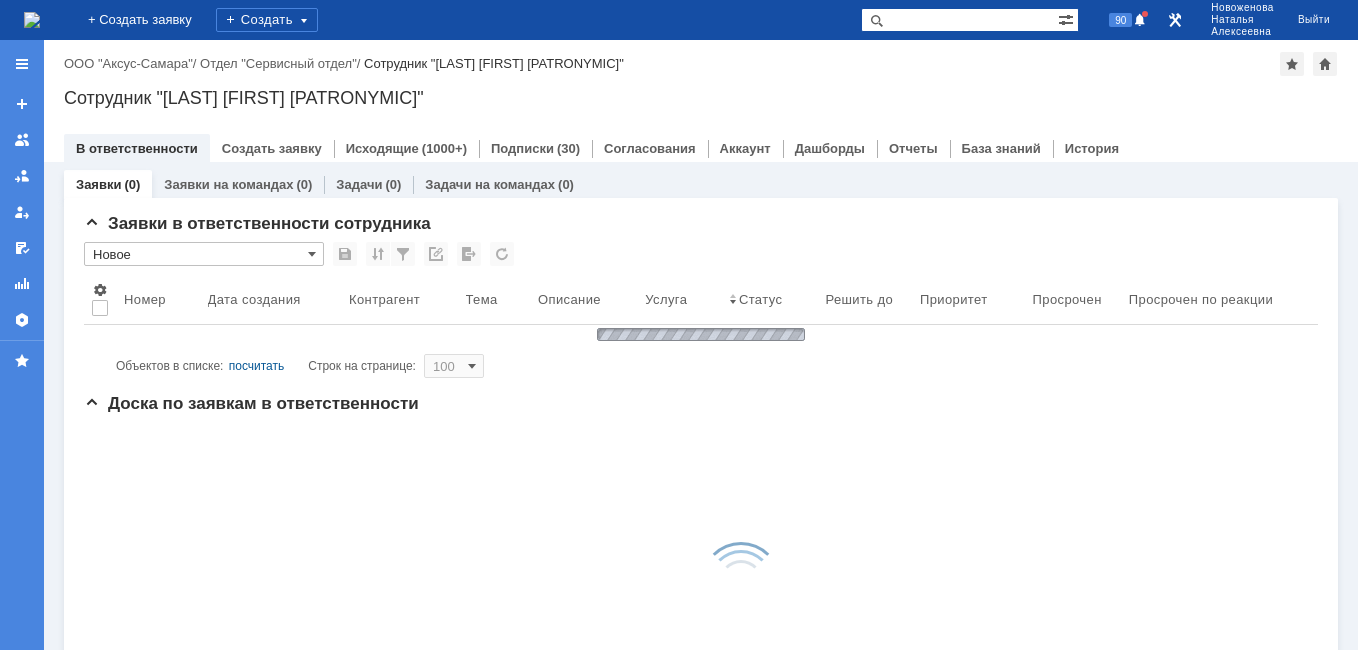 scroll, scrollTop: 0, scrollLeft: 0, axis: both 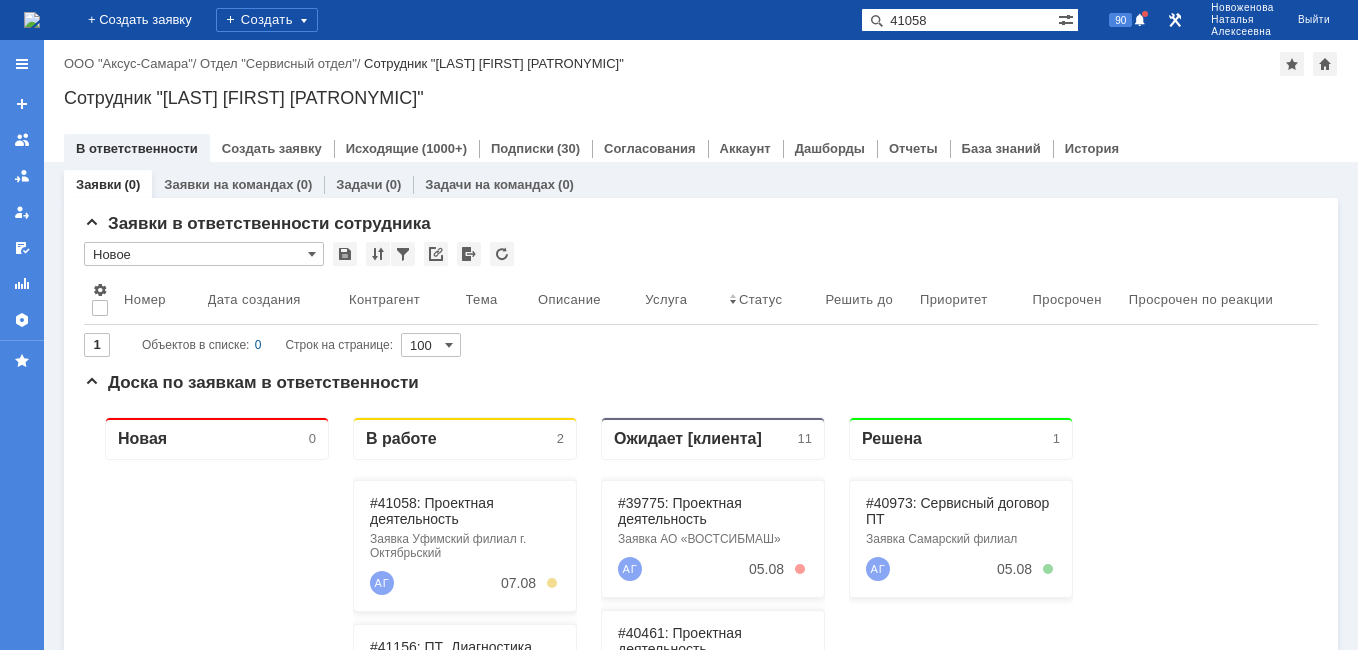 type on "41058" 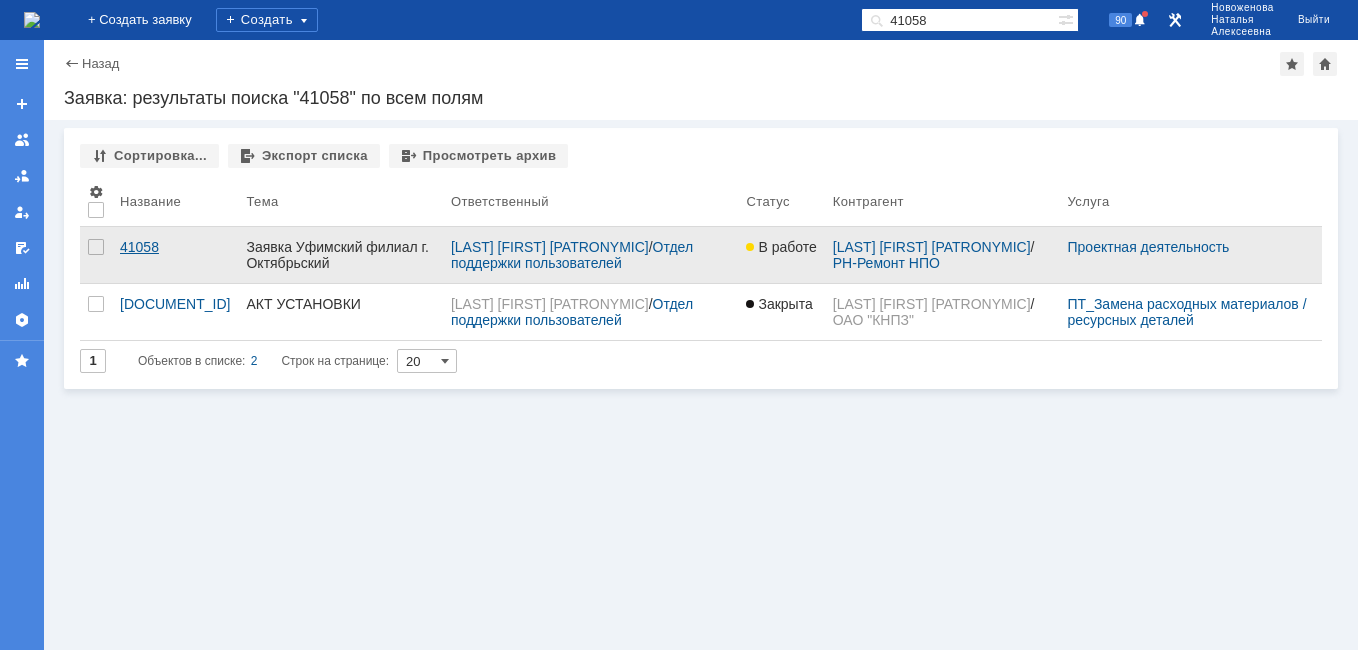 click on "41058" at bounding box center [175, 255] 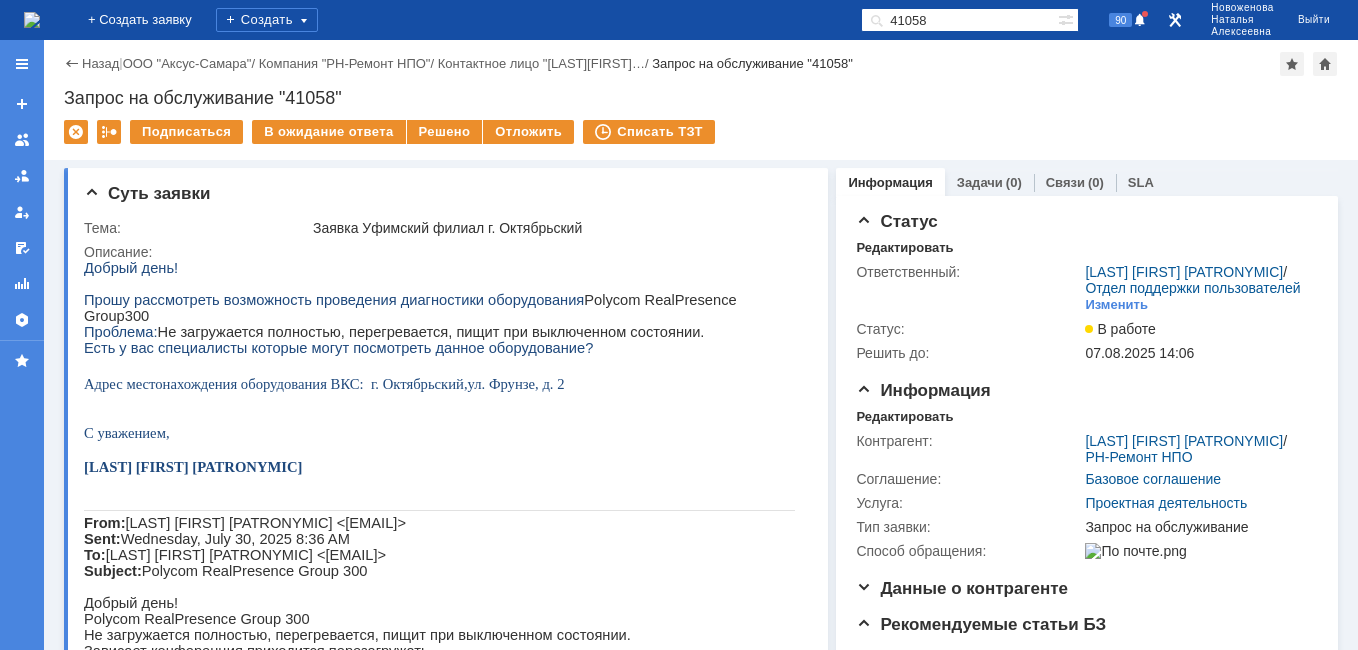 scroll, scrollTop: 0, scrollLeft: 0, axis: both 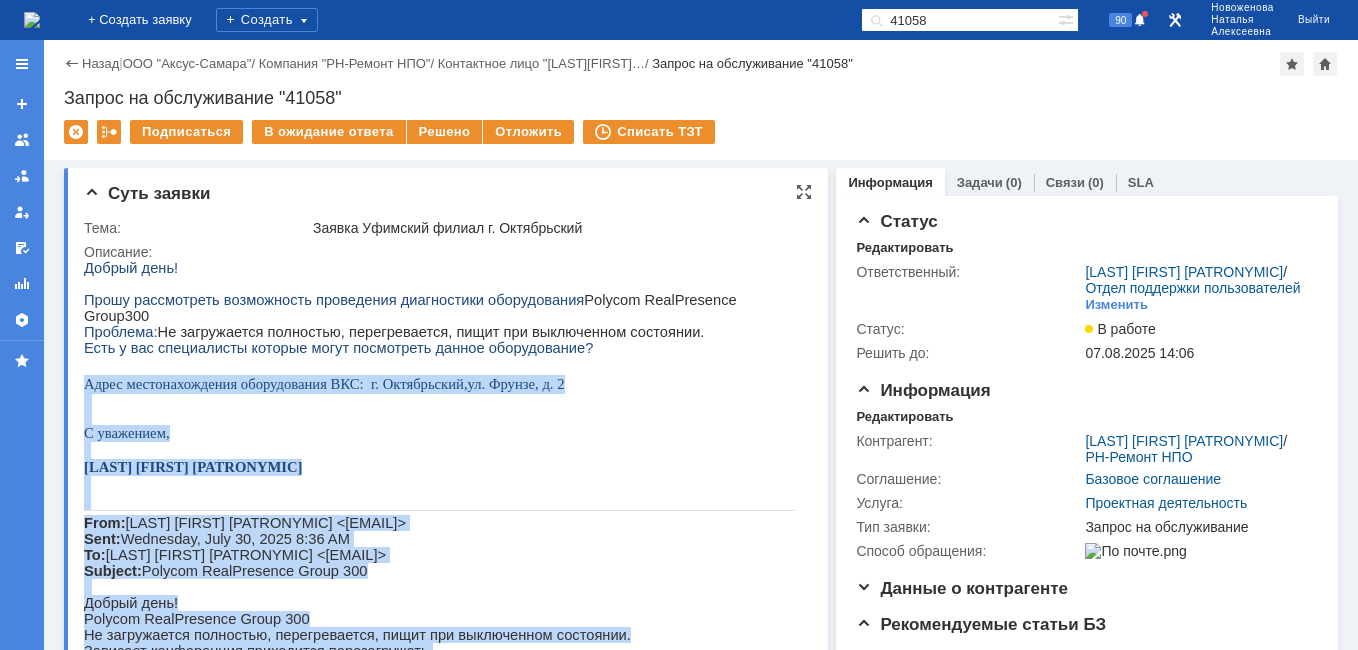drag, startPoint x: 761, startPoint y: 308, endPoint x: 588, endPoint y: 348, distance: 177.56407 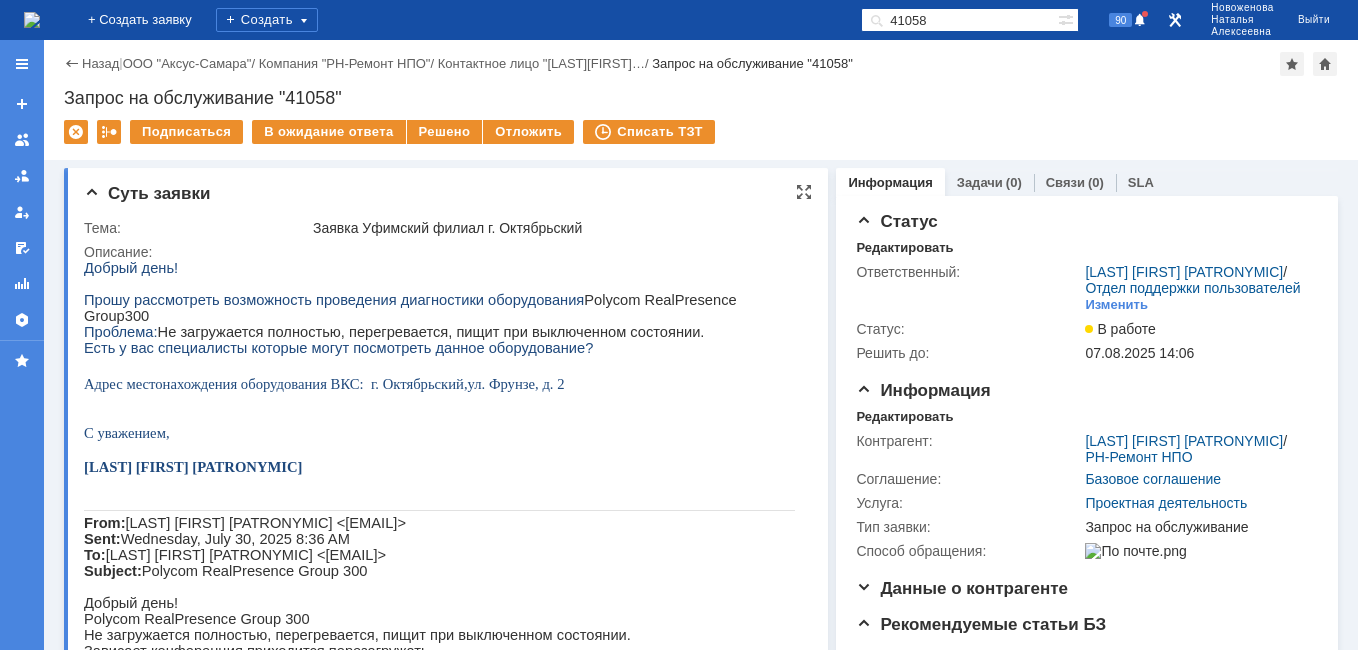 drag, startPoint x: 556, startPoint y: 307, endPoint x: 749, endPoint y: 310, distance: 193.02332 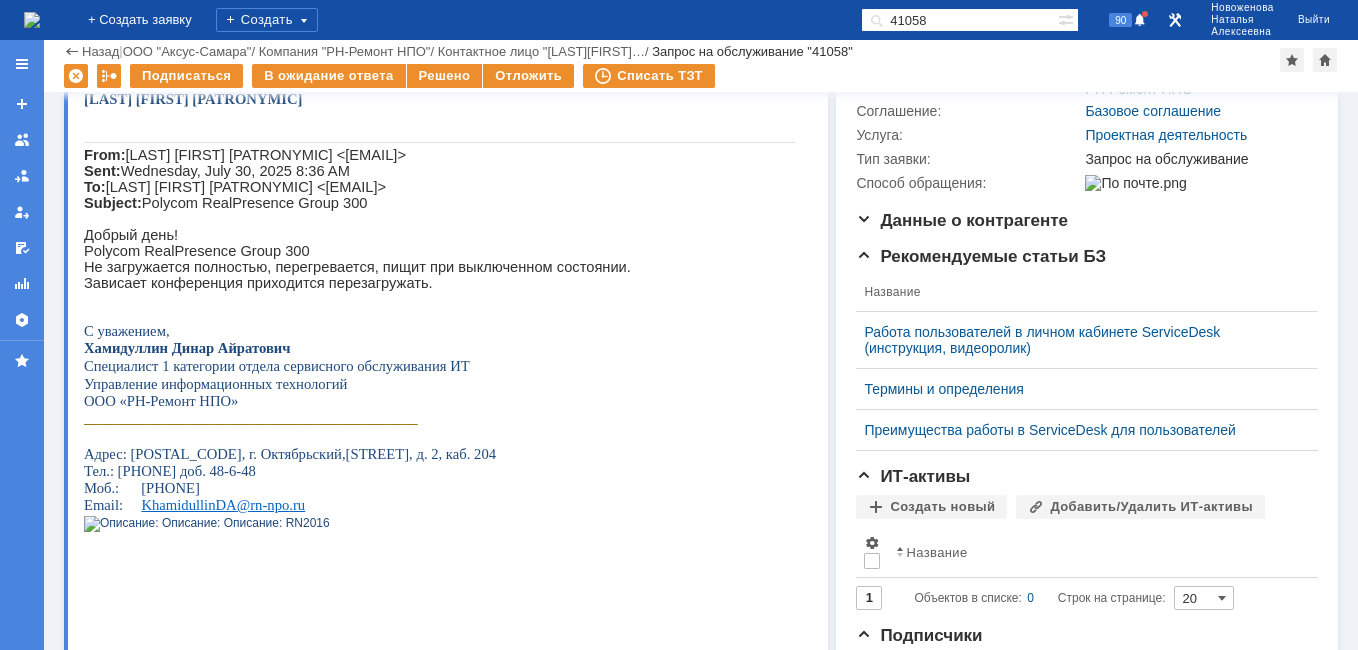 scroll, scrollTop: 650, scrollLeft: 0, axis: vertical 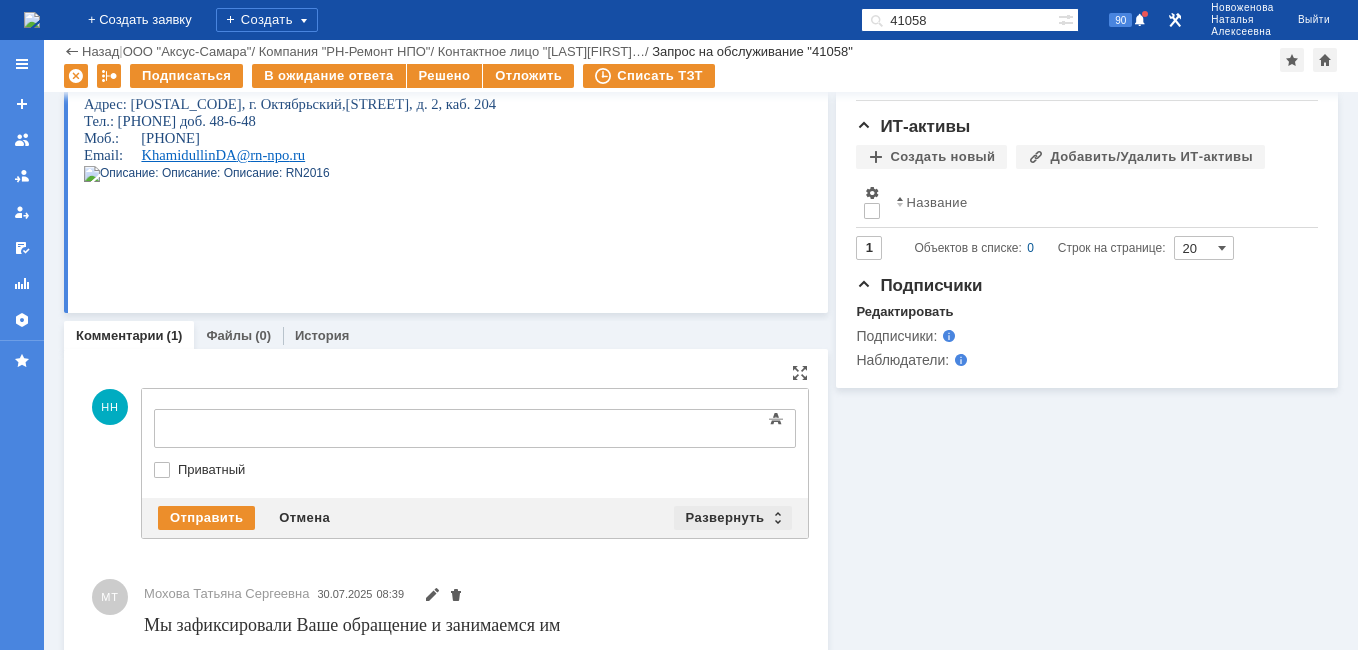 click on "Развернуть" at bounding box center [733, 518] 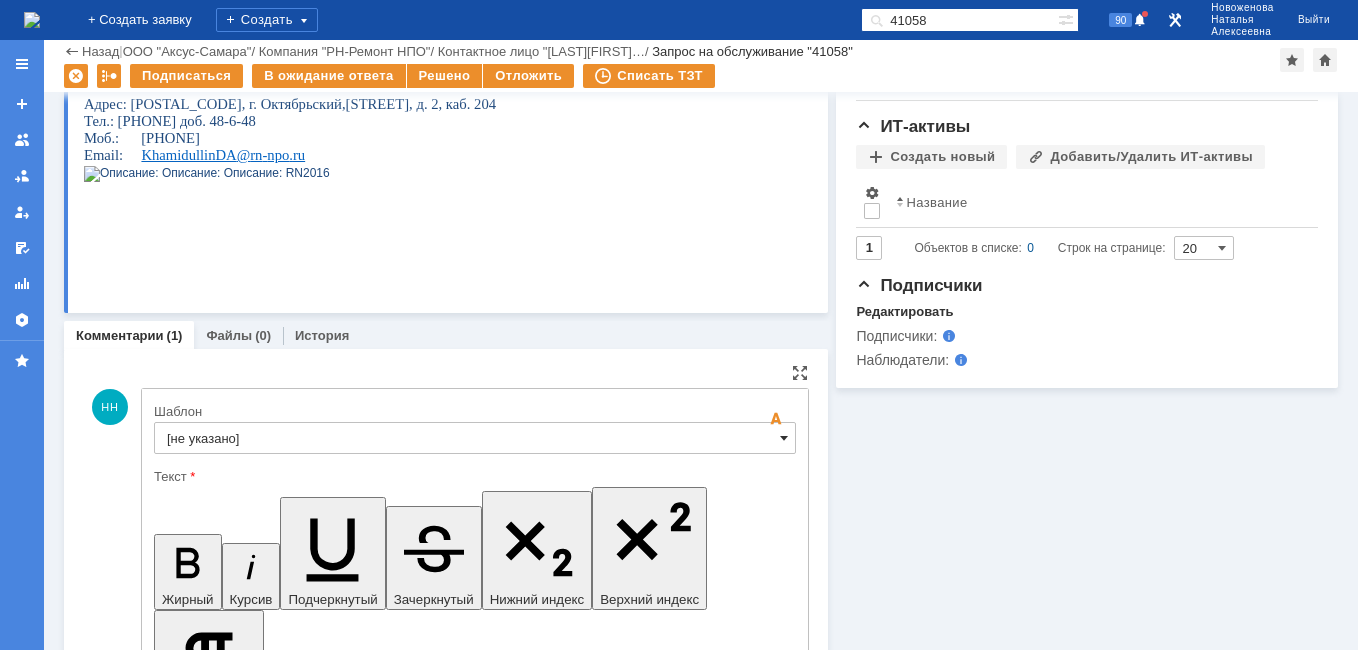scroll, scrollTop: 0, scrollLeft: 0, axis: both 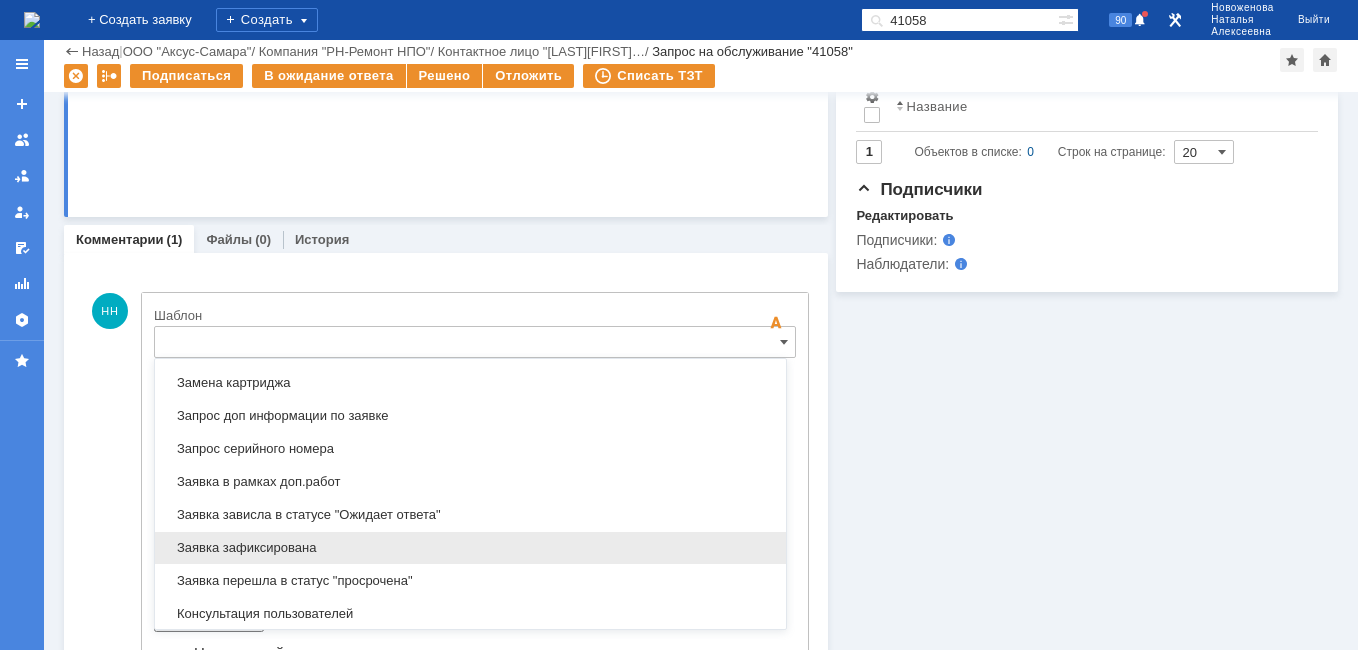 click on "Заявка зафиксирована" at bounding box center (470, 548) 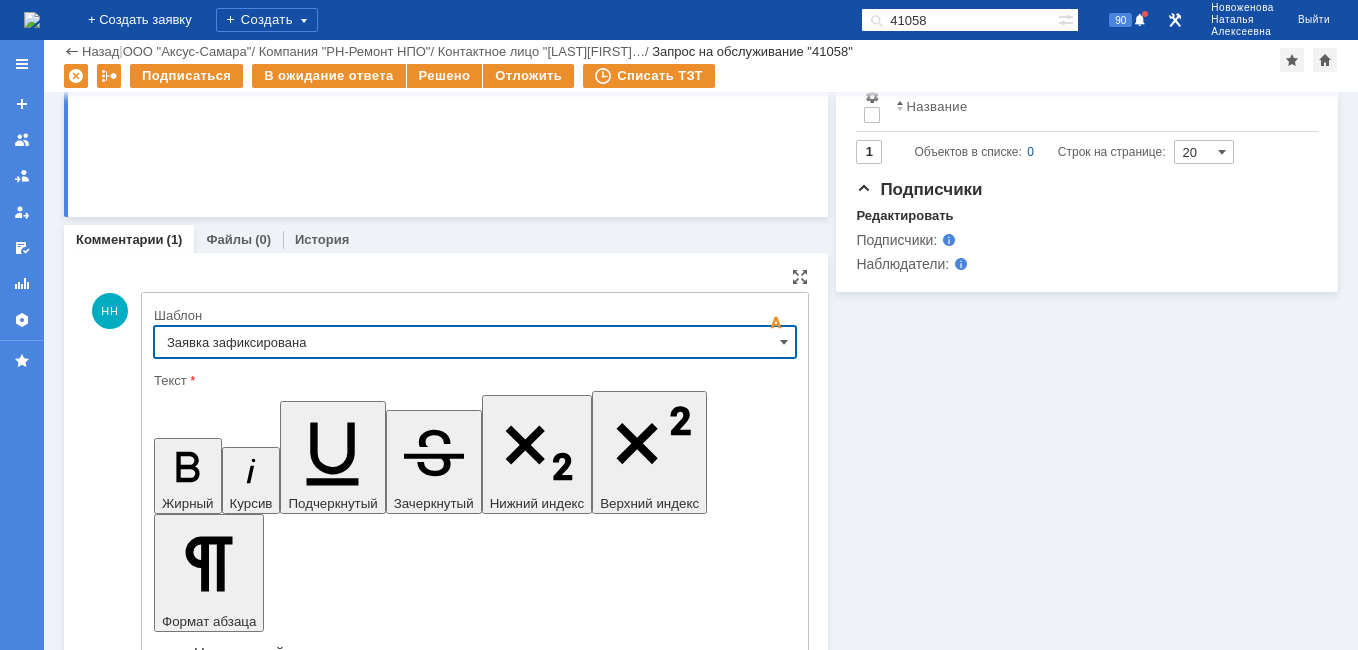type on "Заявка зафиксирована" 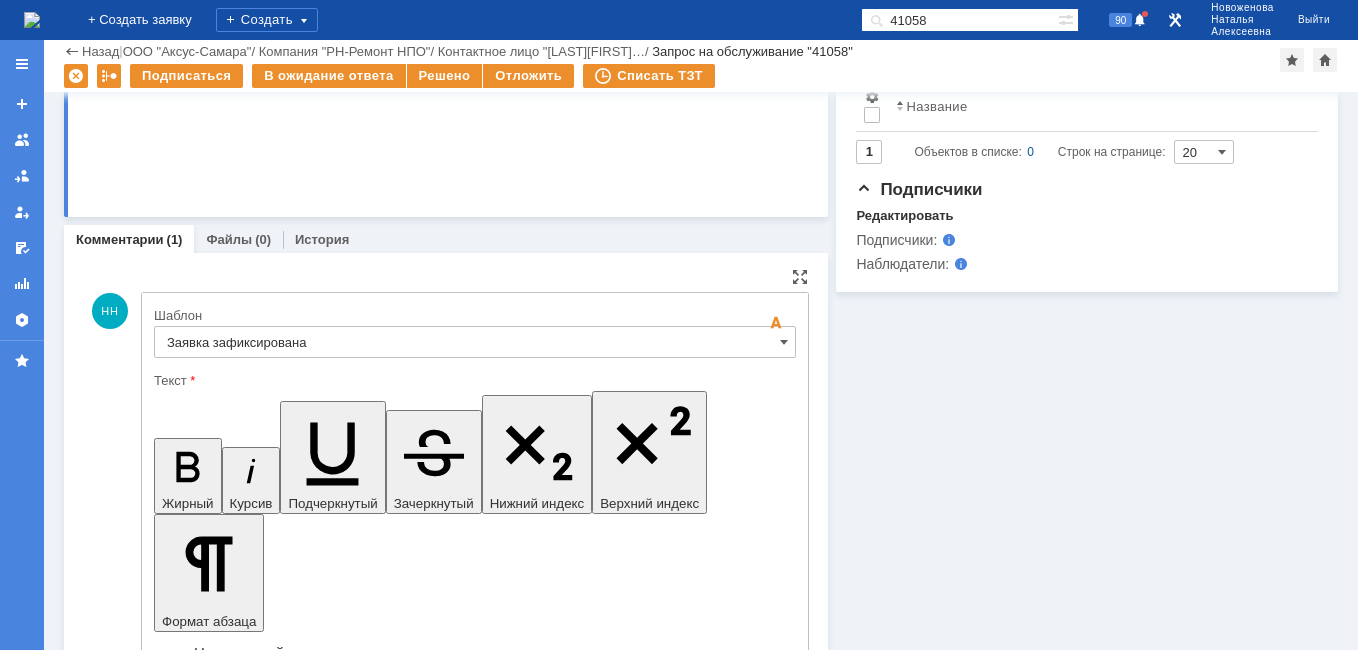 type 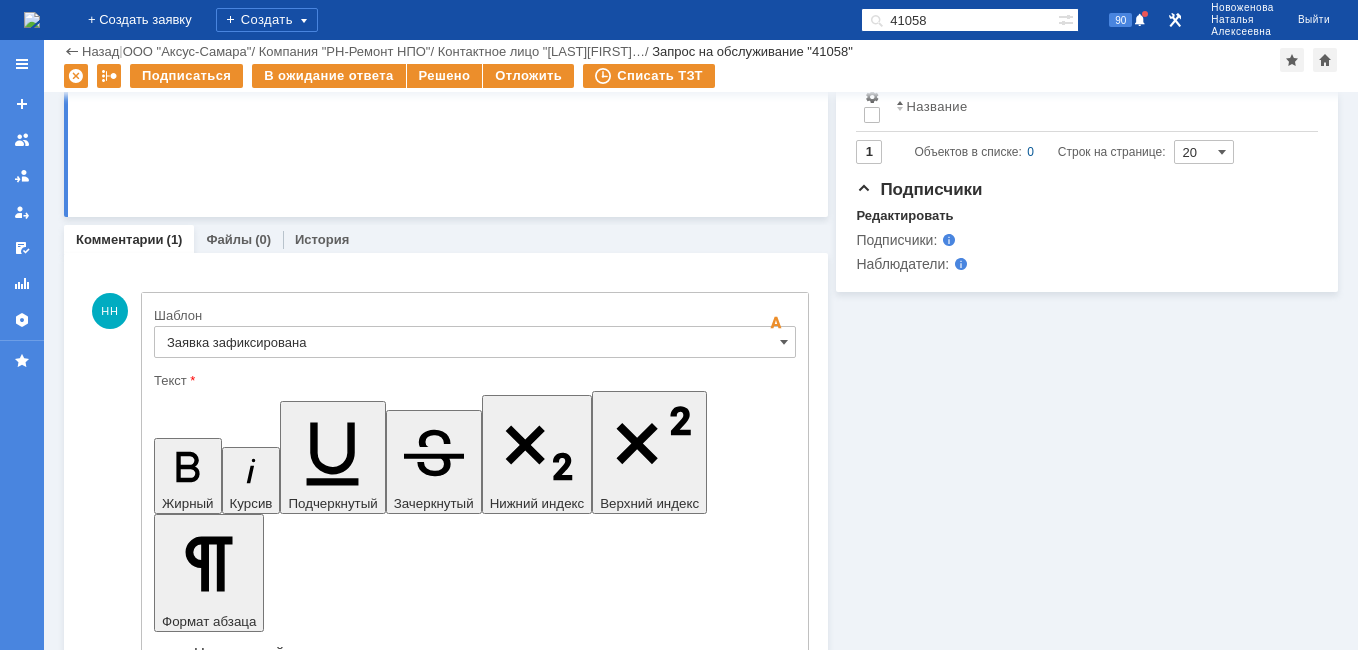 click at bounding box center [32, 20] 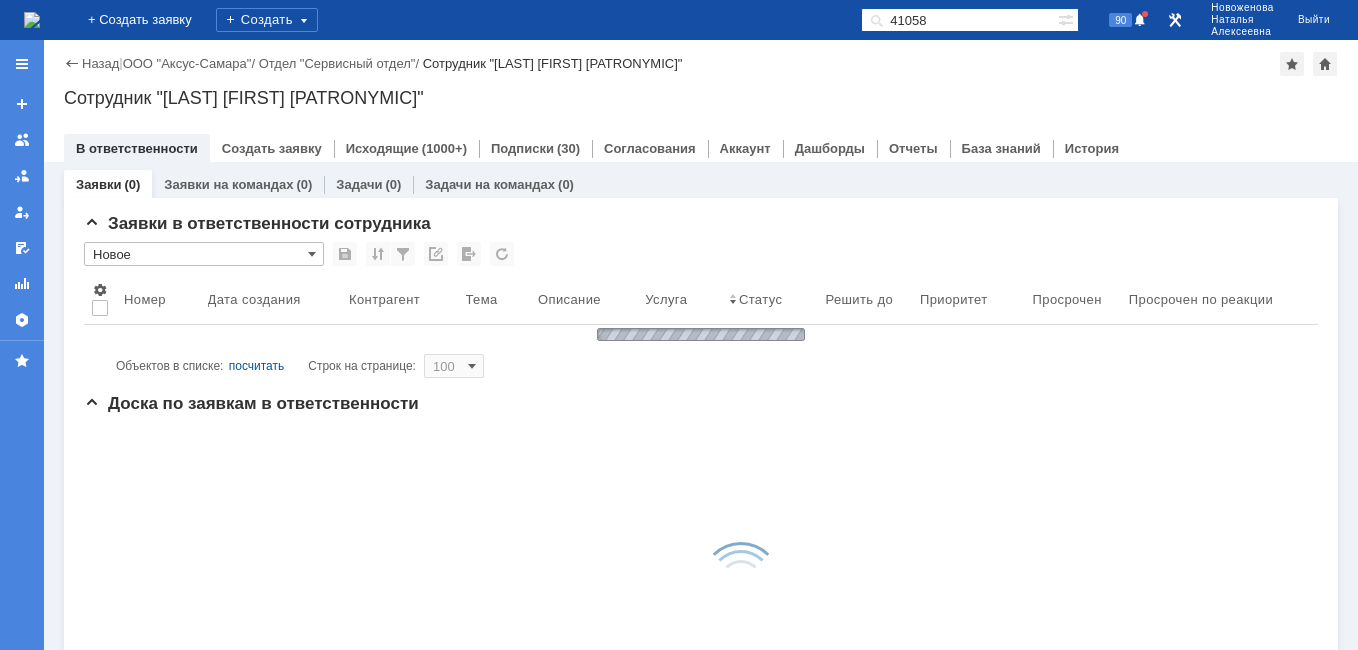 scroll, scrollTop: 0, scrollLeft: 0, axis: both 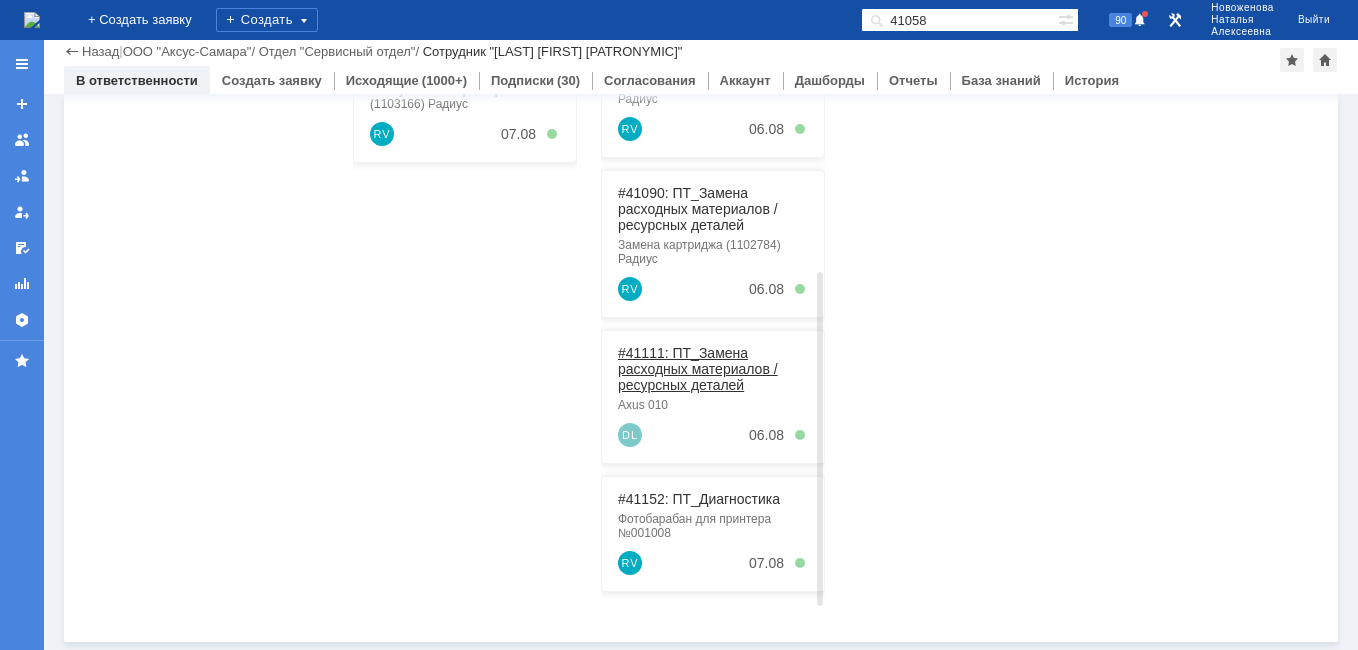 click on "#41111: ПТ_Замена расходных материалов / ресурсных деталей" at bounding box center [698, 369] 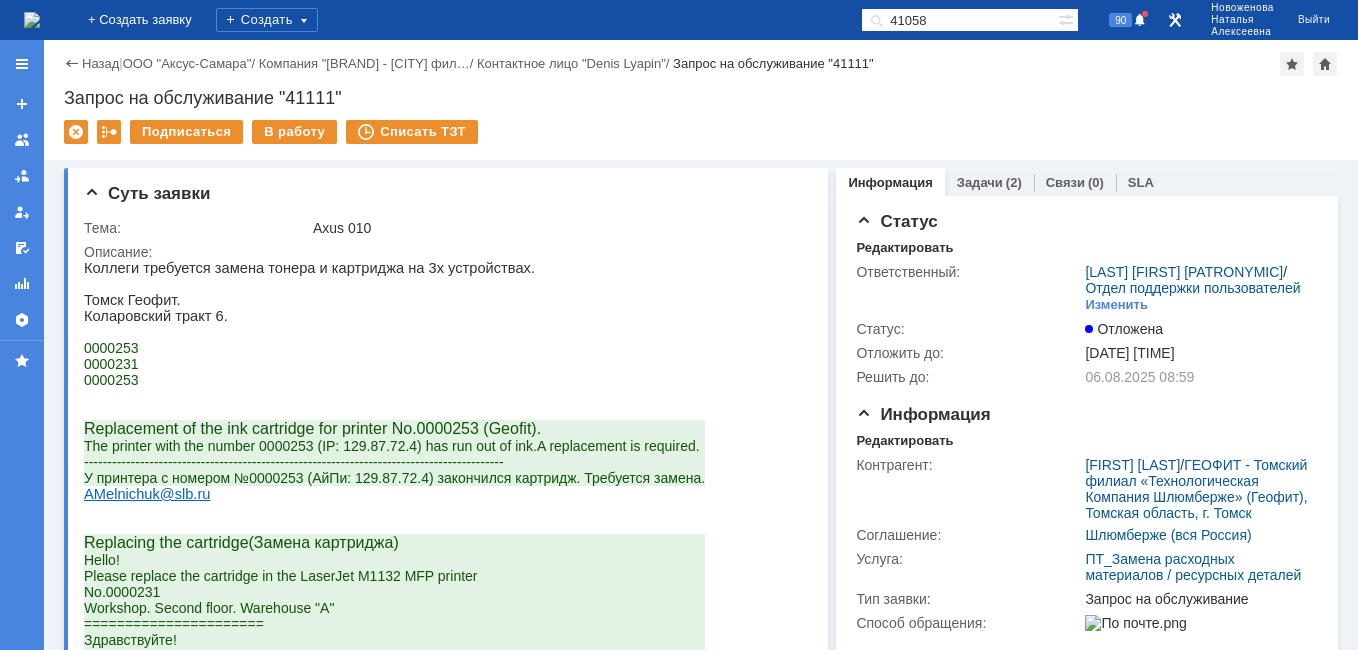 scroll, scrollTop: 0, scrollLeft: 0, axis: both 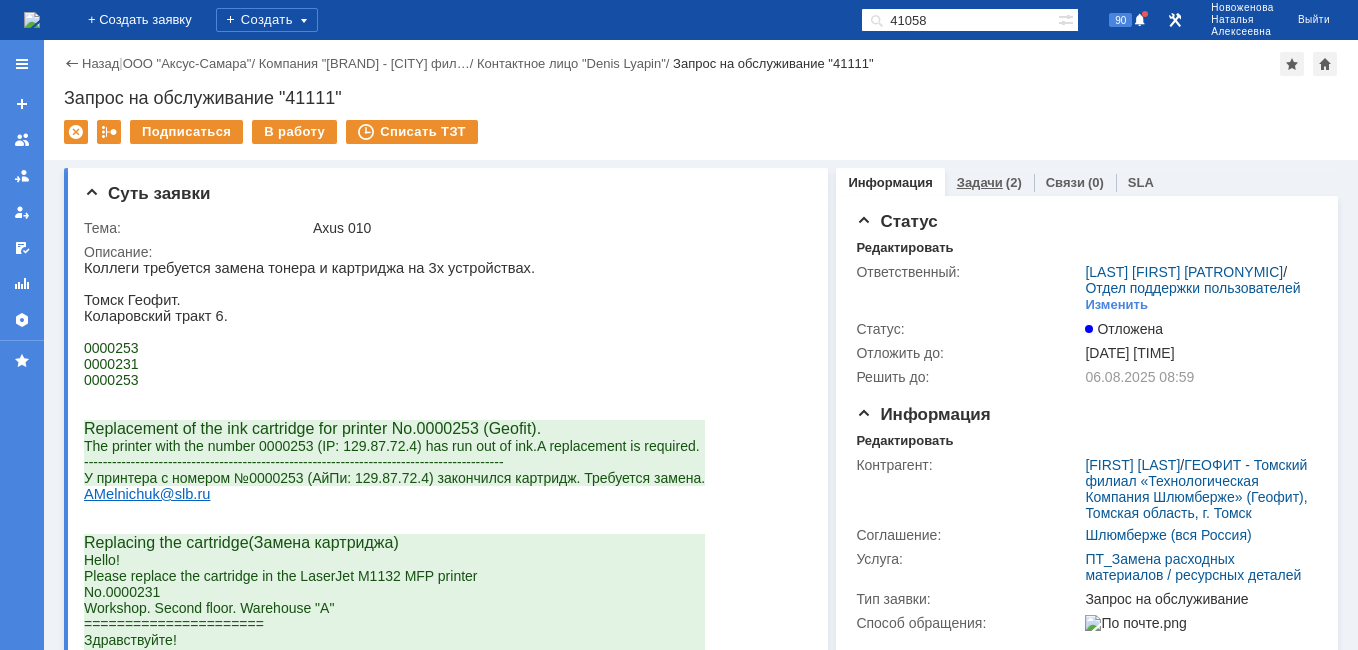 click on "Задачи" at bounding box center (980, 182) 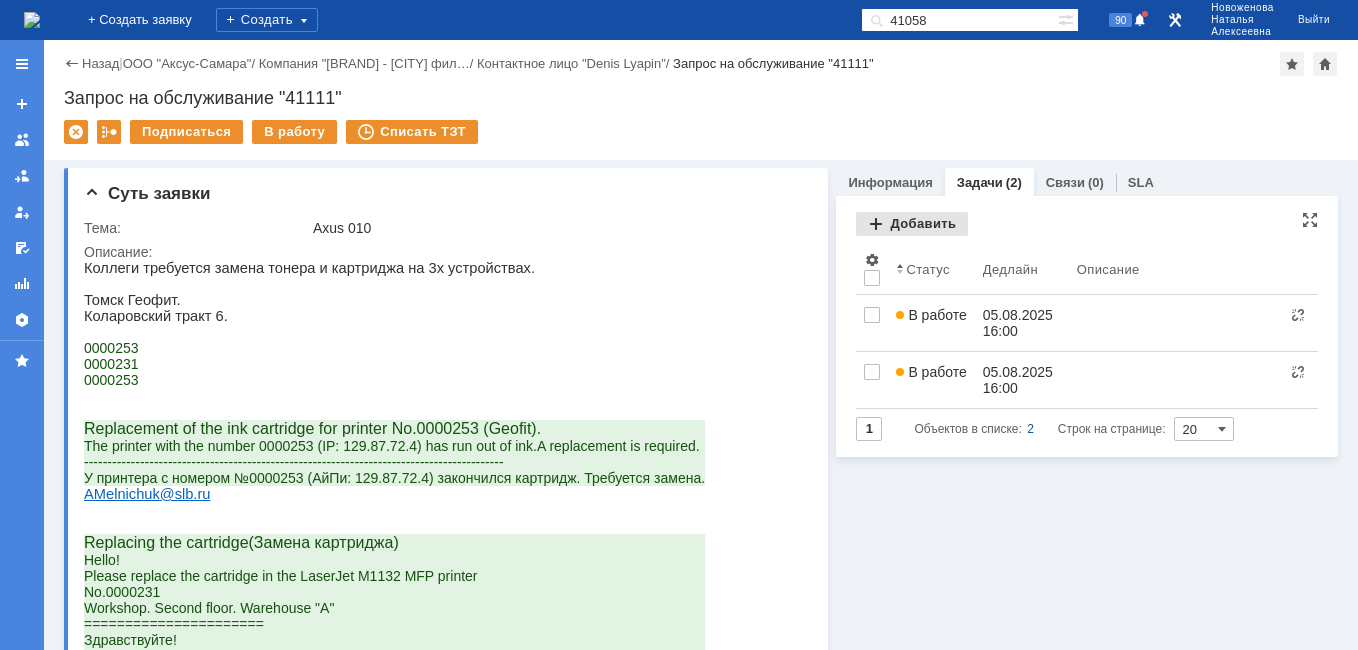 scroll, scrollTop: 0, scrollLeft: 0, axis: both 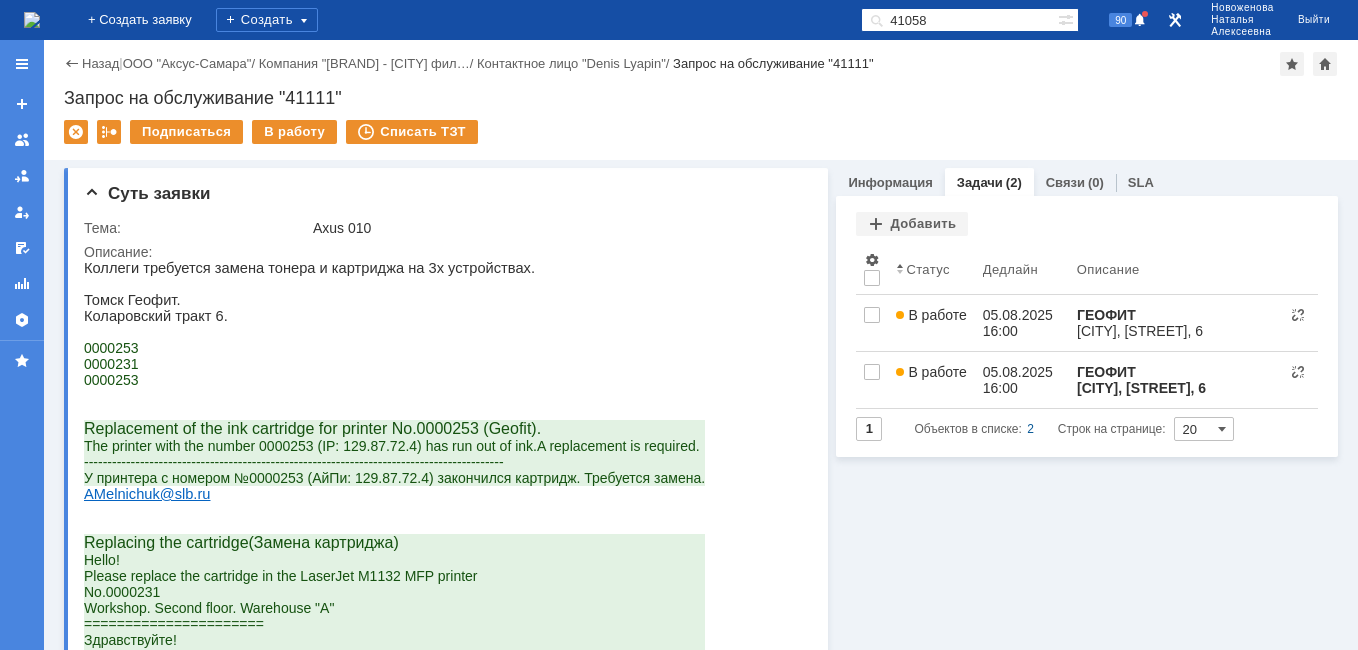 click on "05.08.2025 16:00" at bounding box center (1020, 380) 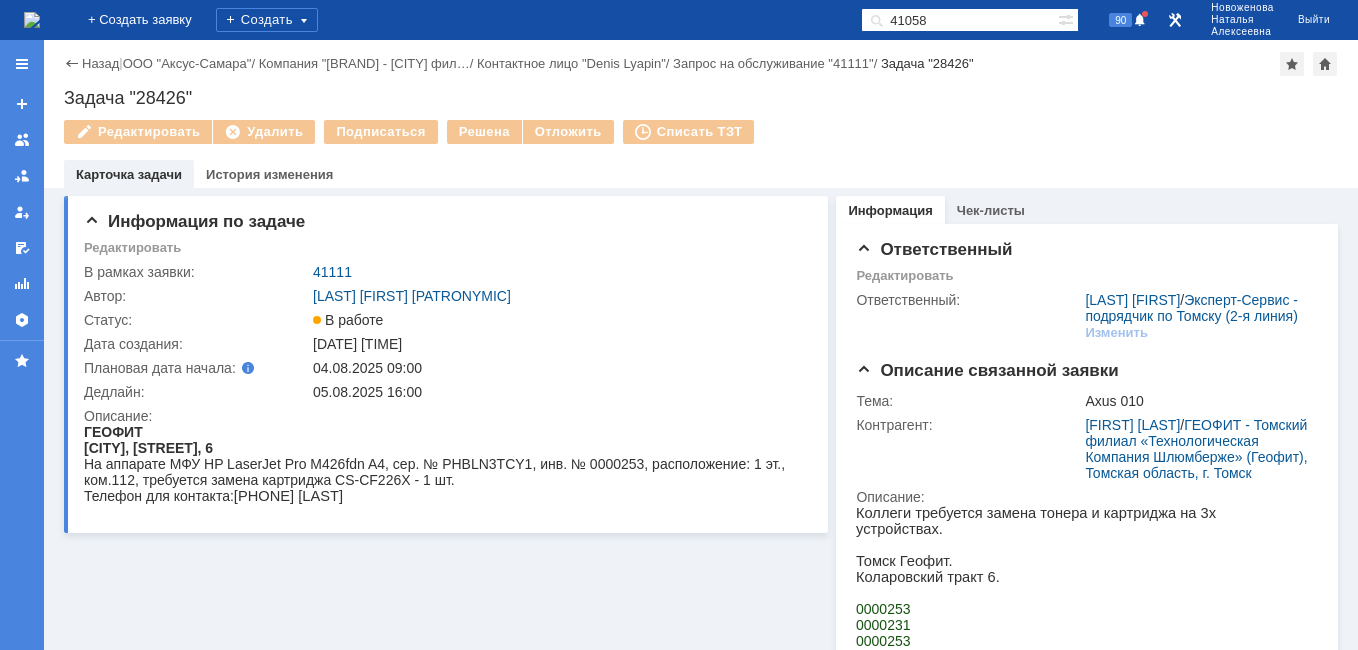 scroll, scrollTop: 0, scrollLeft: 0, axis: both 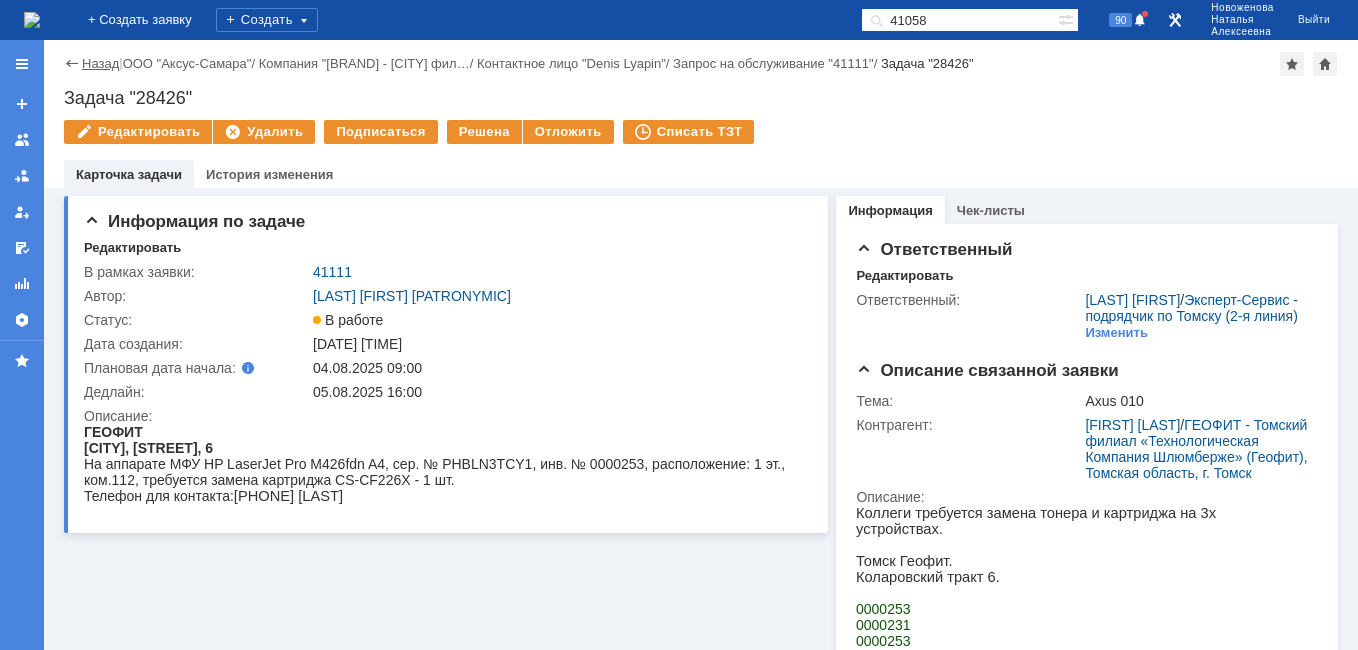 click on "Назад" at bounding box center (100, 63) 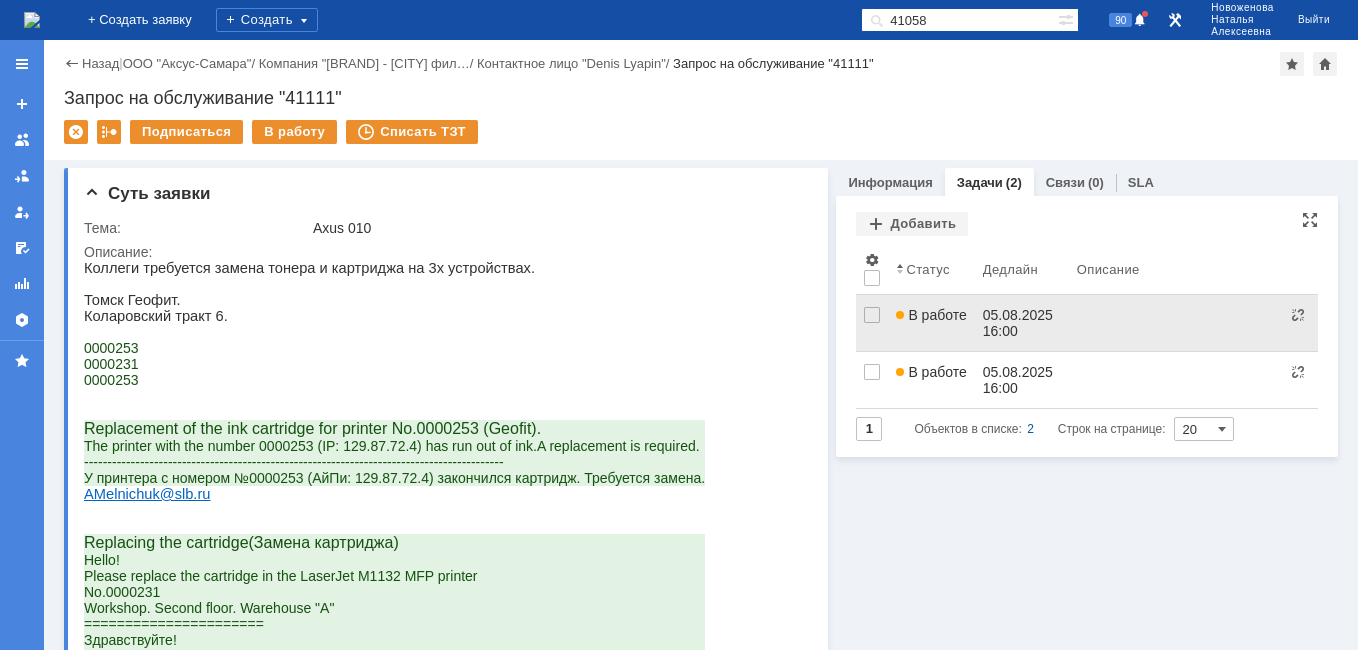 scroll, scrollTop: 0, scrollLeft: 0, axis: both 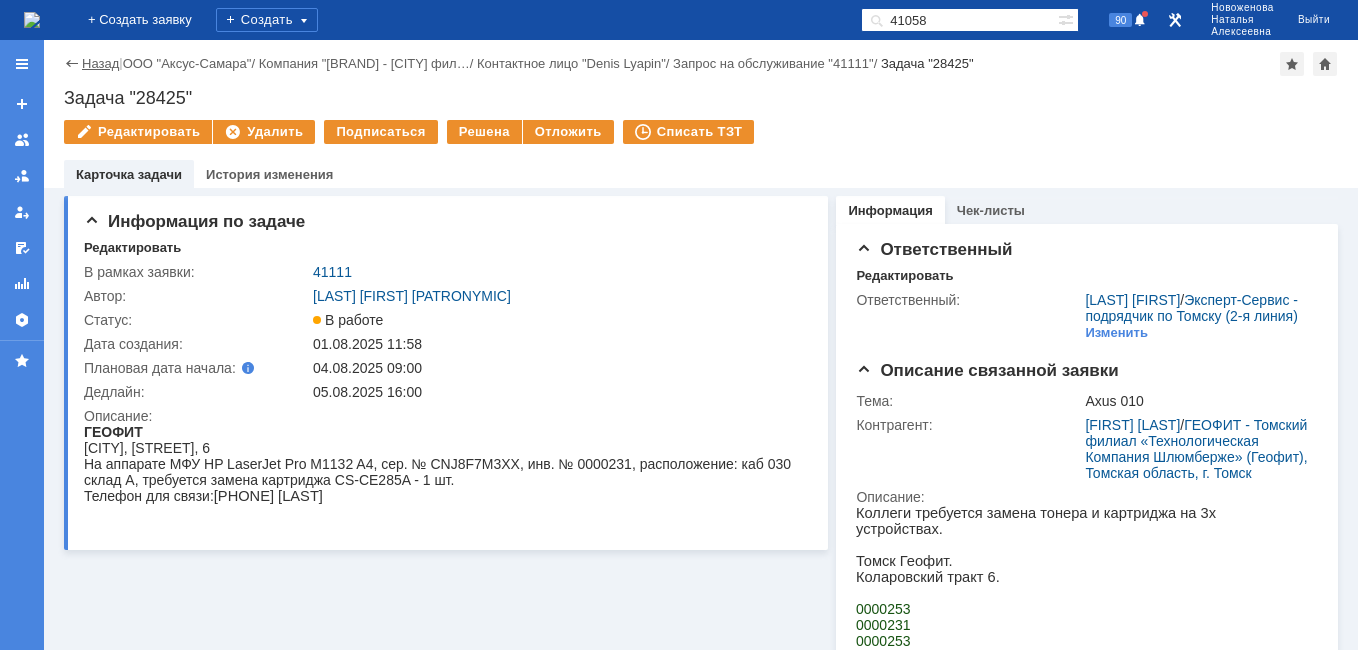 click on "Назад" at bounding box center (100, 63) 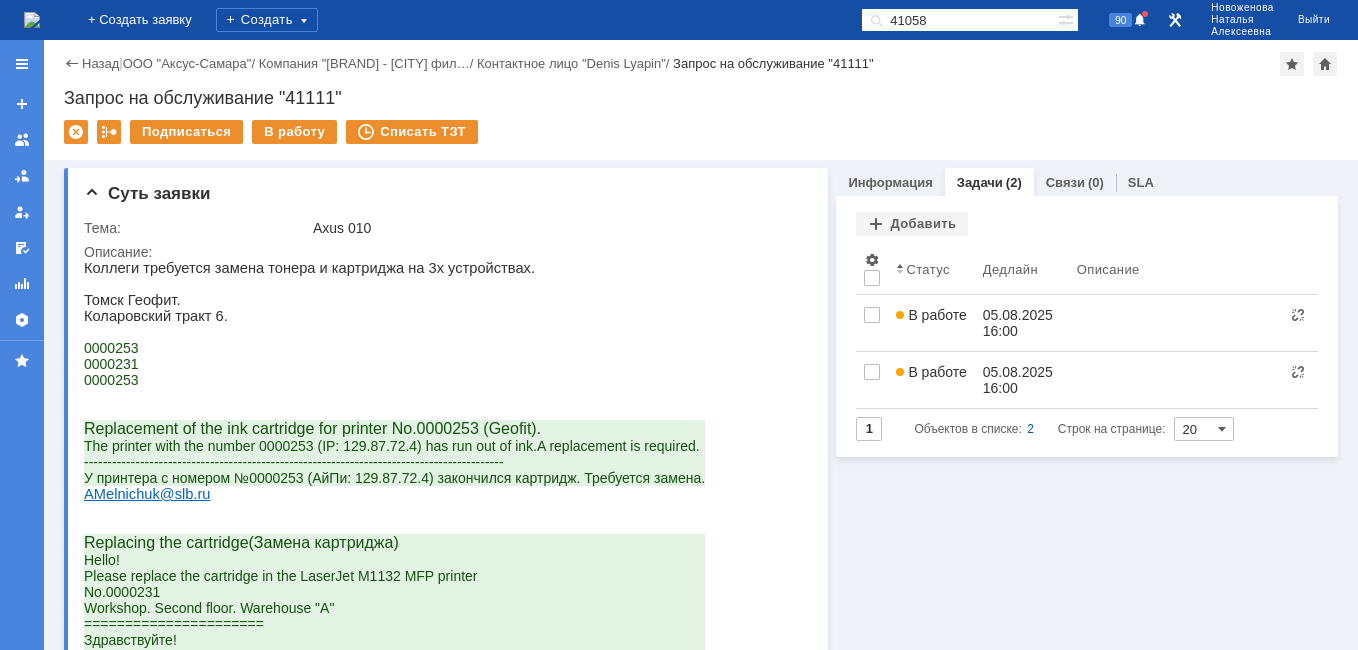 scroll, scrollTop: 0, scrollLeft: 0, axis: both 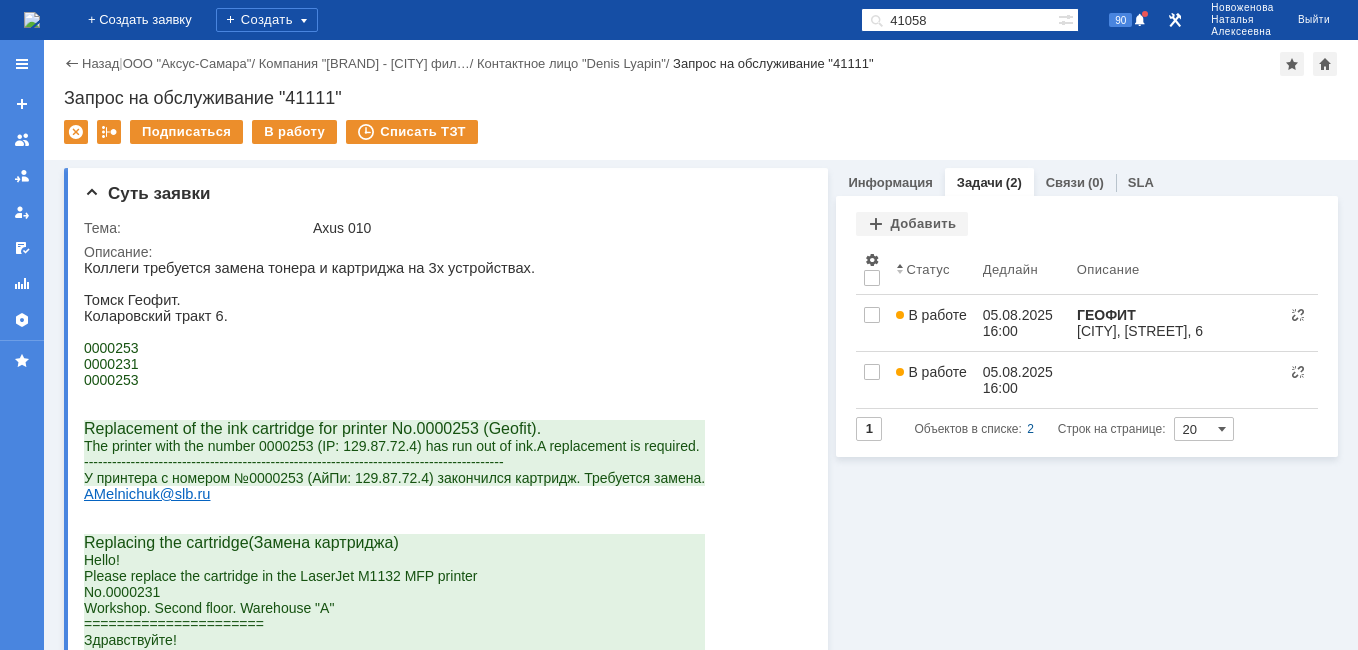 click on "Назад" at bounding box center [91, 63] 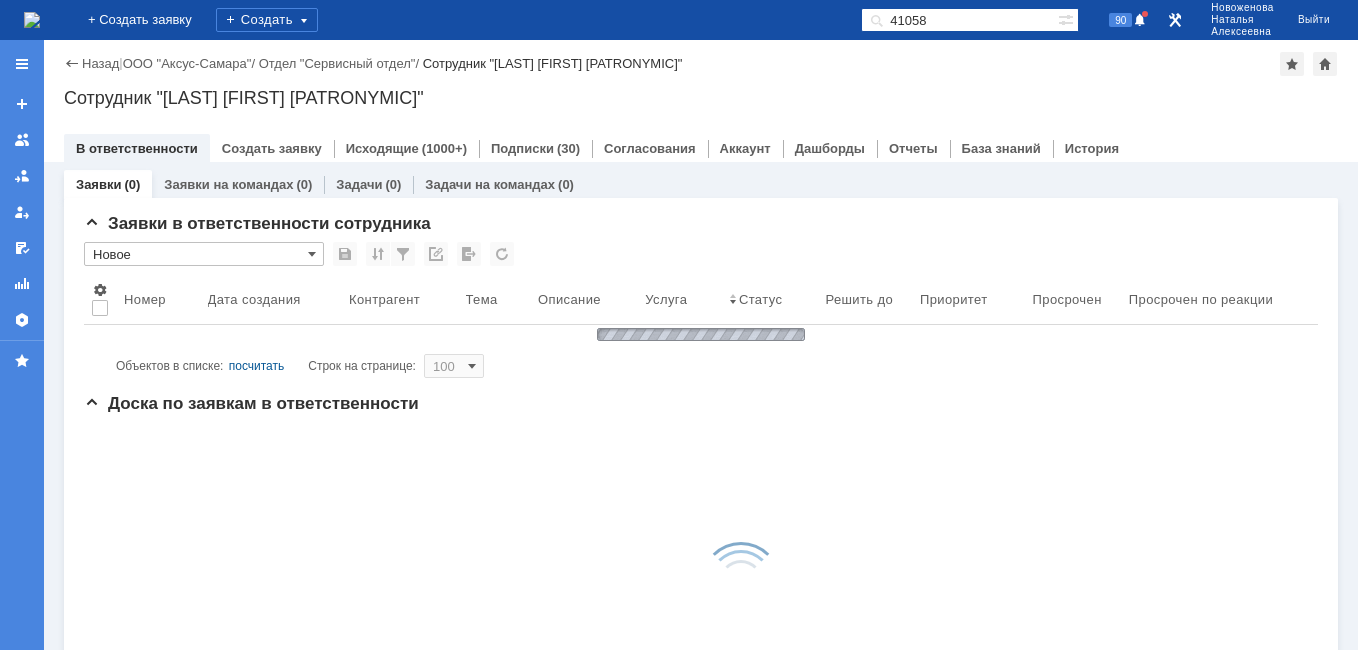 scroll, scrollTop: 0, scrollLeft: 0, axis: both 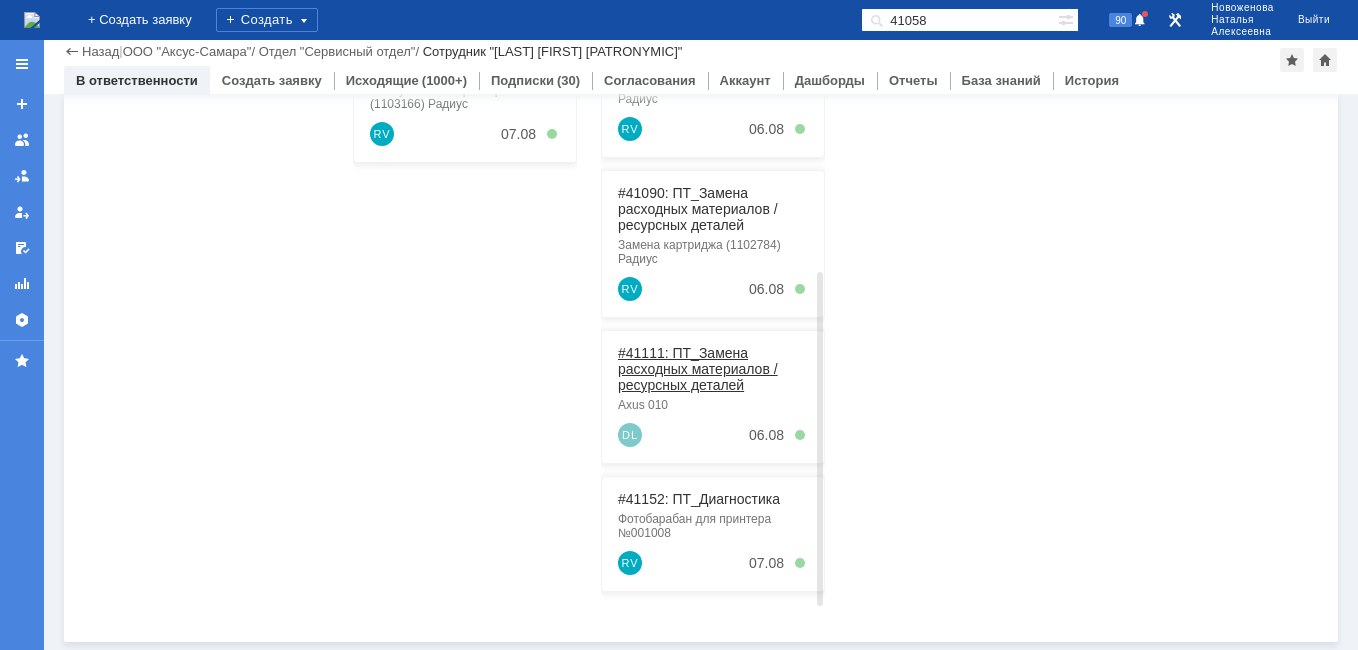 click on "#41111: ПТ_Замена расходных материалов / ресурсных деталей" at bounding box center [698, 369] 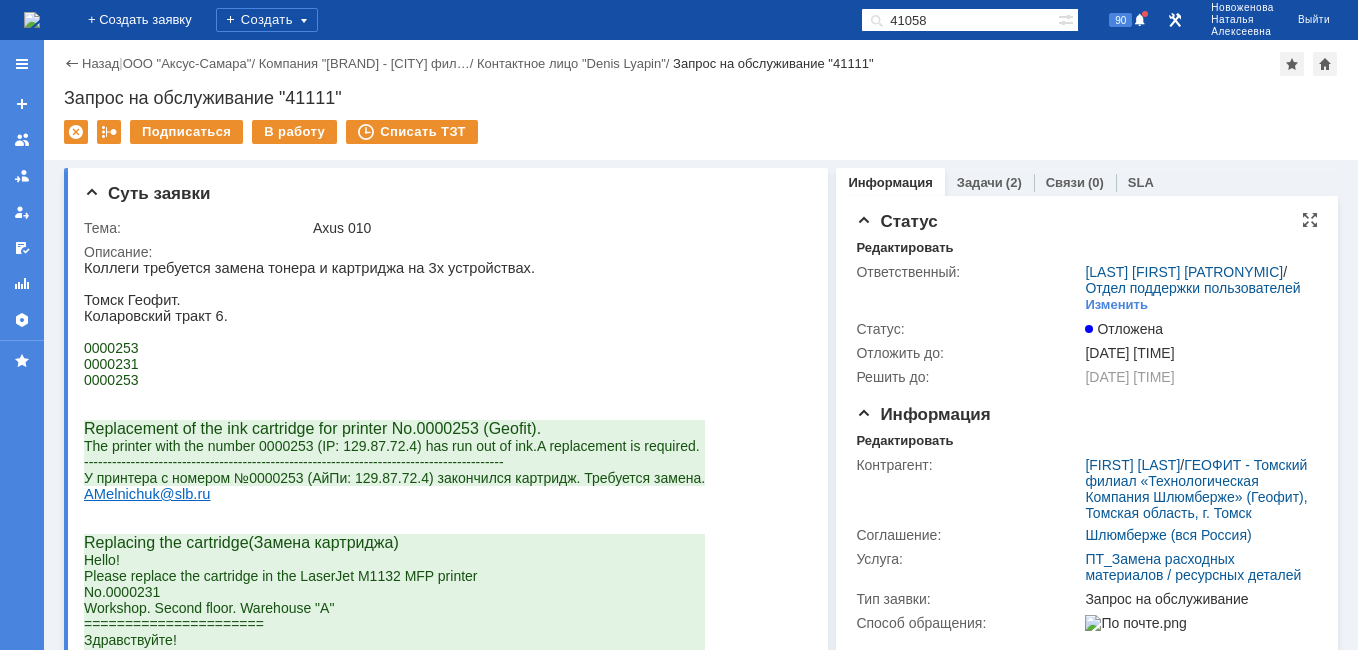 scroll, scrollTop: 0, scrollLeft: 0, axis: both 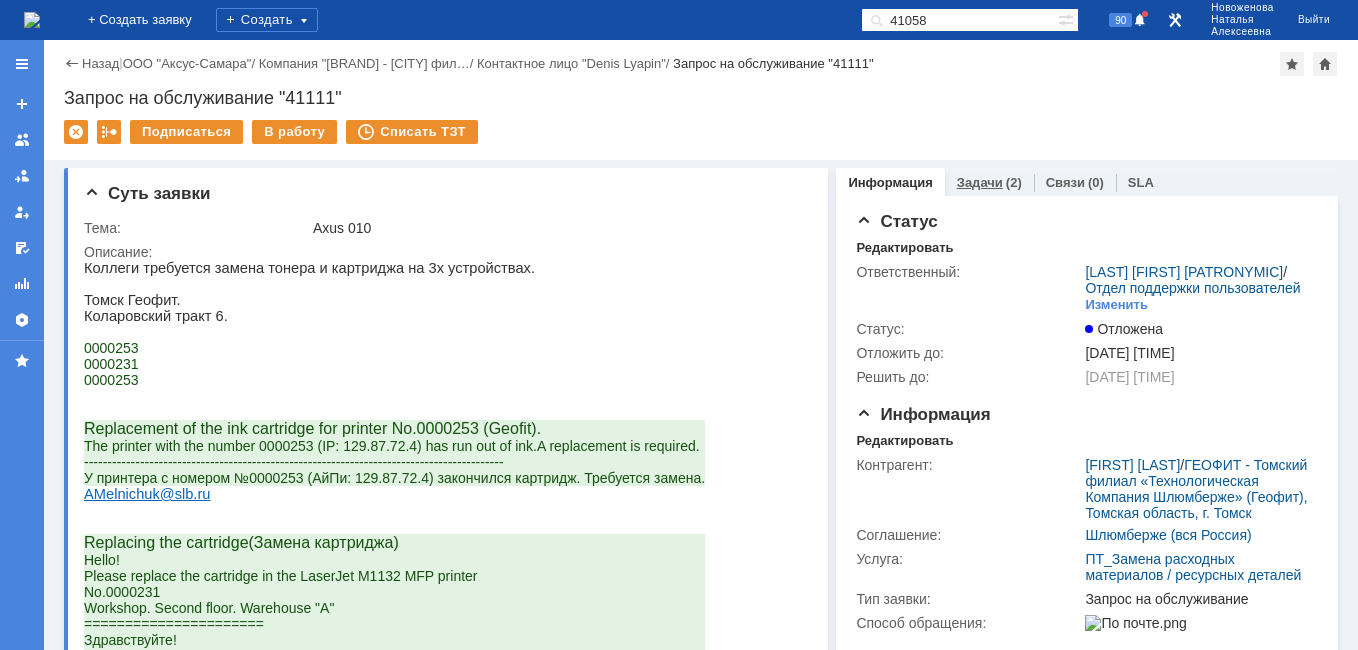 click on "Задачи" at bounding box center [980, 182] 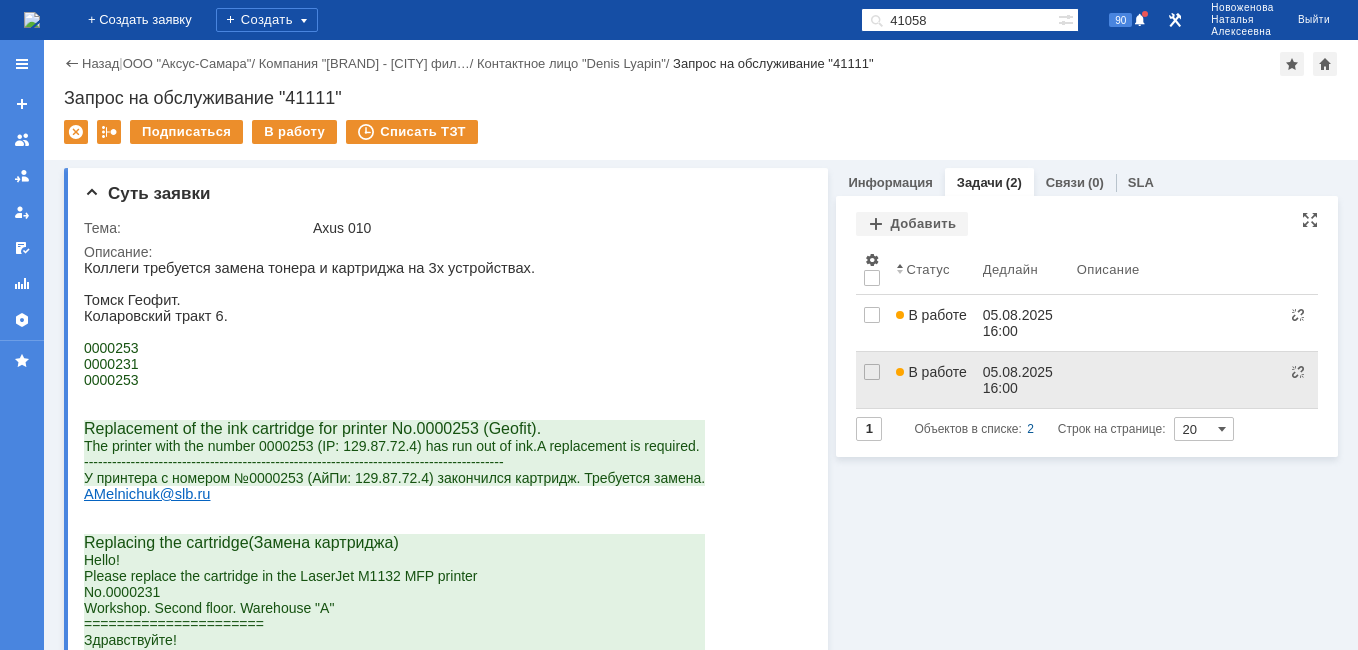 scroll, scrollTop: 0, scrollLeft: 0, axis: both 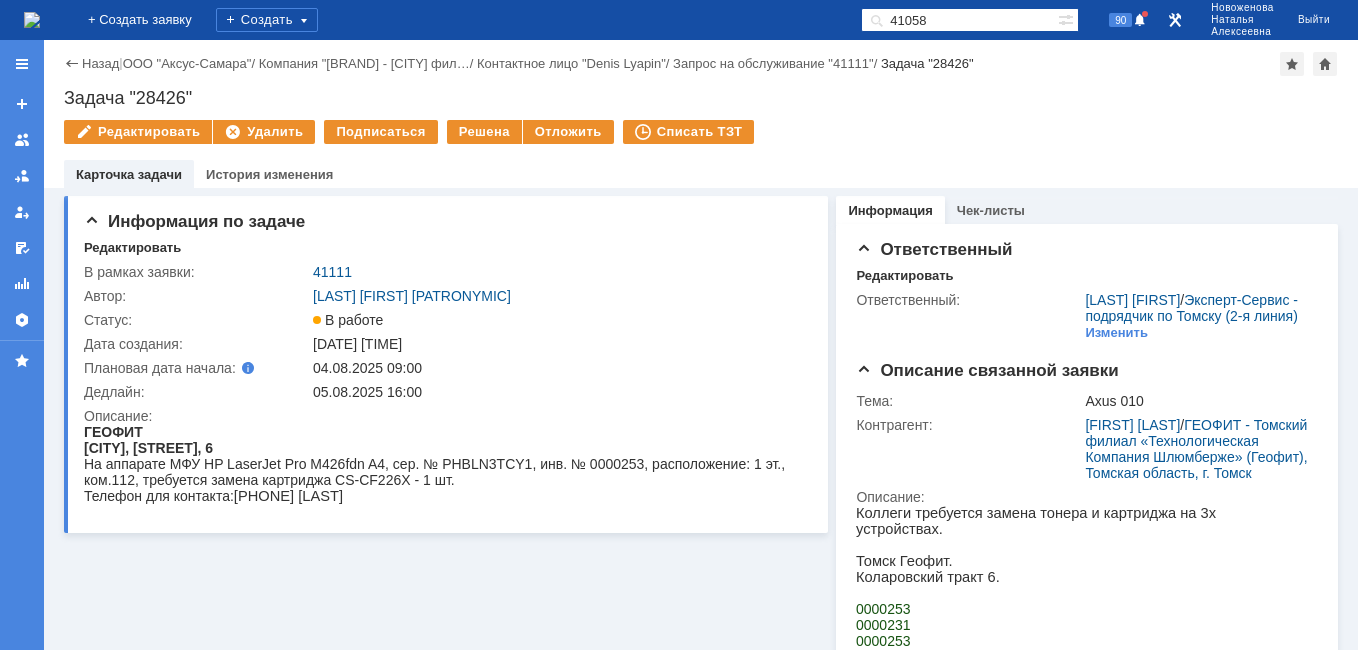 click on "На домашнюю + Создать заявку Создать 41058 90 Новоженова  Наталья  Алексеевна Выйти" at bounding box center [679, 20] 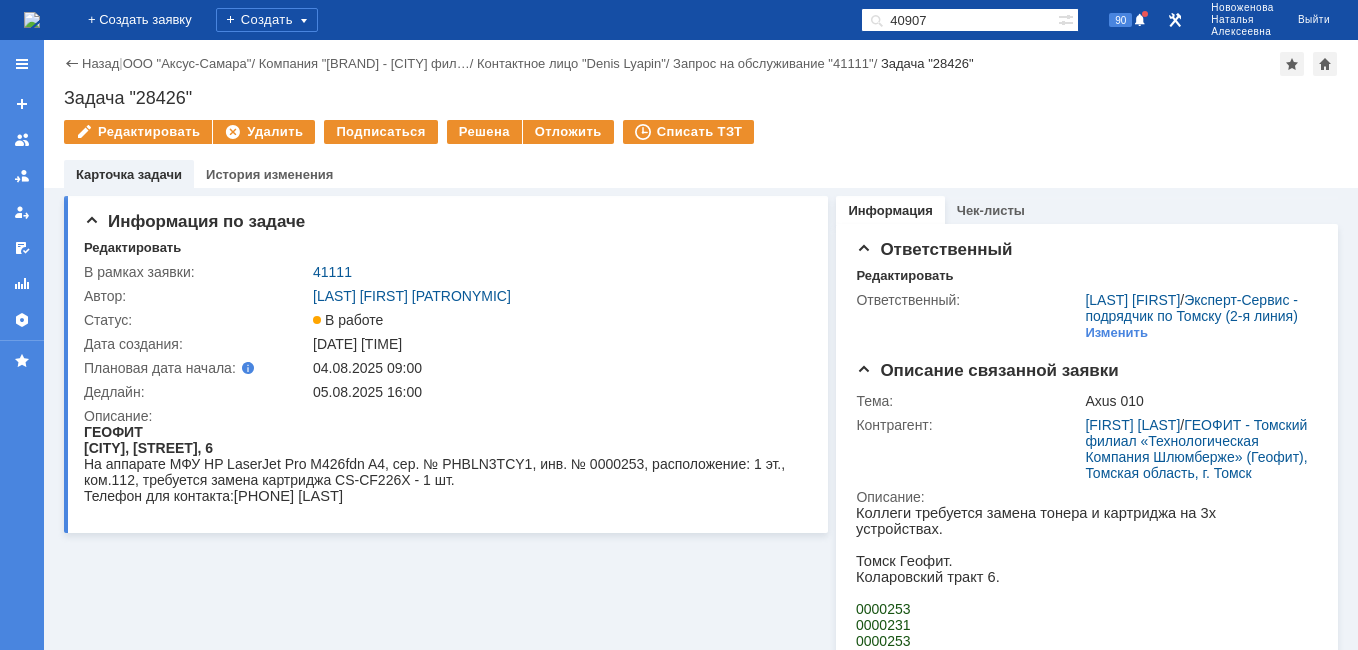type on "40907" 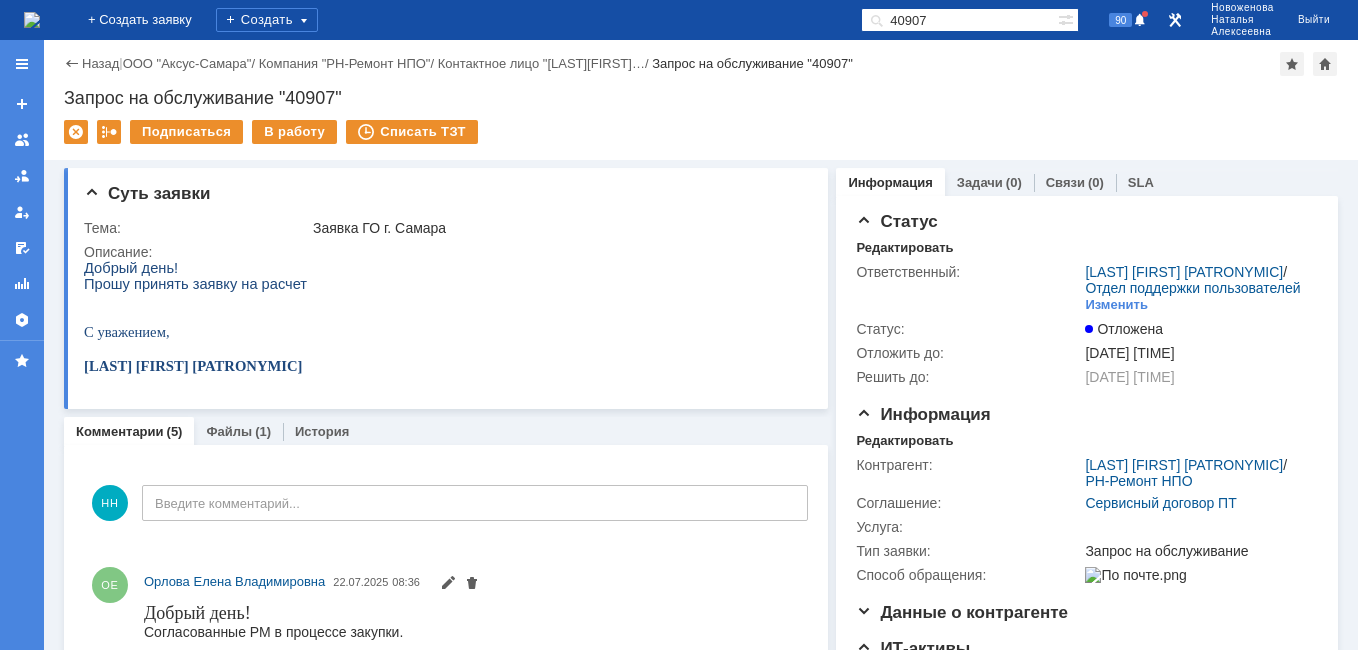 scroll, scrollTop: 0, scrollLeft: 0, axis: both 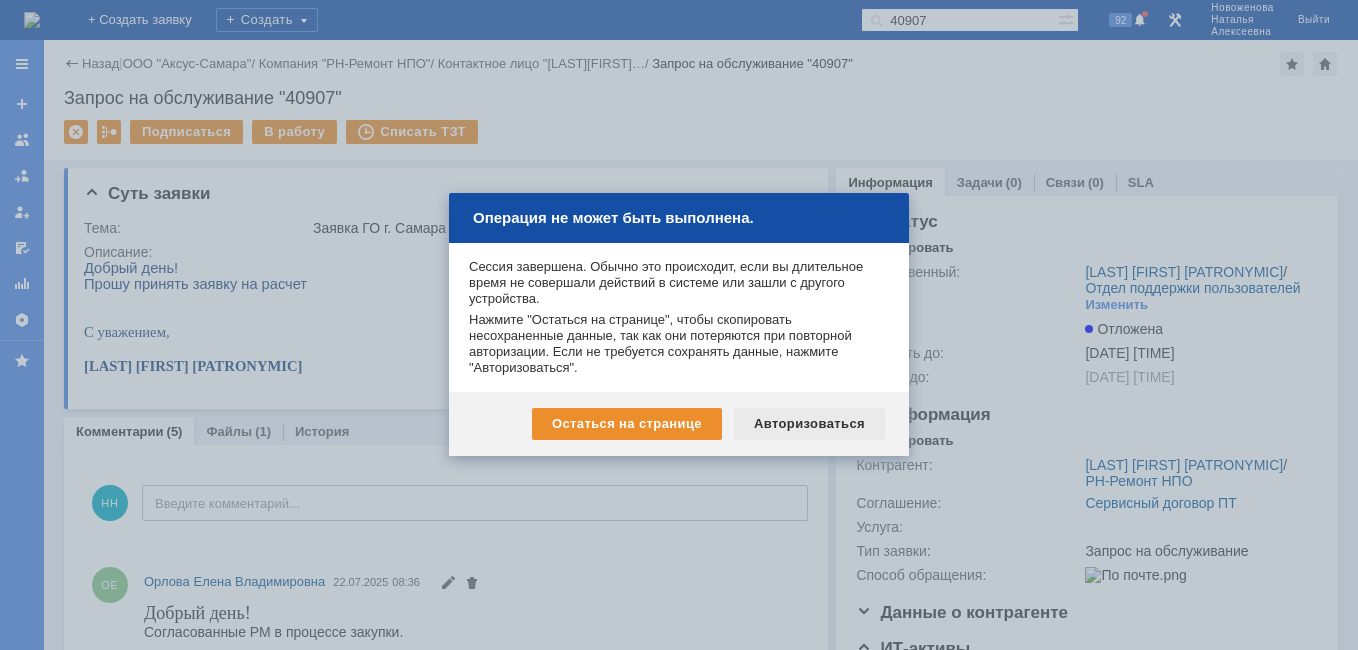 click on "Авторизоваться" at bounding box center (809, 424) 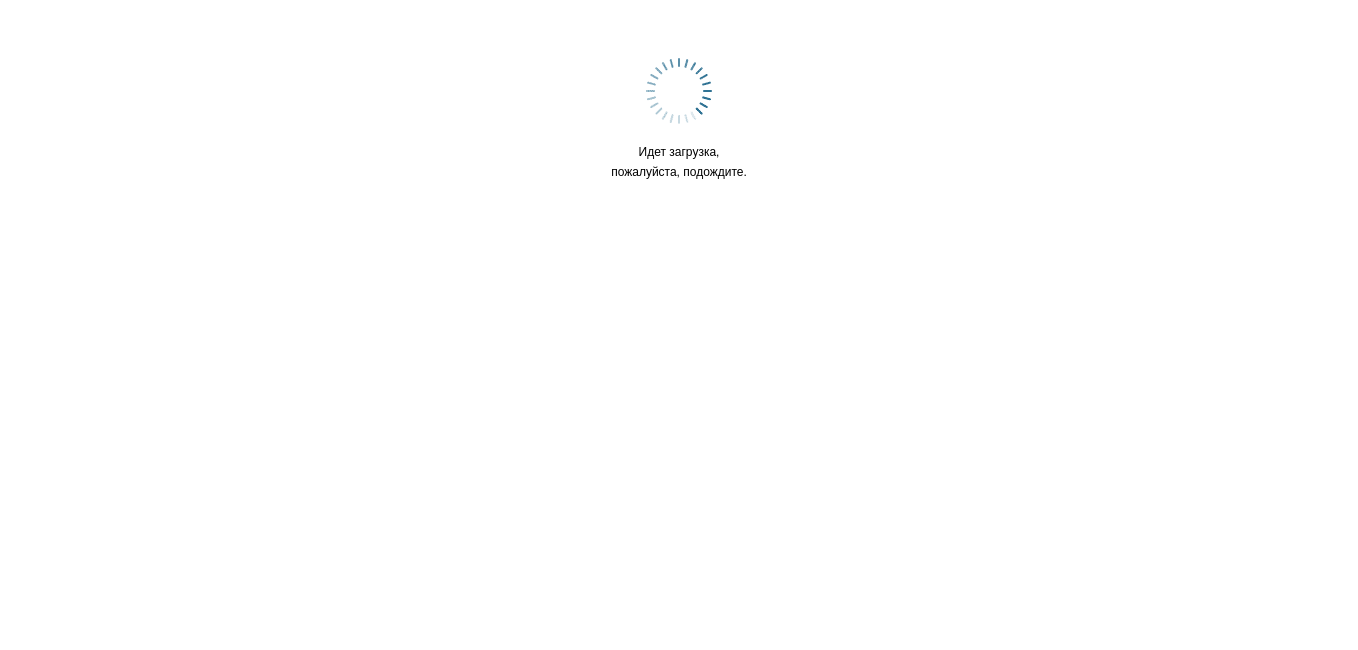 scroll, scrollTop: 0, scrollLeft: 0, axis: both 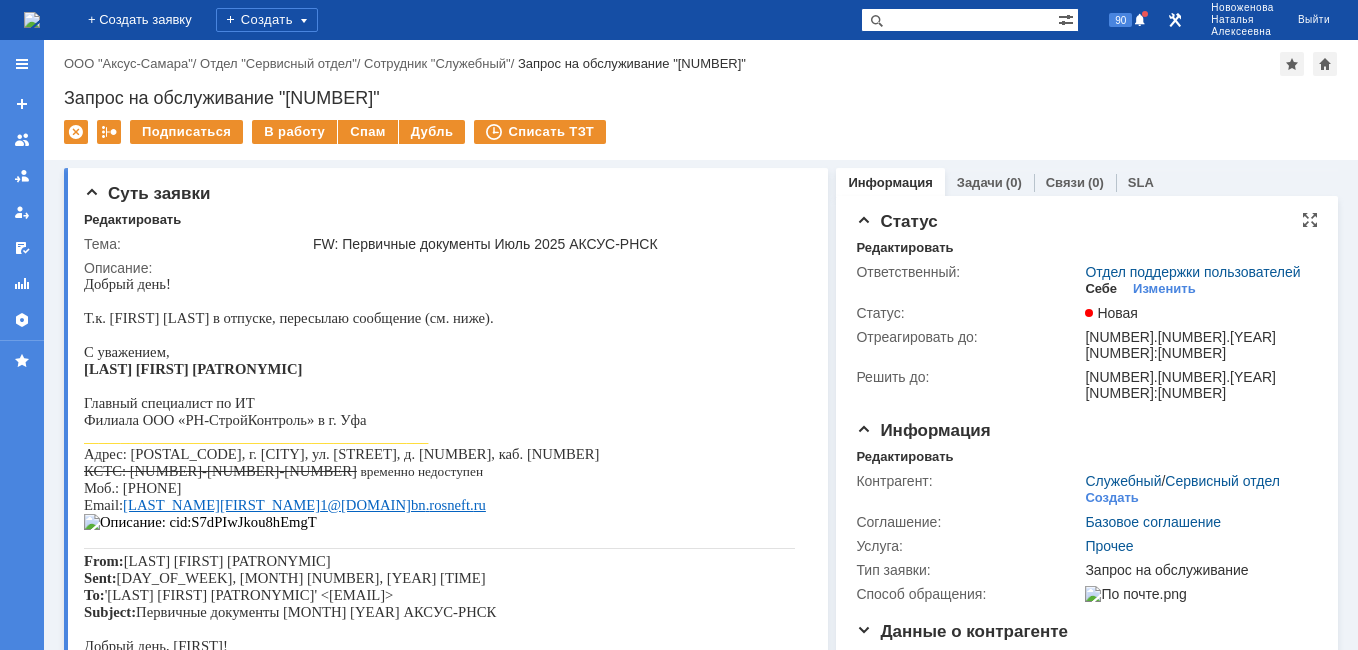 click on "Себе" at bounding box center (1101, 289) 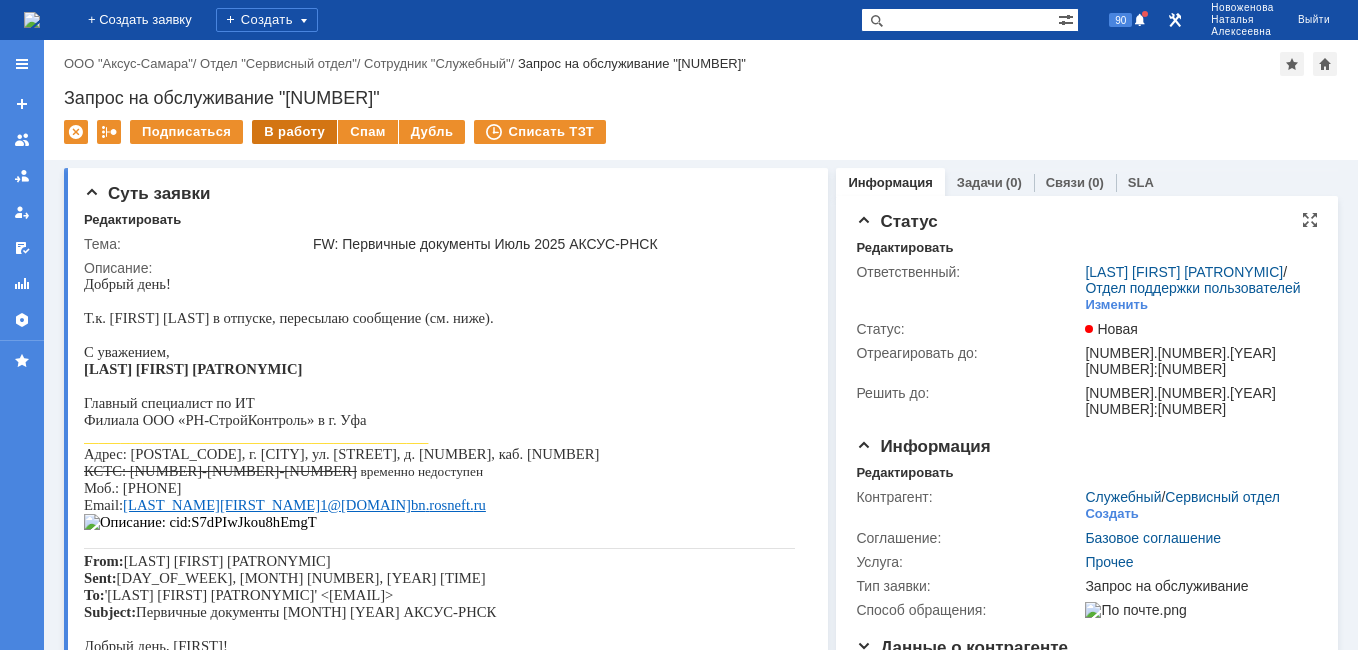 scroll, scrollTop: 0, scrollLeft: 0, axis: both 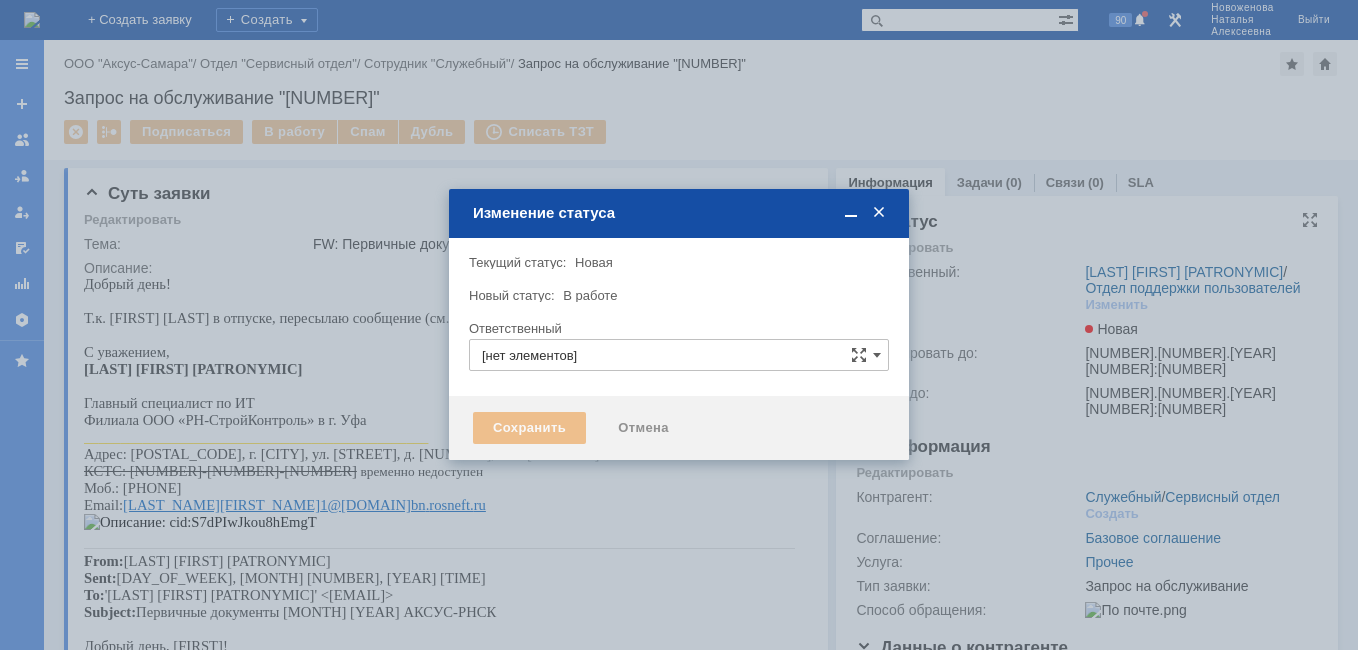 type on "[LAST] [FIRST] [PATRONYMIC]" 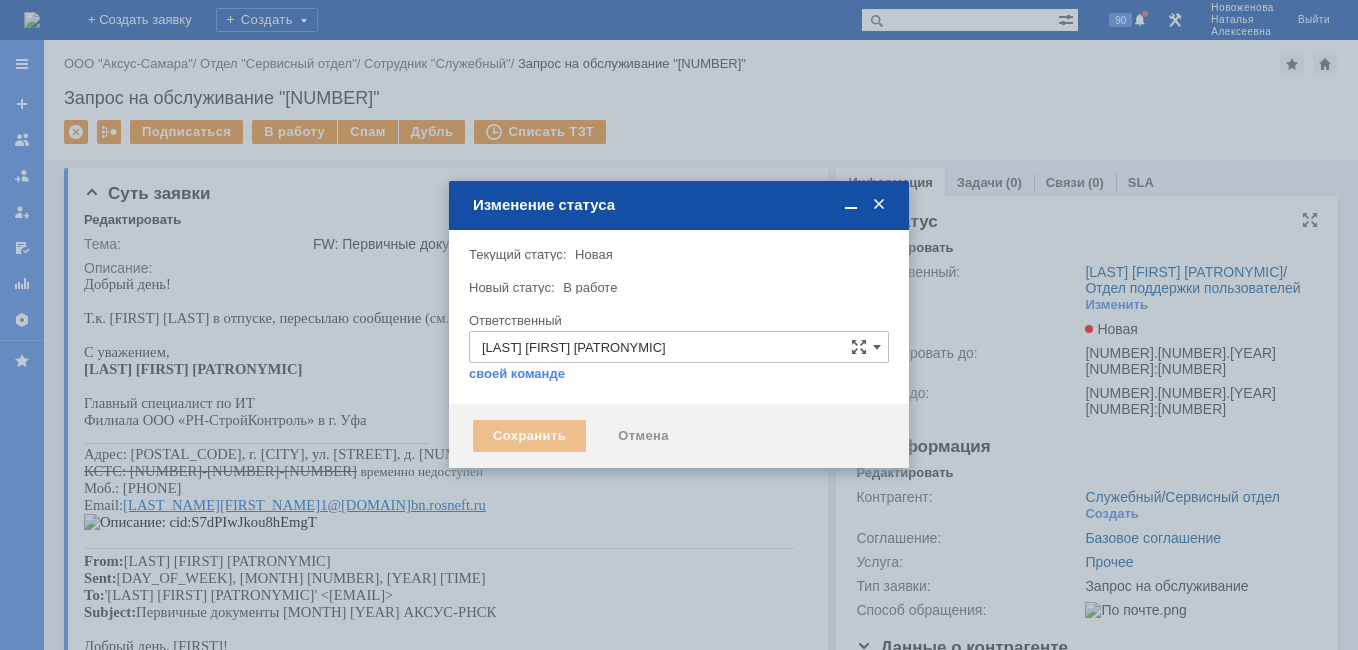 type 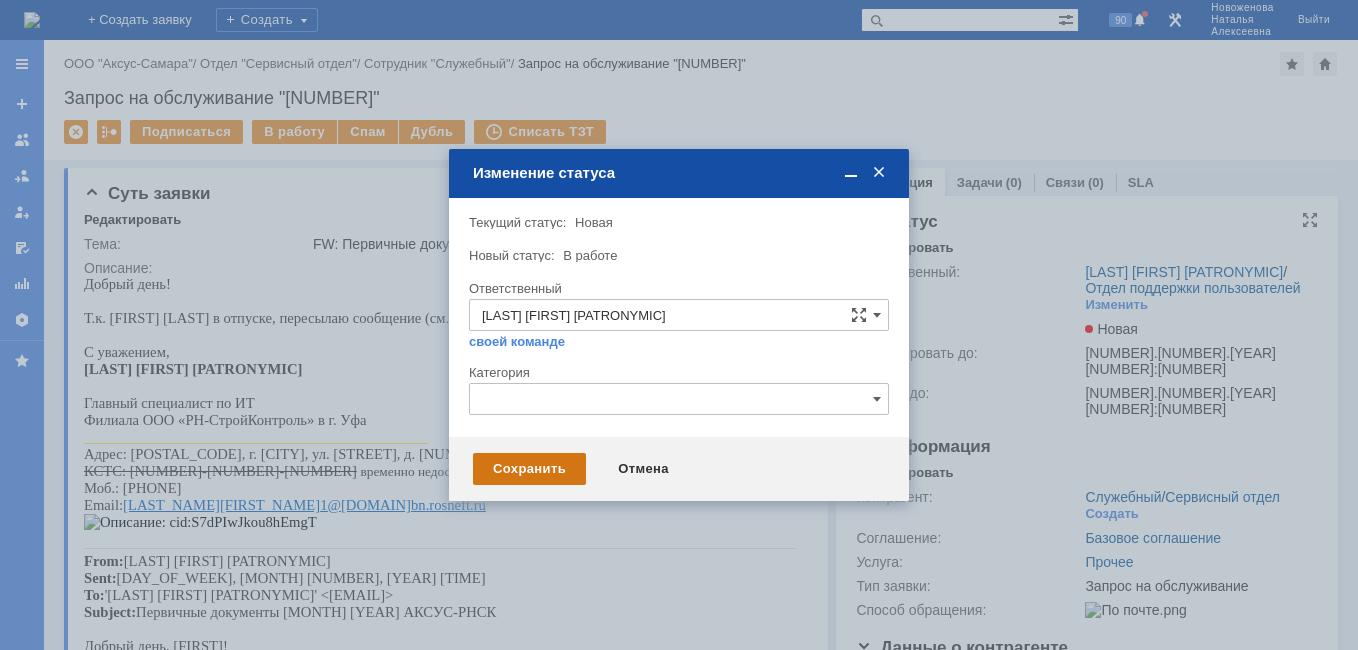 click on "Сохранить" at bounding box center [529, 469] 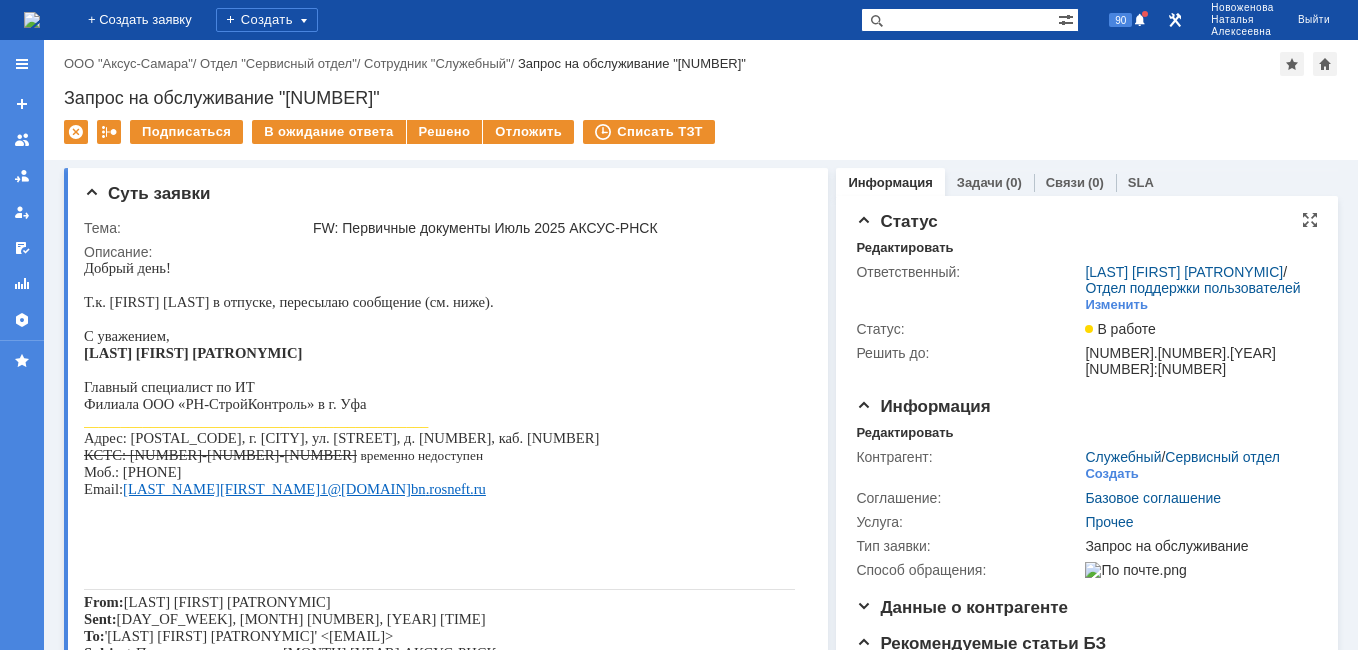 scroll, scrollTop: 0, scrollLeft: 0, axis: both 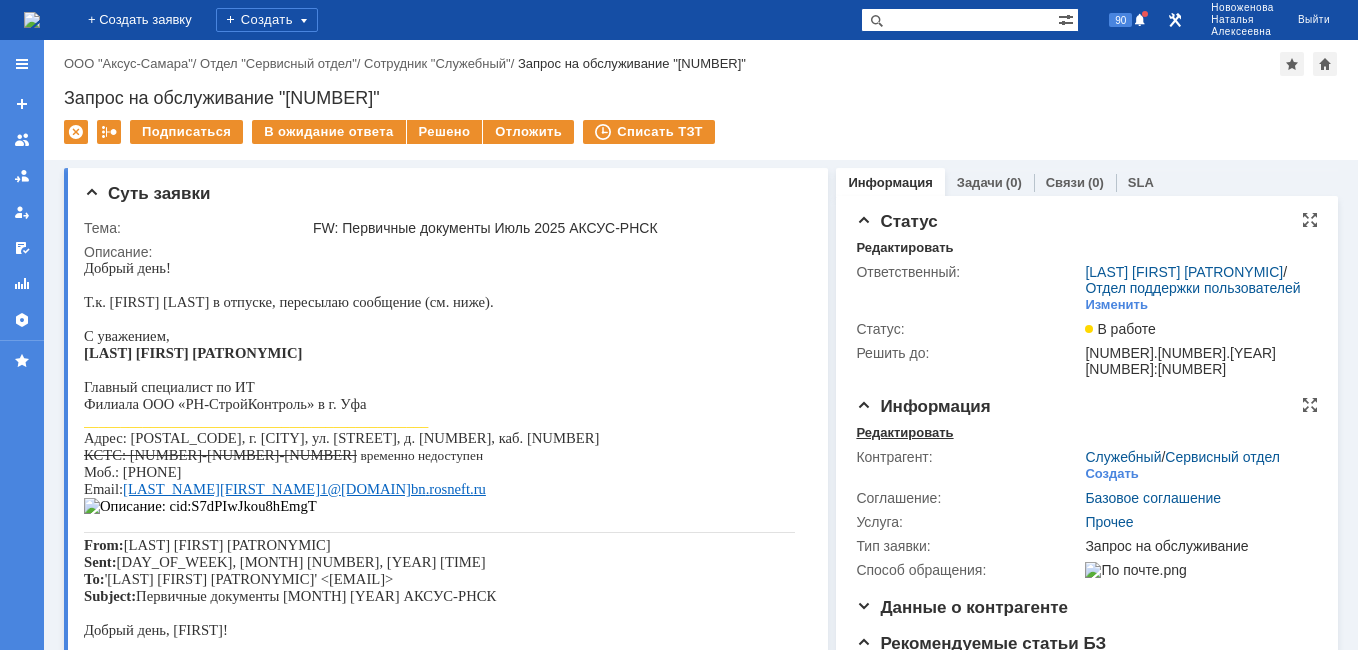click on "Редактировать" at bounding box center (904, 433) 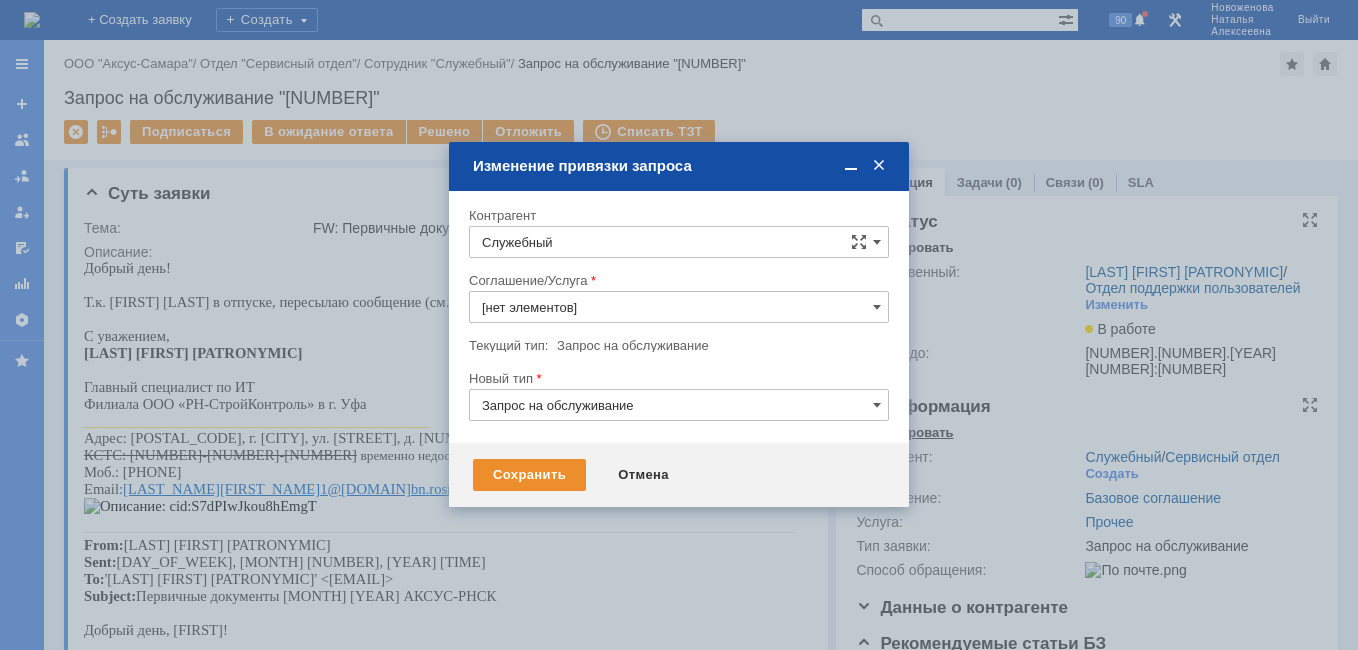 type on "Прочее" 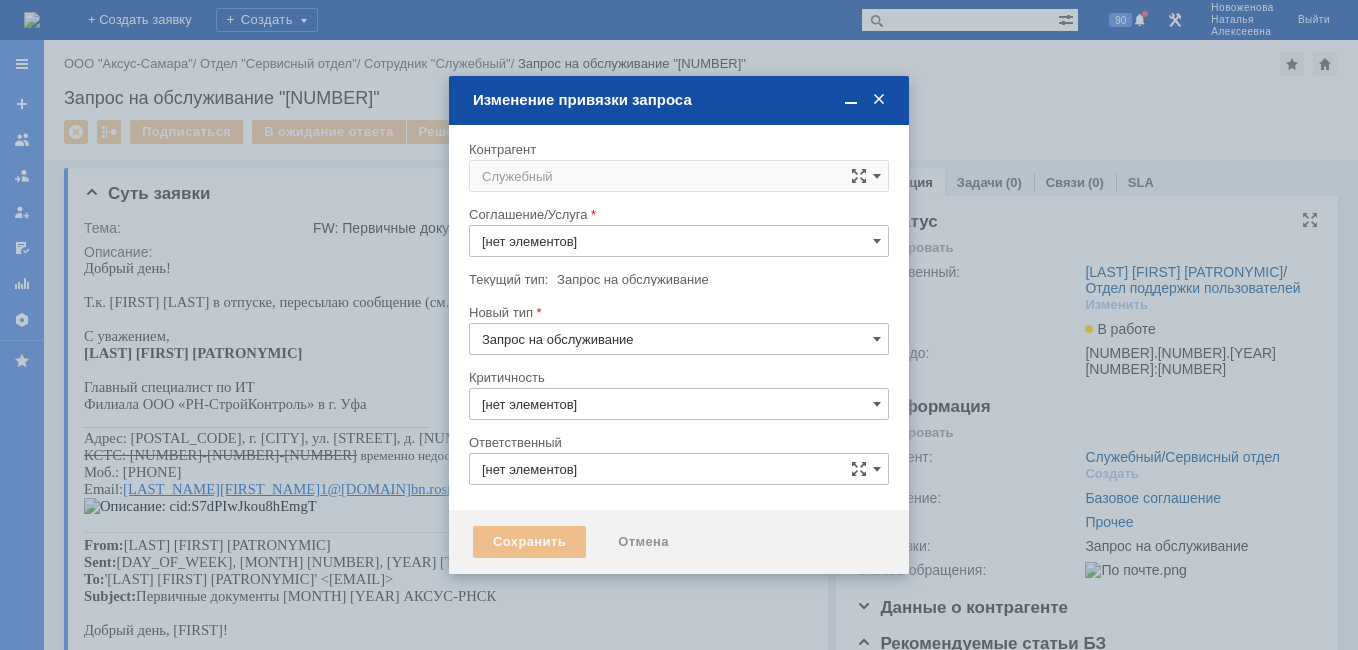 type on "3. Низкая" 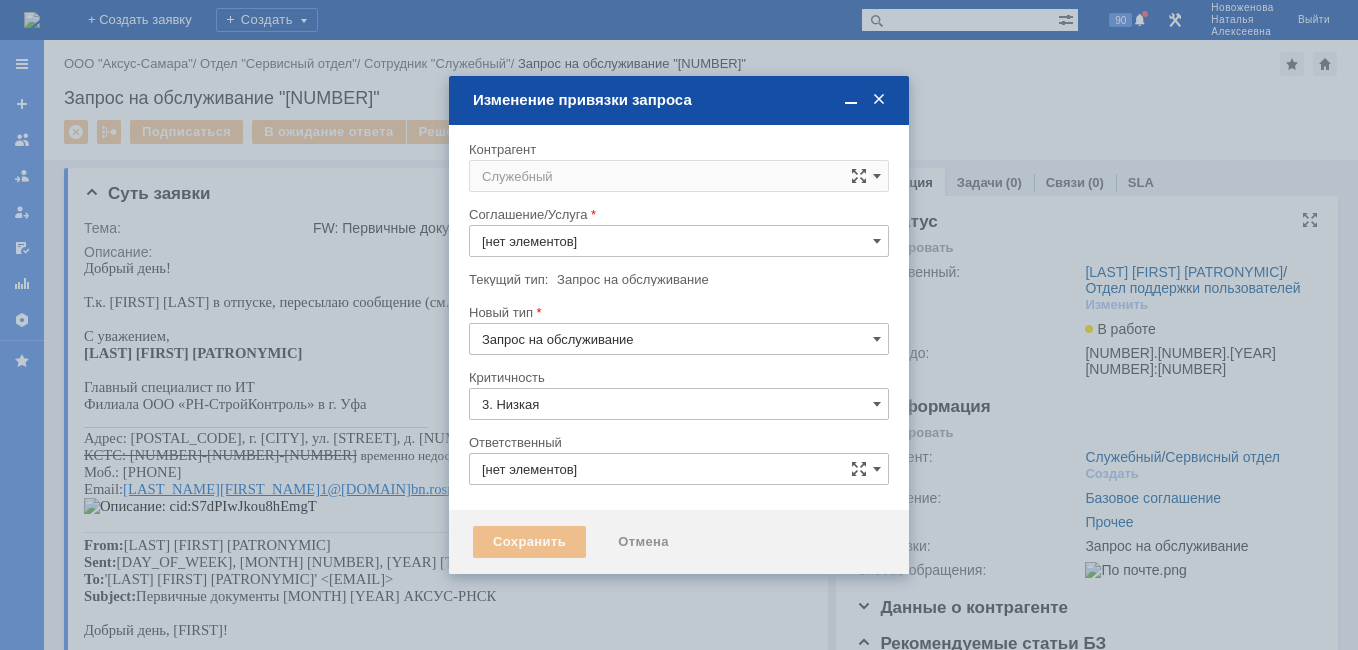 type on "Прочее" 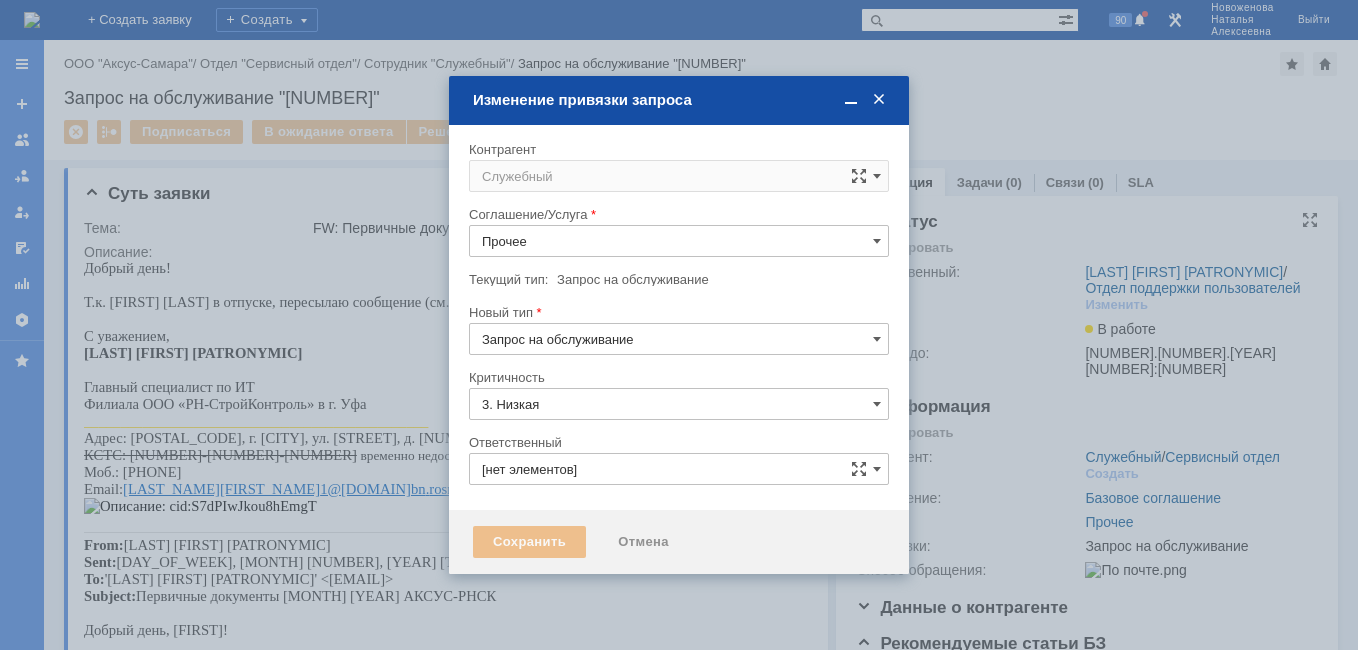 type on "[не указано]" 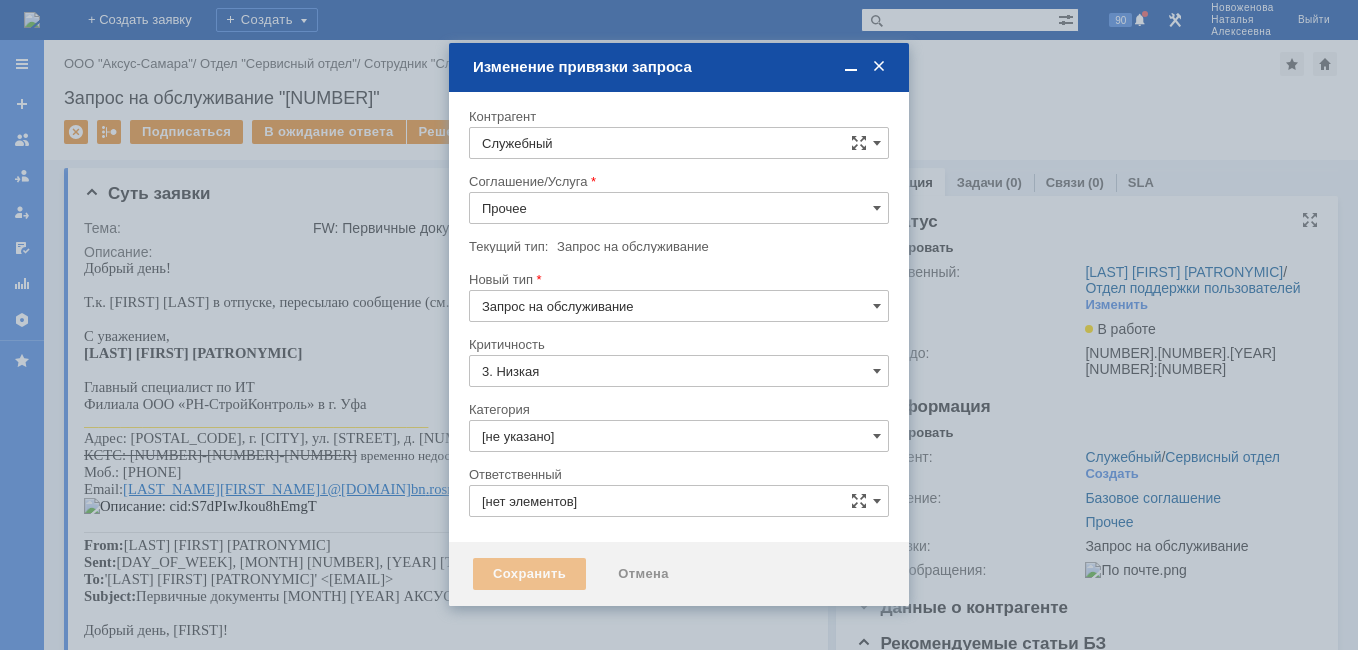 type on "[LAST] [FIRST]" 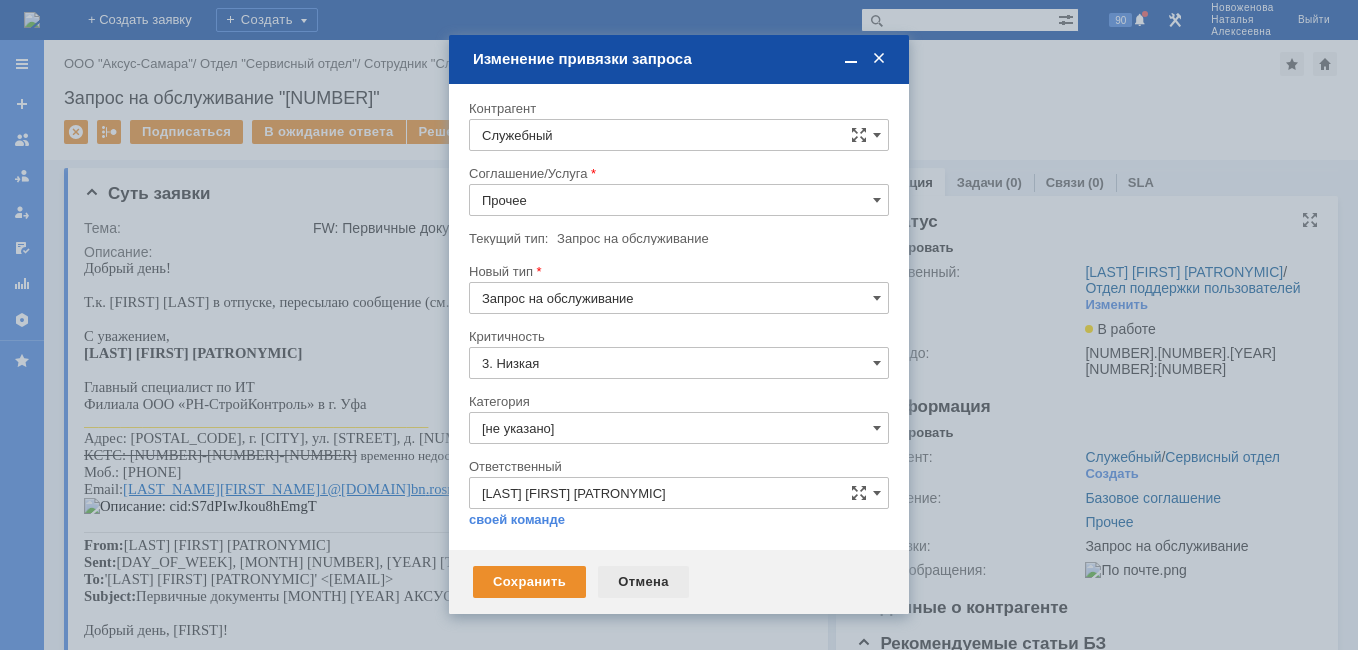 click on "Отмена" at bounding box center [643, 582] 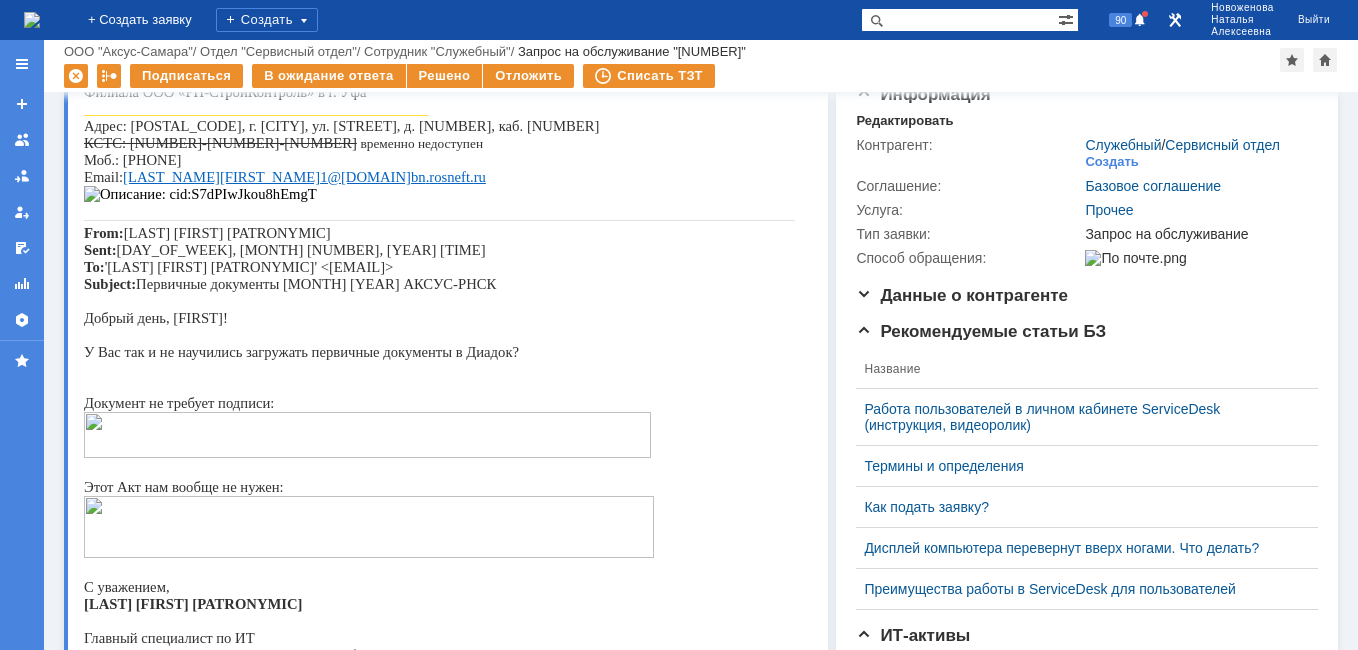scroll, scrollTop: 0, scrollLeft: 0, axis: both 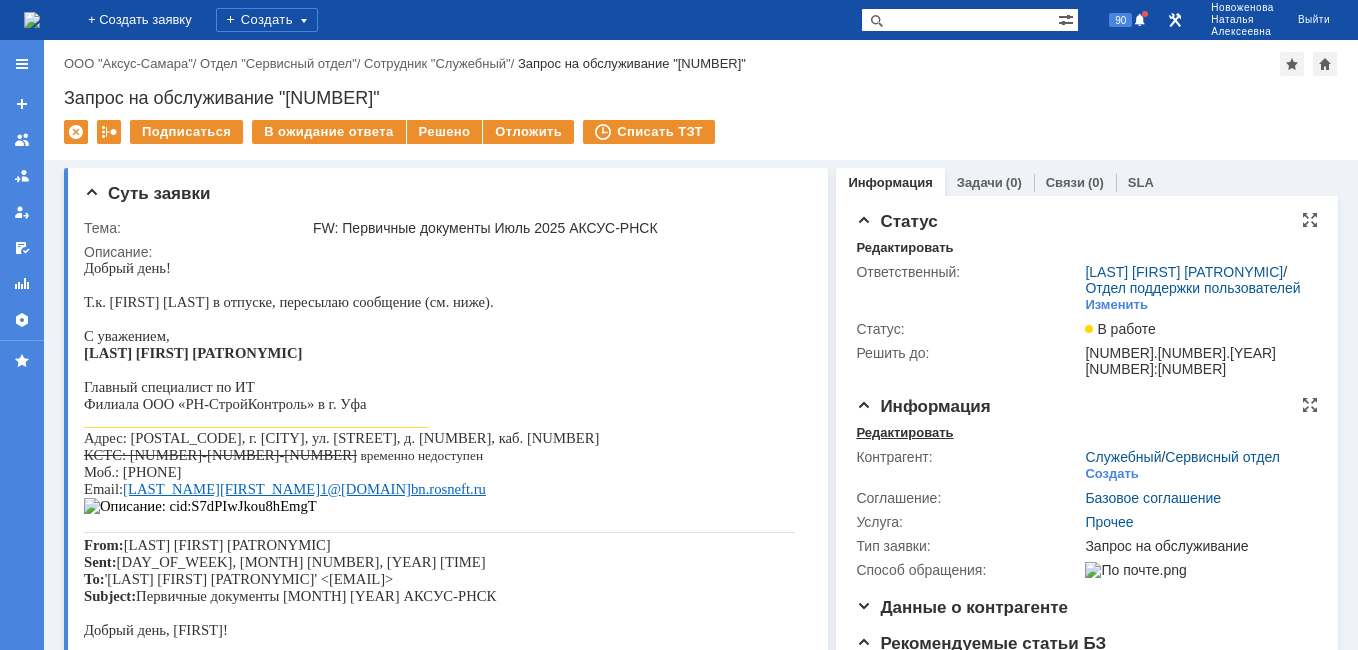 click on "Редактировать" at bounding box center [904, 433] 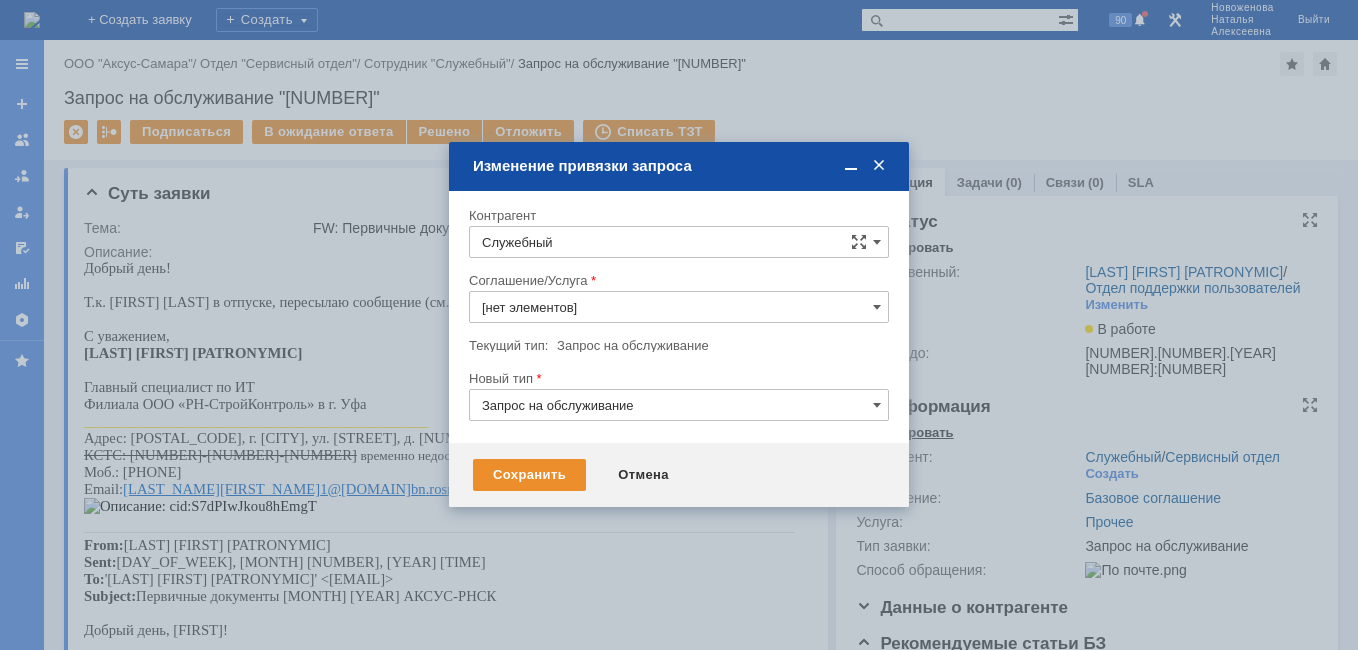 type on "Прочее" 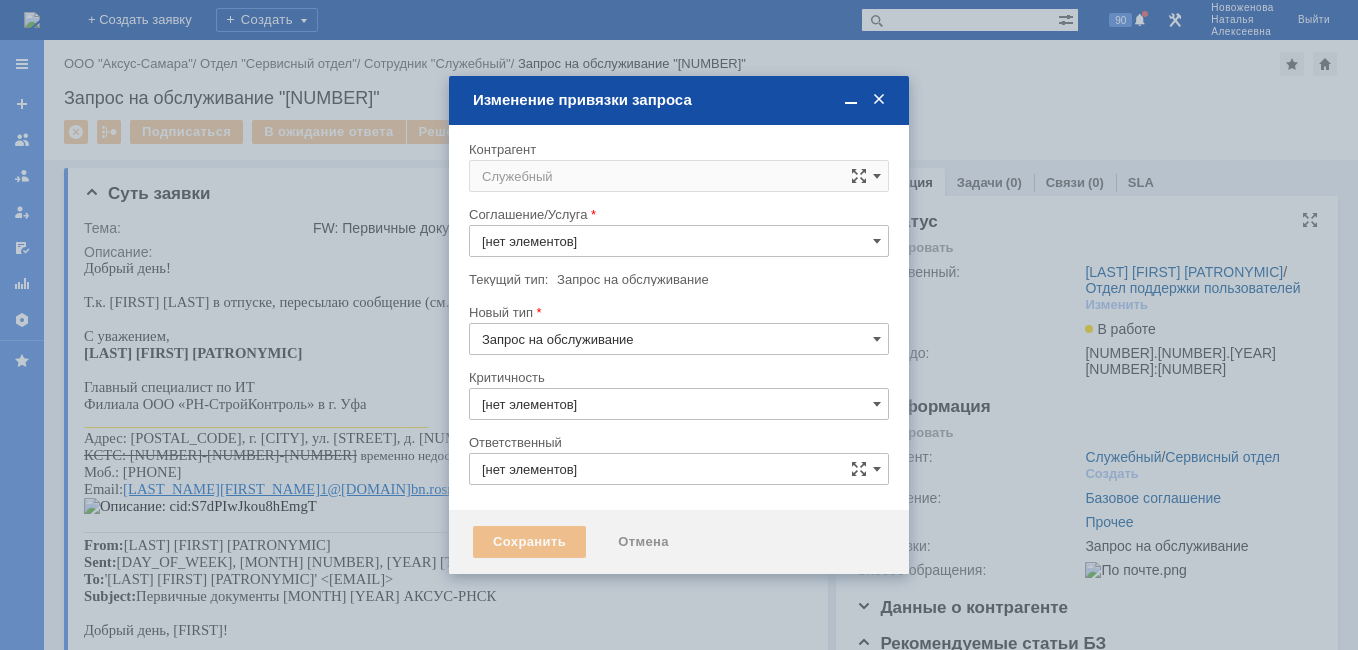 type on "Прочее" 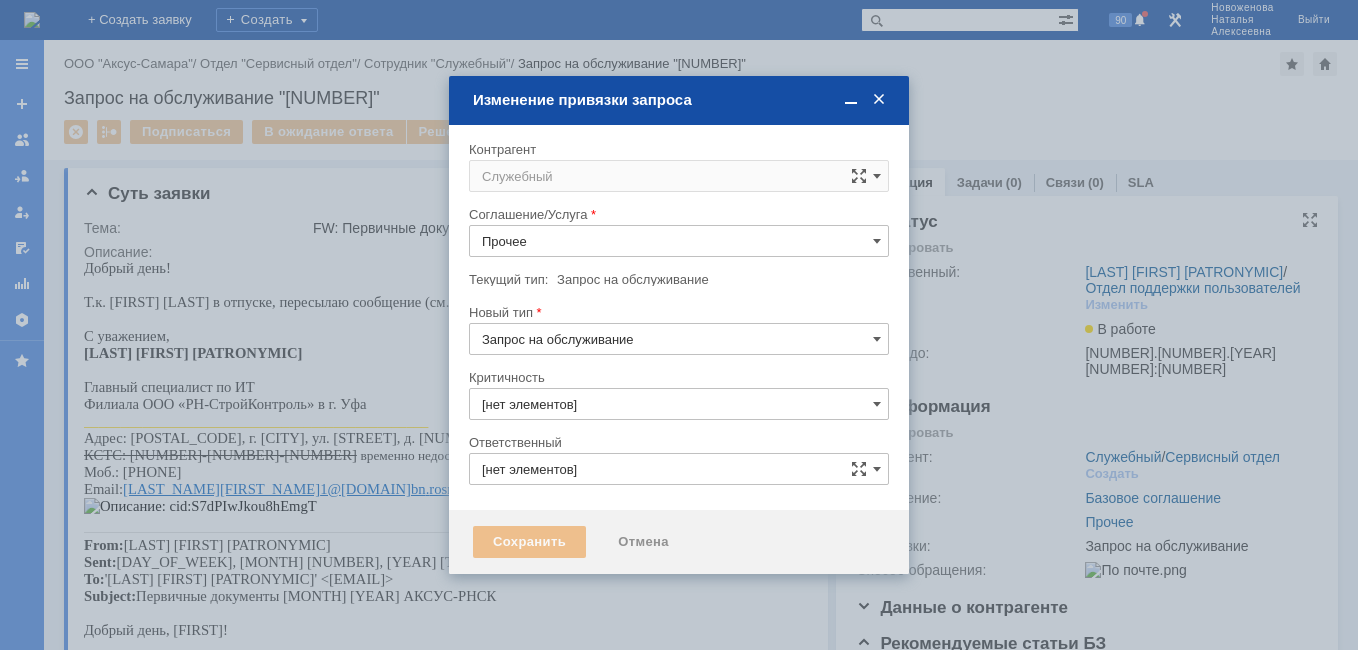type on "[LAST] [FIRST]" 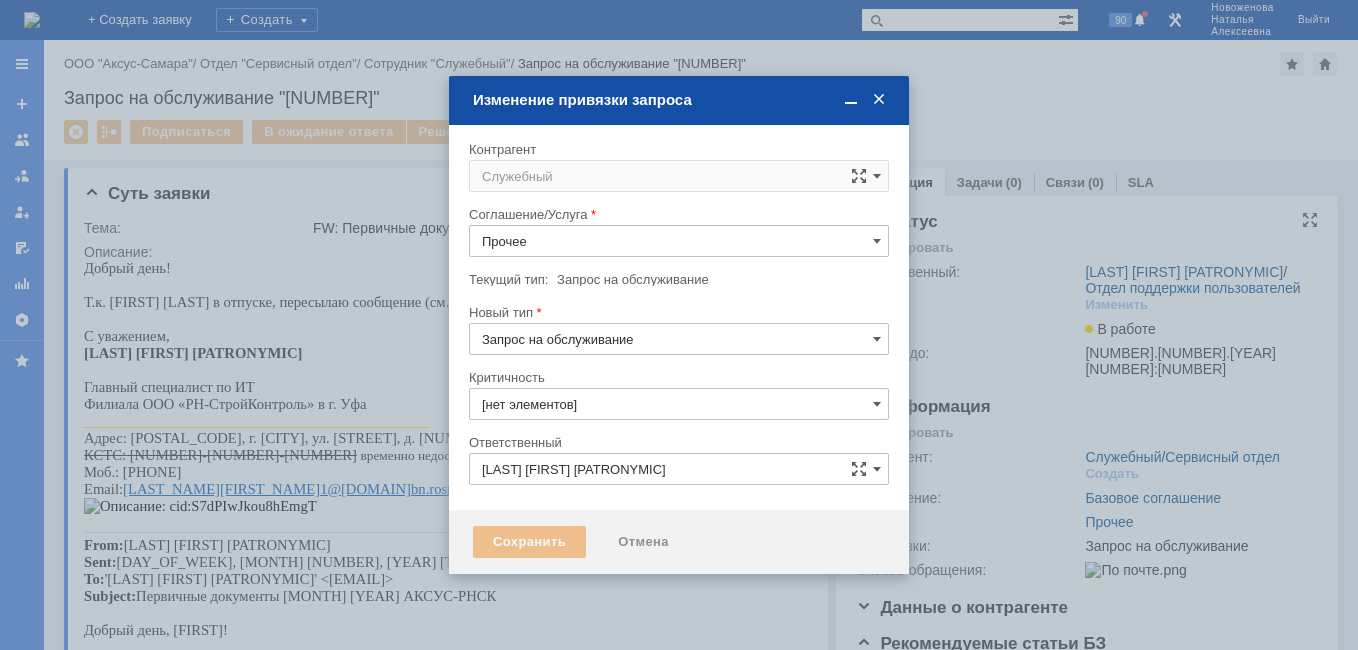 type on "3. Низкая" 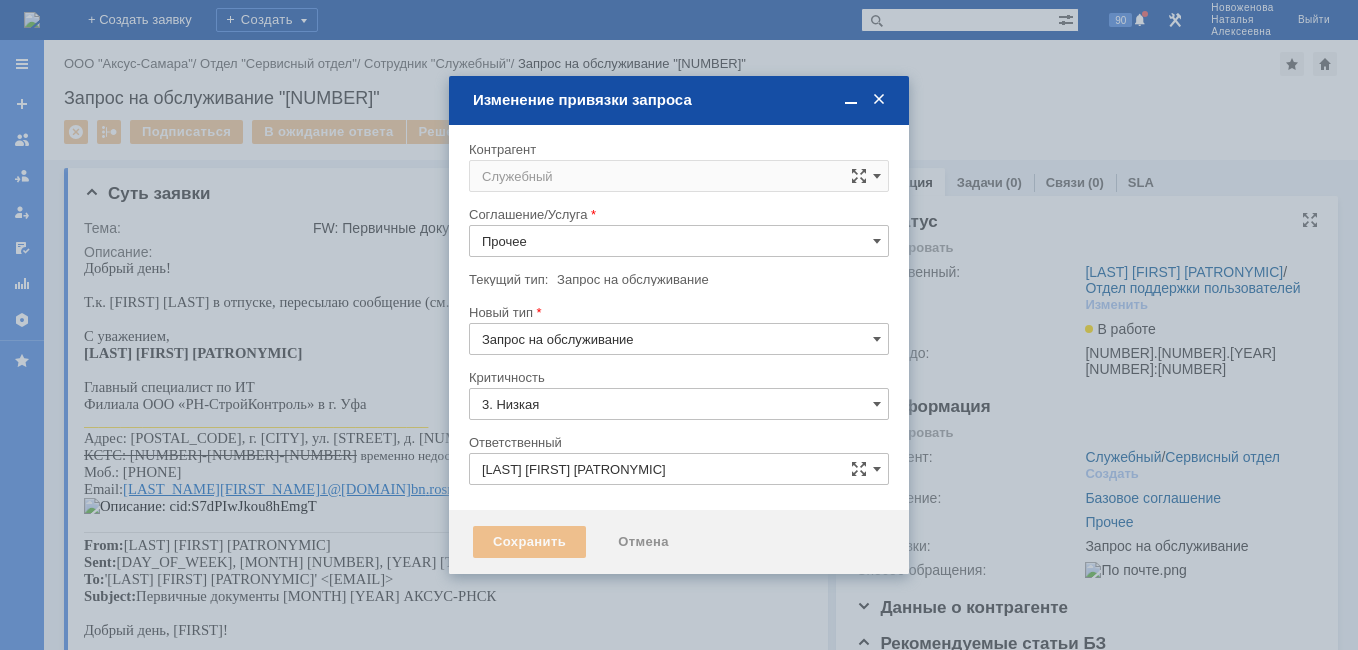 type on "[не указано]" 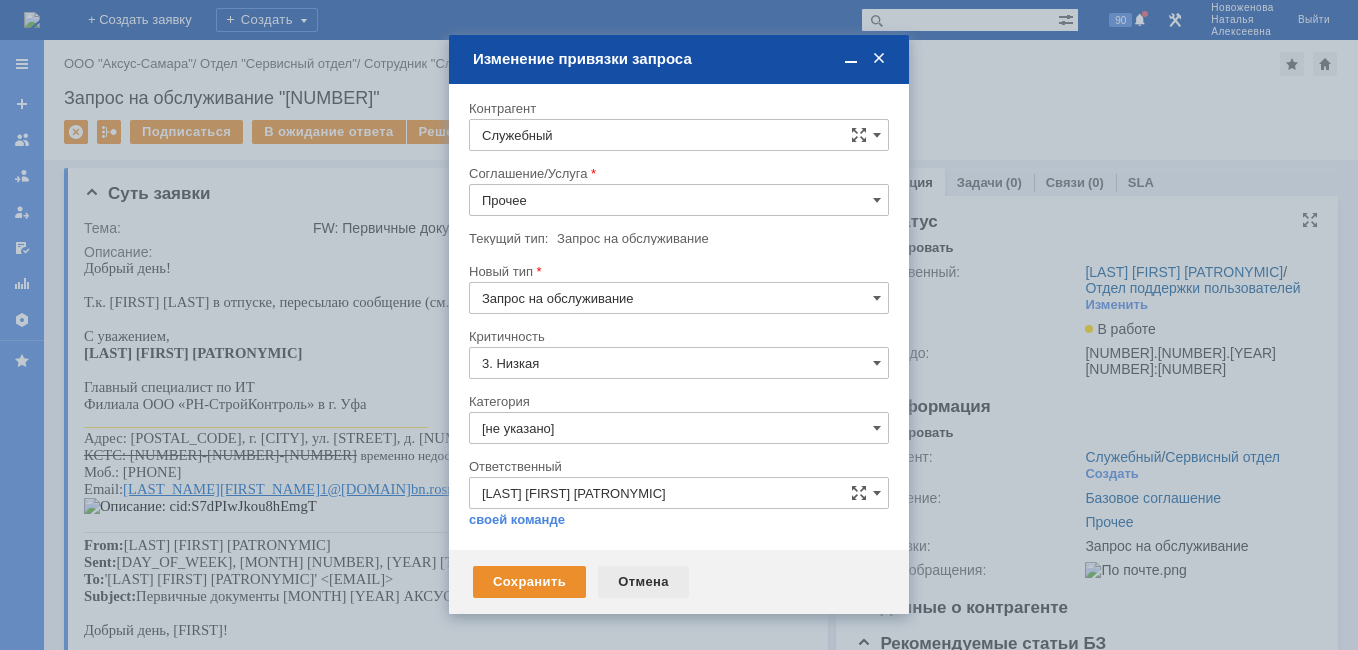 click on "Отмена" at bounding box center [643, 582] 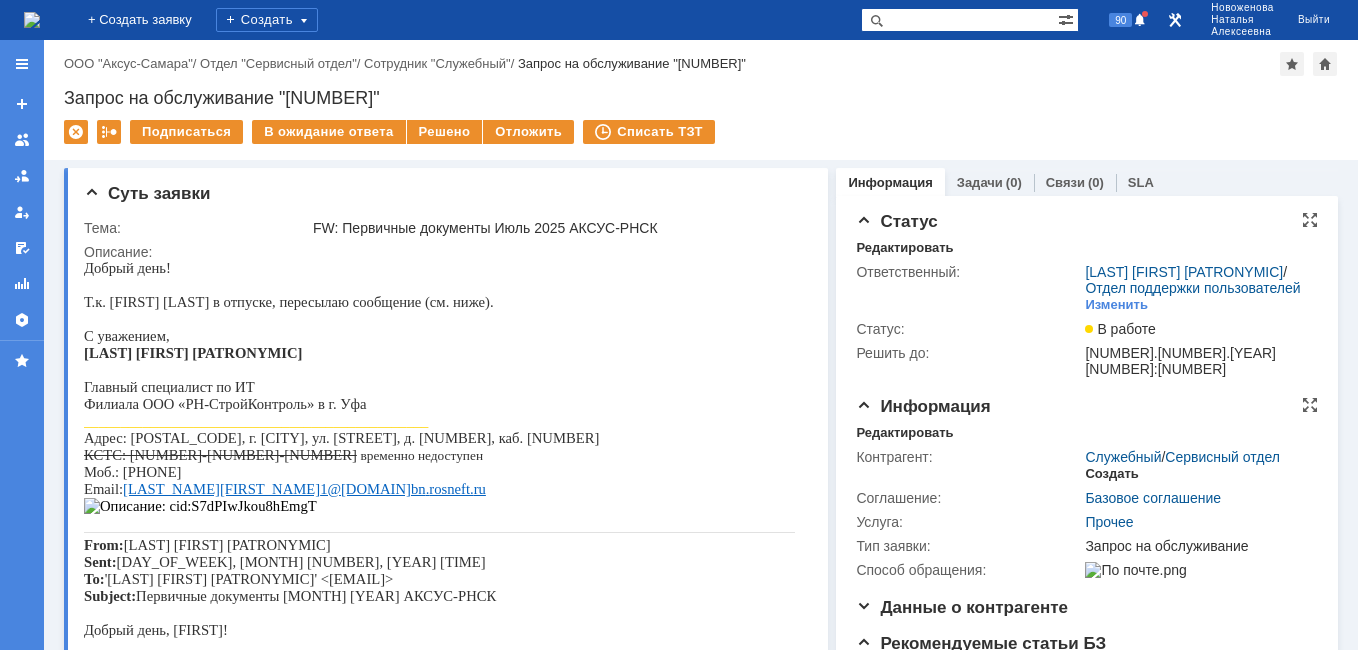 click on "Создать" at bounding box center [1111, 474] 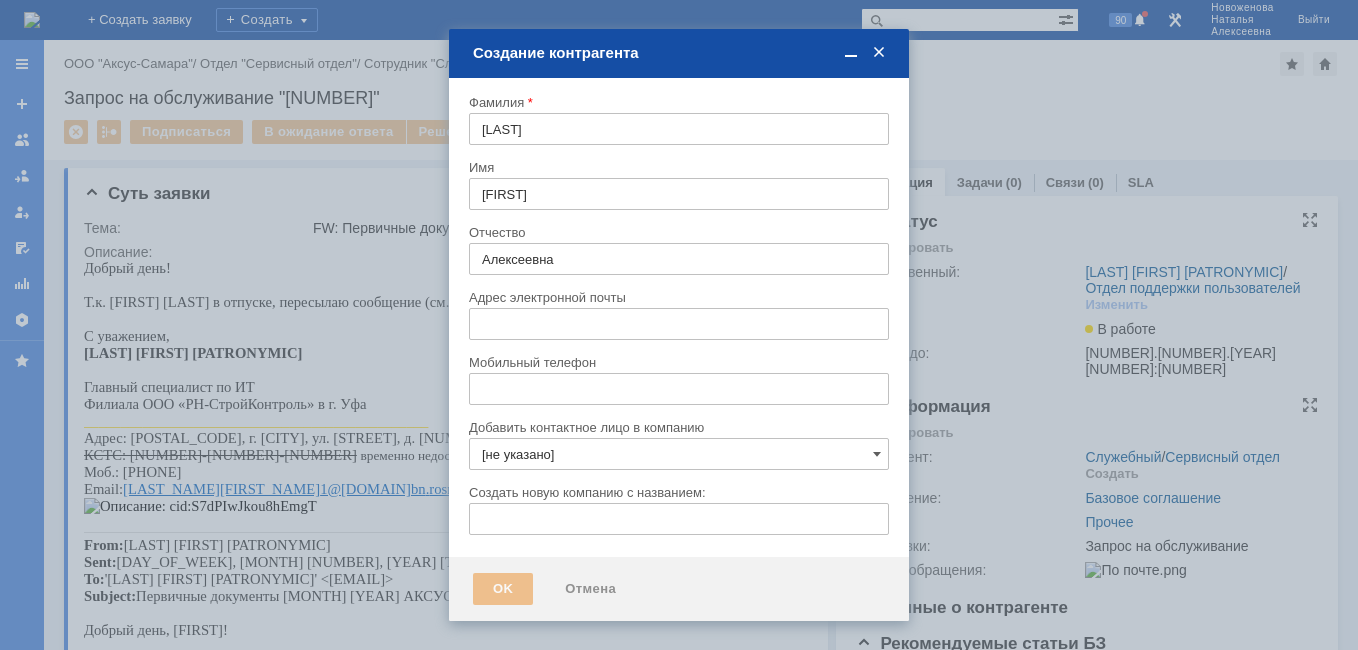 type on "[EMAIL]" 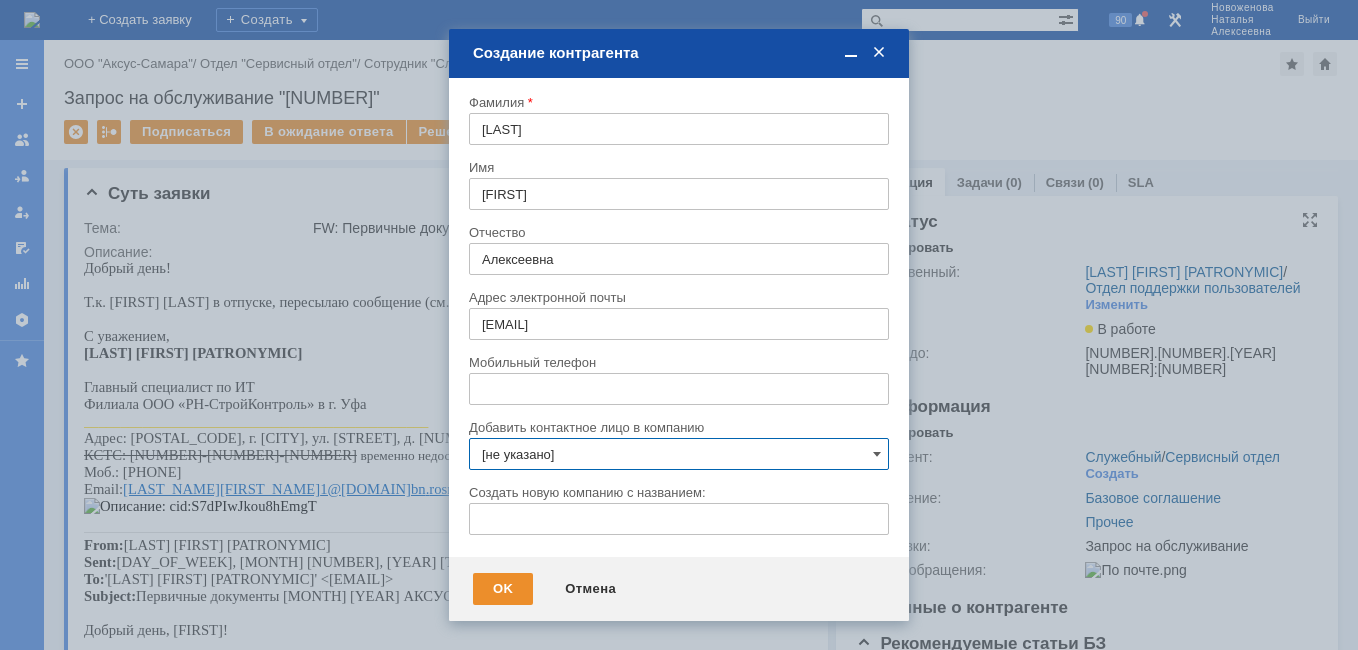 click on "[не указано]" at bounding box center (679, 454) 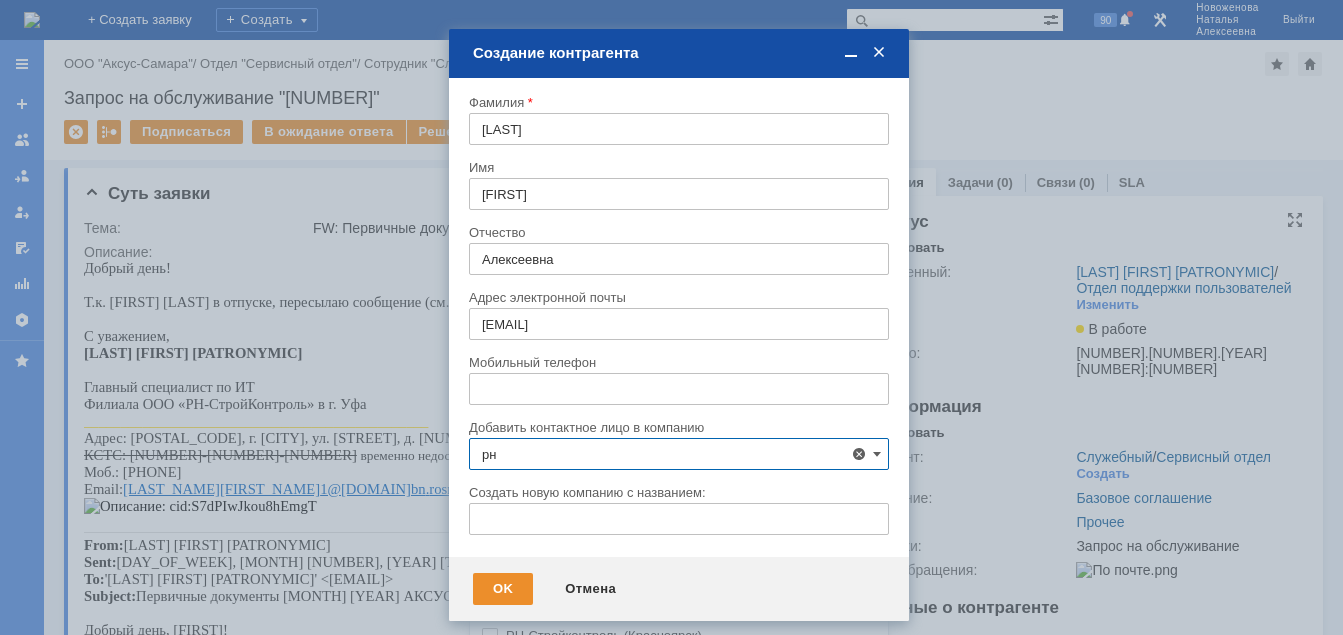 scroll, scrollTop: 171, scrollLeft: 0, axis: vertical 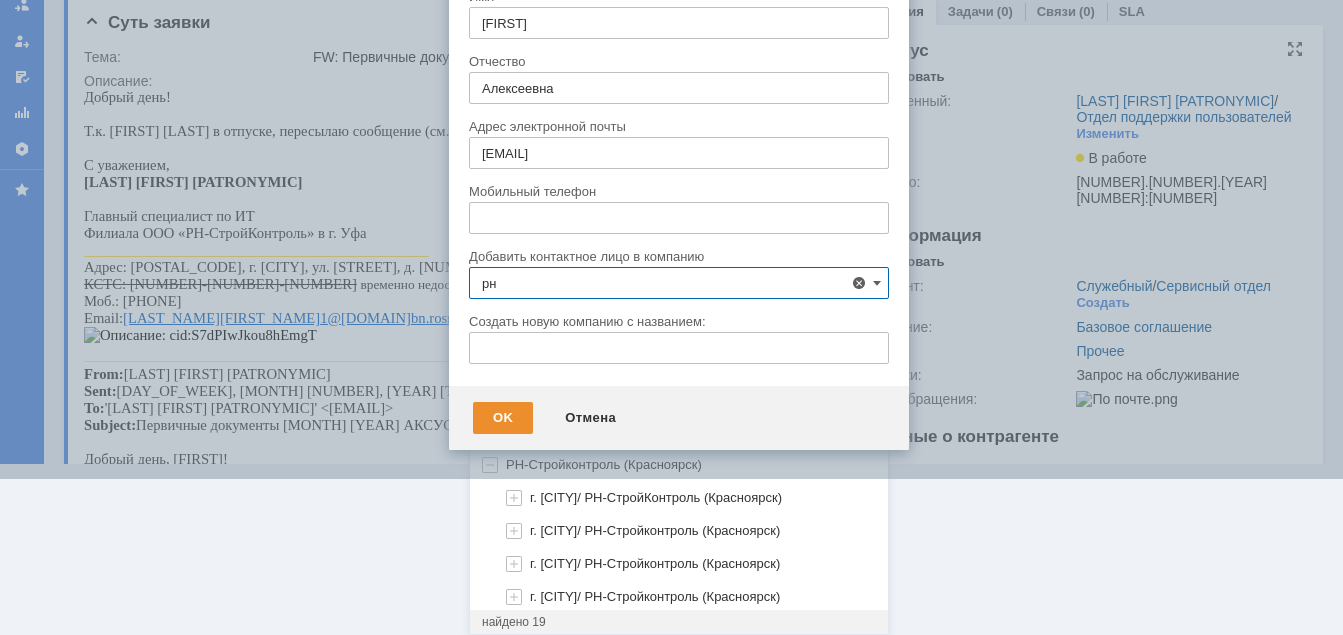 click on "РН-Стройконтроль" at bounding box center (563, 431) 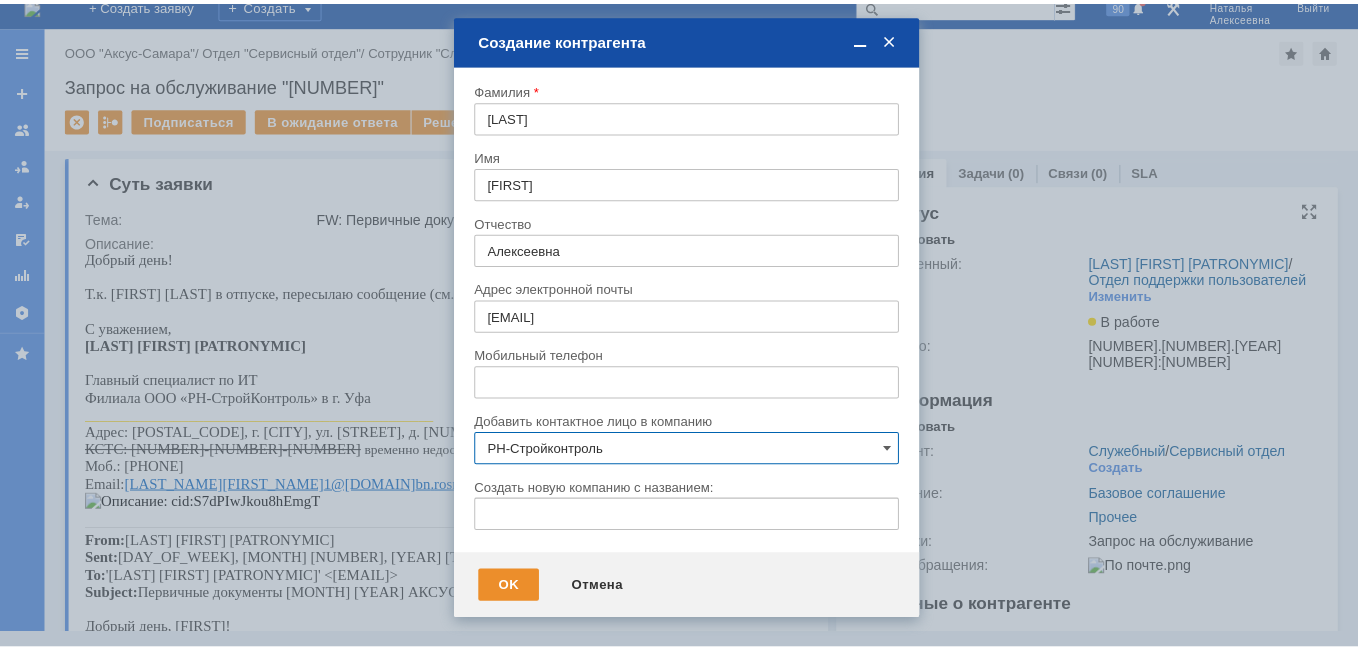 scroll, scrollTop: 0, scrollLeft: 0, axis: both 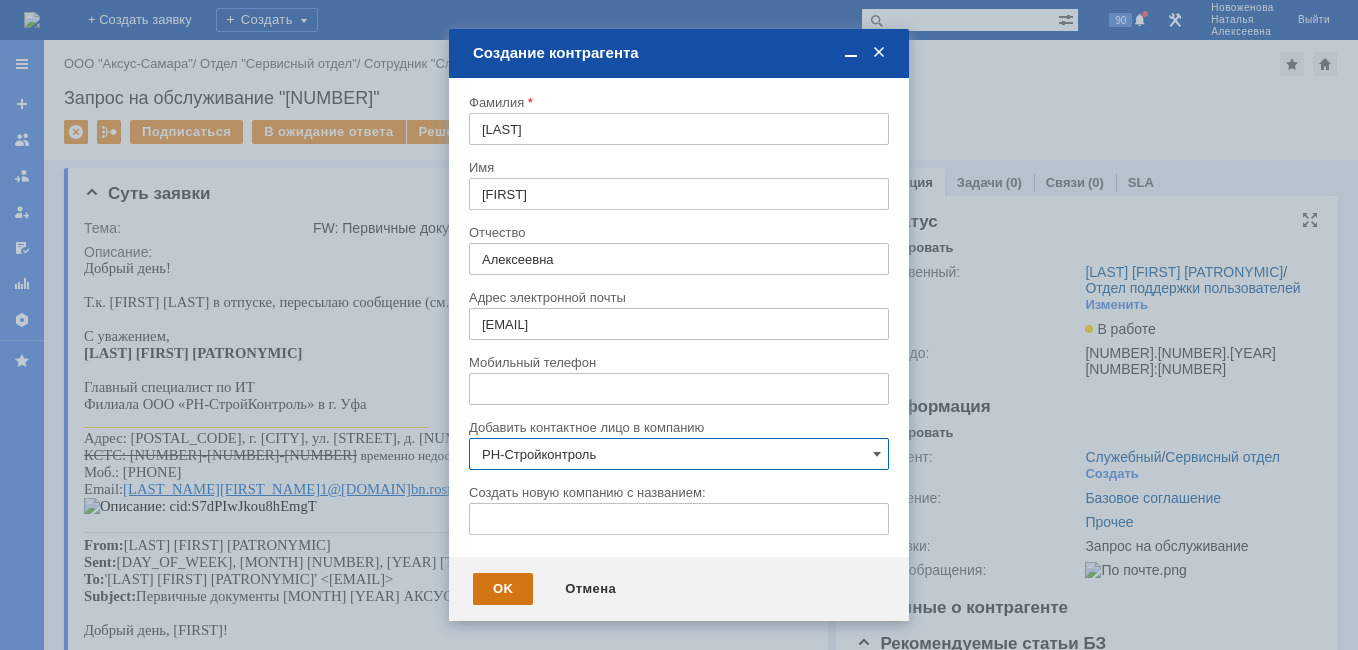 click on "OK" at bounding box center [503, 589] 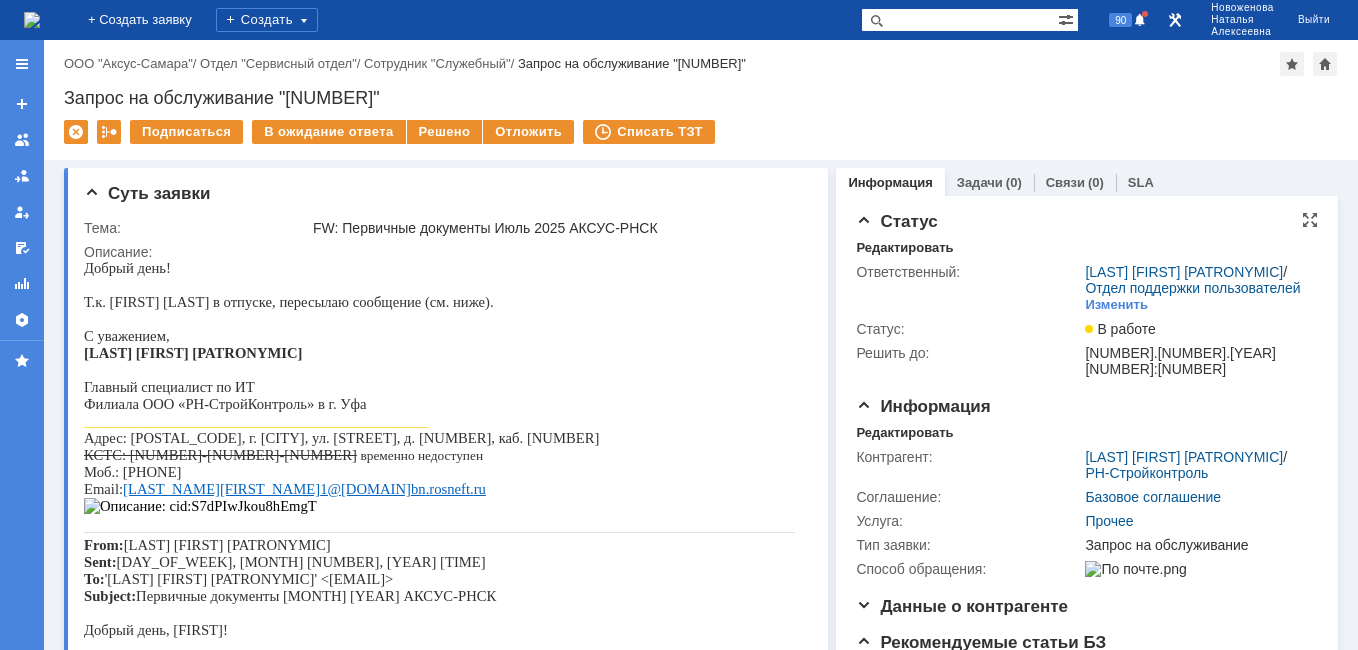 scroll, scrollTop: 0, scrollLeft: 0, axis: both 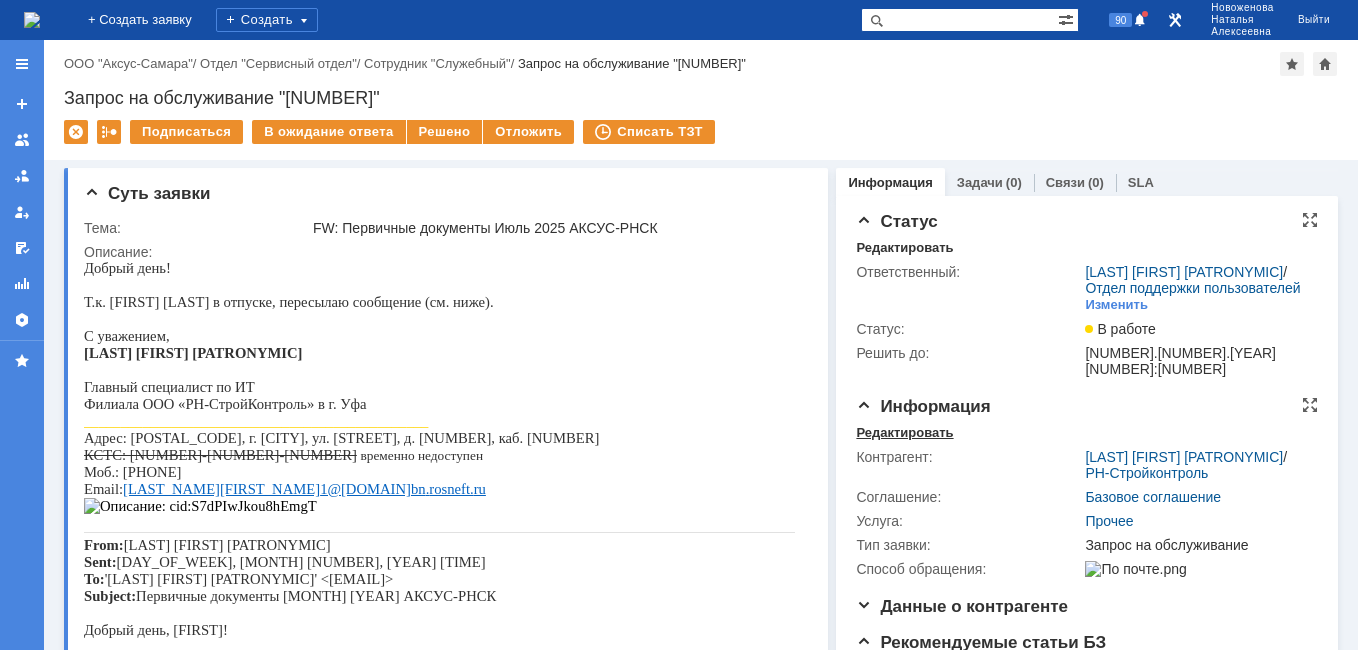 click on "Редактировать" at bounding box center (904, 433) 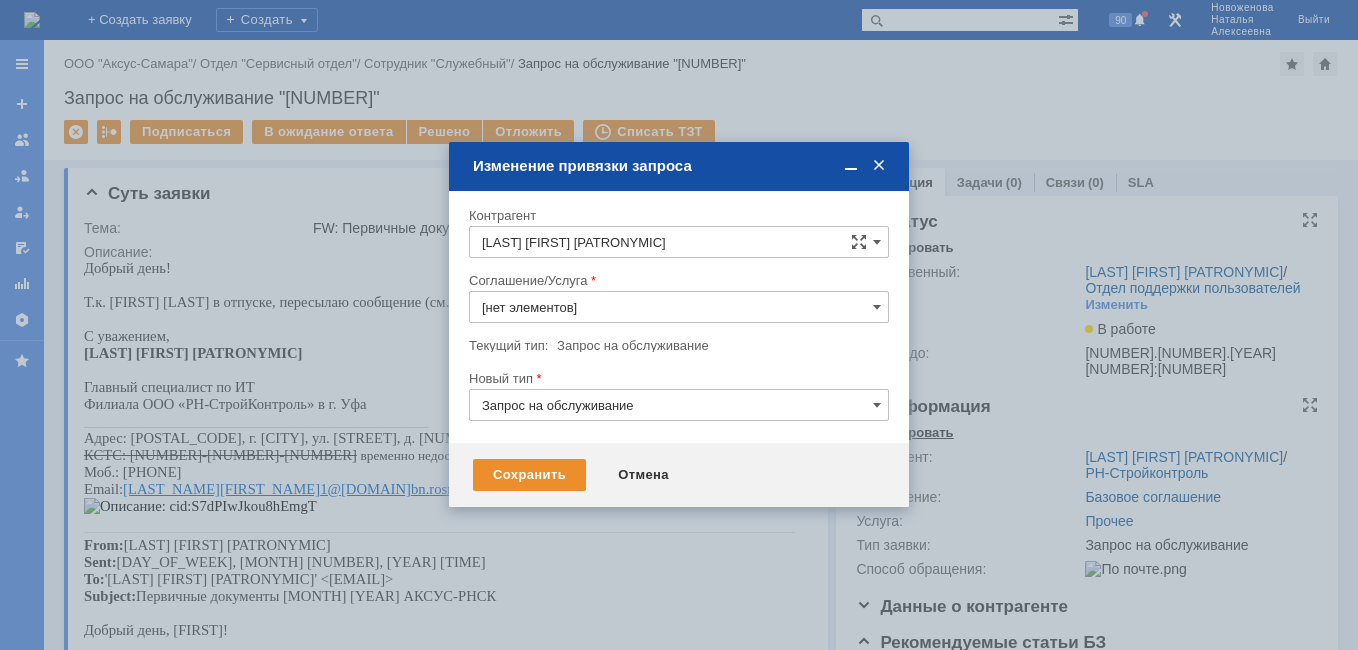 type on "Прочее" 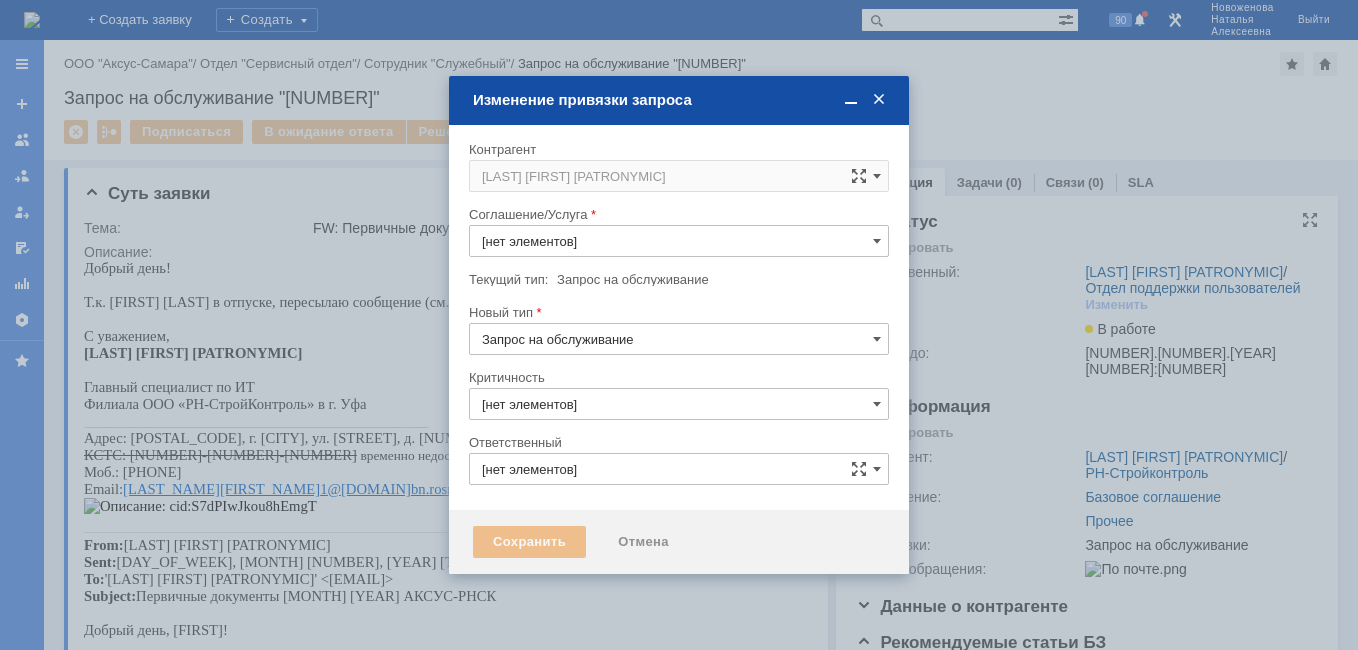 type on "3. Низкая" 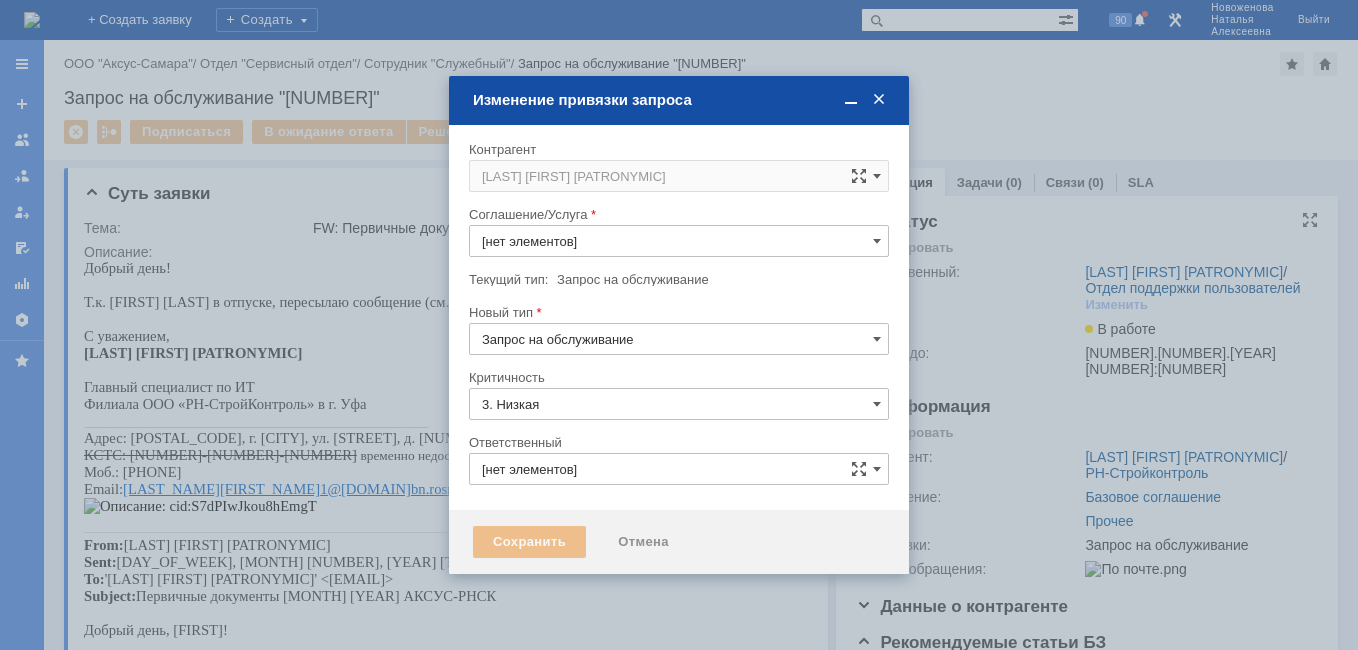 type on "[не указано]" 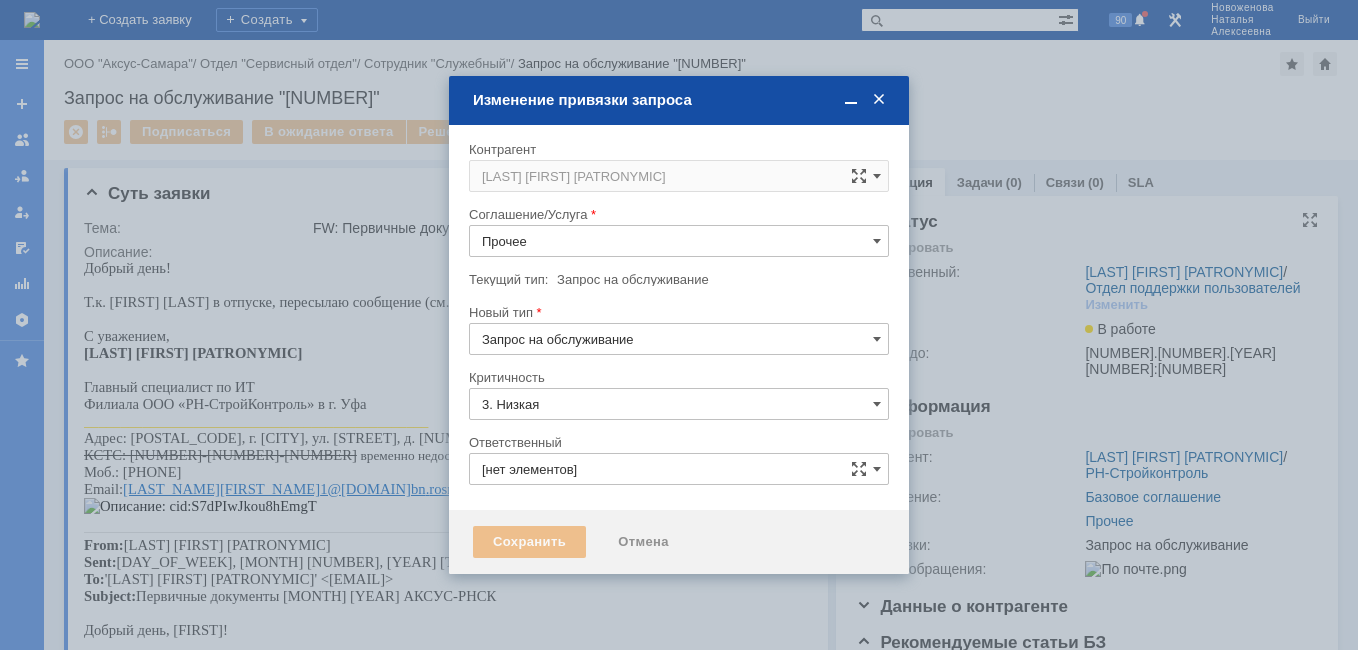 type on "[LASTNAME] [FIRSTNAME]" 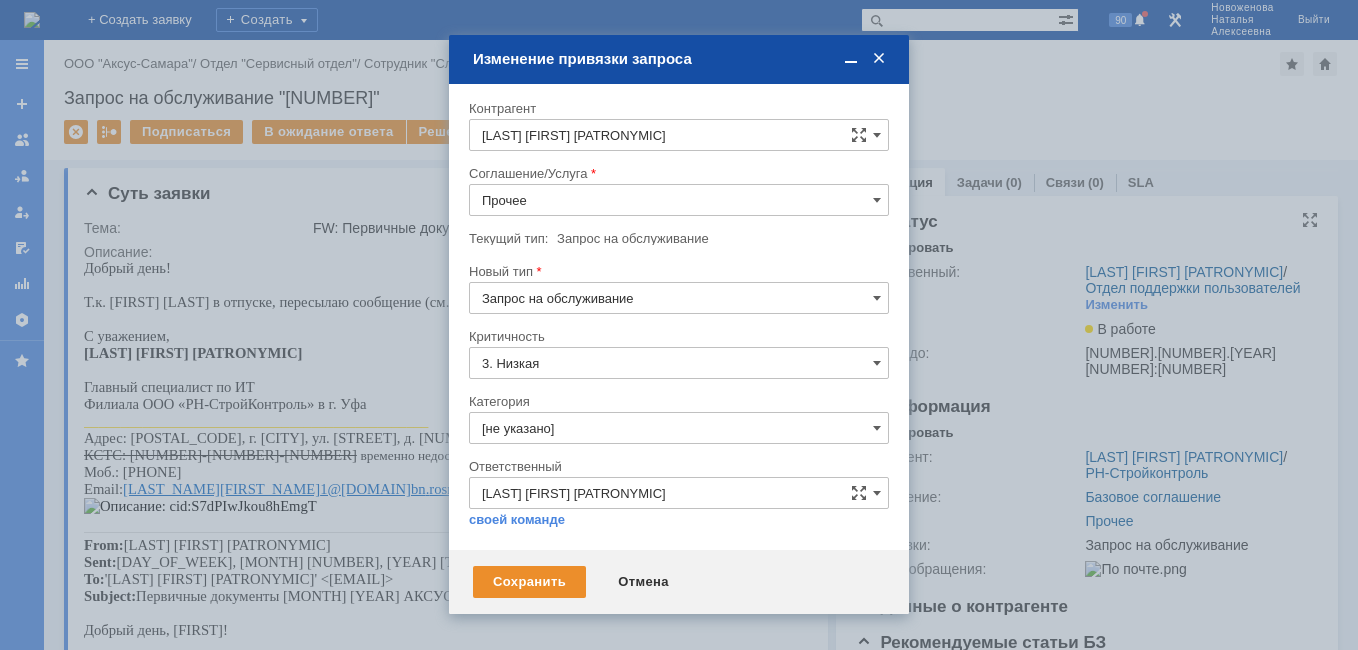 click on "Прочее" at bounding box center [679, 200] 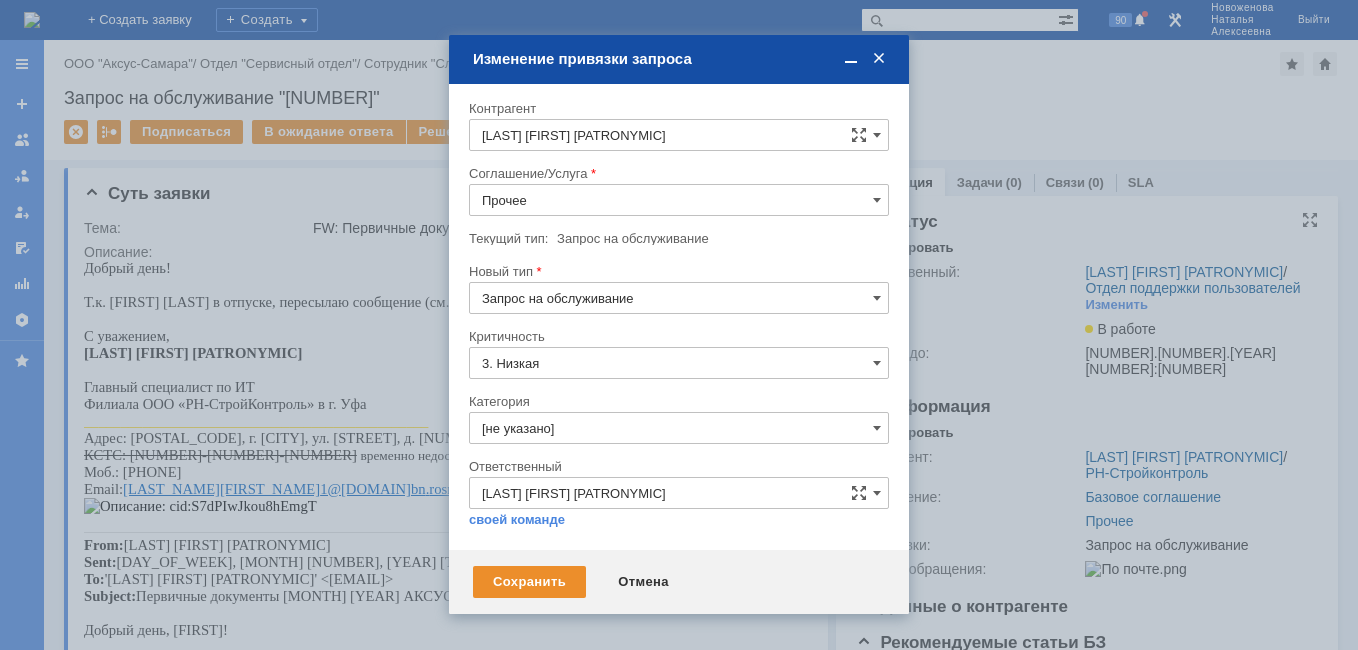 click on "Прочее" at bounding box center [679, 435] 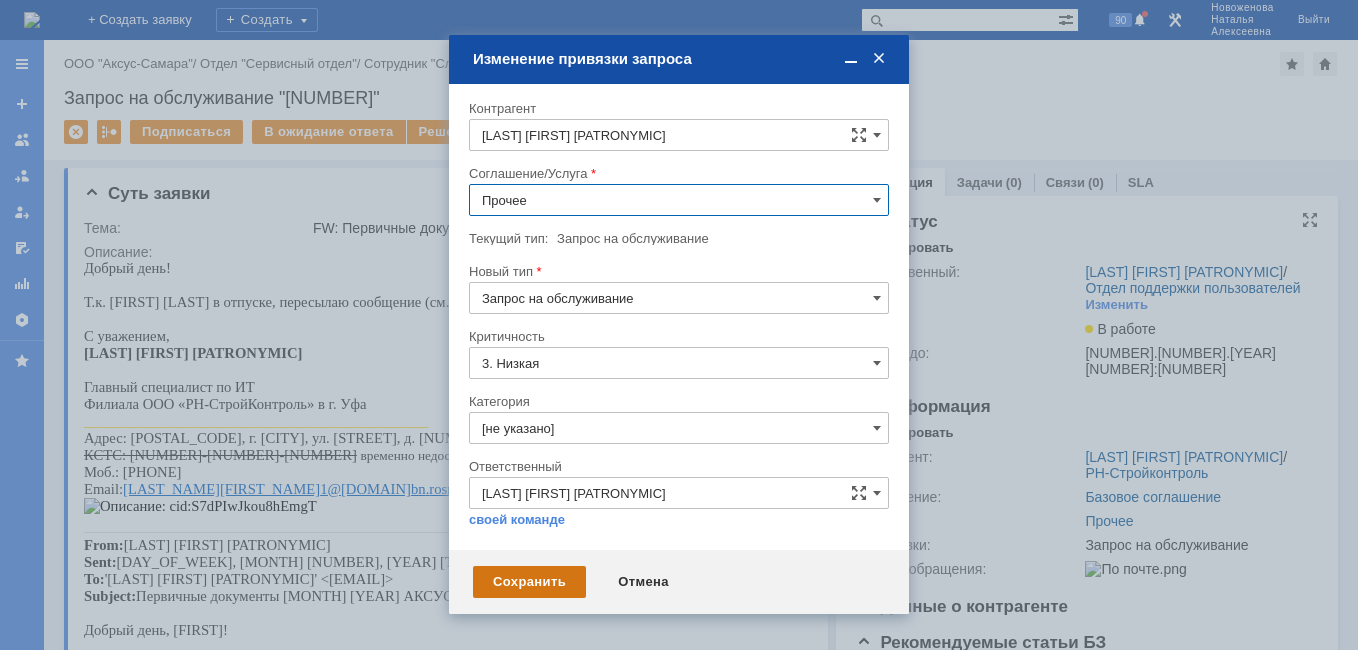 type on "Прочее" 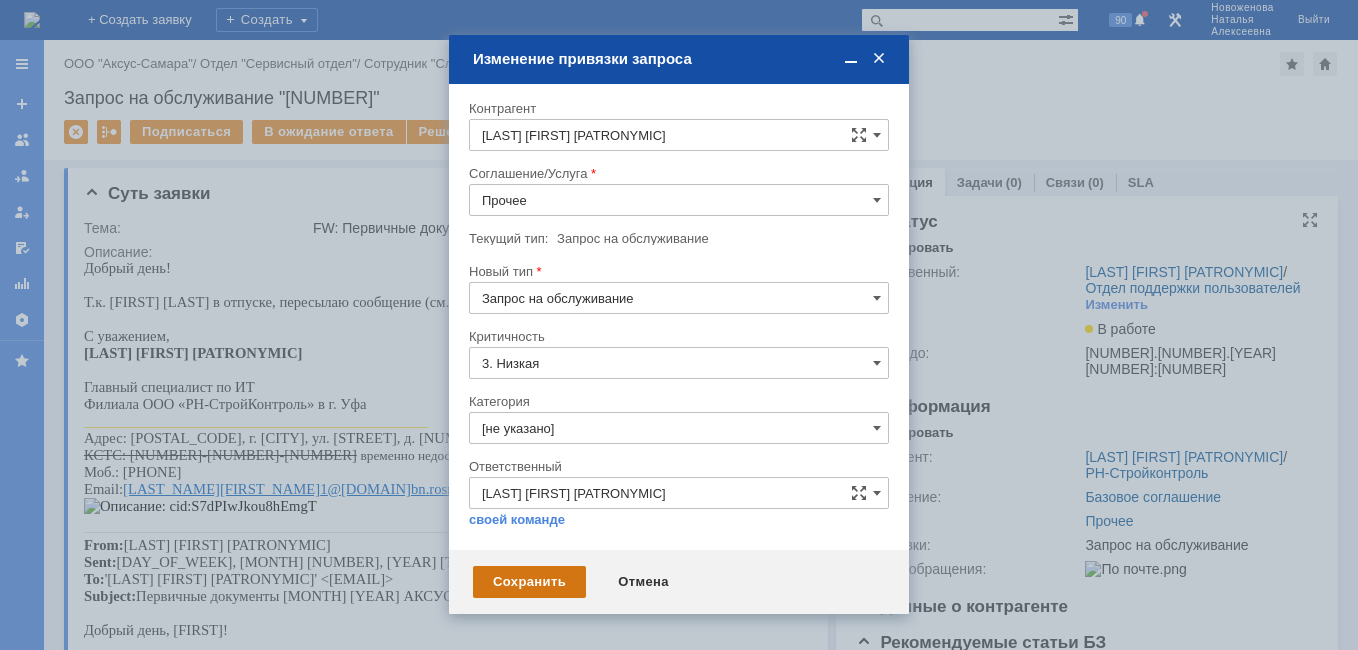 click on "Сохранить" at bounding box center (529, 582) 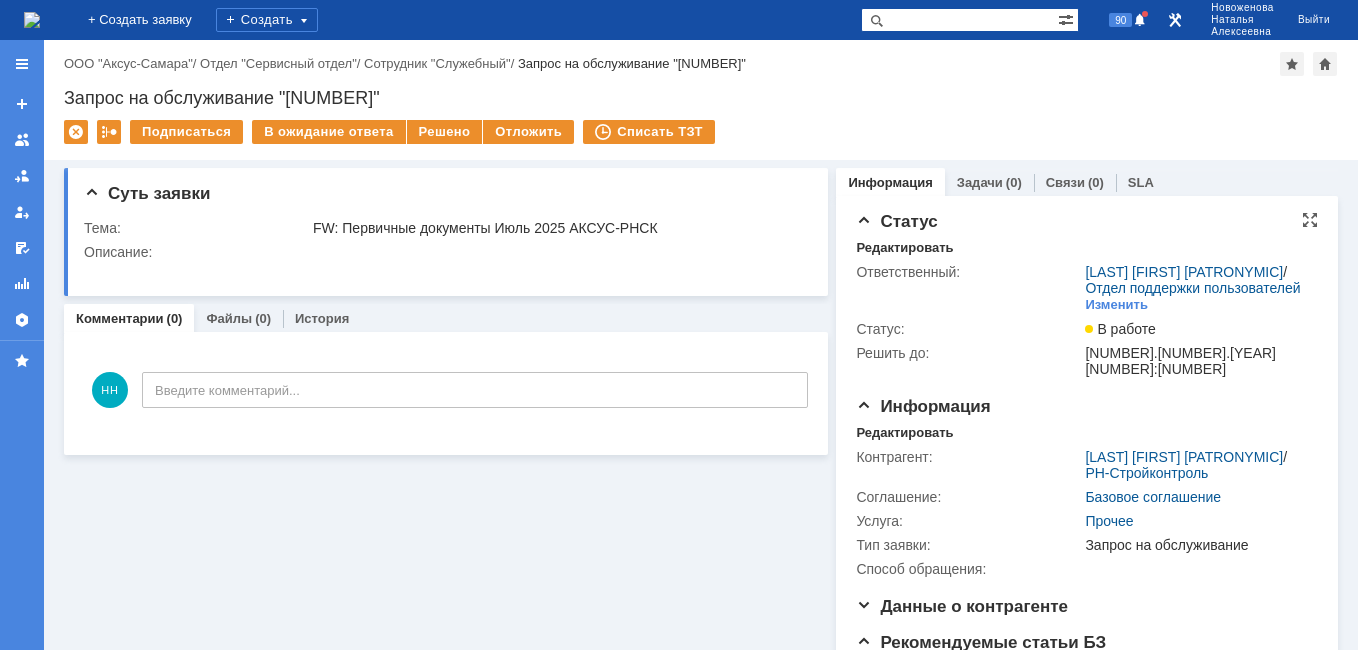scroll, scrollTop: 0, scrollLeft: 0, axis: both 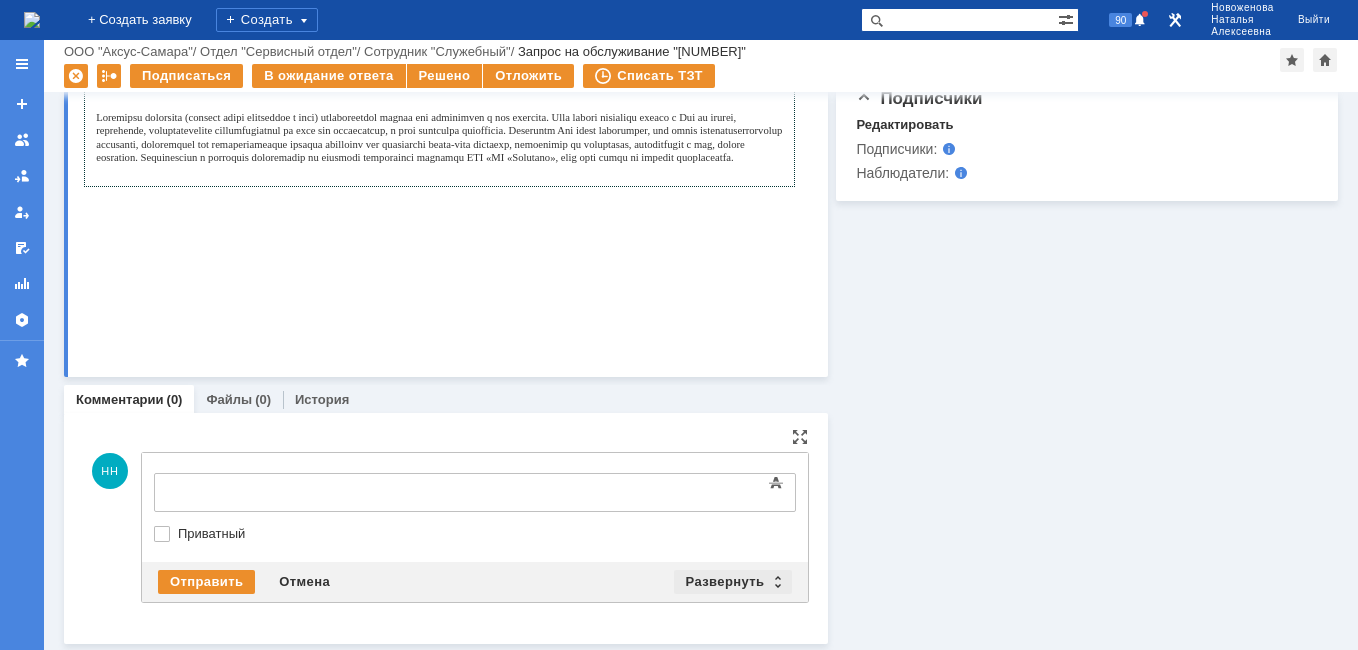 click on "Развернуть" at bounding box center [733, 582] 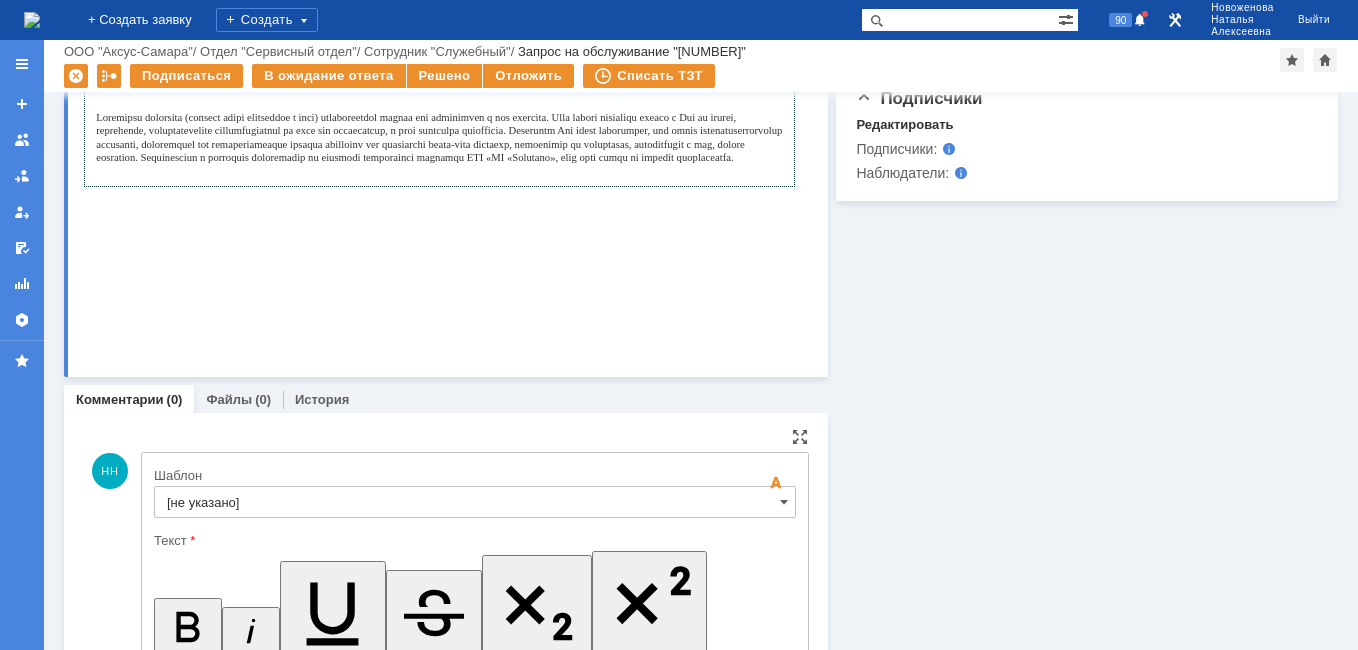 scroll, scrollTop: 0, scrollLeft: 0, axis: both 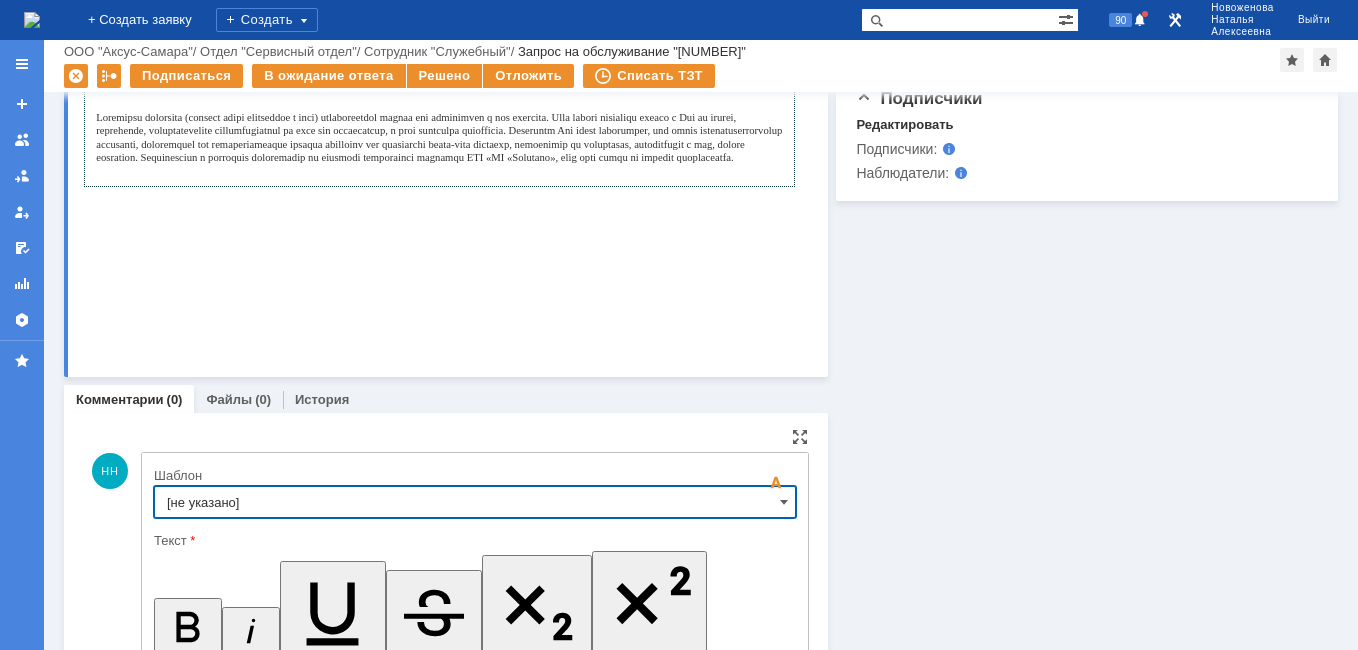 click on "[не указано]" at bounding box center [475, 502] 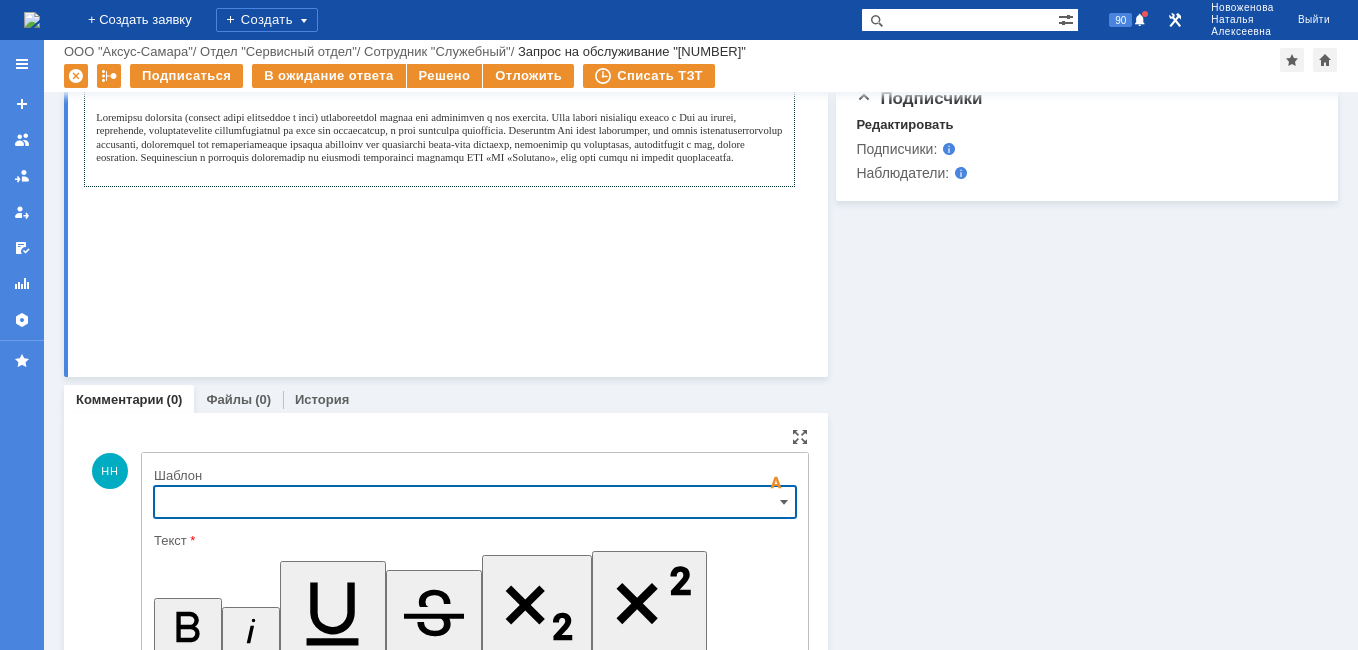 scroll, scrollTop: 1099, scrollLeft: 0, axis: vertical 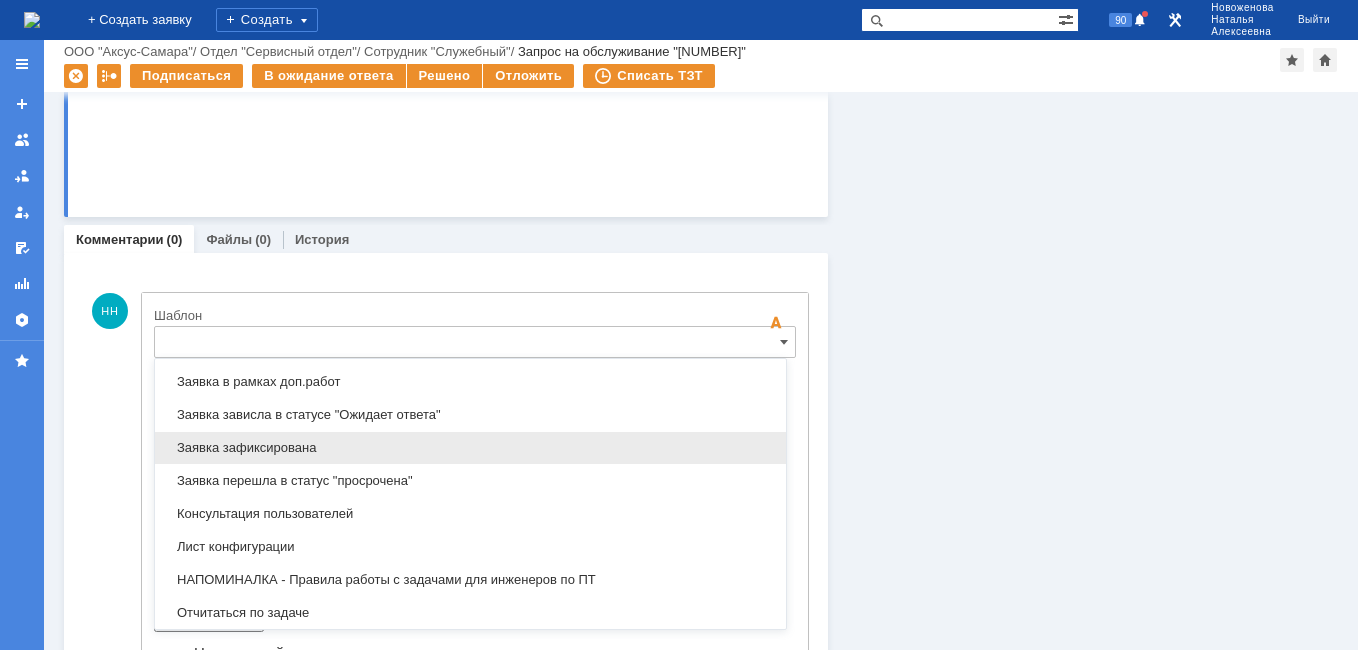drag, startPoint x: 292, startPoint y: 448, endPoint x: 141, endPoint y: 13, distance: 460.4628 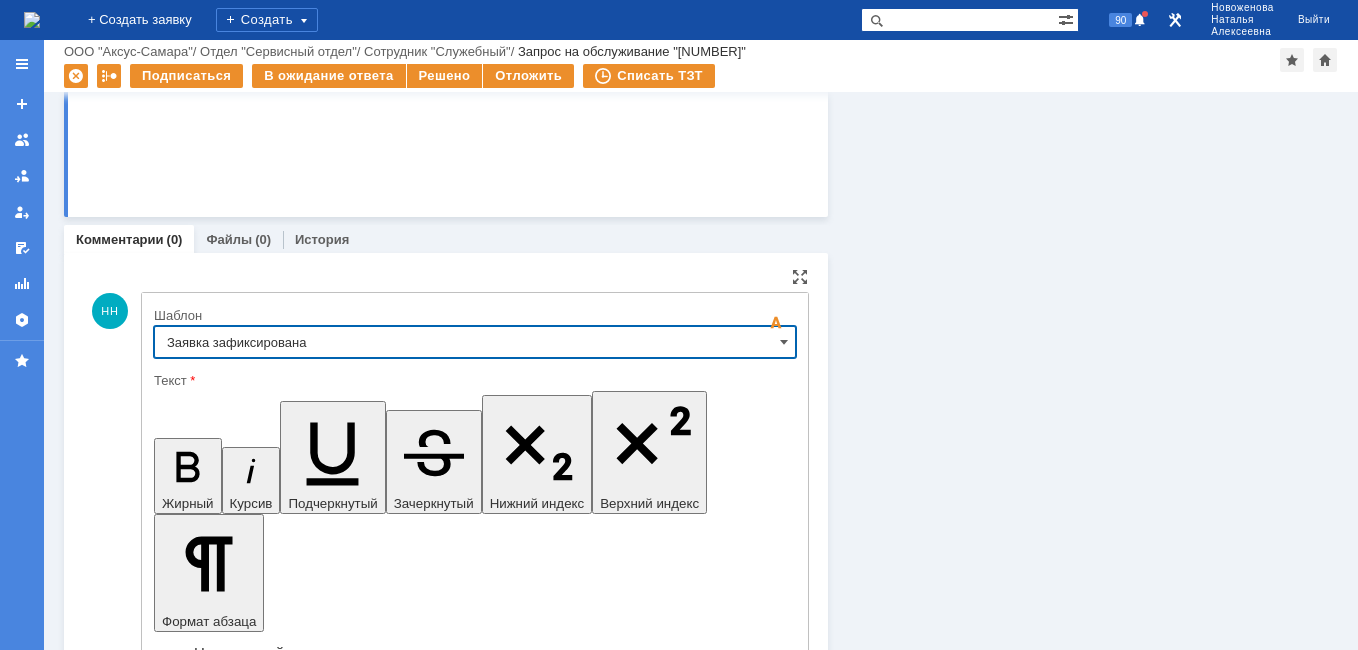 type on "Заявка зафиксирована" 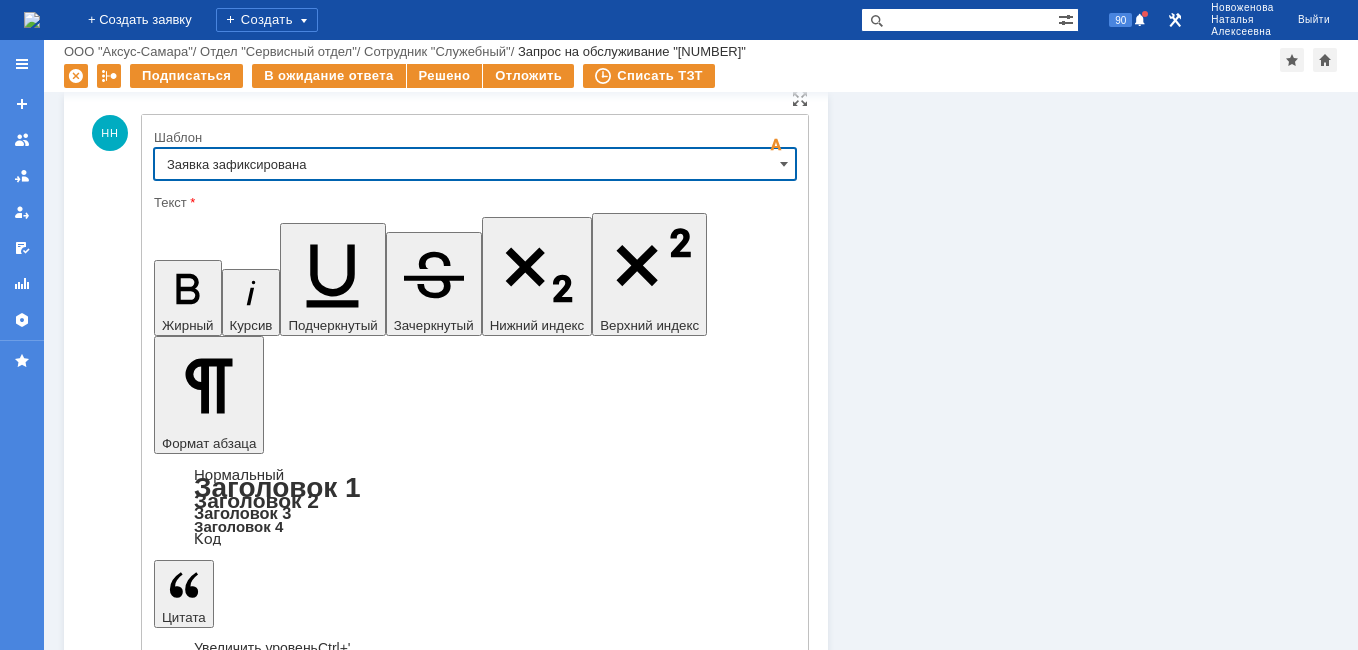 scroll, scrollTop: 1293, scrollLeft: 0, axis: vertical 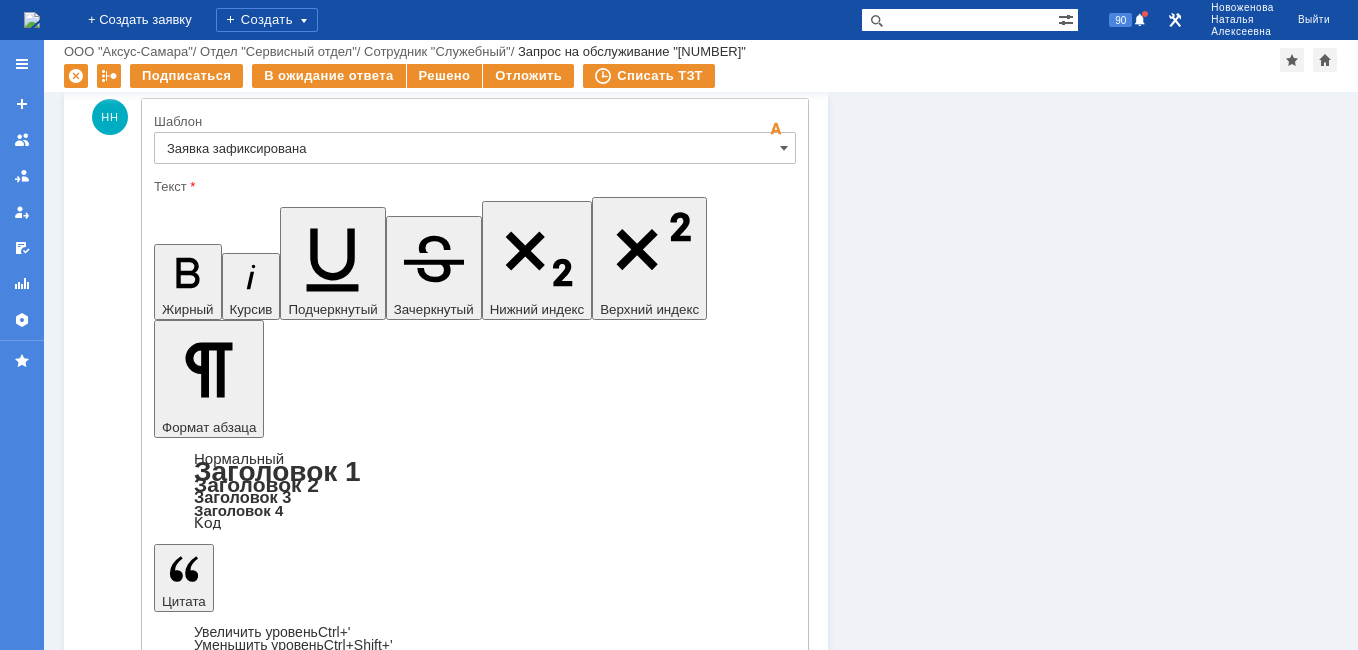 click on "Отправить" at bounding box center (206, 5079) 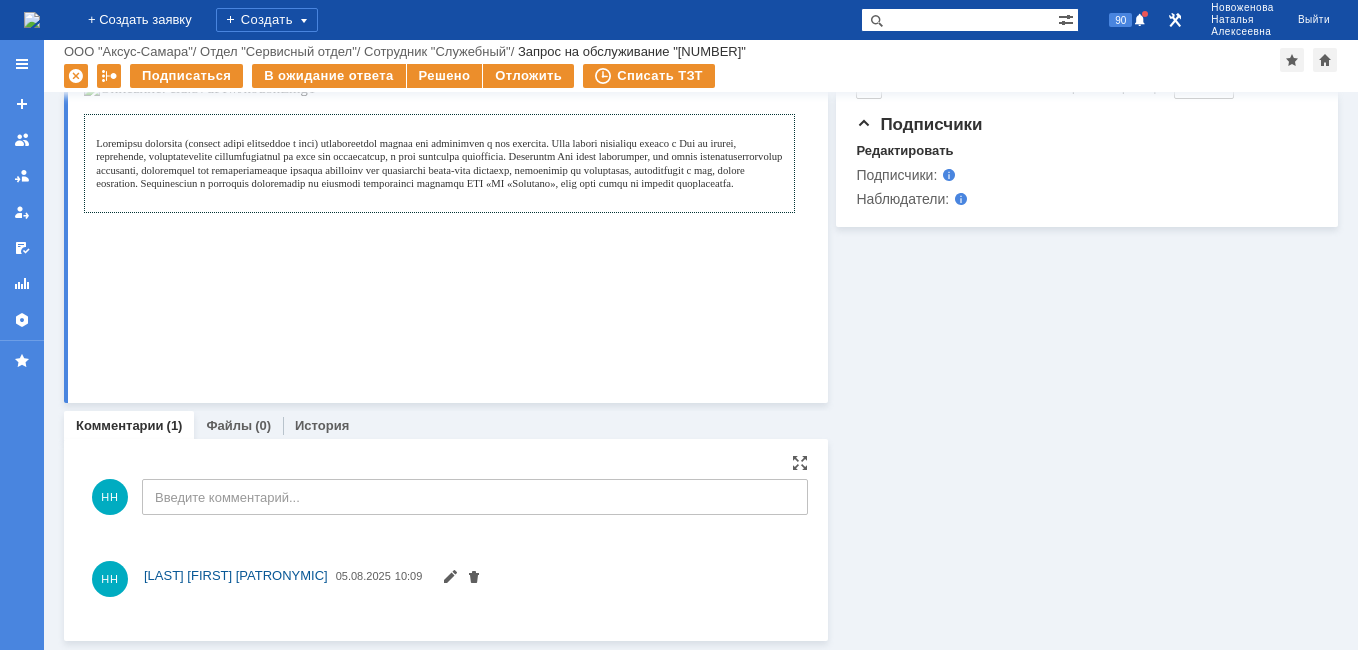 scroll, scrollTop: 0, scrollLeft: 0, axis: both 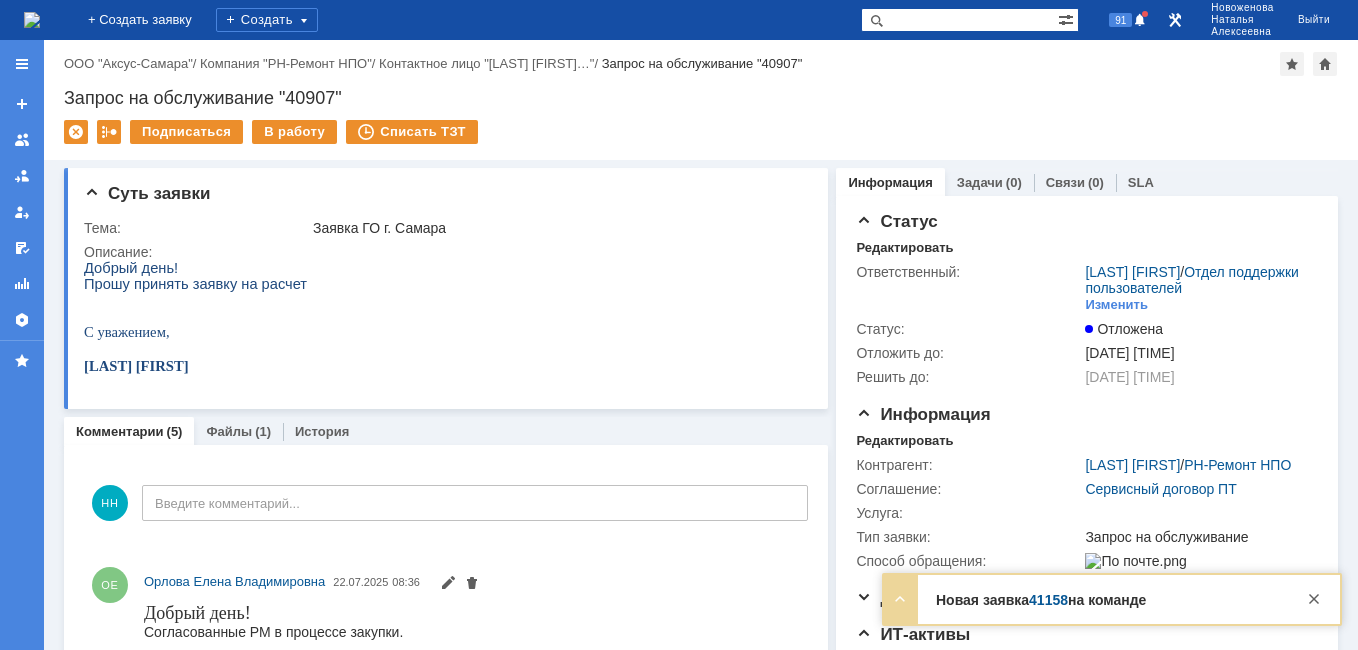 click at bounding box center [32, 20] 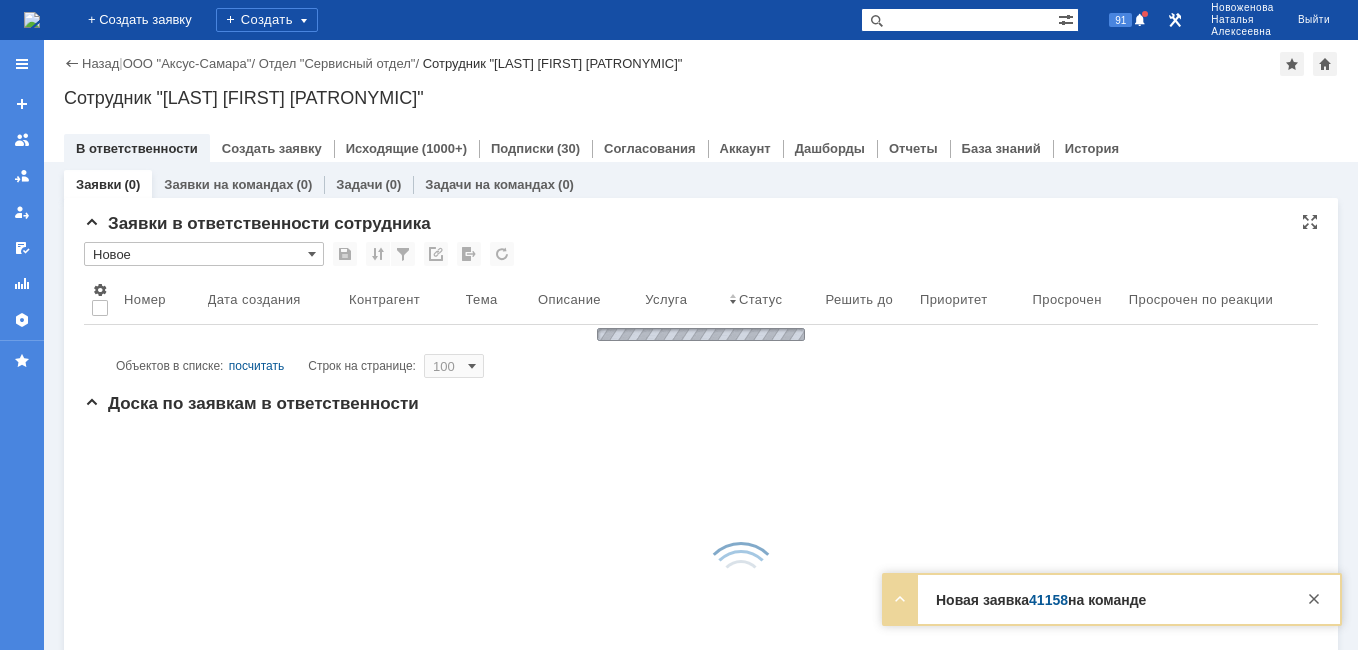 scroll, scrollTop: 0, scrollLeft: 0, axis: both 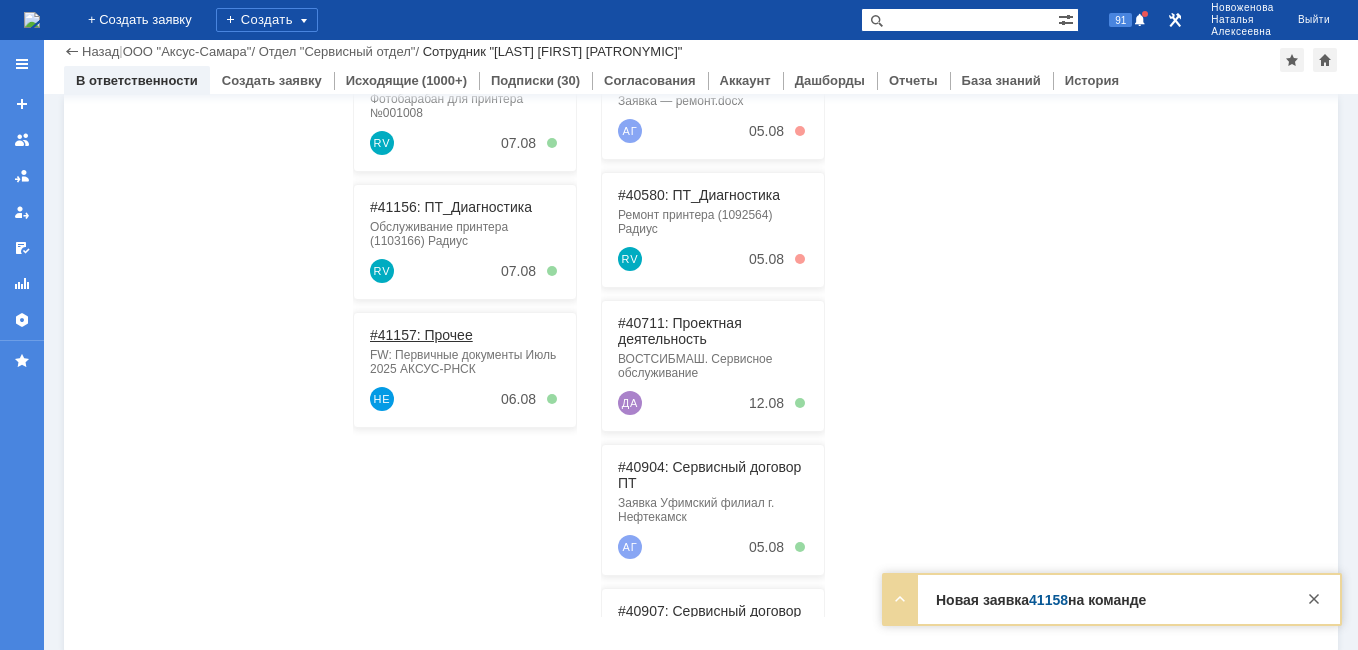 click on "#41157: Прочее" at bounding box center (421, 335) 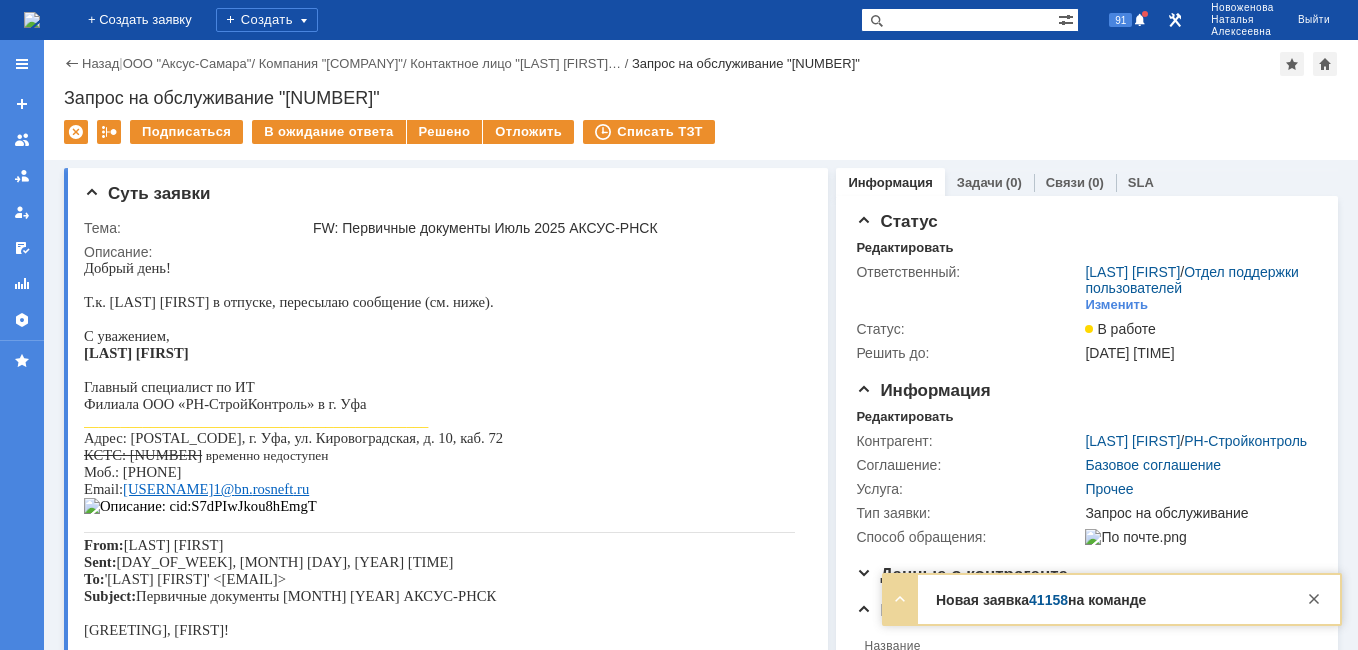 scroll, scrollTop: 0, scrollLeft: 0, axis: both 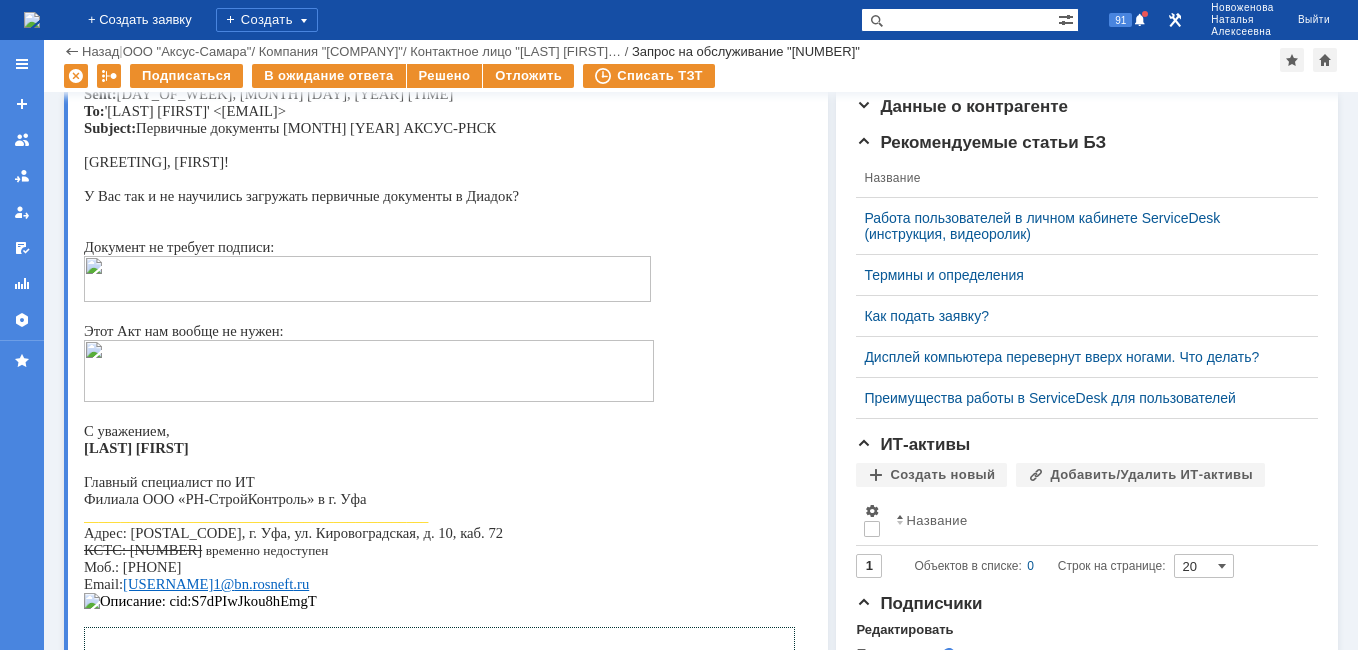 click at bounding box center (32, 20) 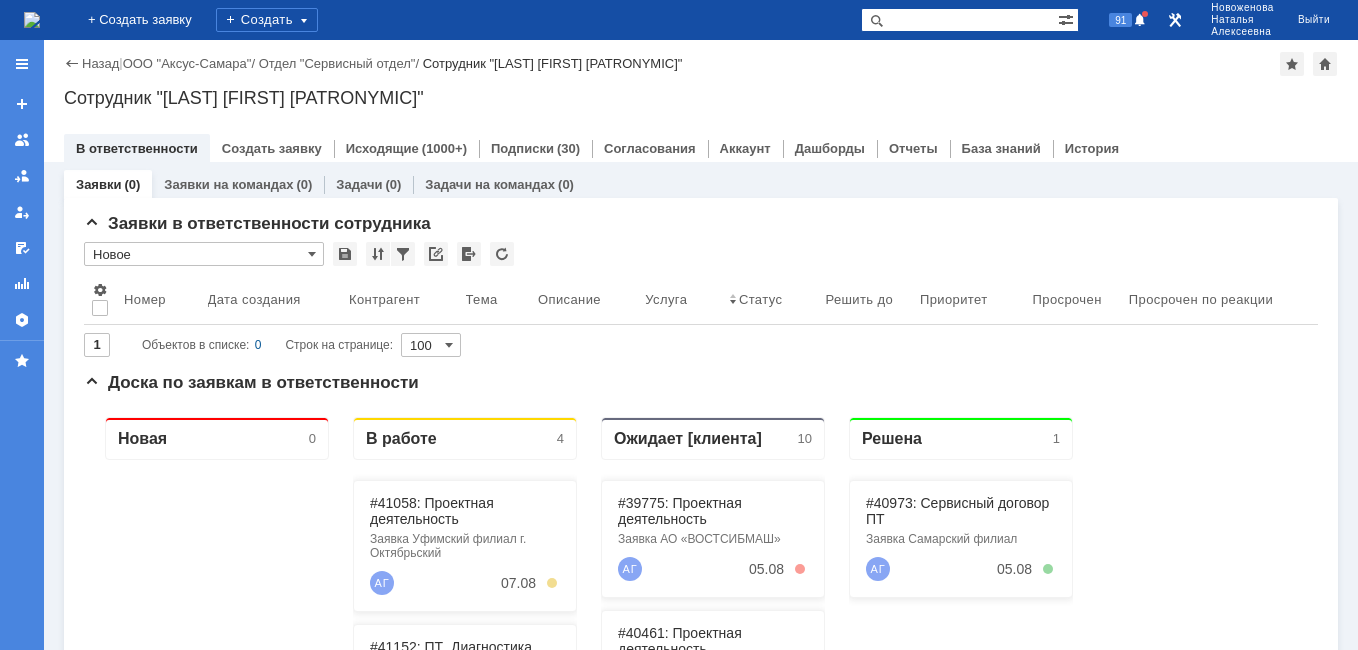 scroll, scrollTop: 0, scrollLeft: 0, axis: both 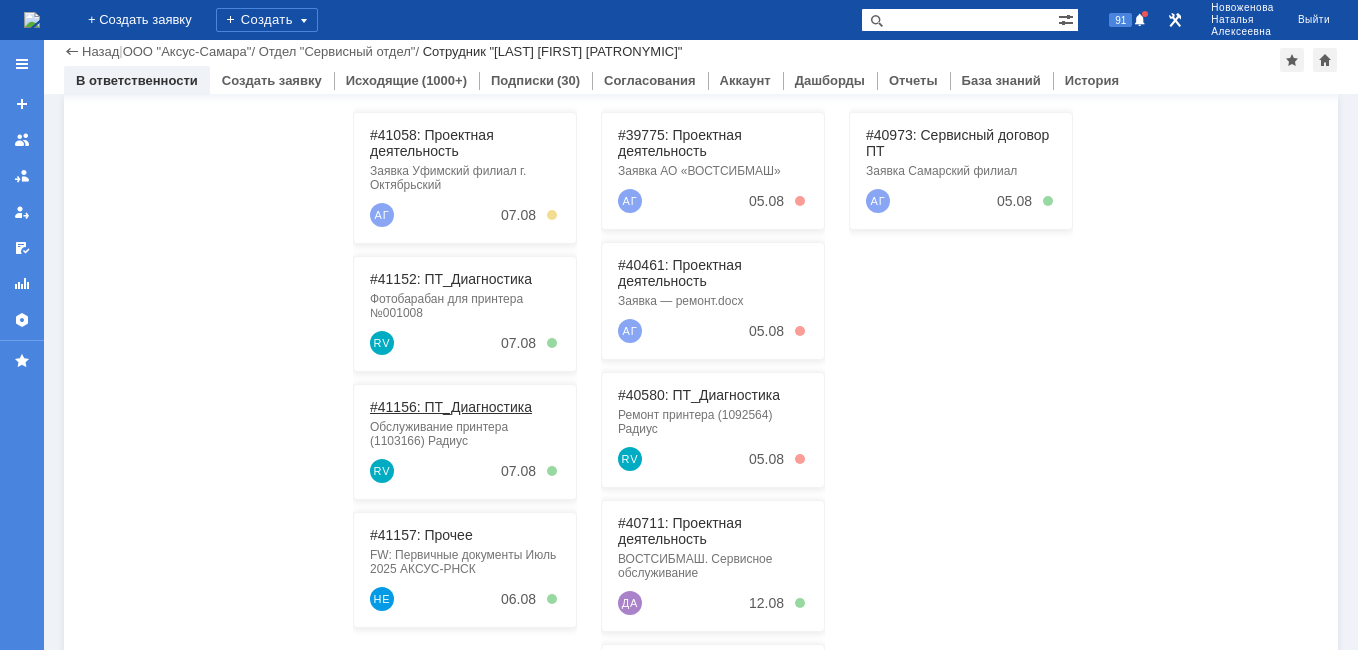 click on "#41156: ПТ_Диагностика" at bounding box center (451, 407) 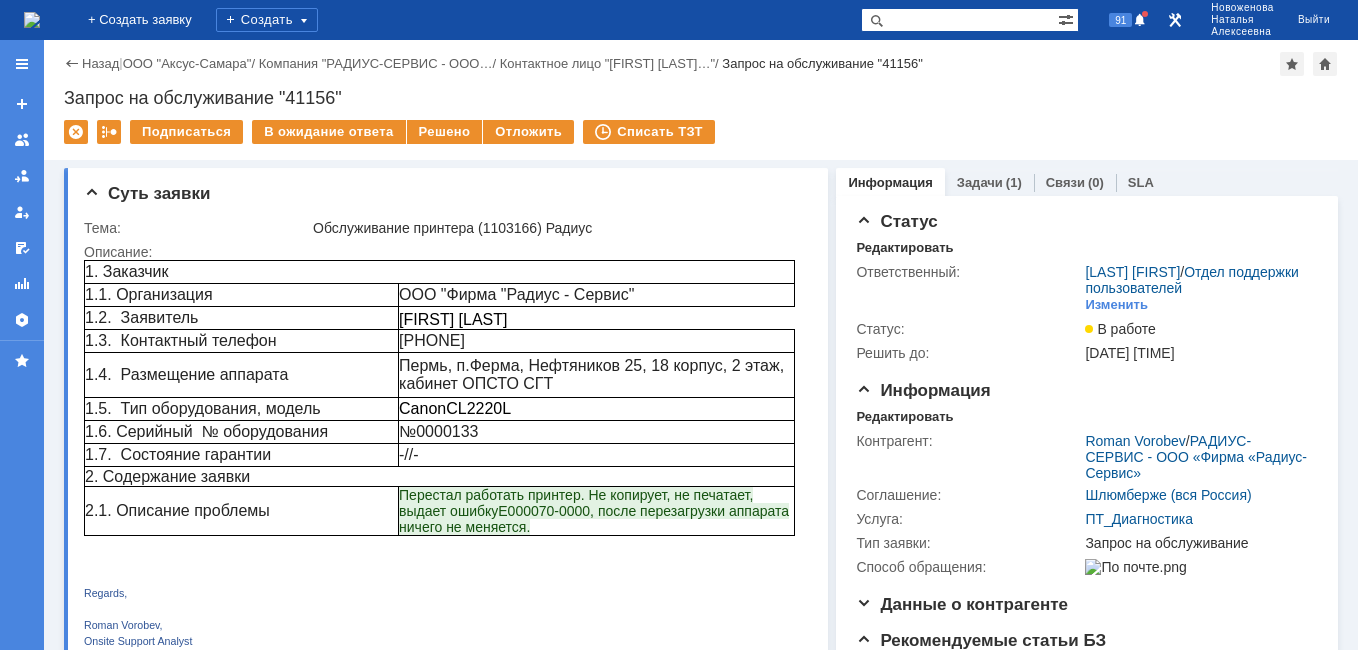 scroll, scrollTop: 0, scrollLeft: 0, axis: both 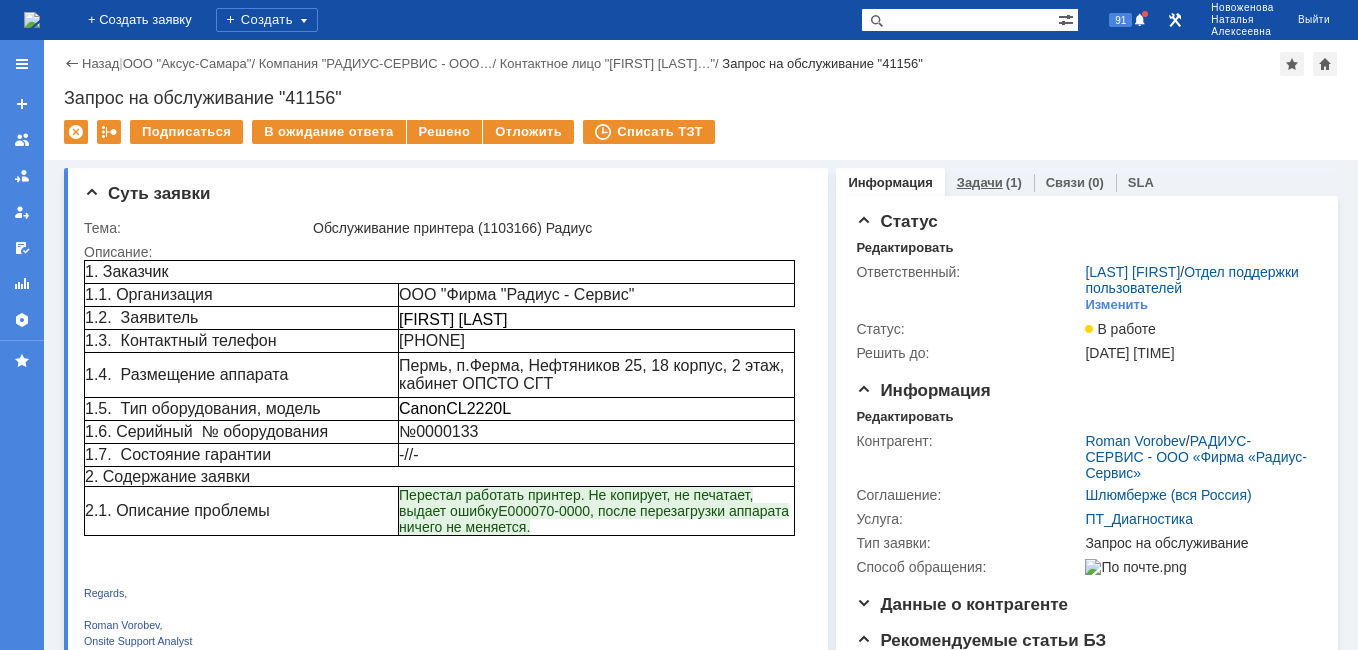 click on "Задачи" at bounding box center (980, 182) 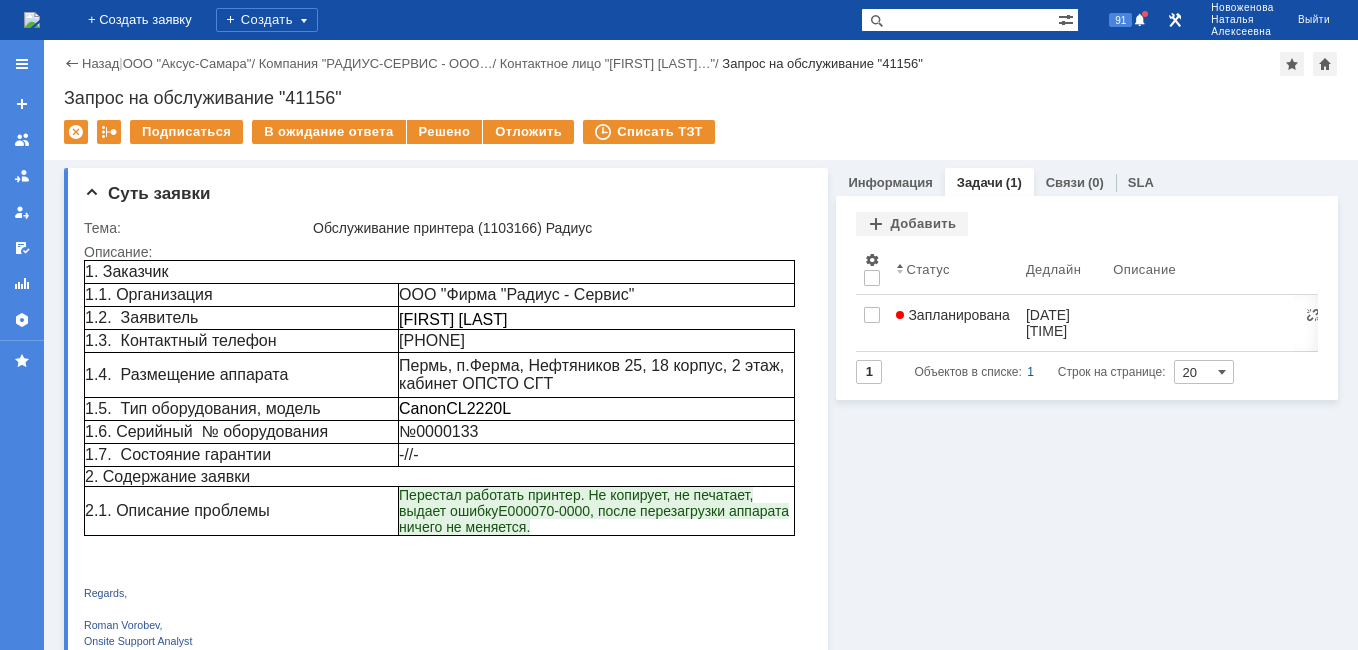 scroll, scrollTop: 0, scrollLeft: 0, axis: both 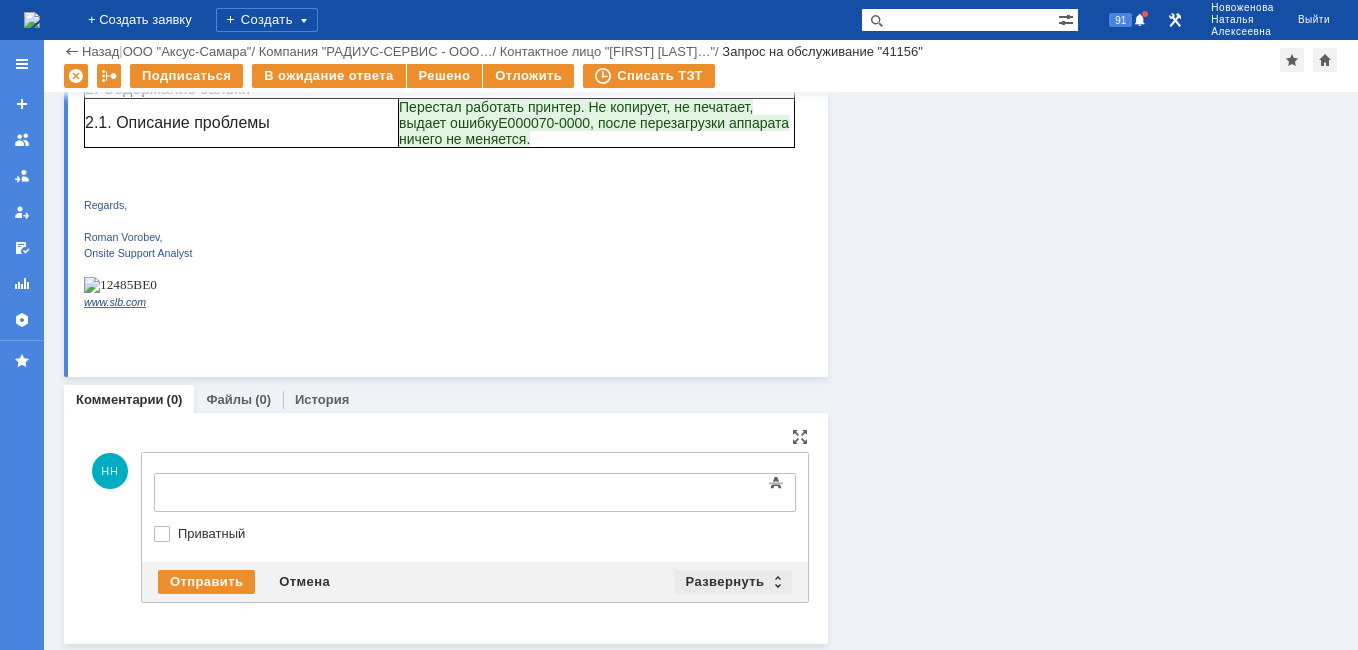click on "Развернуть" at bounding box center [733, 582] 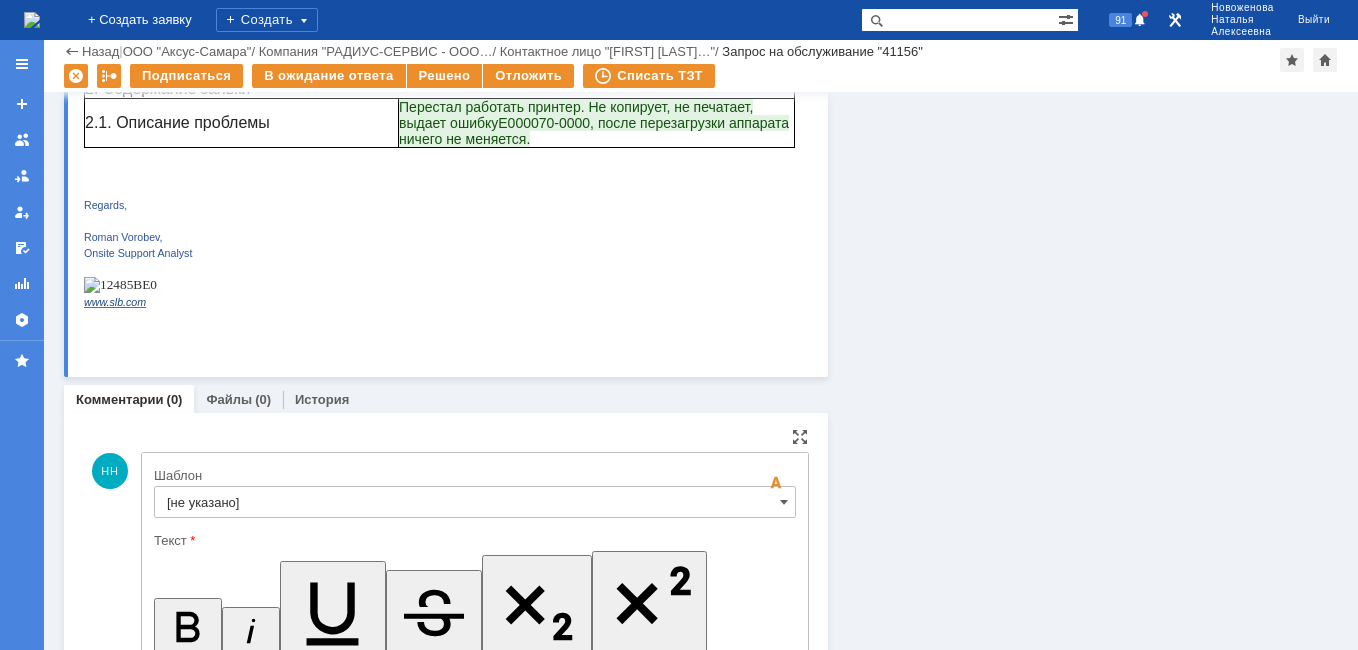 scroll, scrollTop: 0, scrollLeft: 0, axis: both 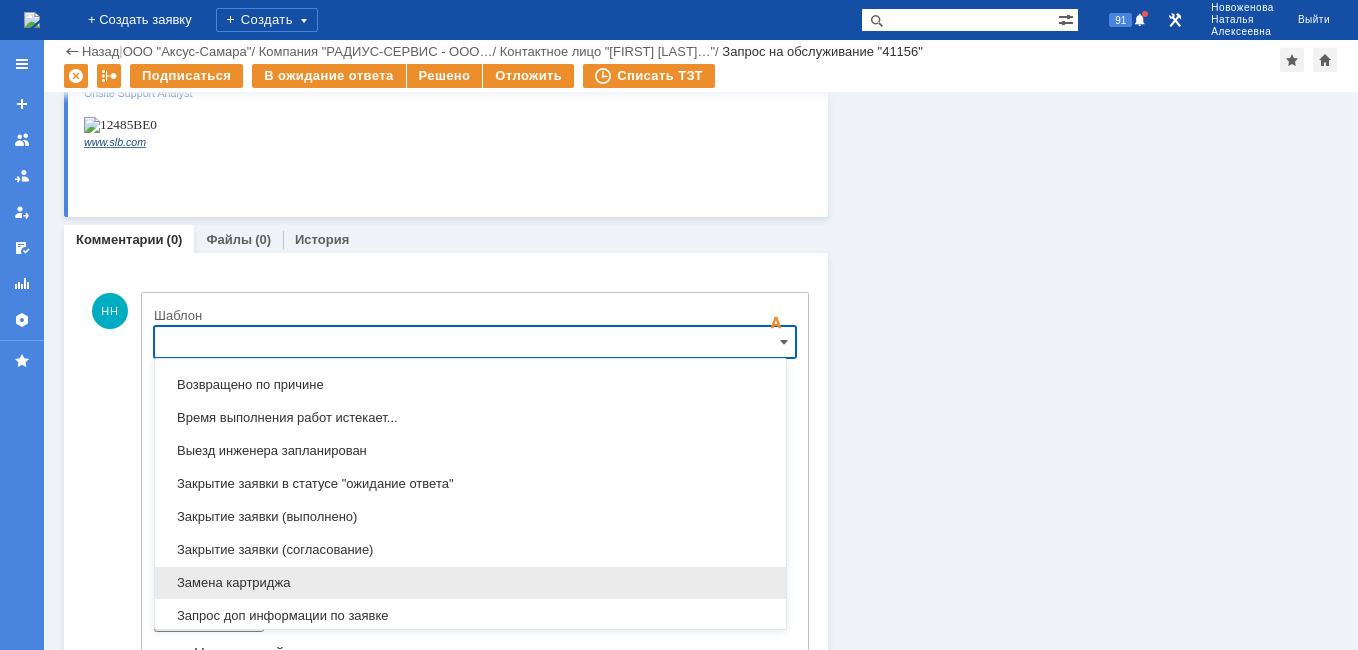 click on "Замена картриджа" at bounding box center (470, 583) 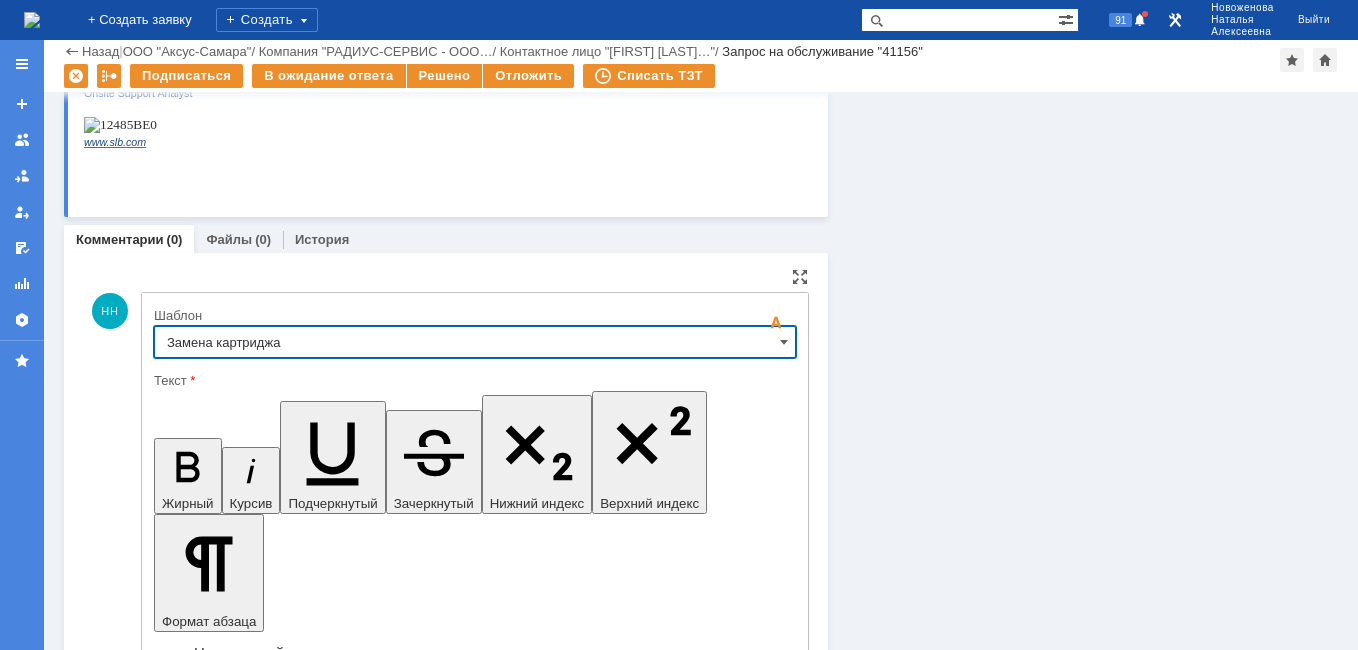 type on "Замена картриджа" 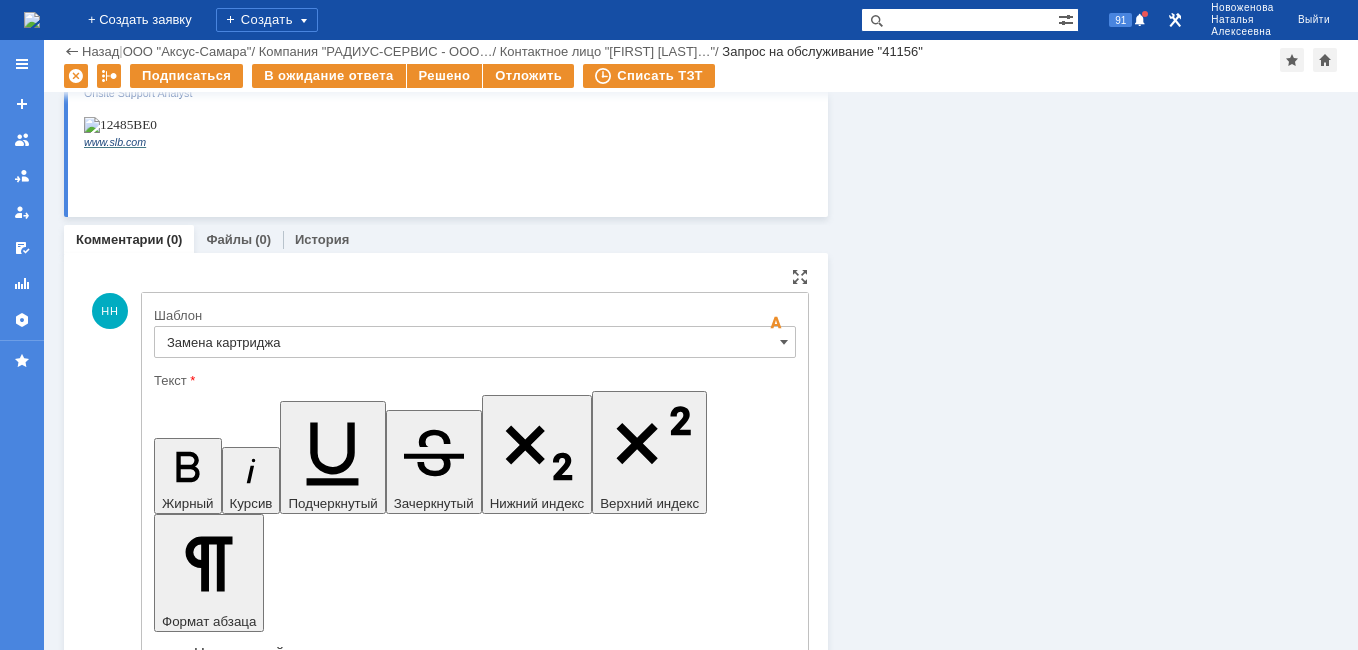 drag, startPoint x: 671, startPoint y: 5007, endPoint x: 184, endPoint y: 4990, distance: 487.29663 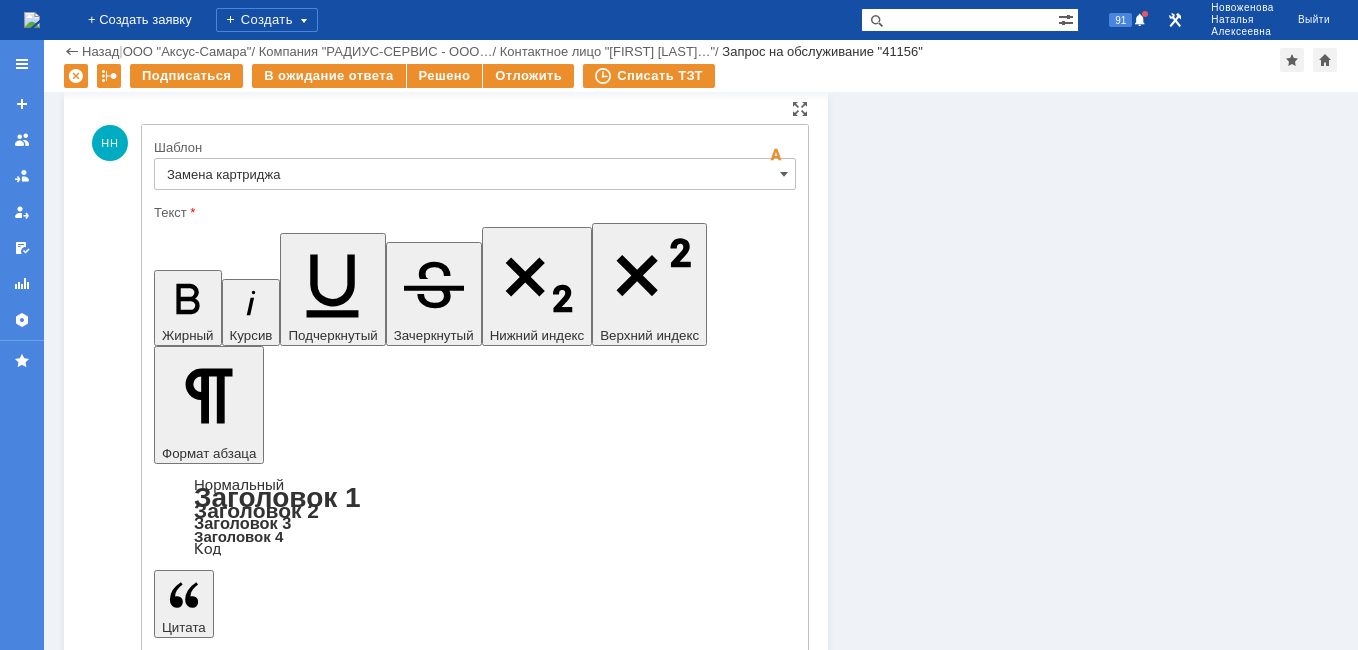 scroll, scrollTop: 651, scrollLeft: 0, axis: vertical 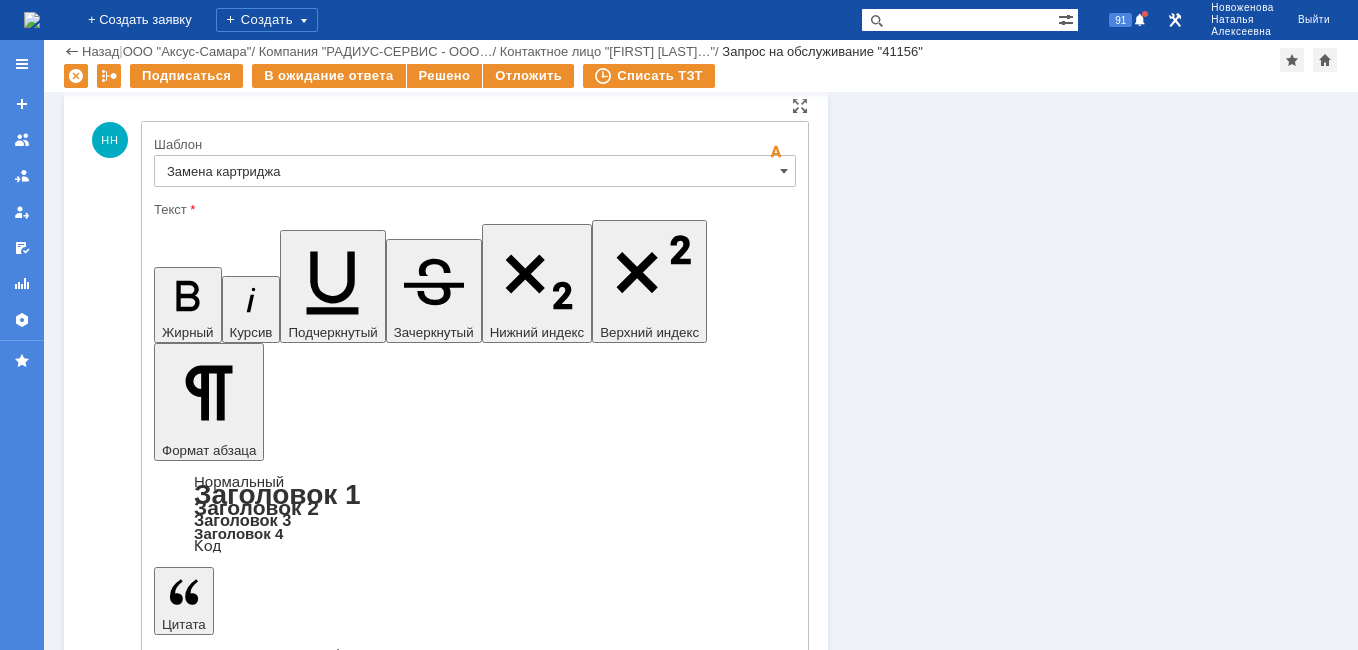 click on "Отправить" at bounding box center (206, 5079) 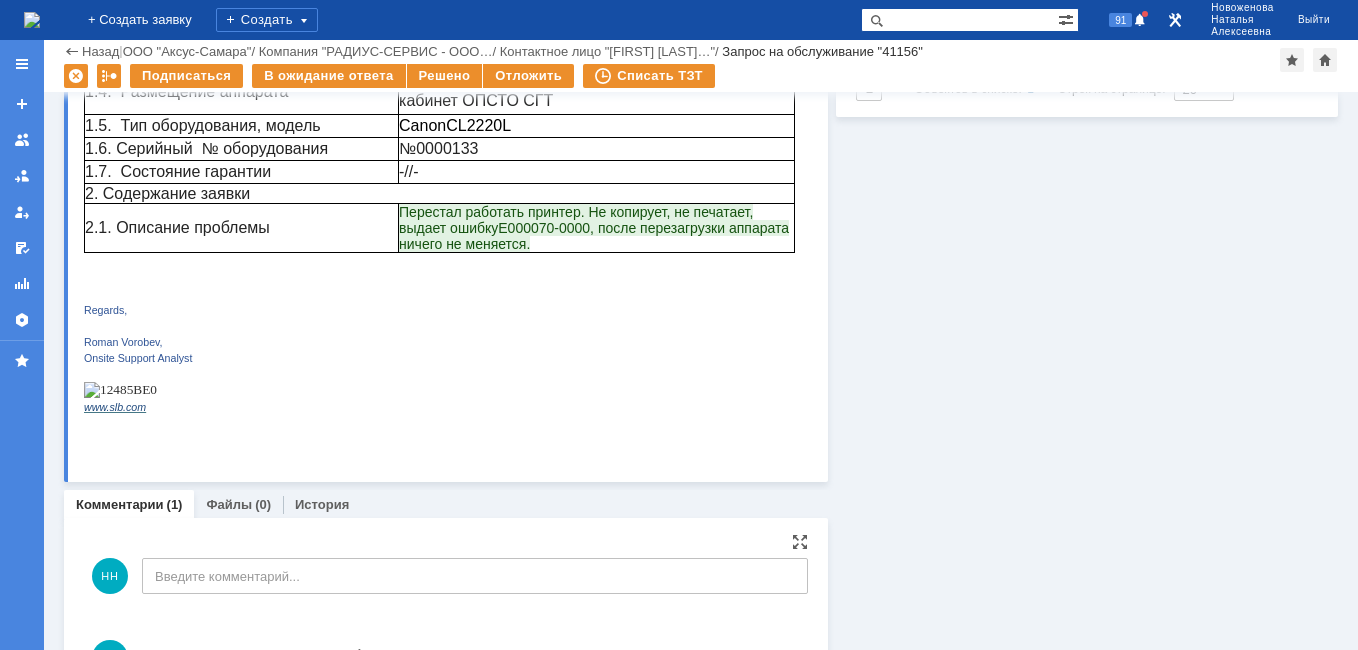 scroll, scrollTop: 294, scrollLeft: 0, axis: vertical 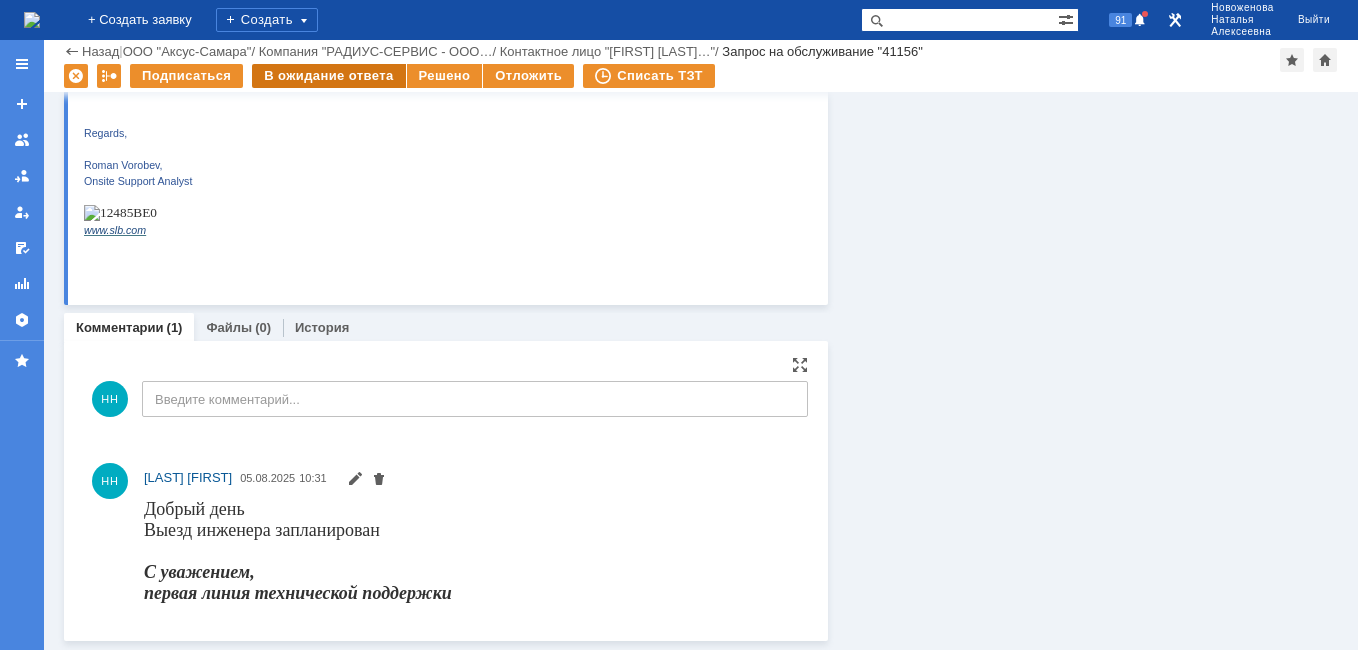 click on "В ожидание ответа" at bounding box center (328, 76) 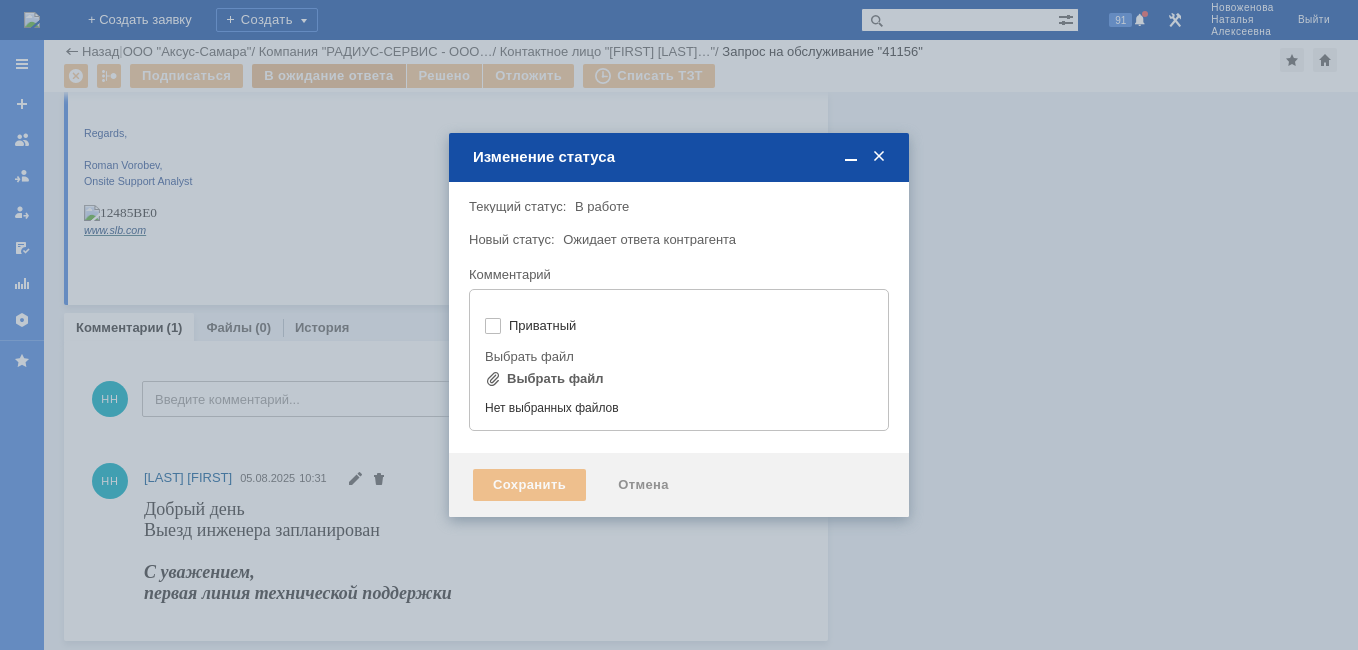 type on "[не указано]" 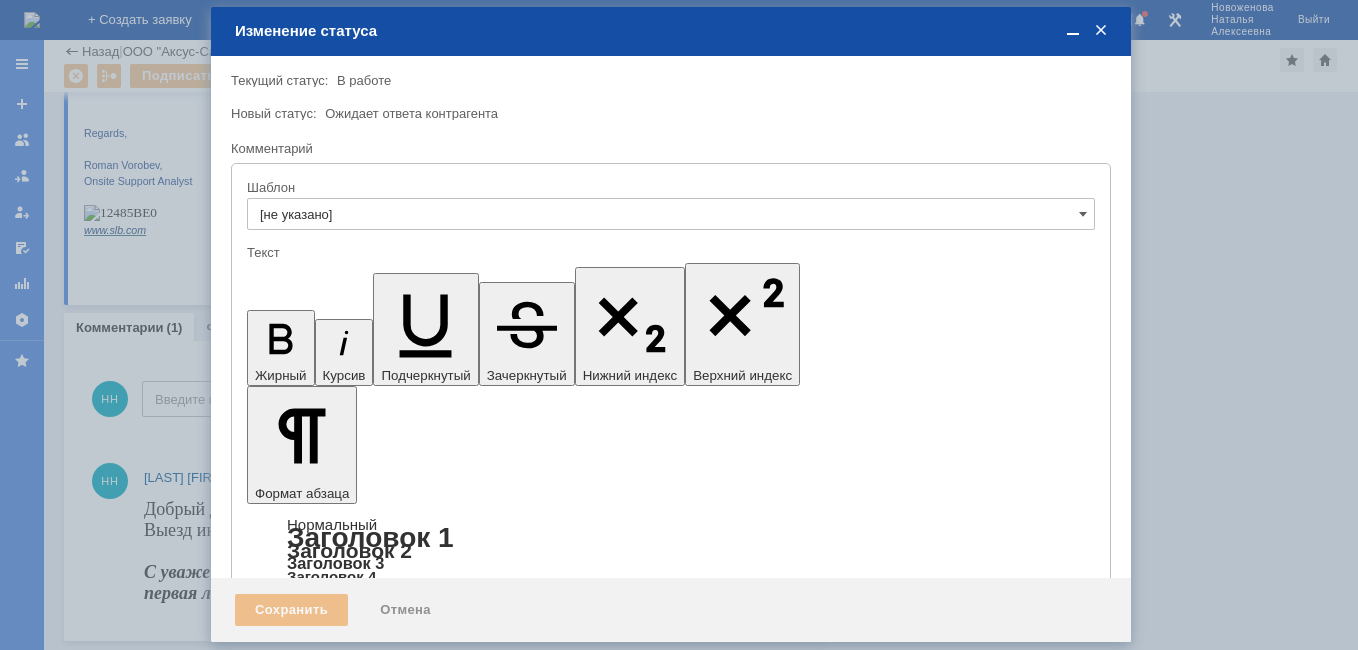 scroll, scrollTop: 0, scrollLeft: 0, axis: both 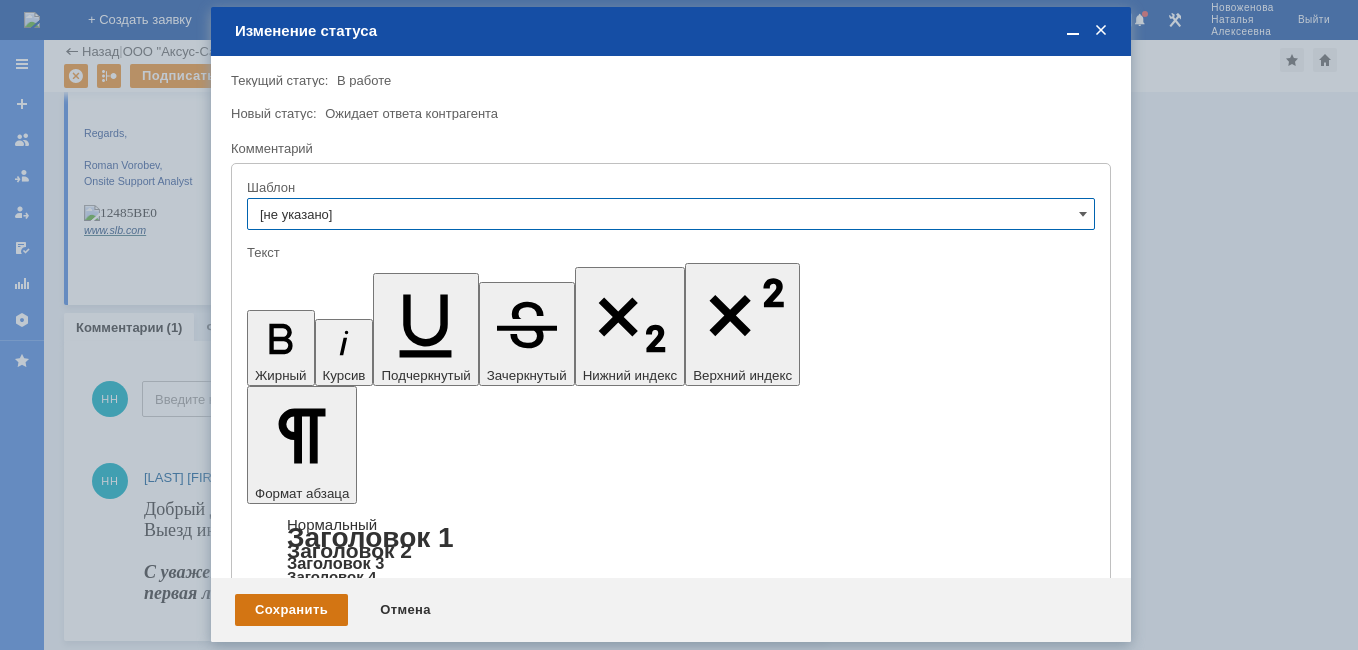 click on "Сохранить" at bounding box center [291, 610] 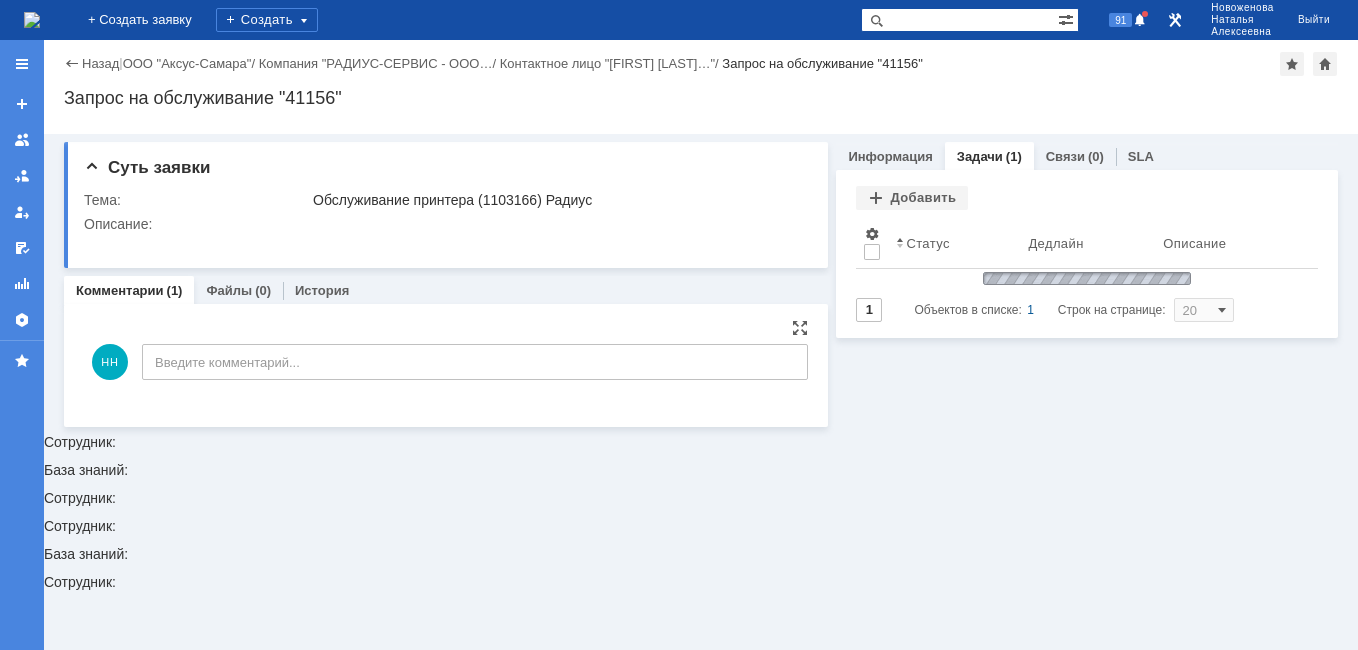 scroll, scrollTop: 0, scrollLeft: 0, axis: both 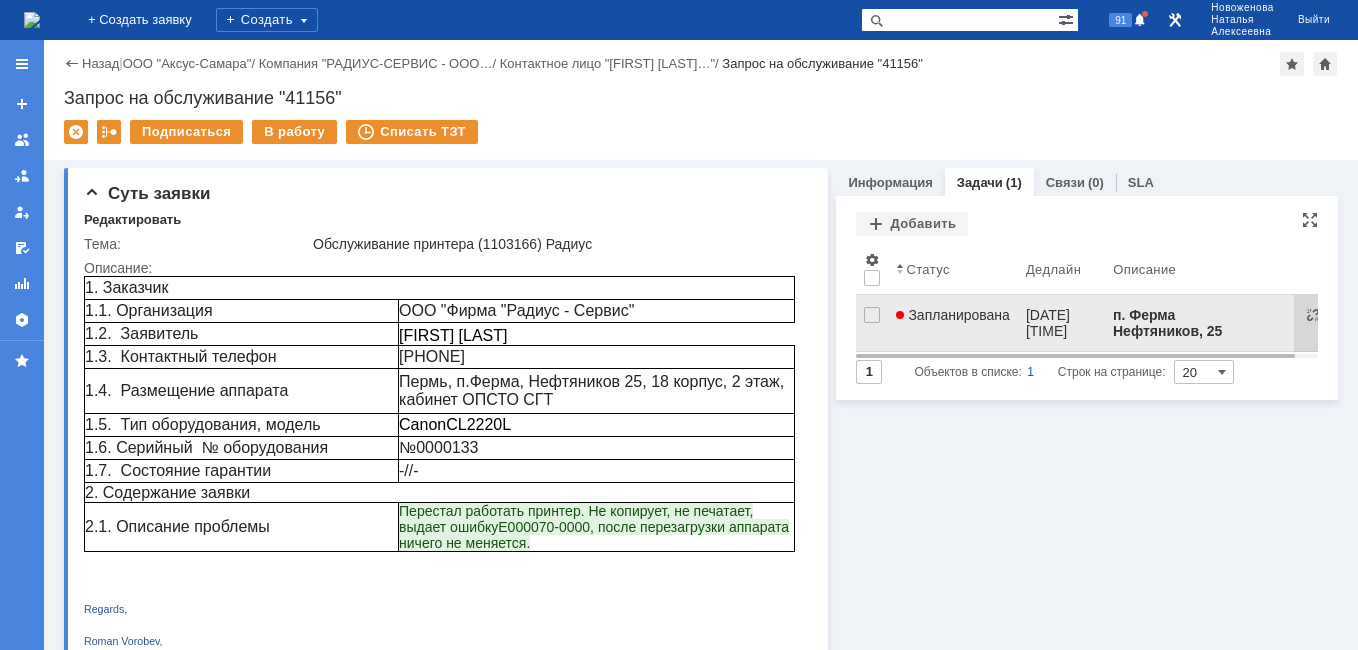 click on "Запланирована" at bounding box center [953, 315] 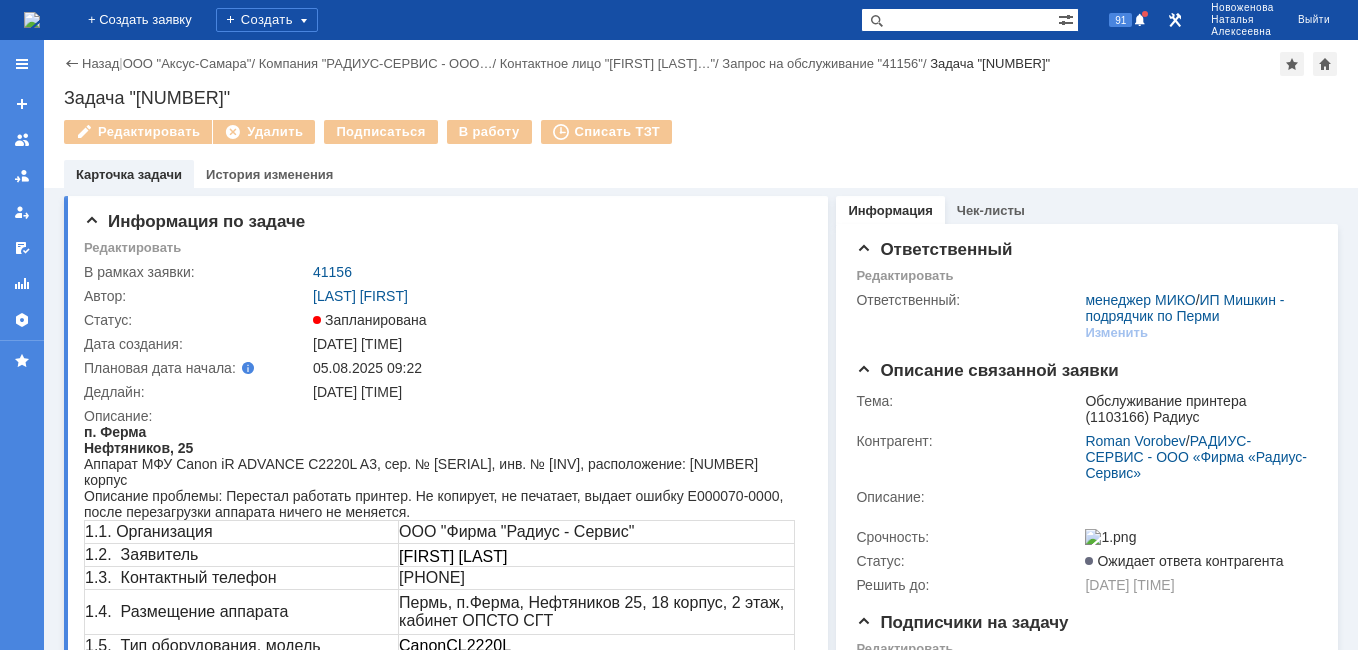 scroll, scrollTop: 0, scrollLeft: 0, axis: both 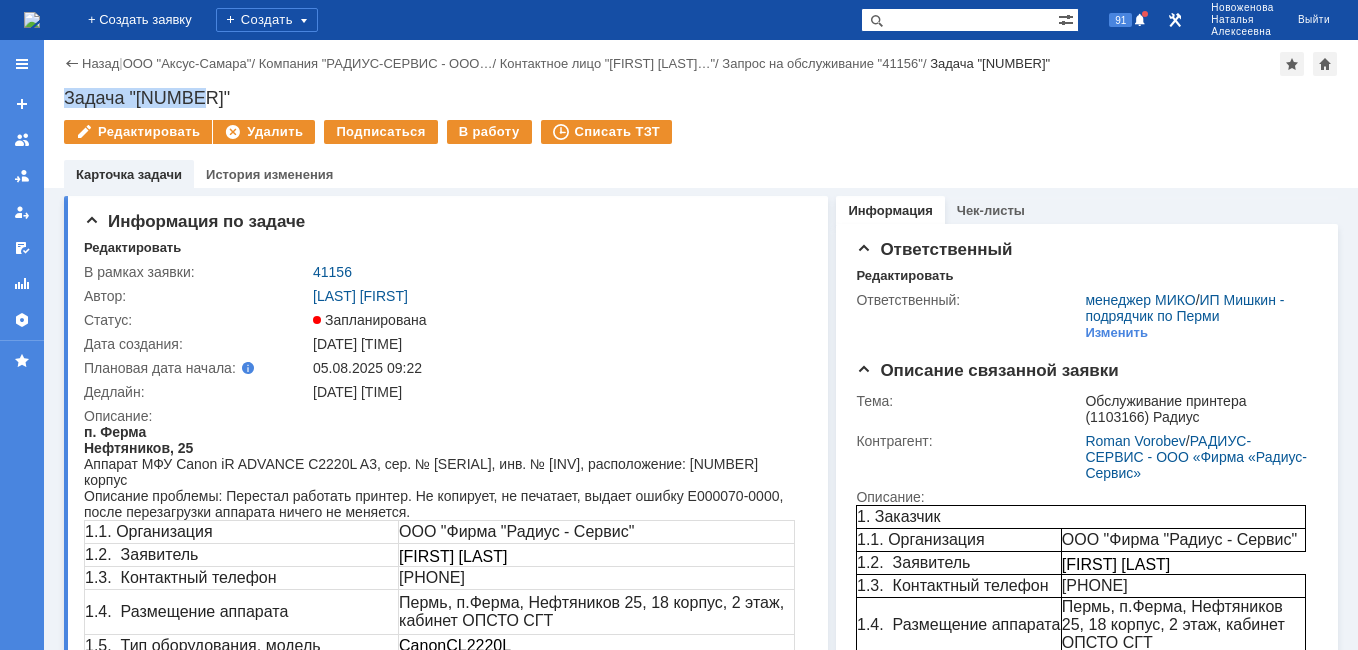 drag, startPoint x: 201, startPoint y: 92, endPoint x: 54, endPoint y: 93, distance: 147.0034 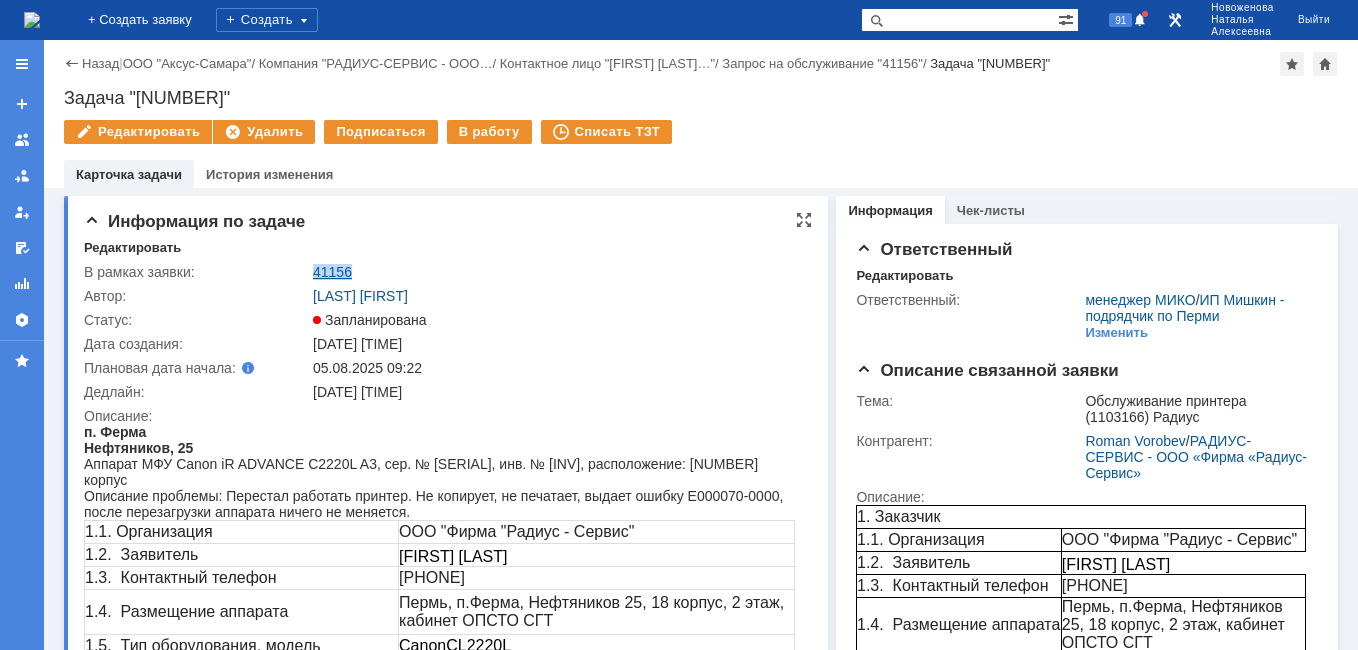drag, startPoint x: 360, startPoint y: 272, endPoint x: 313, endPoint y: 267, distance: 47.26521 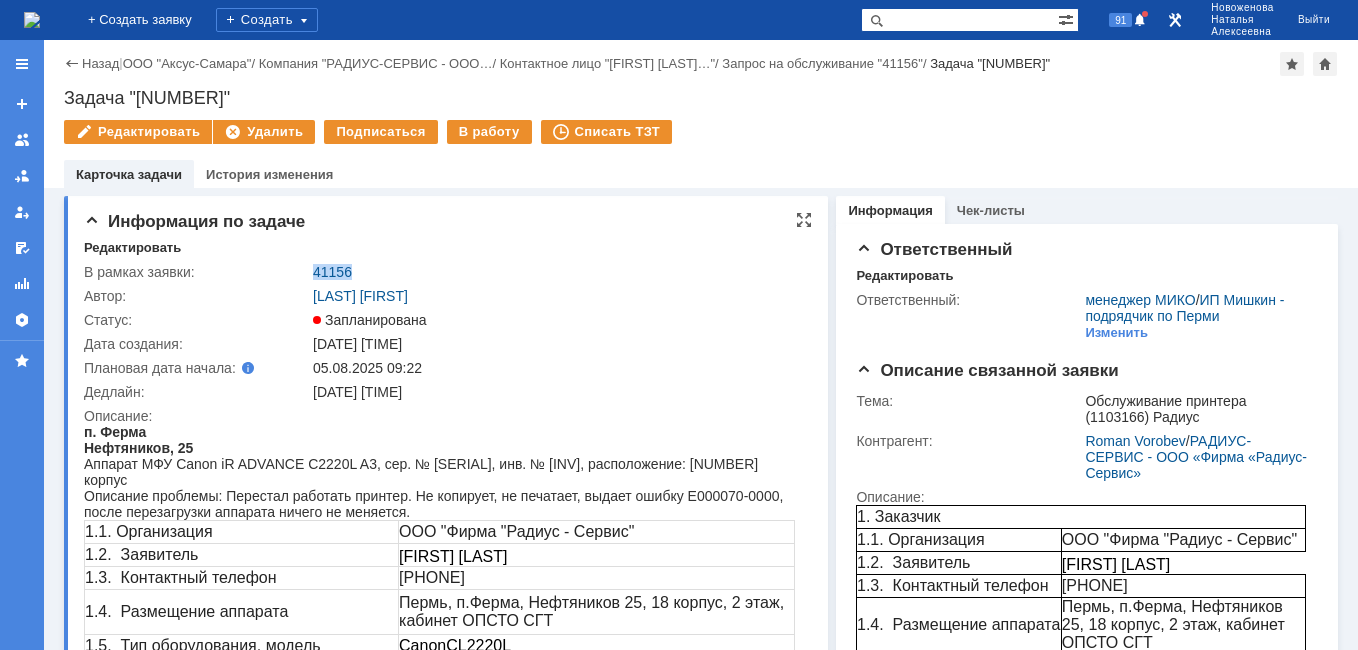copy on "41156" 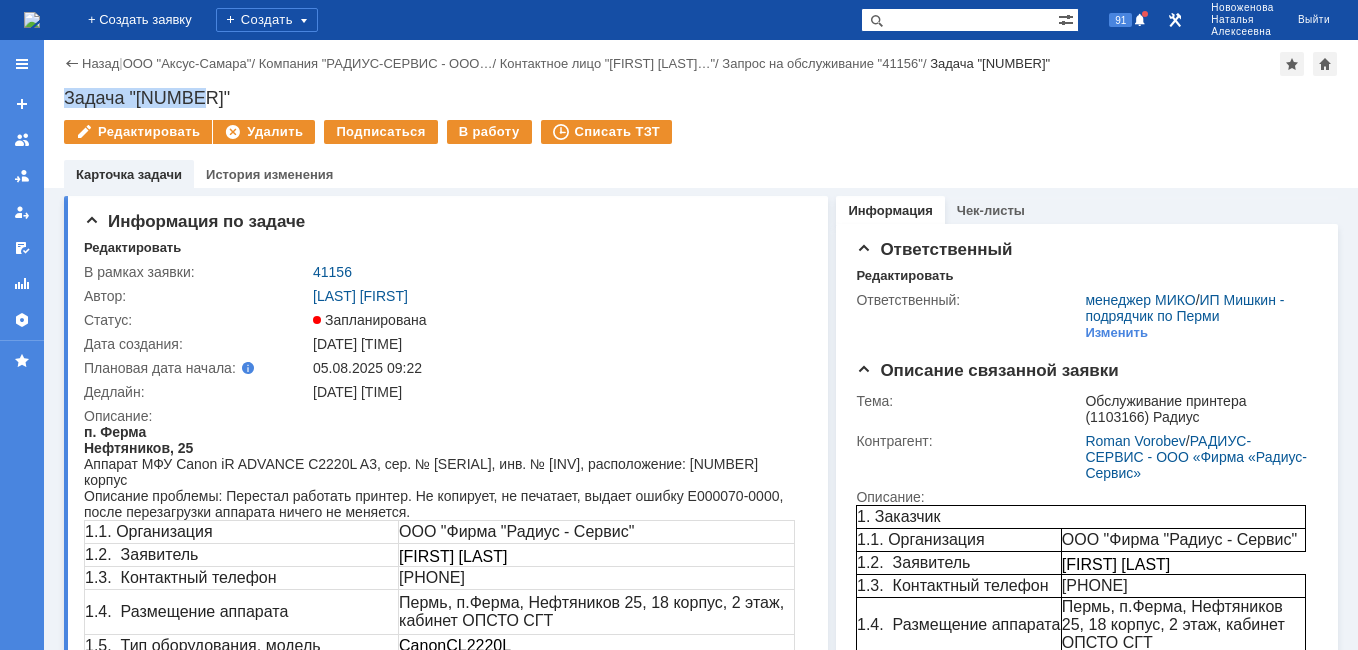 drag, startPoint x: 190, startPoint y: 90, endPoint x: 65, endPoint y: 96, distance: 125.14392 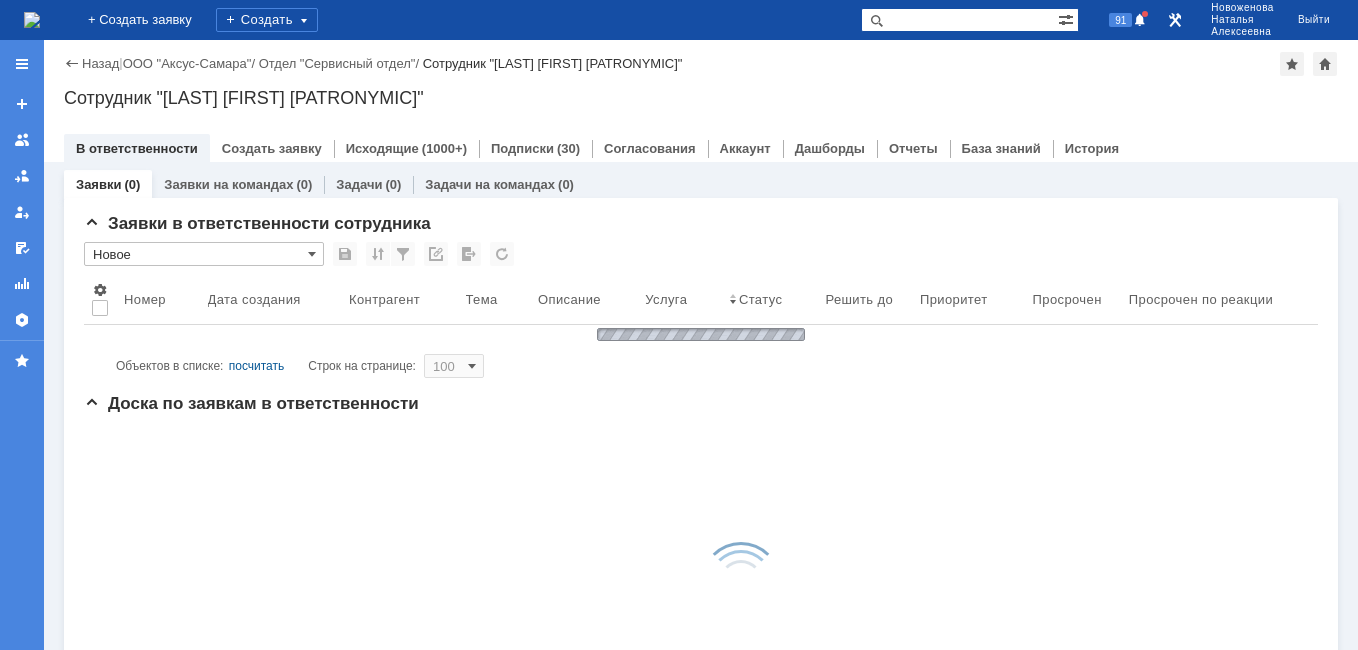 scroll, scrollTop: 0, scrollLeft: 0, axis: both 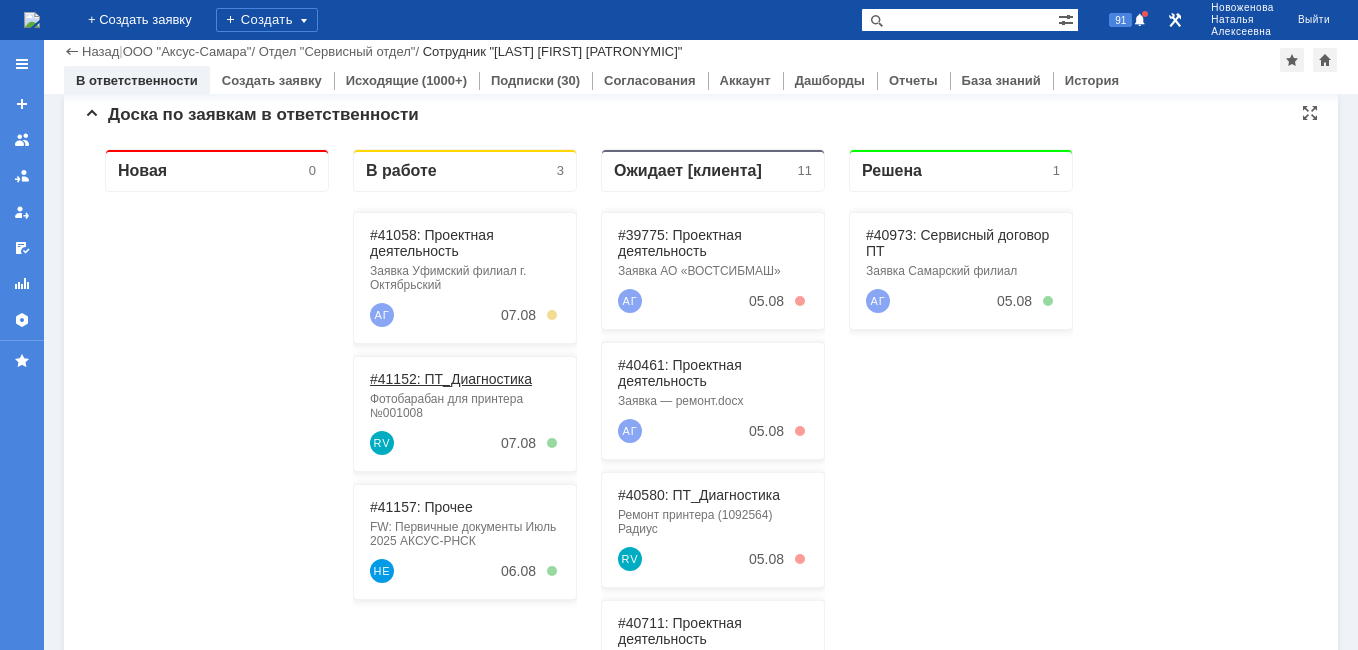 click on "#41152: ПТ_Диагностика" at bounding box center [451, 379] 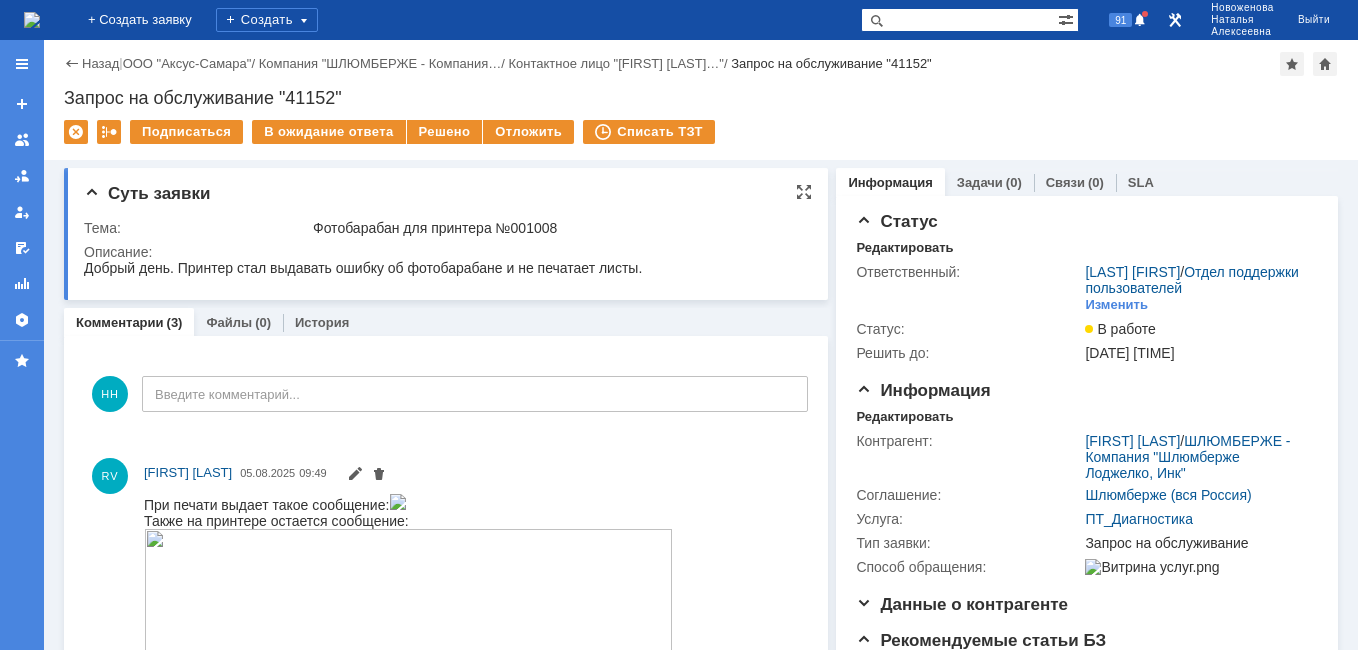 scroll, scrollTop: 0, scrollLeft: 0, axis: both 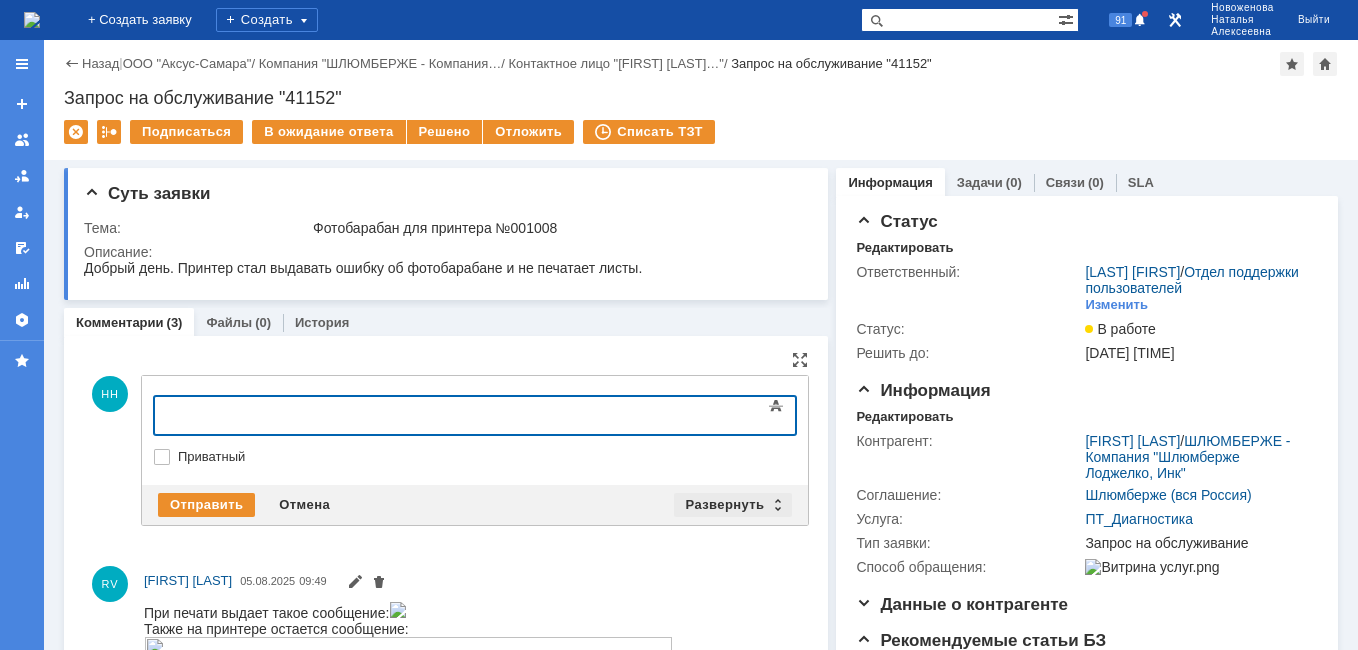 click on "Развернуть" at bounding box center (733, 505) 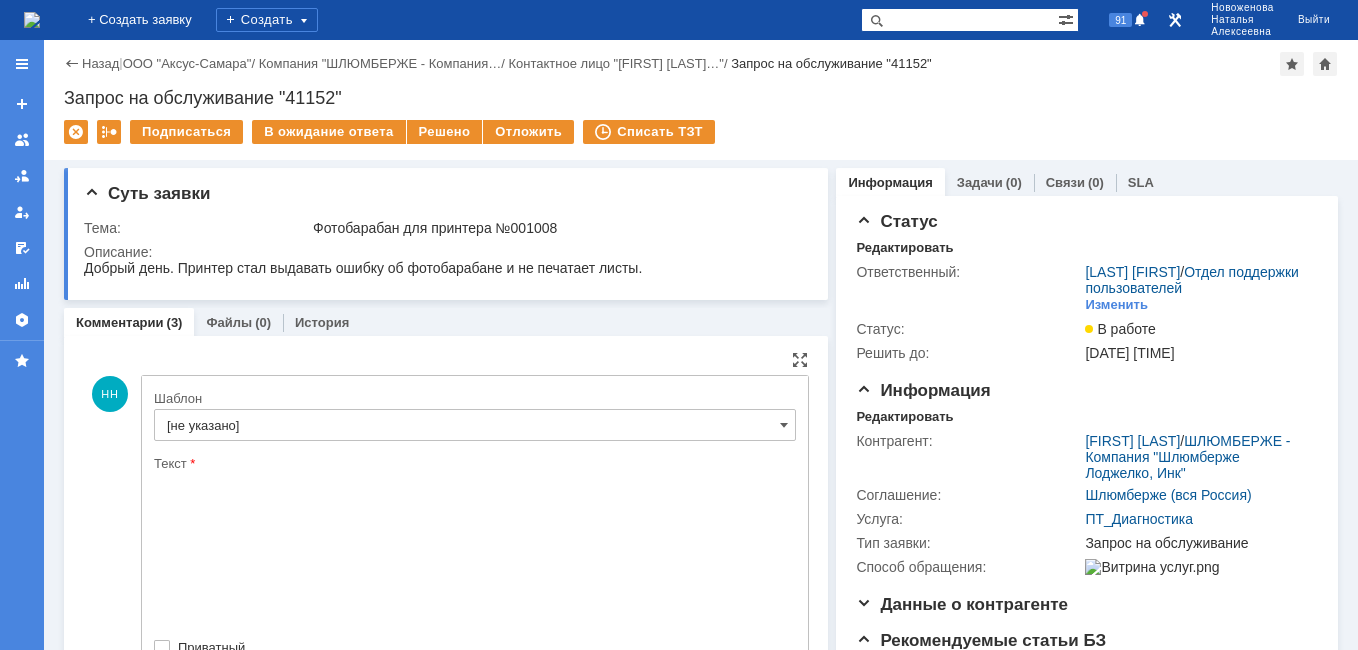 scroll, scrollTop: 0, scrollLeft: 0, axis: both 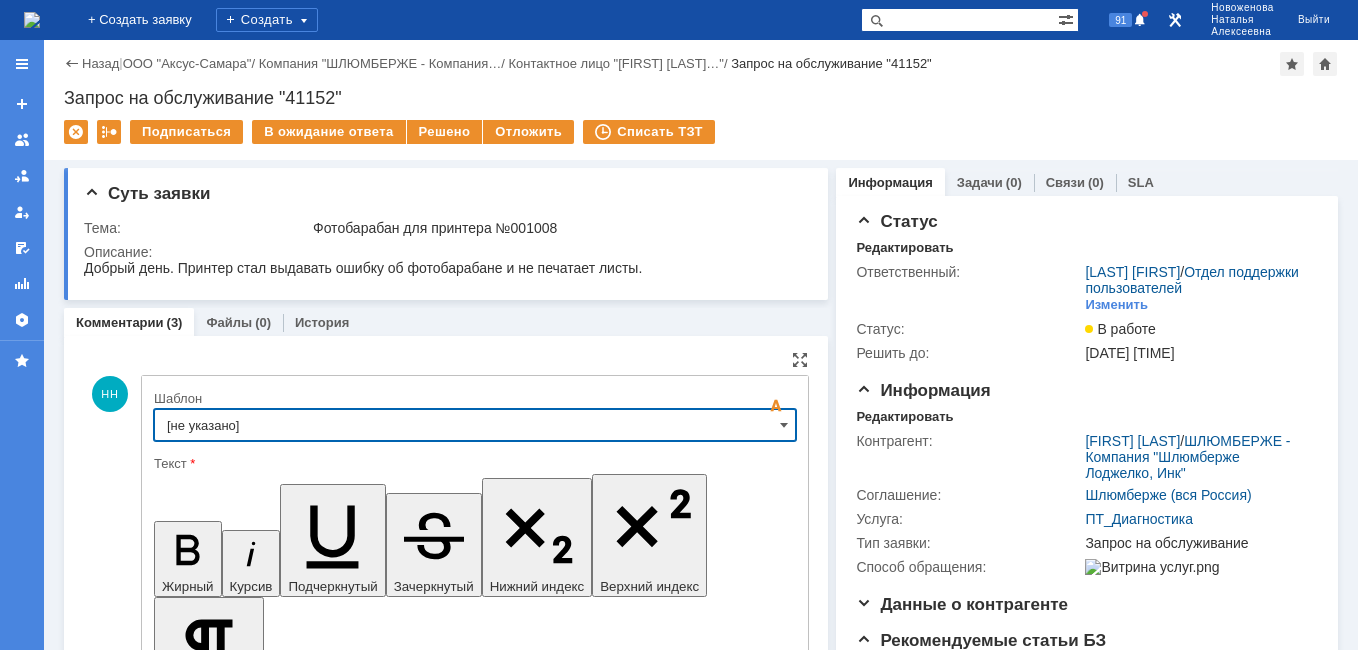 click on "[не указано]" at bounding box center (475, 425) 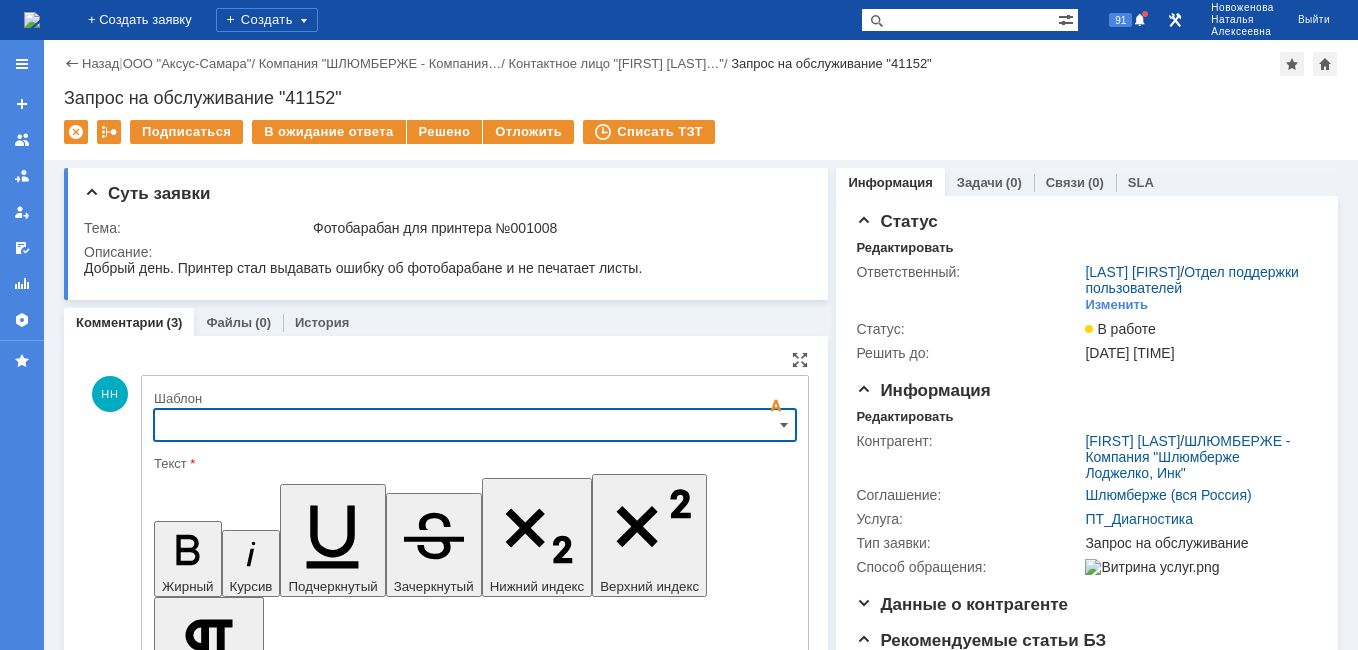 scroll, scrollTop: 83, scrollLeft: 0, axis: vertical 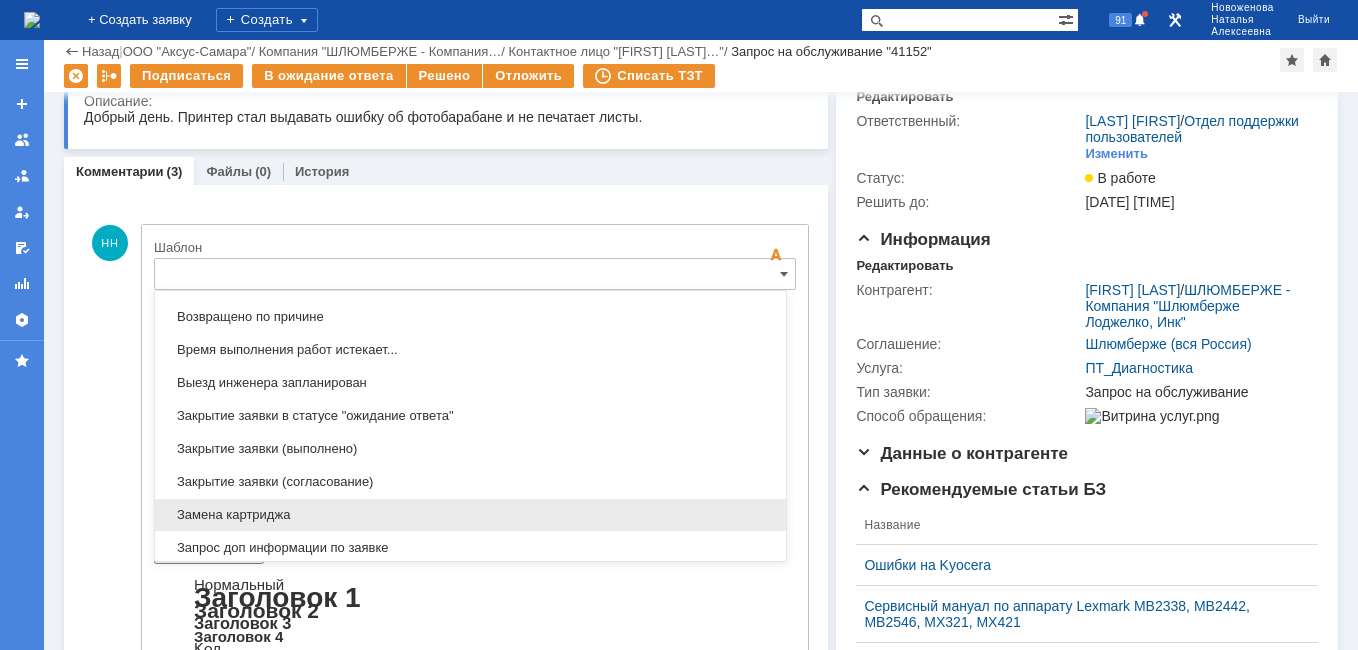 click on "Замена картриджа" at bounding box center [470, 515] 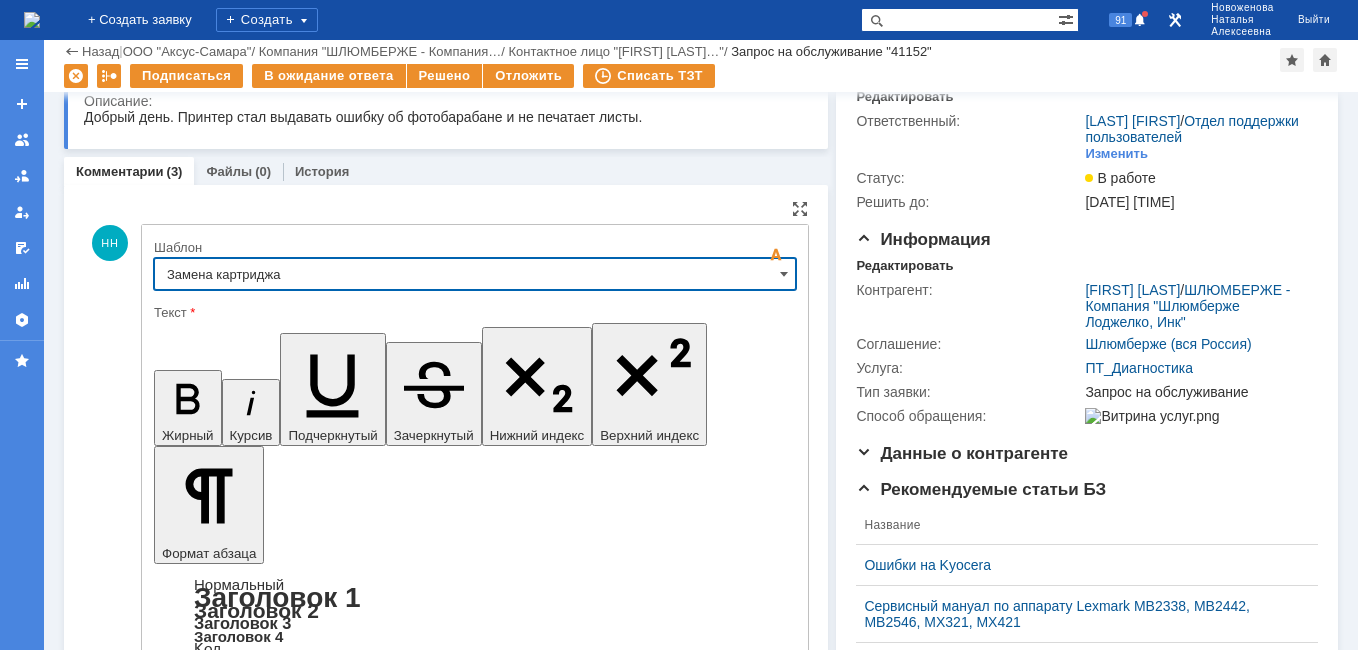 type on "Замена картриджа" 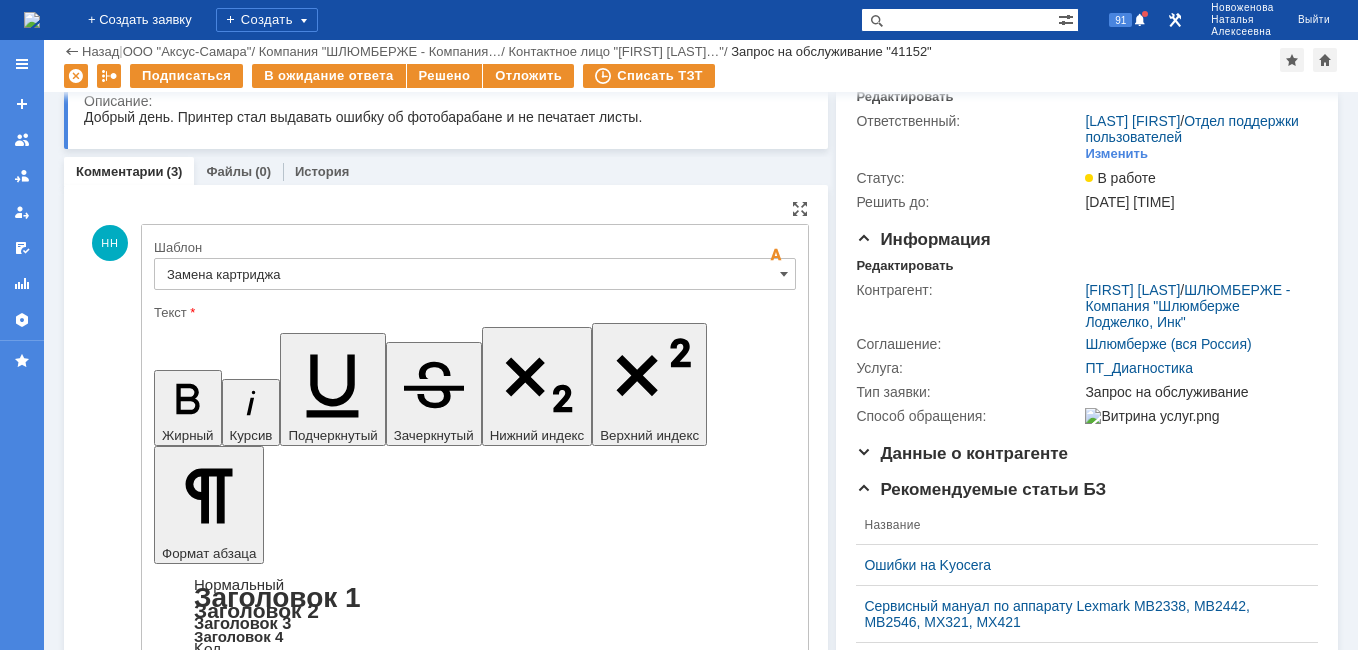 click on "На аппарате проведена замена РМ (РД)" at bounding box center [306, 4929] 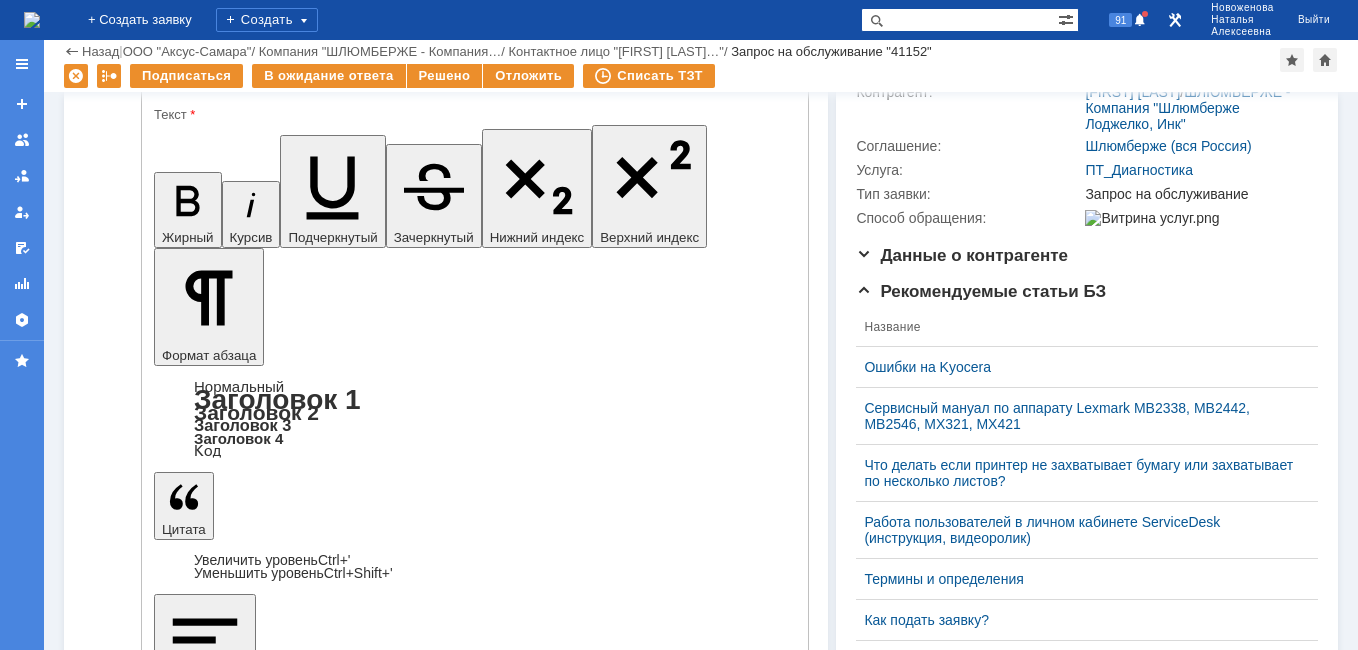 scroll, scrollTop: 283, scrollLeft: 0, axis: vertical 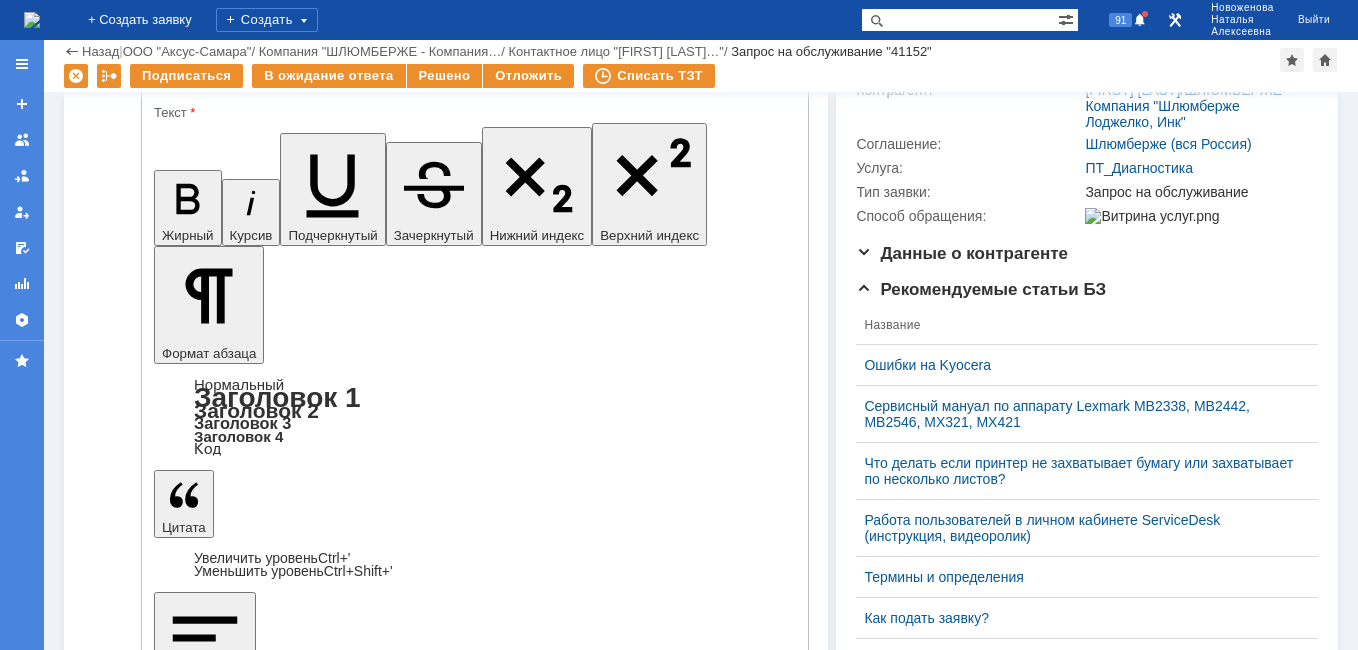 click on "Отправить" at bounding box center (206, 4982) 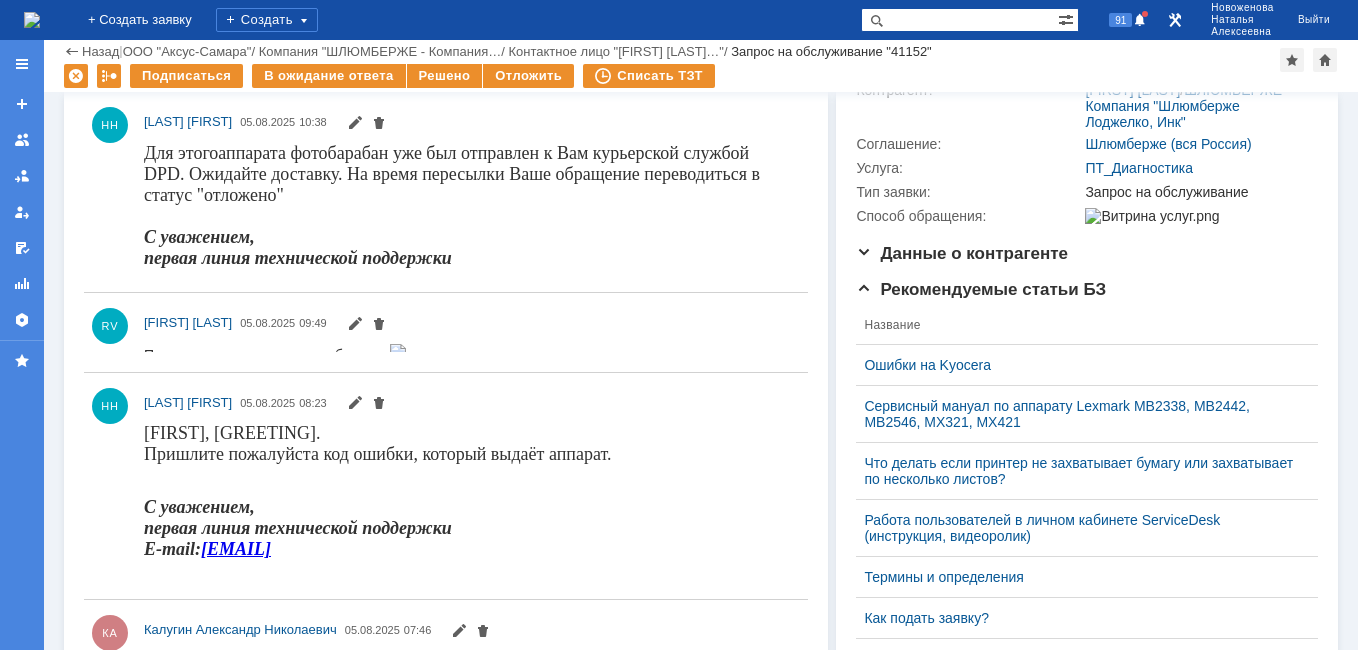 scroll, scrollTop: 0, scrollLeft: 0, axis: both 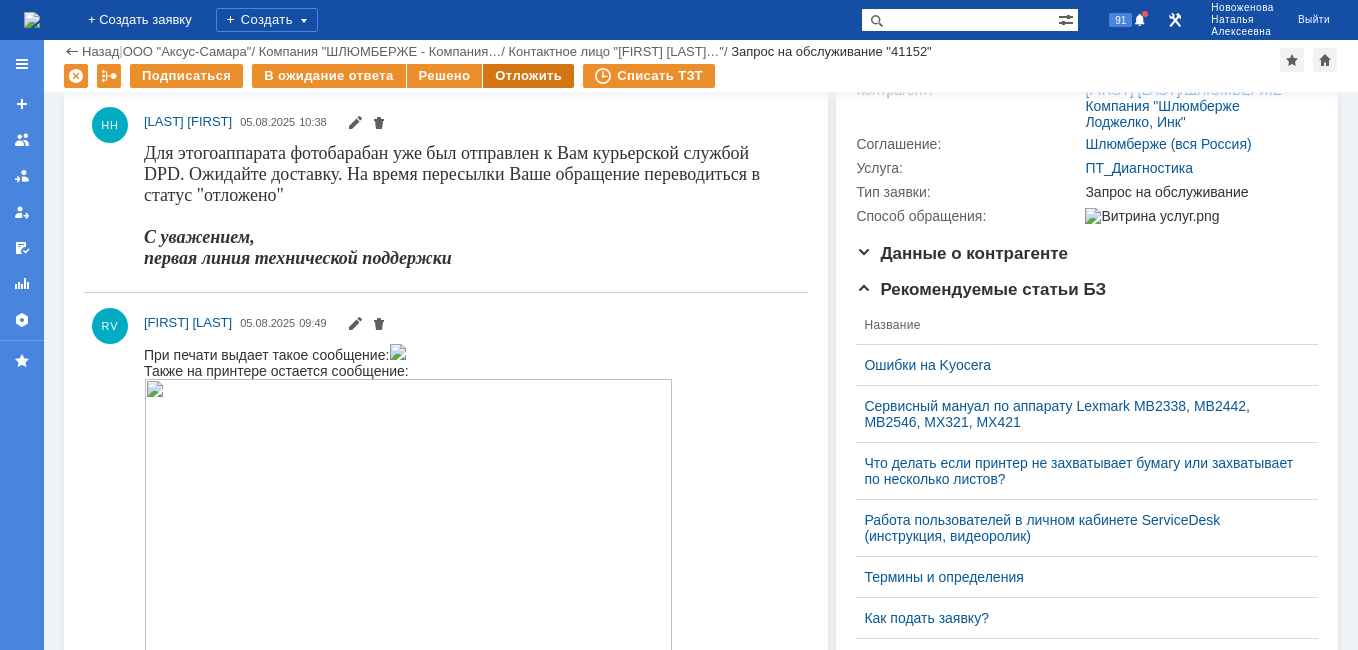 click on "Отложить" at bounding box center [528, 76] 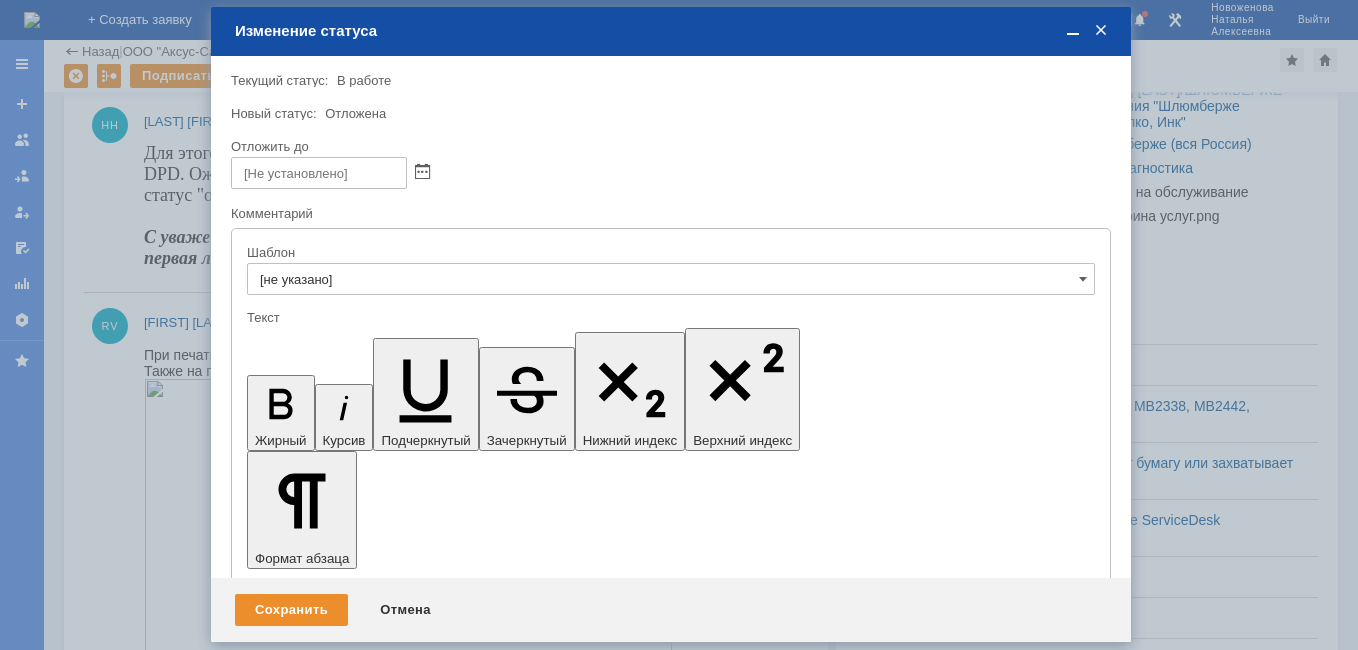 scroll, scrollTop: 0, scrollLeft: 0, axis: both 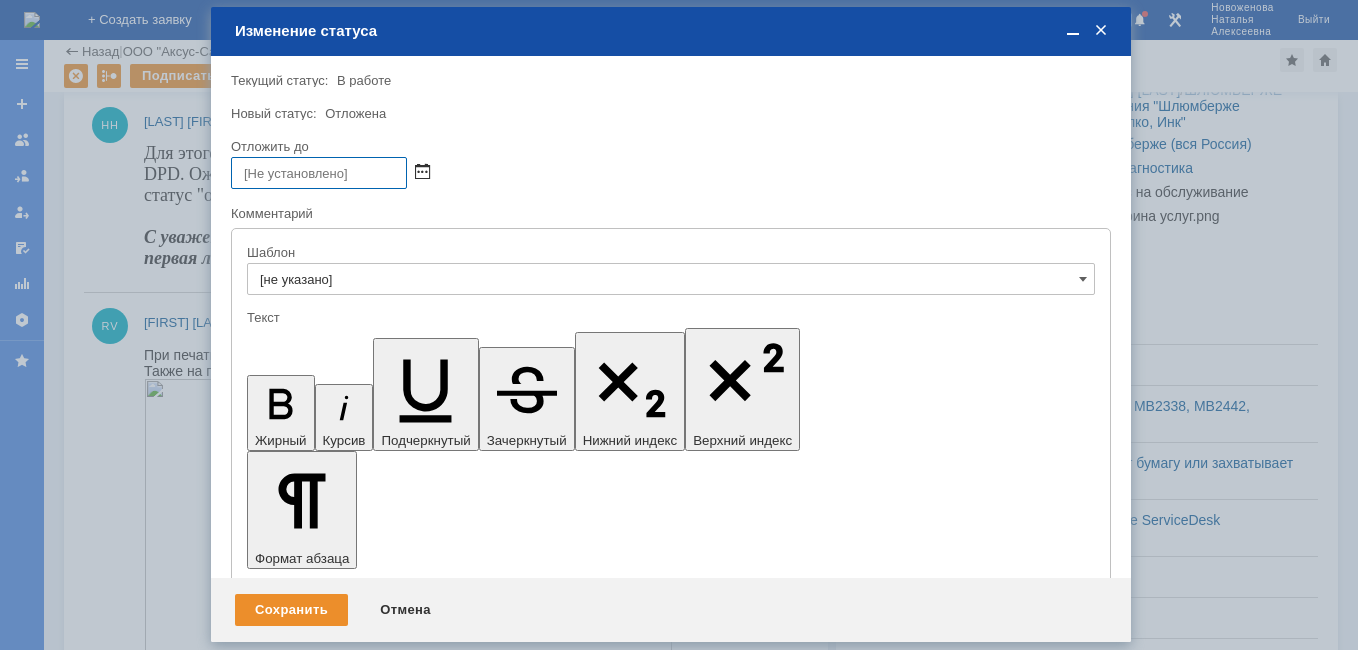 click at bounding box center (422, 173) 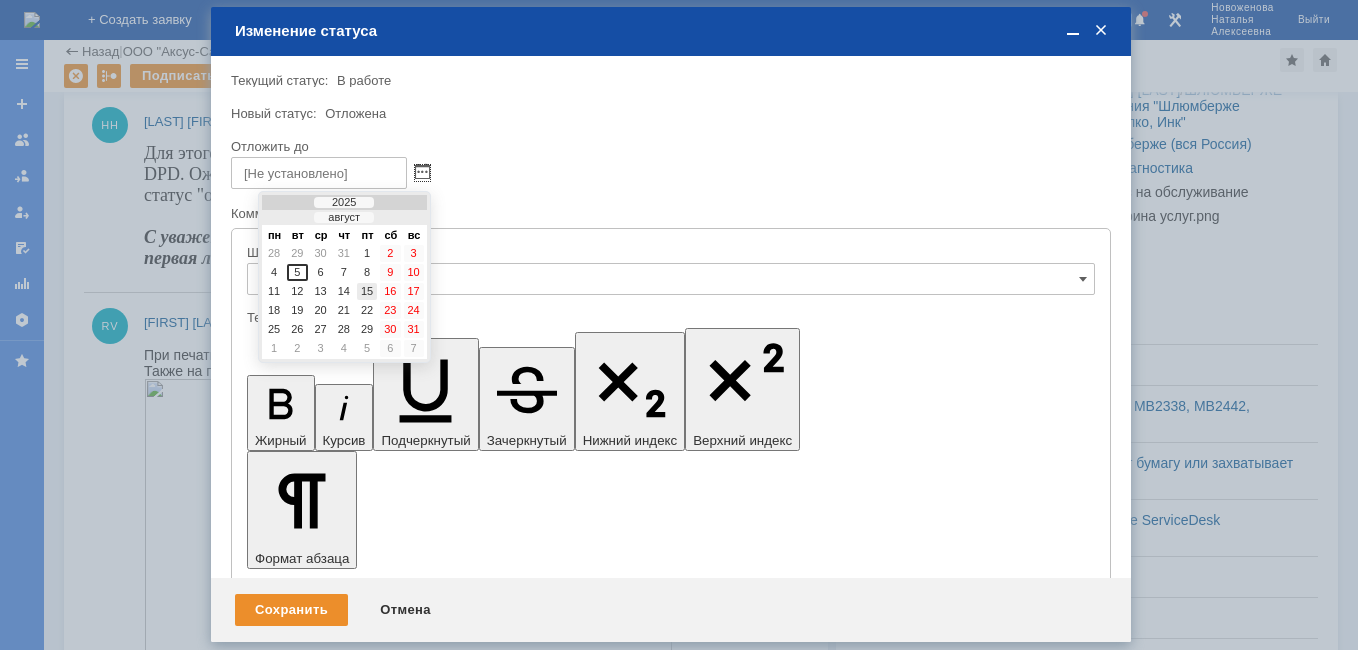 drag, startPoint x: 364, startPoint y: 291, endPoint x: 335, endPoint y: 316, distance: 38.28838 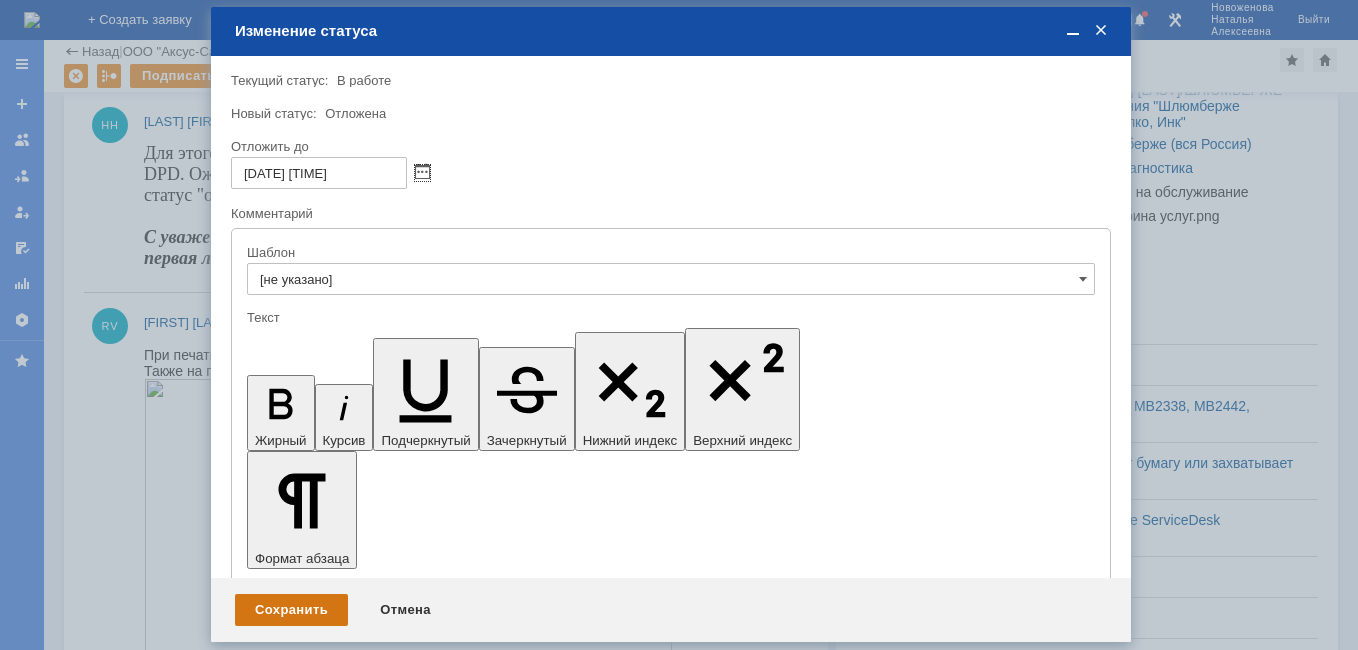 click on "Сохранить" at bounding box center [291, 610] 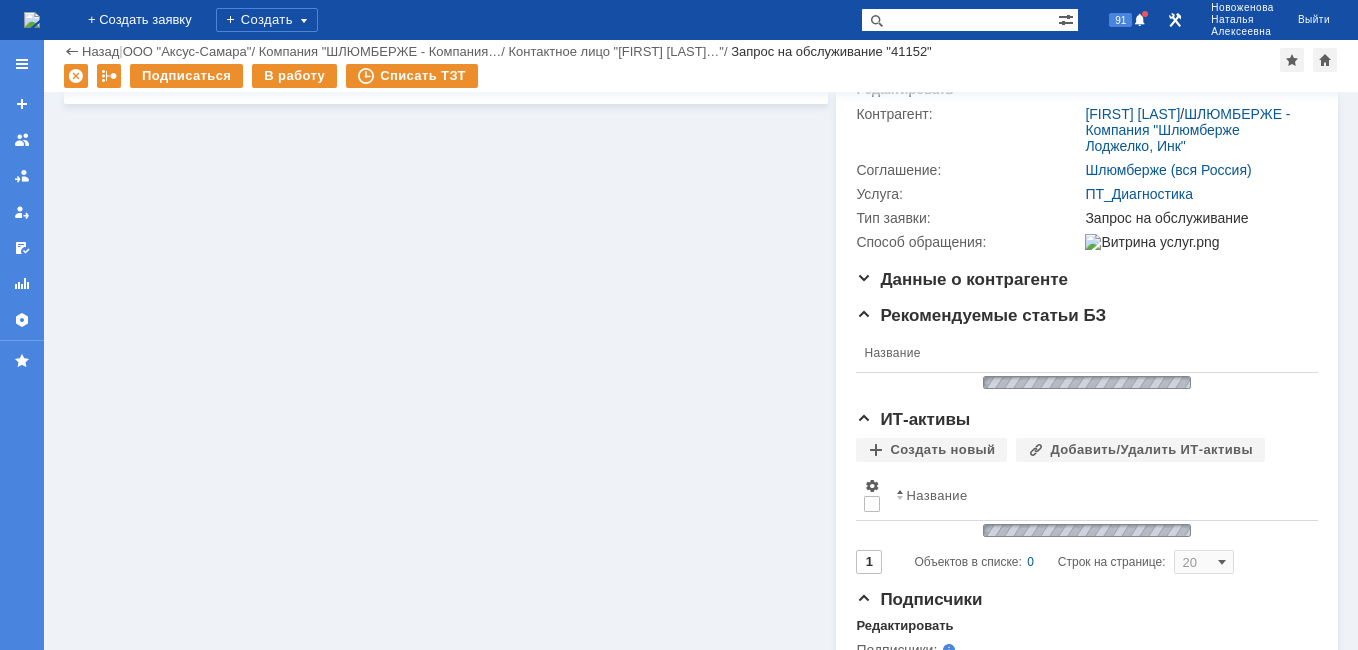 scroll, scrollTop: 283, scrollLeft: 0, axis: vertical 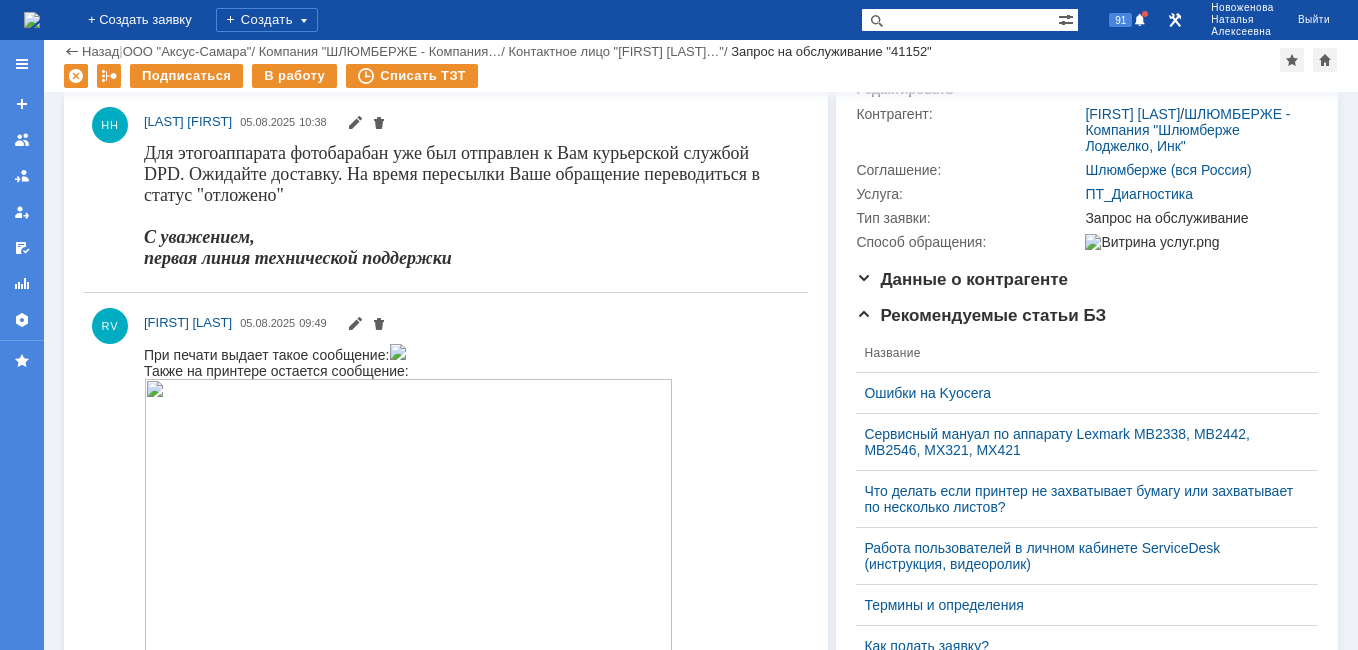 click at bounding box center [32, 20] 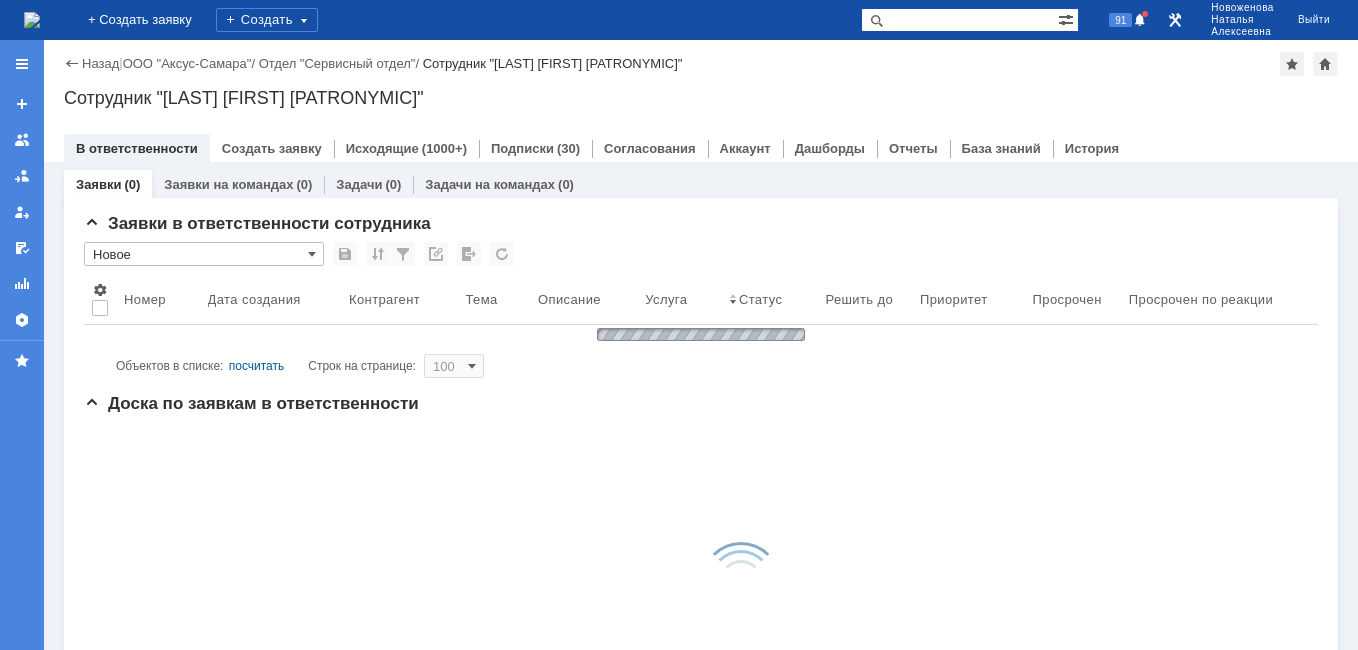 scroll, scrollTop: 0, scrollLeft: 0, axis: both 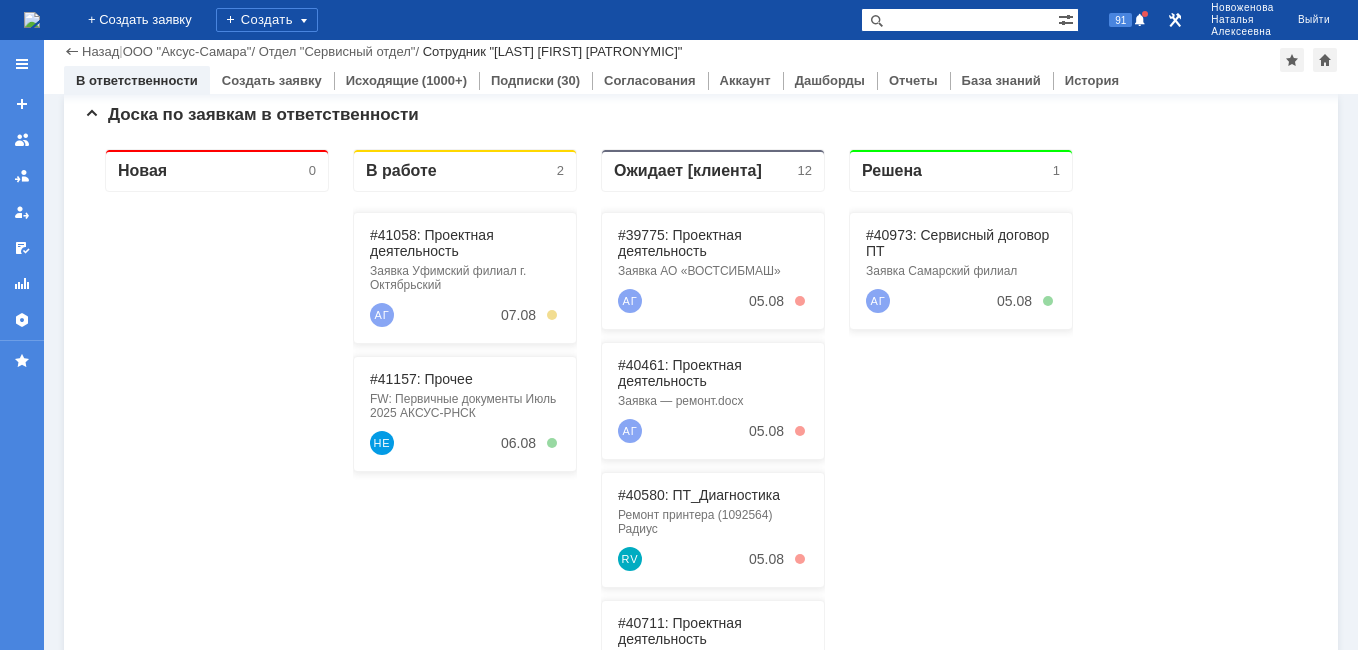 click at bounding box center (959, 20) 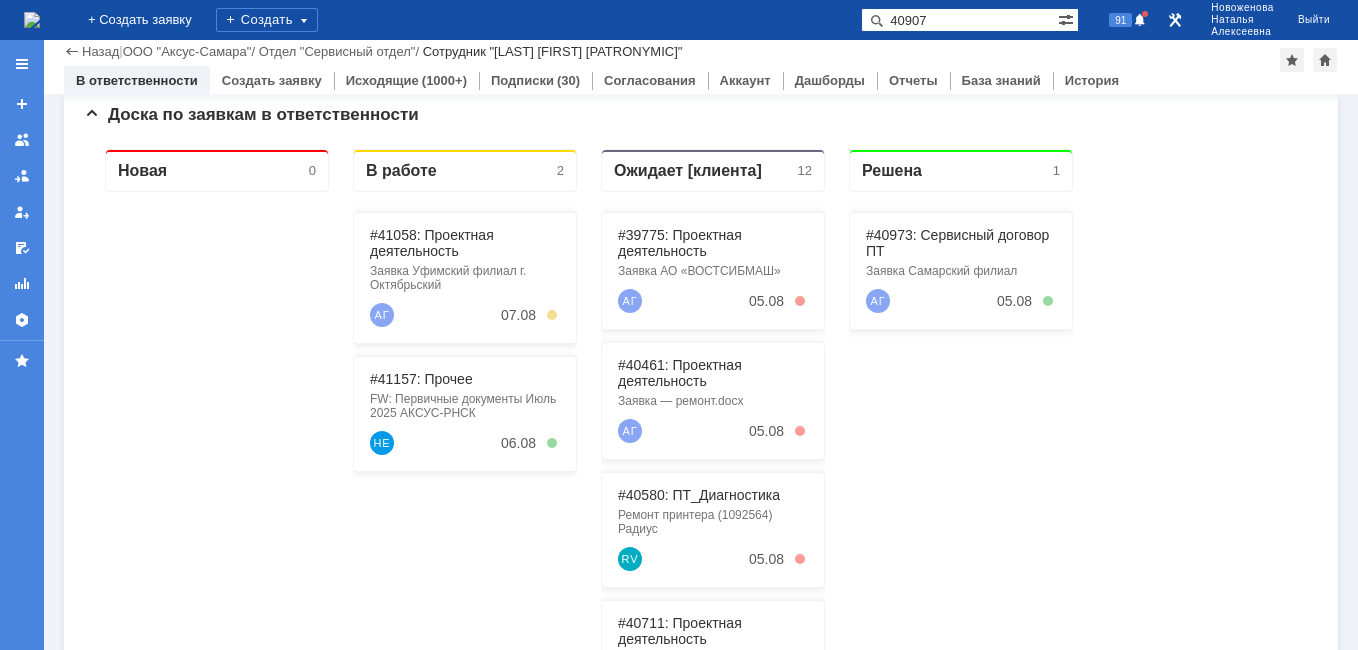 type on "40907" 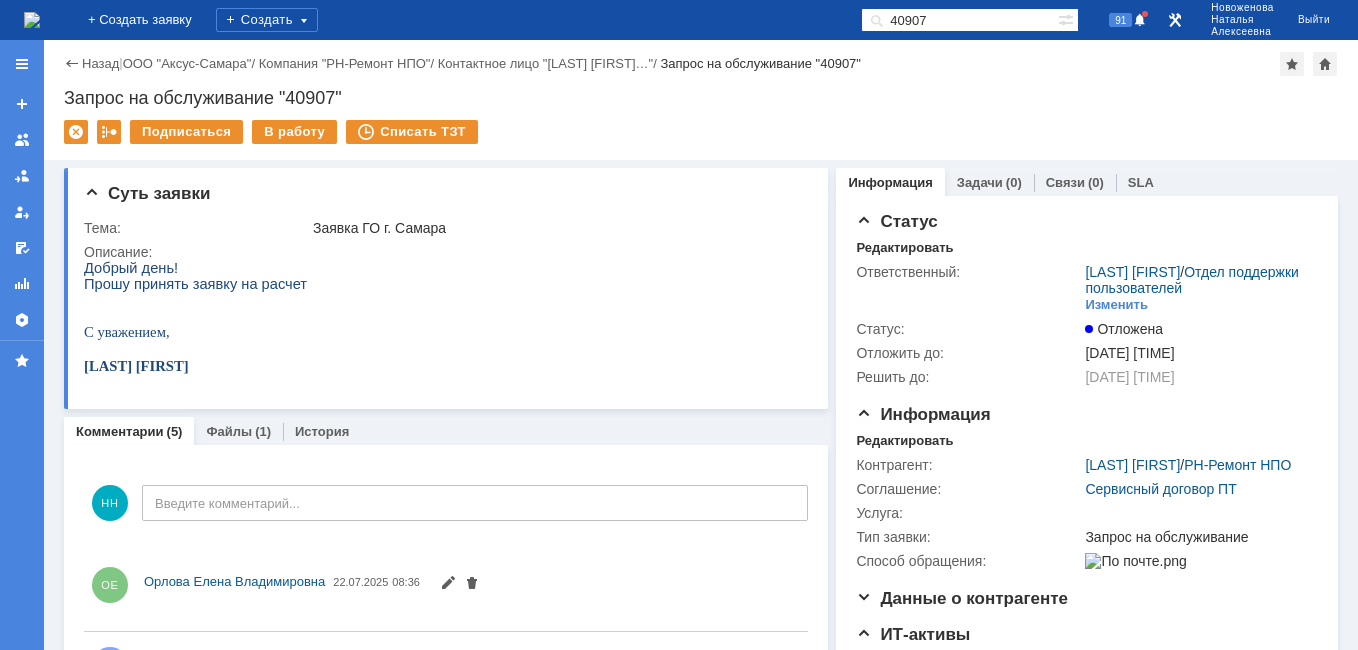 scroll, scrollTop: 0, scrollLeft: 0, axis: both 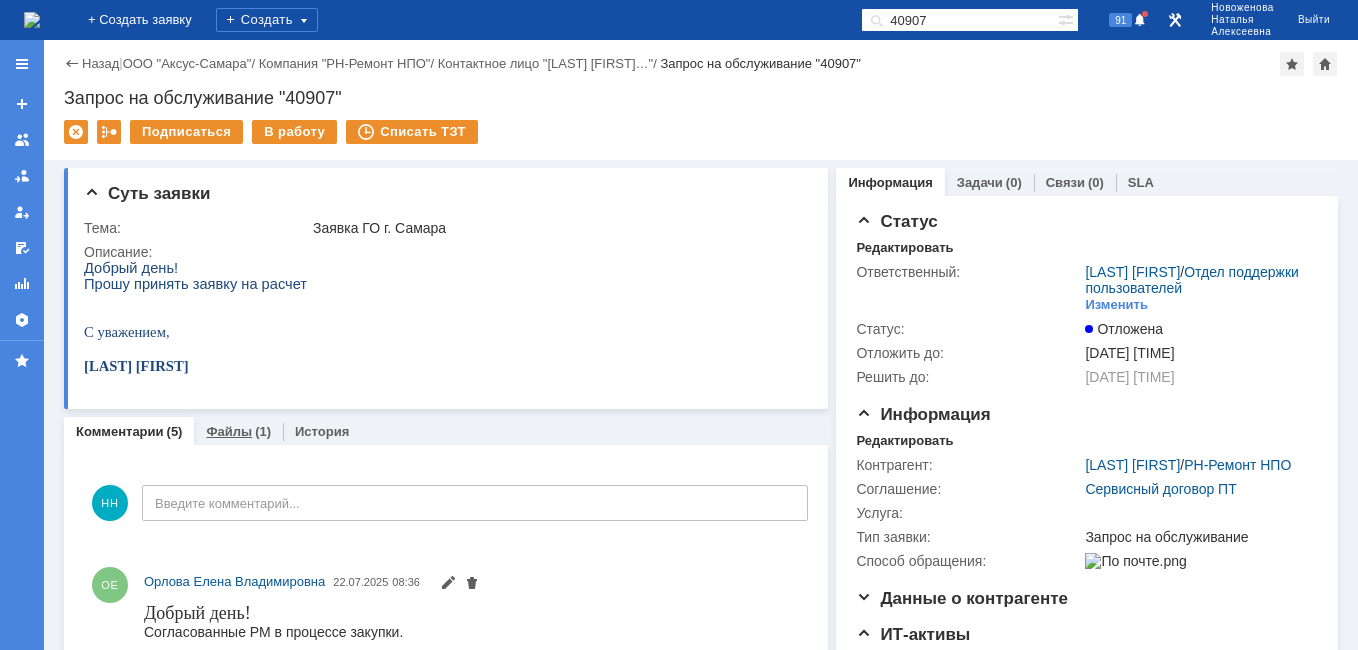 click on "Файлы" at bounding box center (229, 431) 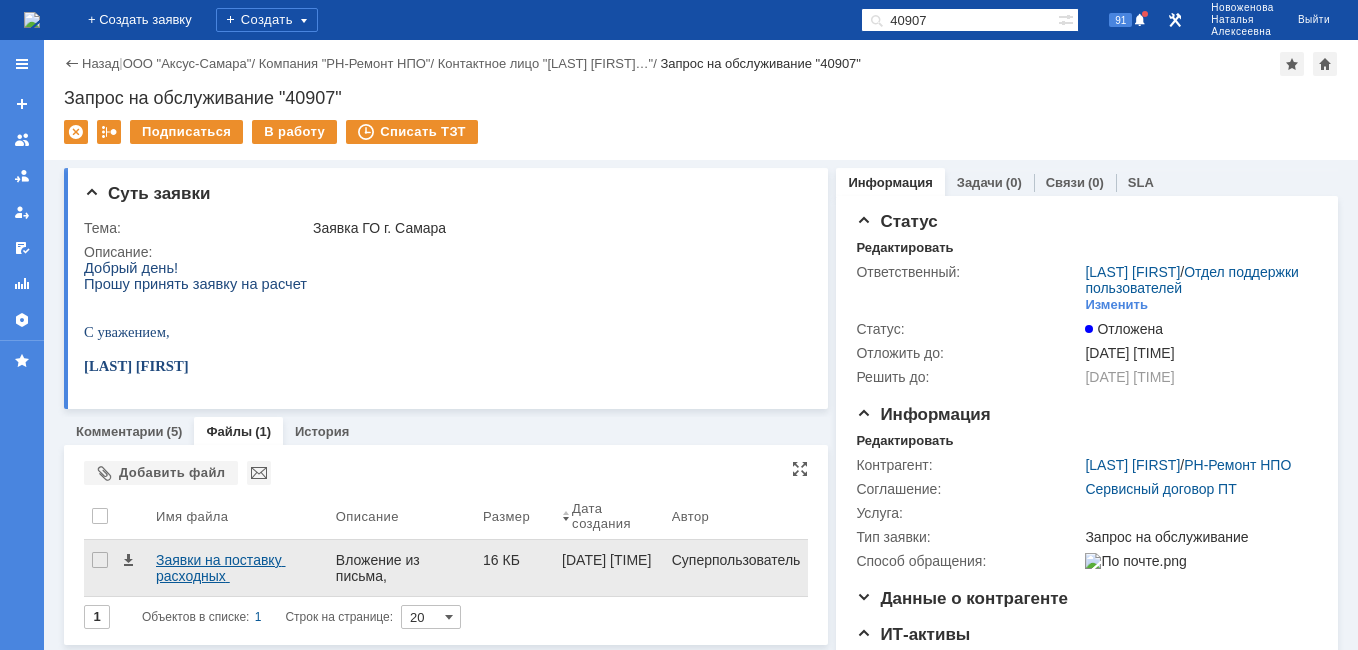 click on "Заявки на поставку расходных материалов.docx" at bounding box center (238, 568) 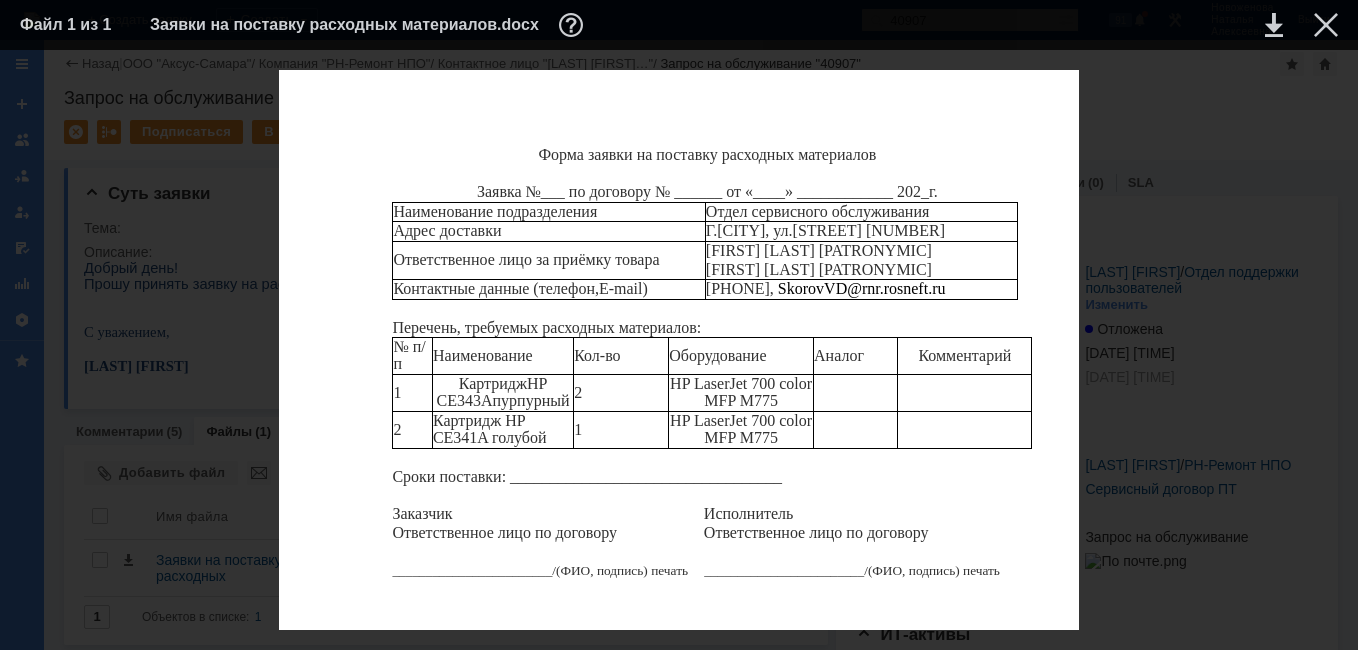 drag, startPoint x: 793, startPoint y: 286, endPoint x: 709, endPoint y: 230, distance: 100.95544 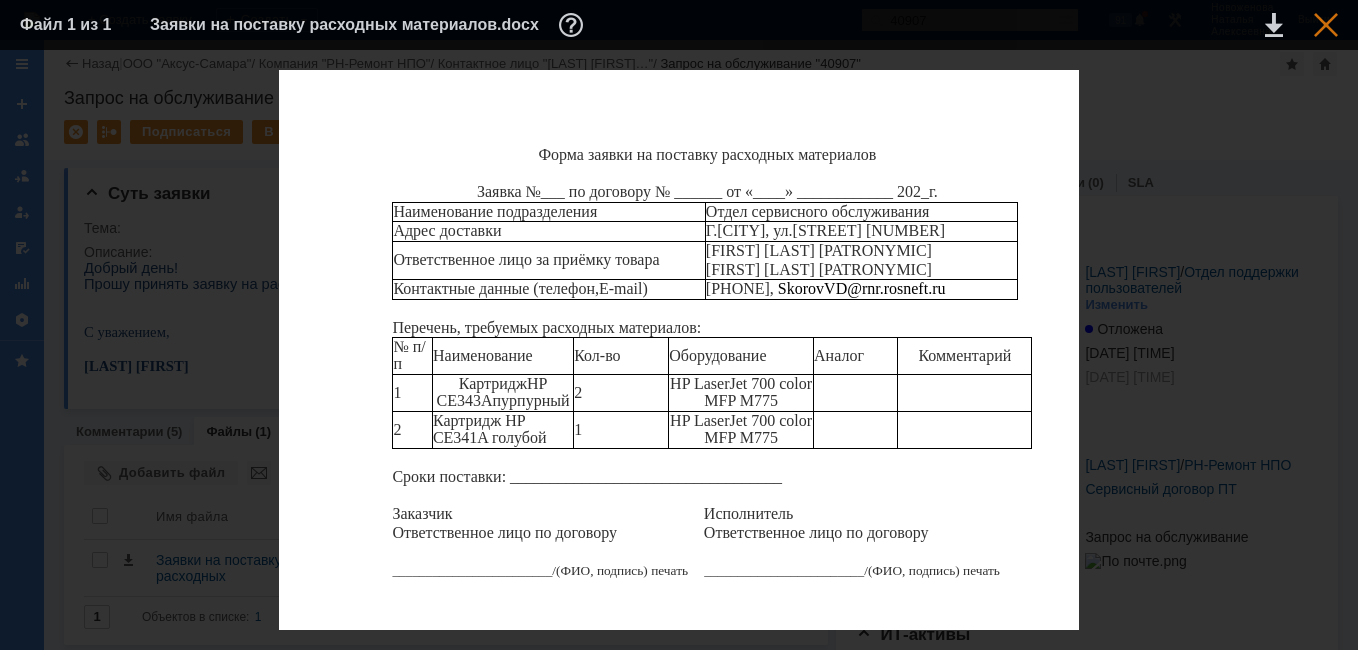click at bounding box center [1326, 25] 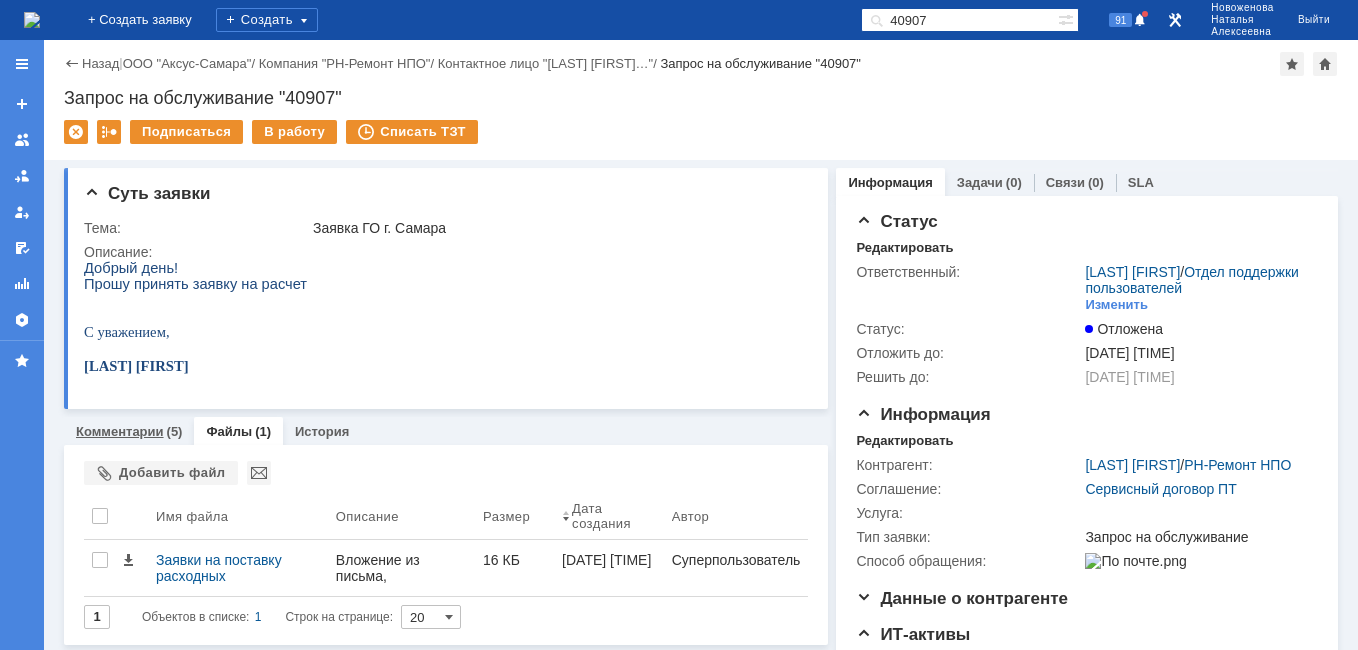 click on "Комментарии" at bounding box center [120, 431] 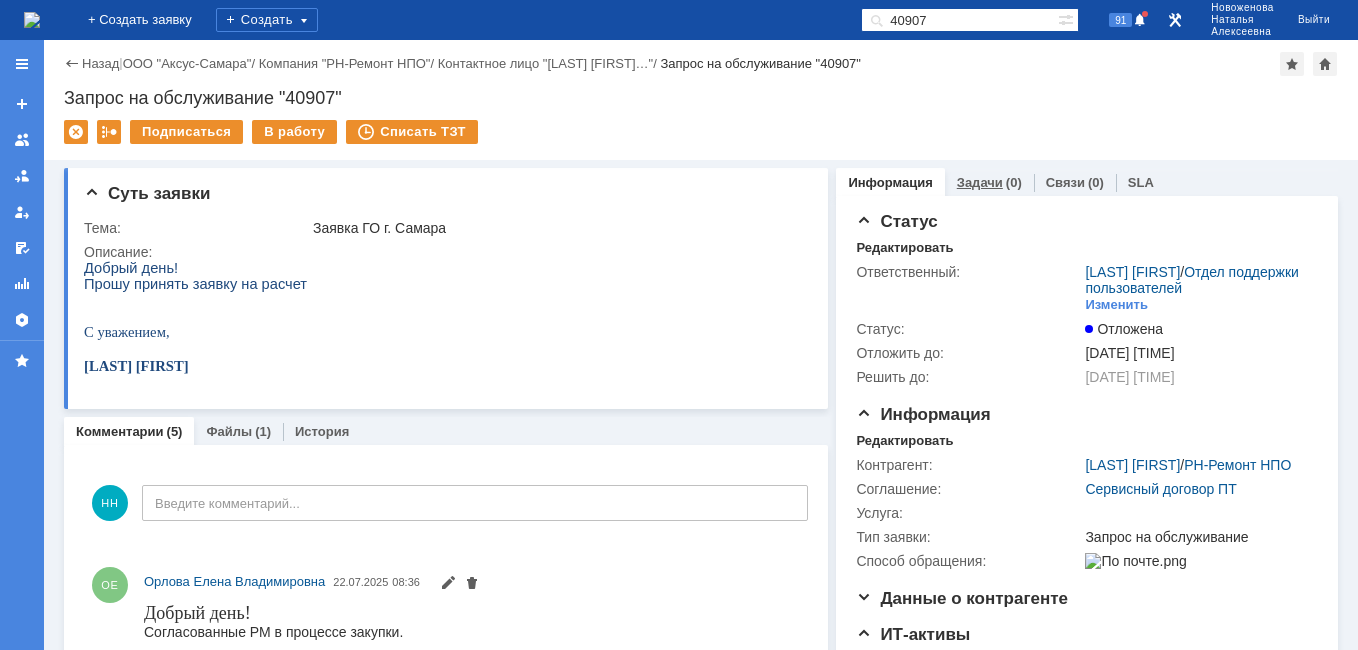 click on "Задачи" at bounding box center [980, 182] 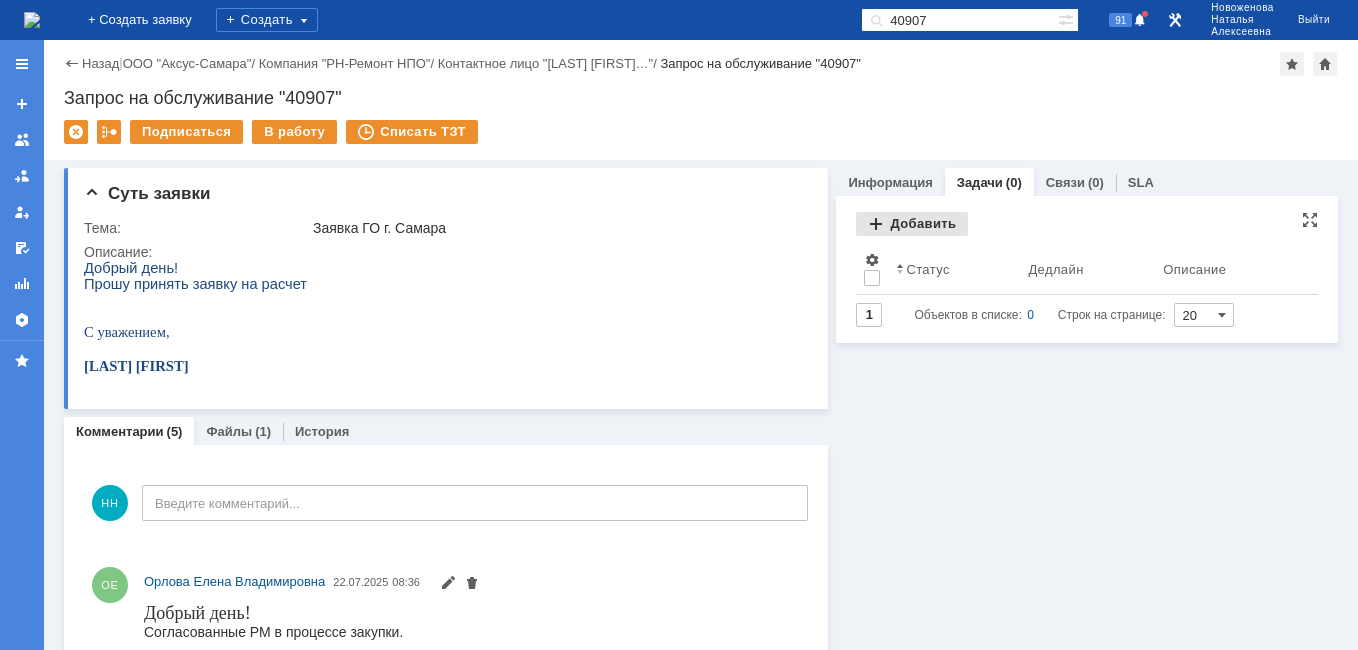 click on "Добавить" at bounding box center (912, 224) 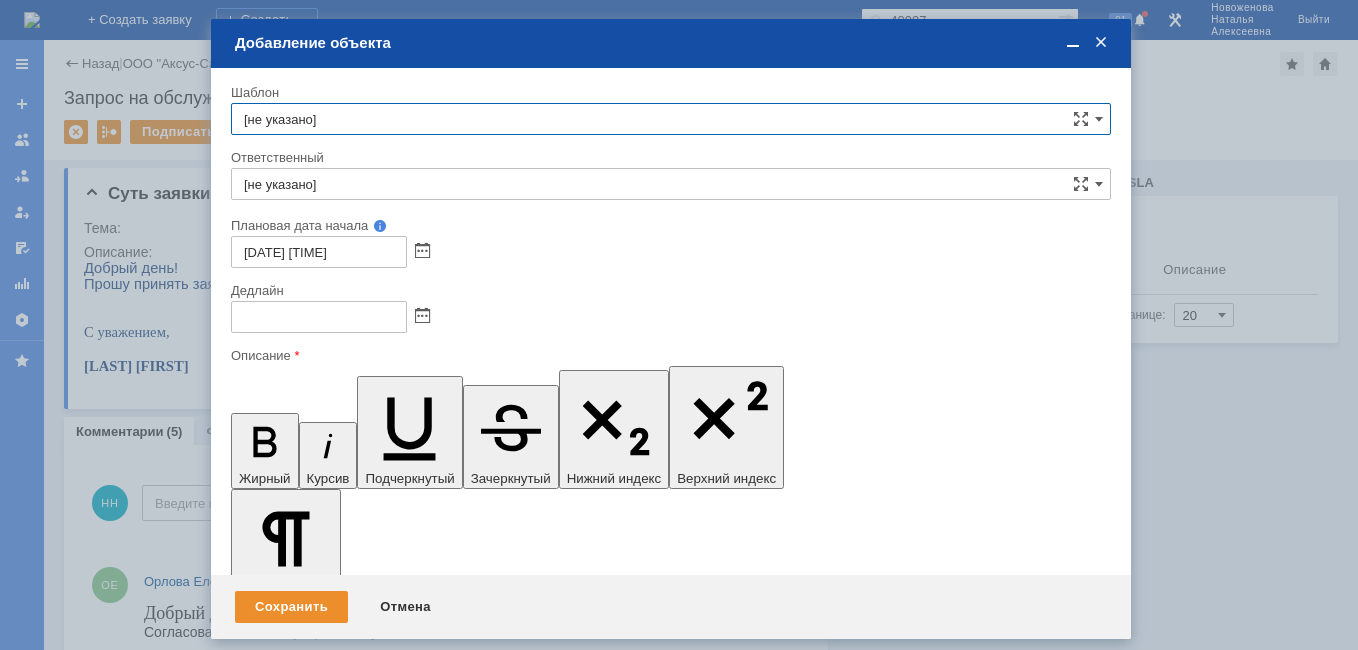 scroll, scrollTop: 0, scrollLeft: 0, axis: both 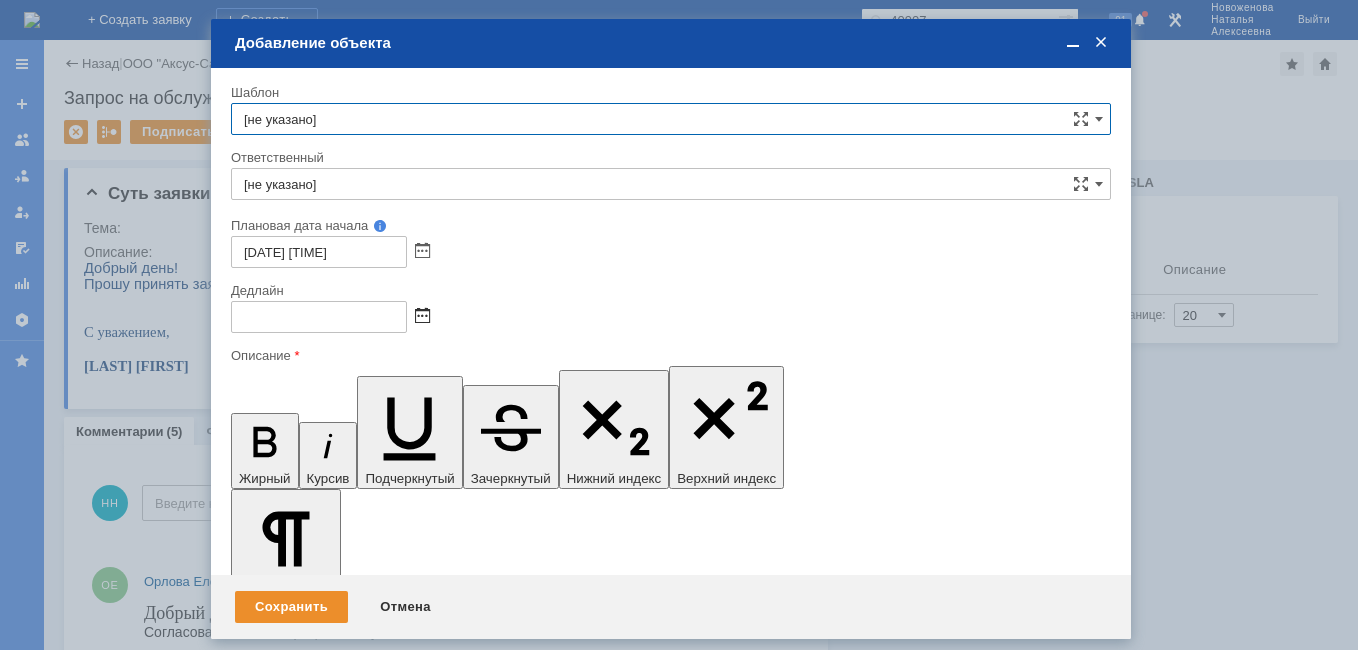 click at bounding box center [422, 317] 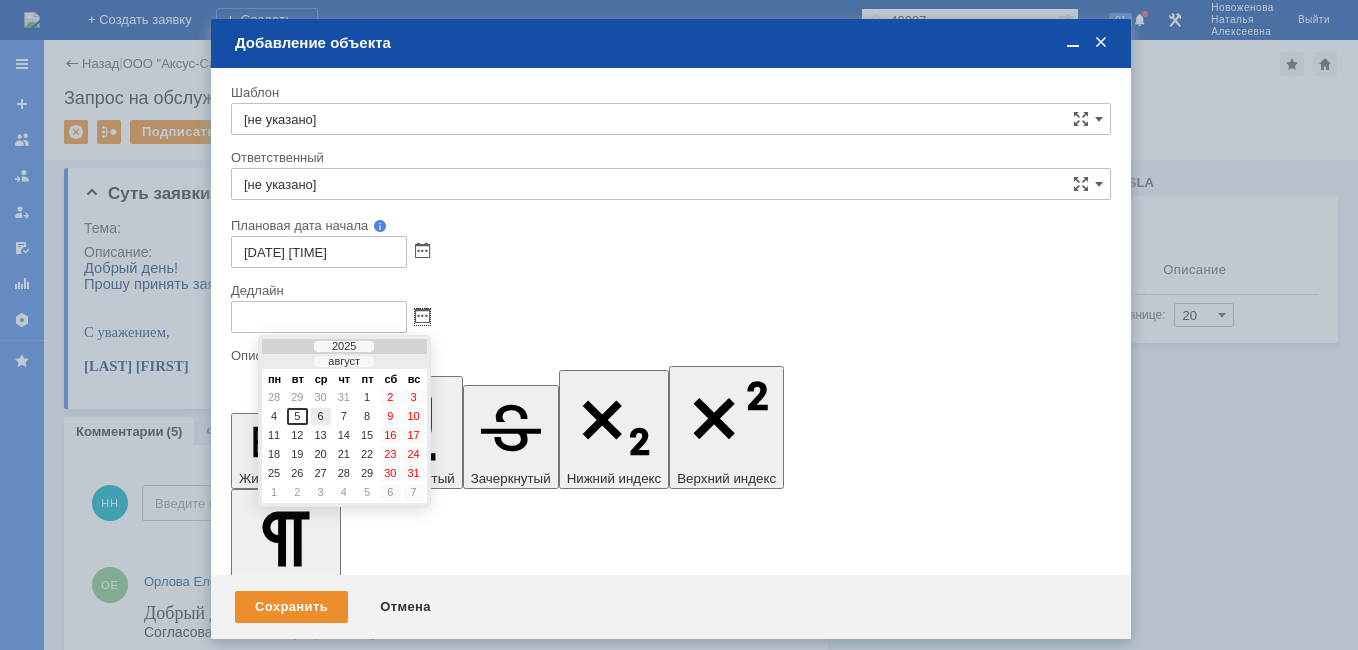 click on "6" at bounding box center (321, 416) 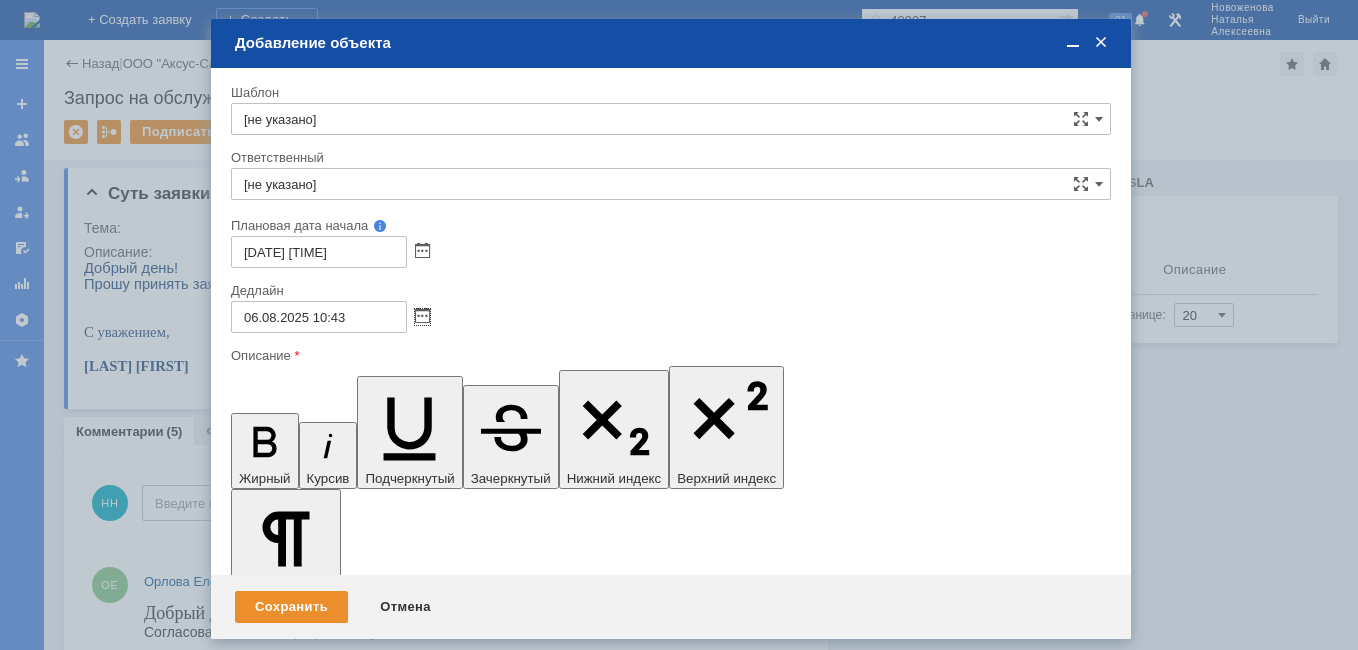 click on "06.08.2025 10:43" at bounding box center [319, 317] 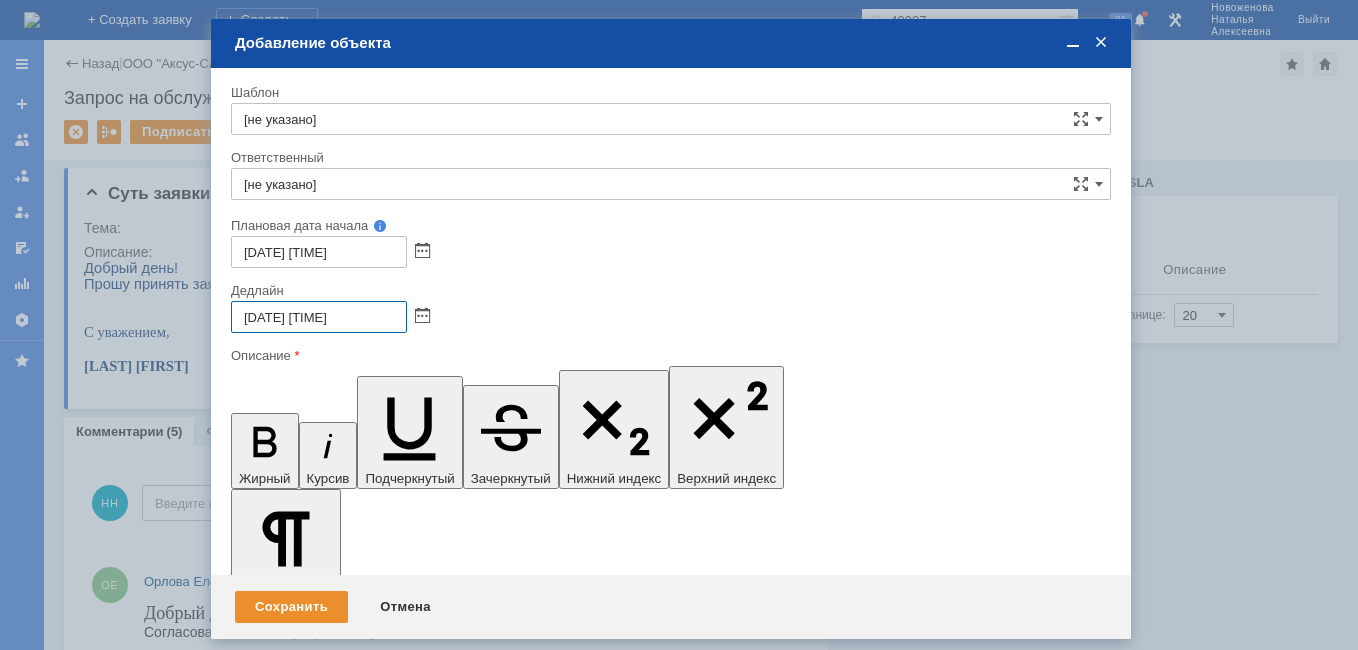 click on "06.08.2025 16:43" at bounding box center (319, 317) 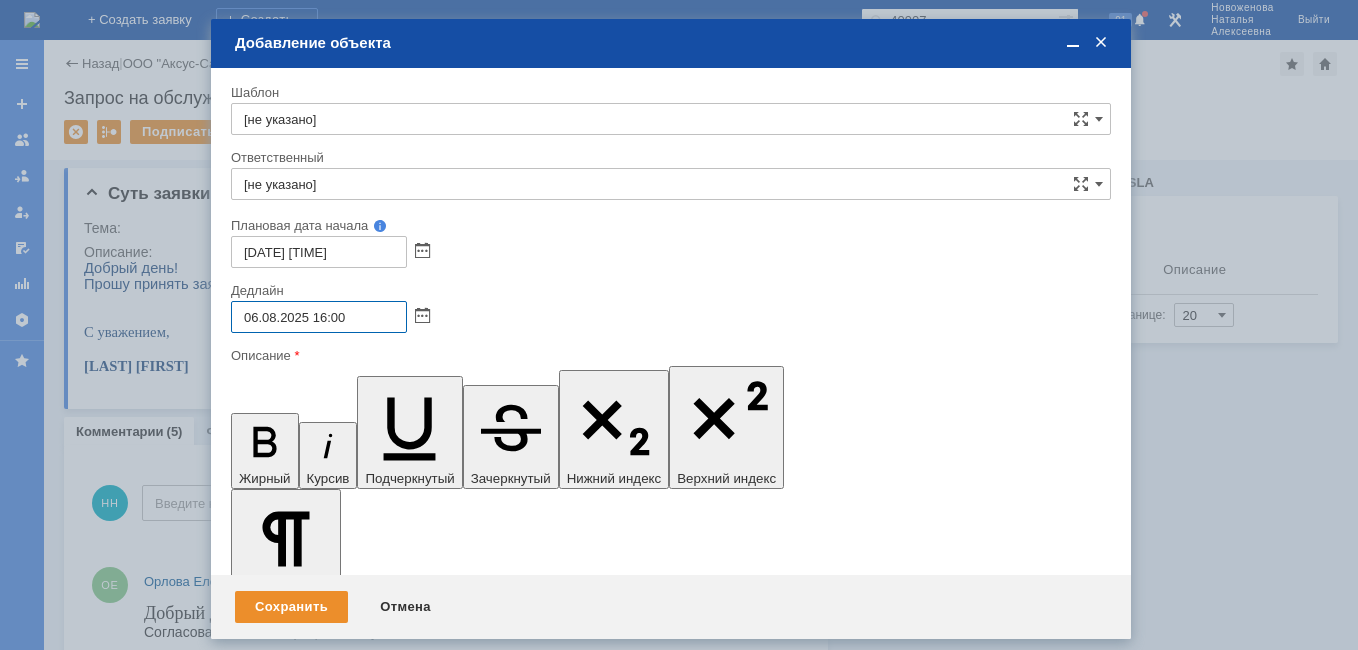 type on "06.08.2025 16:00" 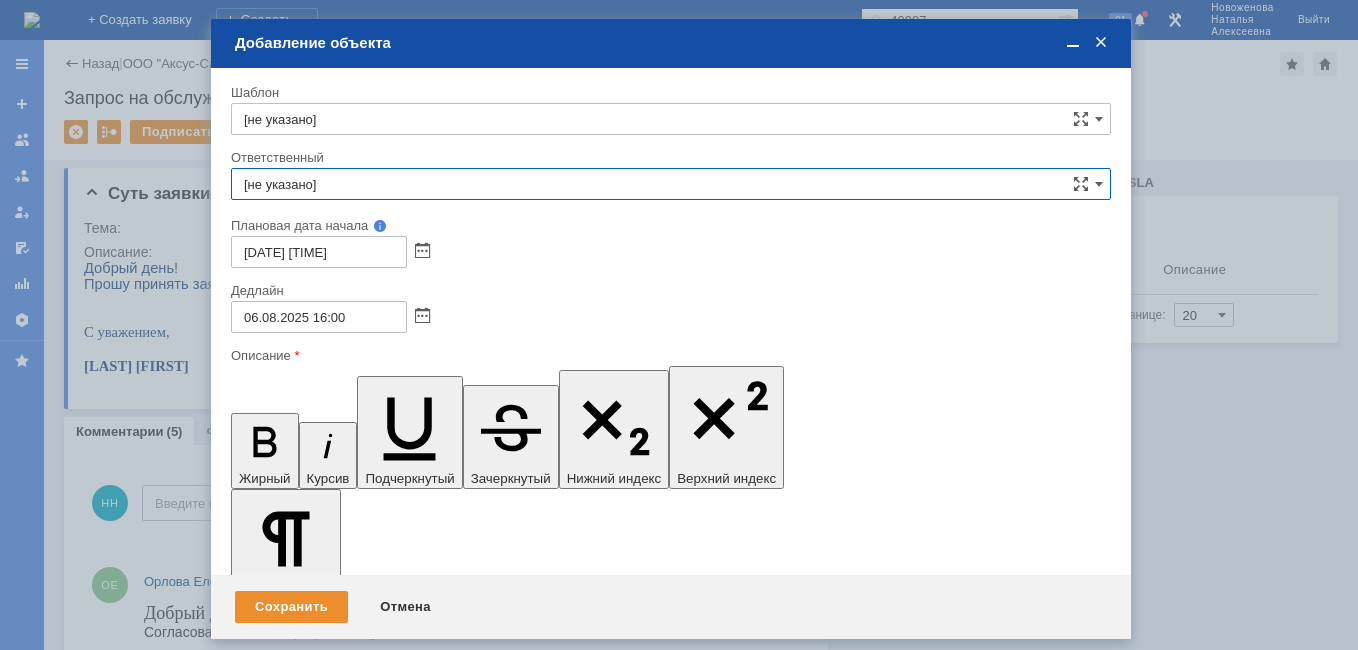 click on "[не указано]" at bounding box center (671, 184) 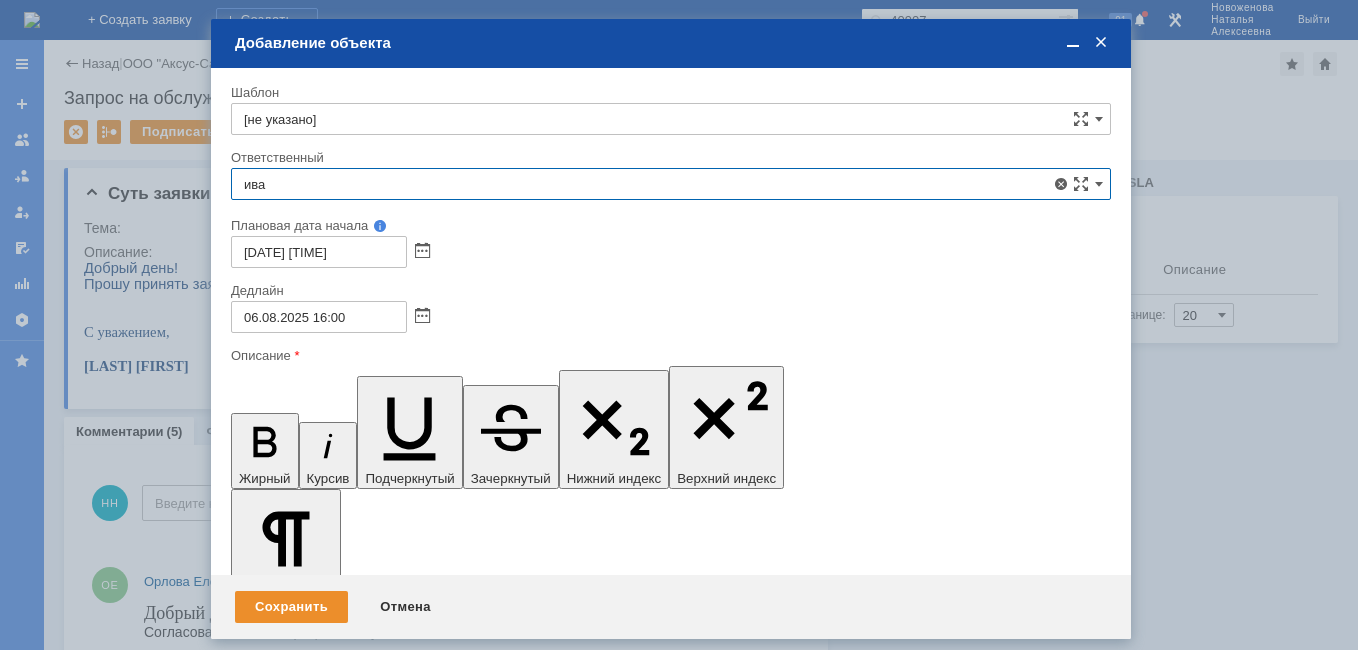 scroll, scrollTop: 102, scrollLeft: 0, axis: vertical 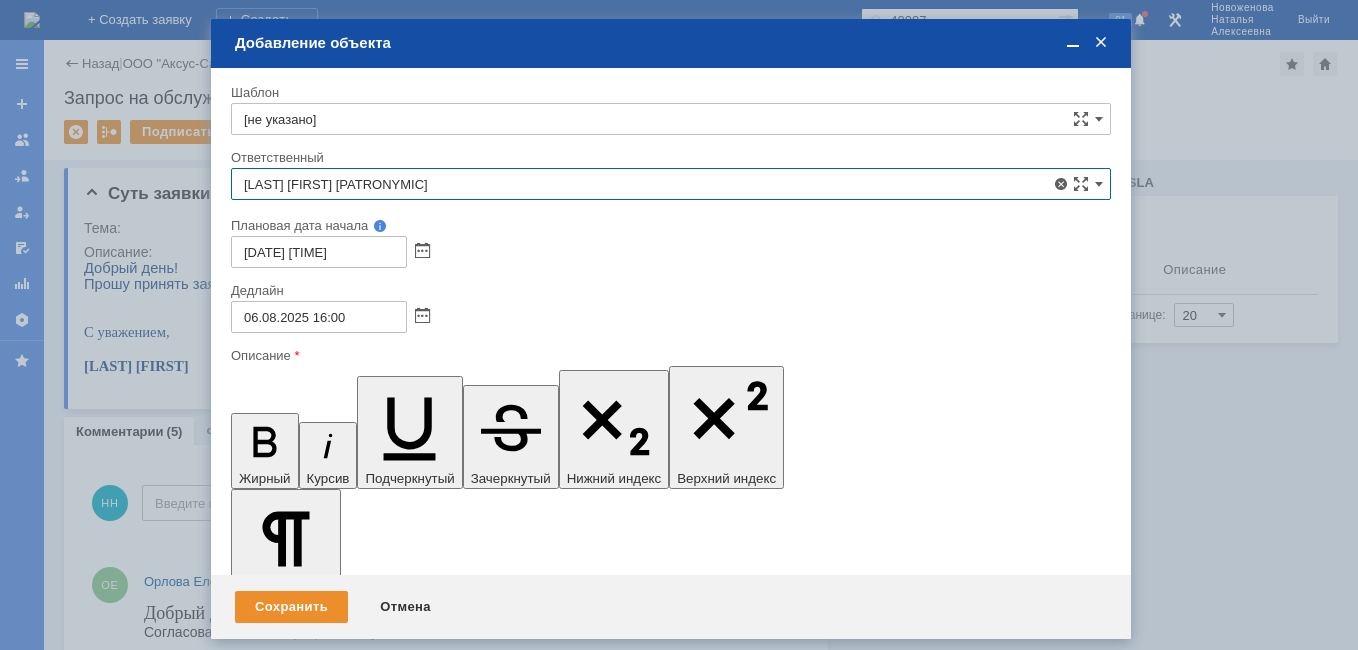 type on "Иванов Иван Николаевич" 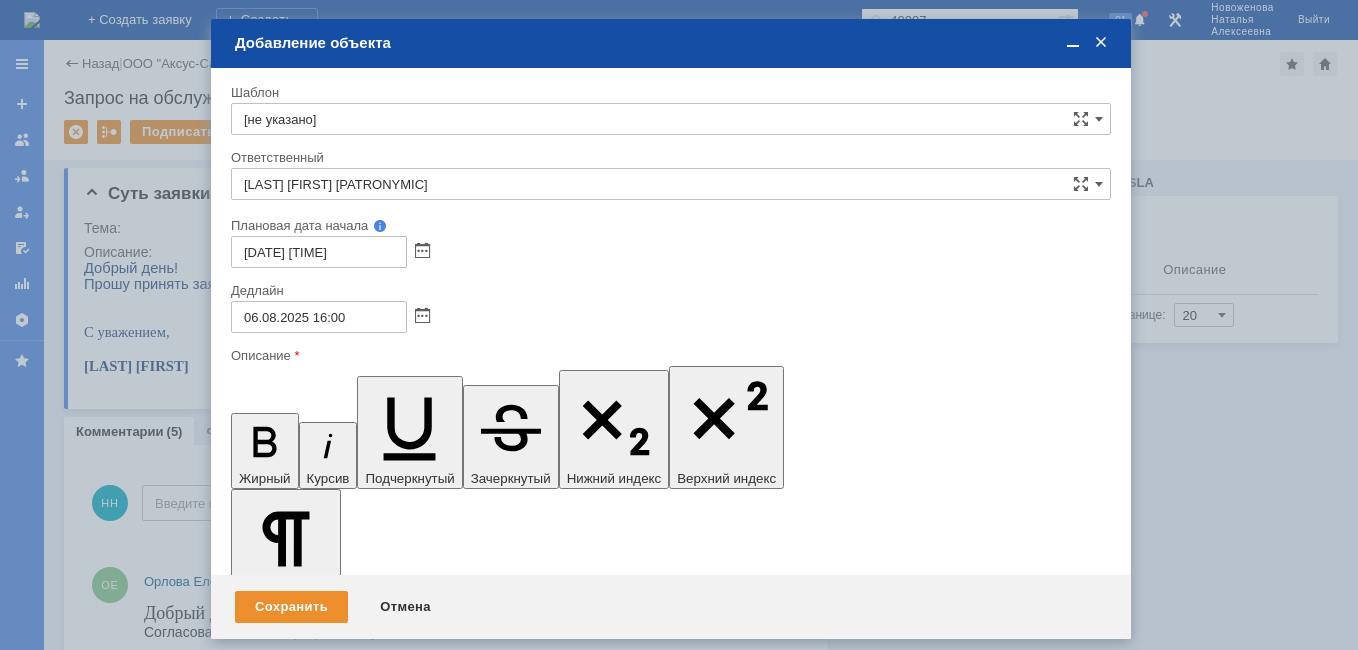 click at bounding box center [394, 5723] 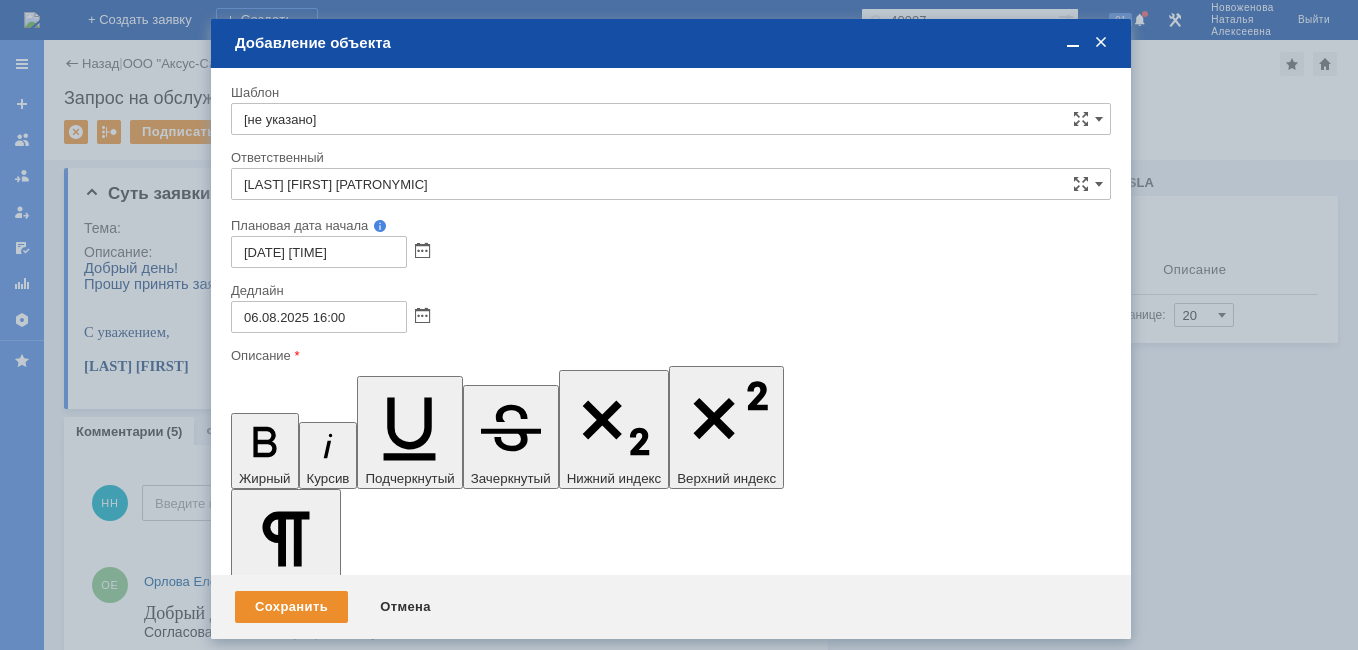 click on "Контактные данные (телефон,  E - mail )" at bounding box center (321, 5900) 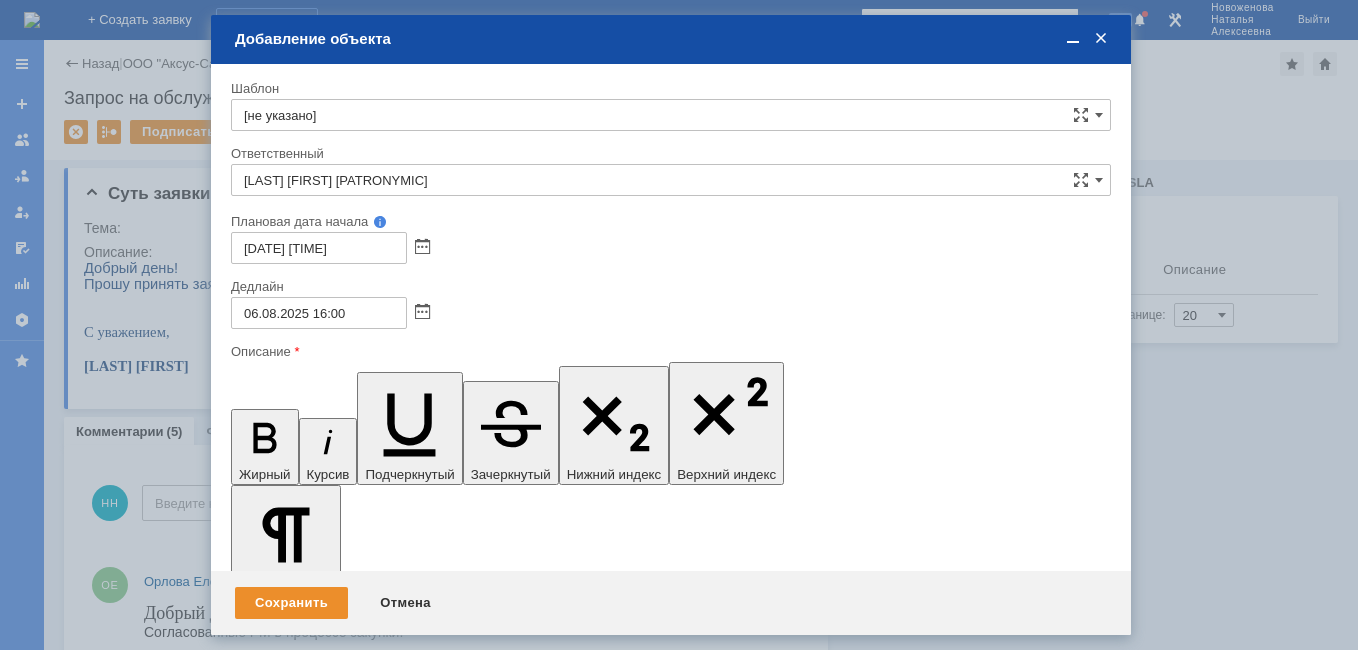 click at bounding box center (394, 5735) 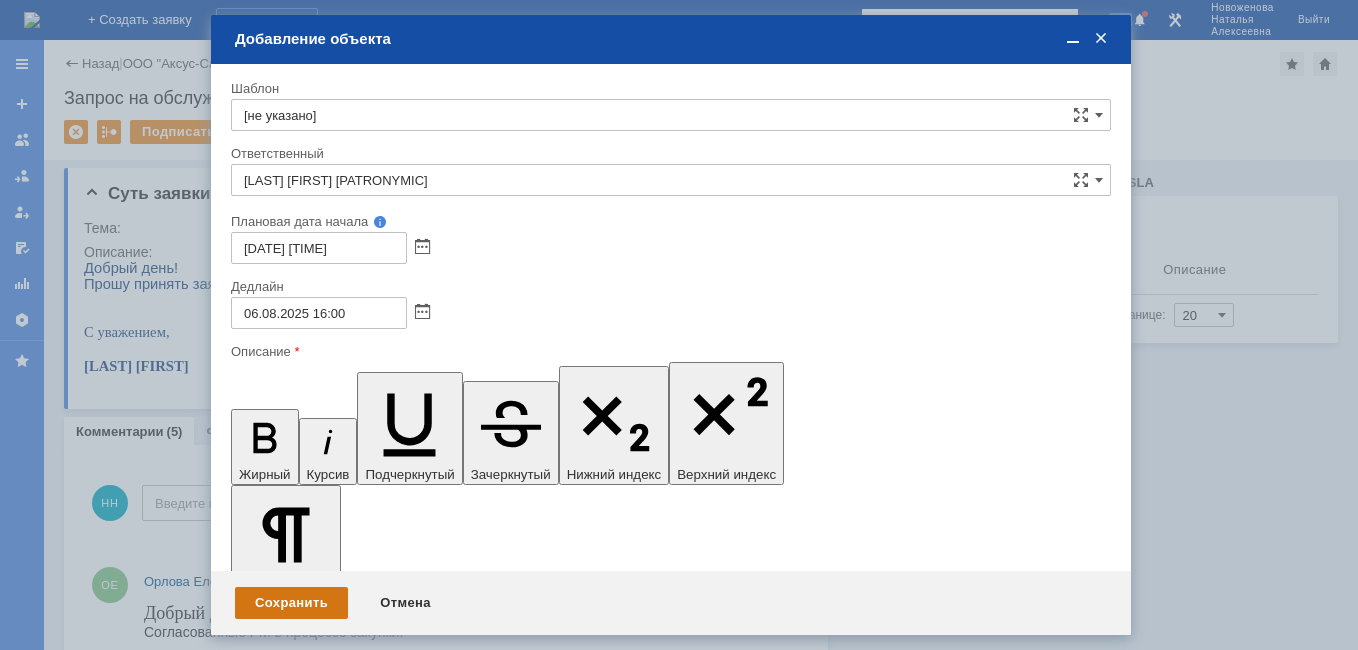 click on "Сохранить" at bounding box center (291, 603) 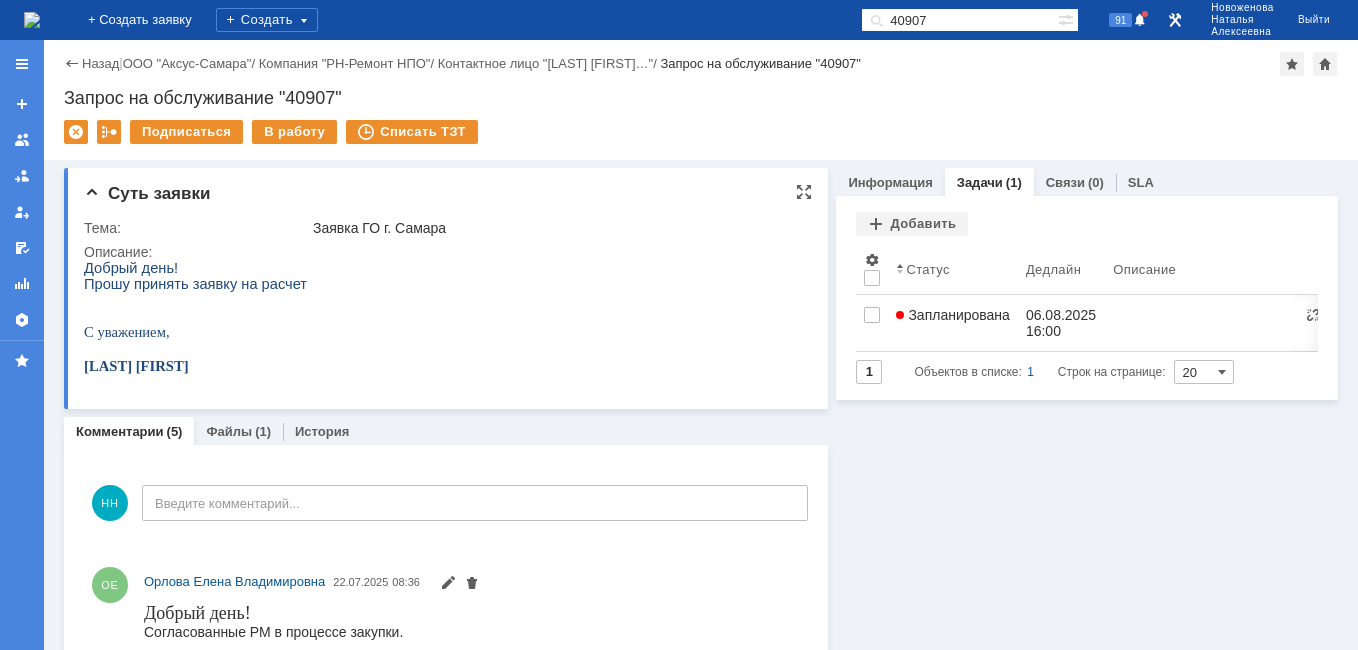 scroll, scrollTop: 0, scrollLeft: 0, axis: both 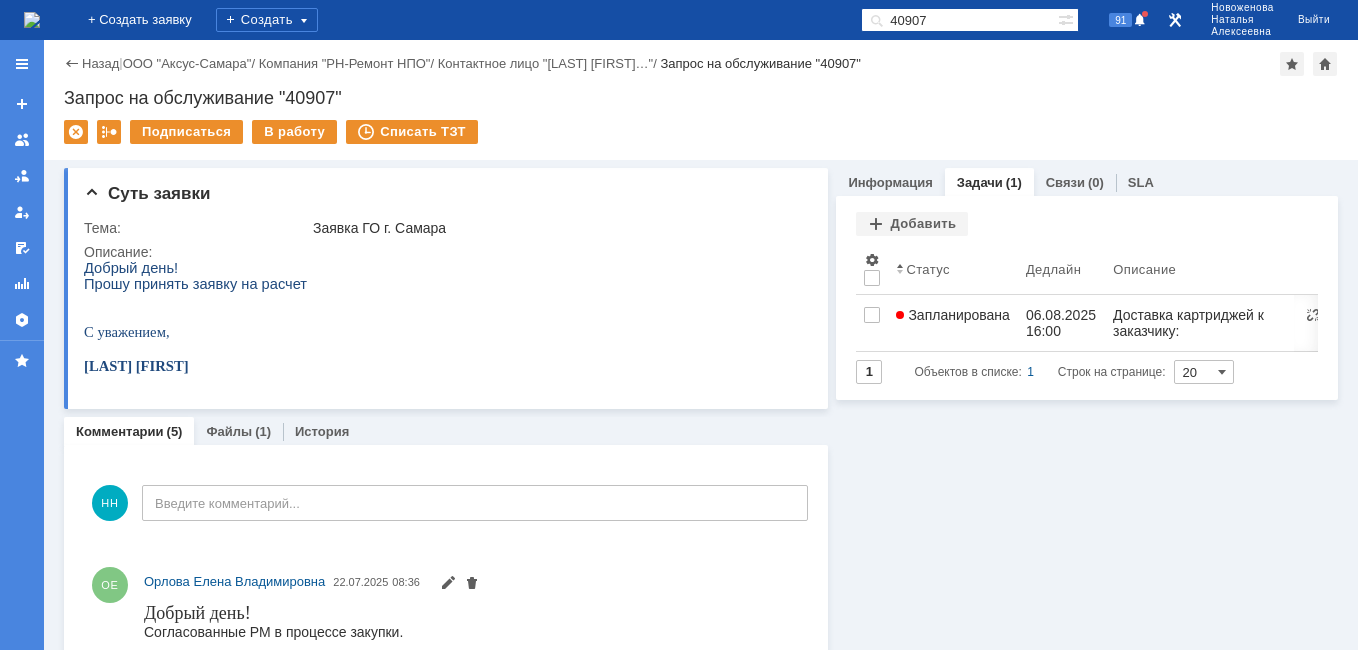 click at bounding box center (32, 20) 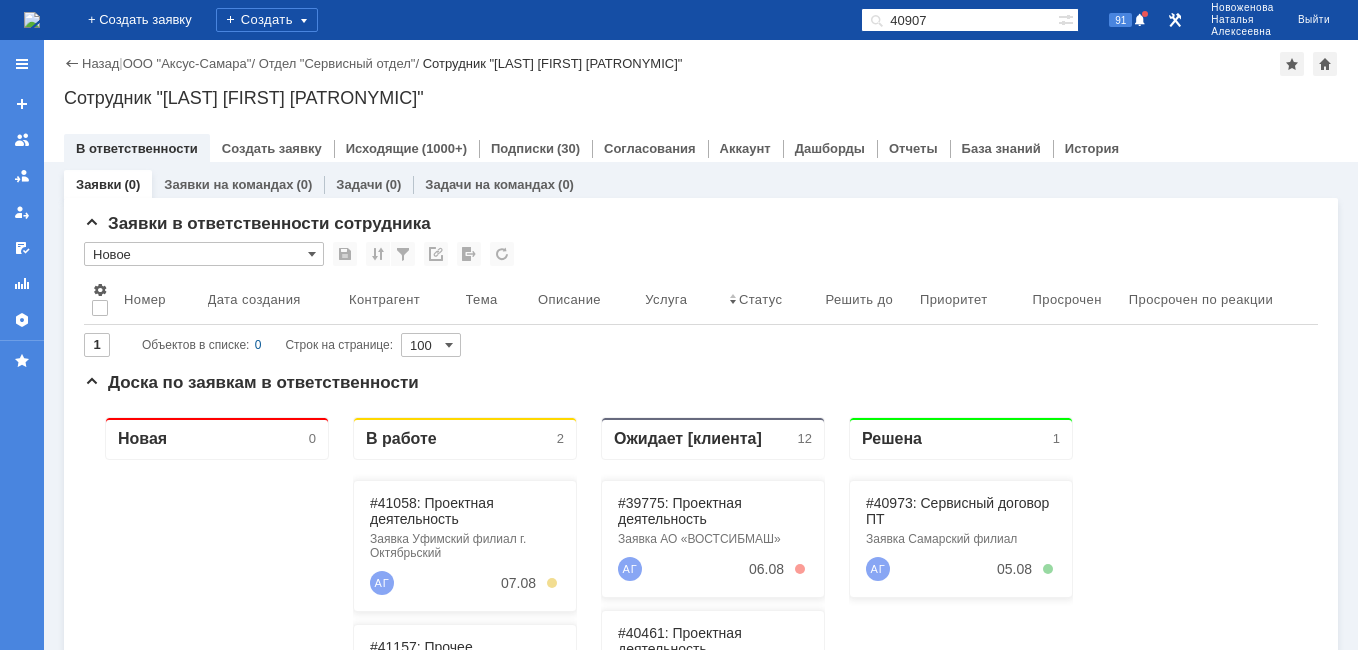 scroll, scrollTop: 0, scrollLeft: 0, axis: both 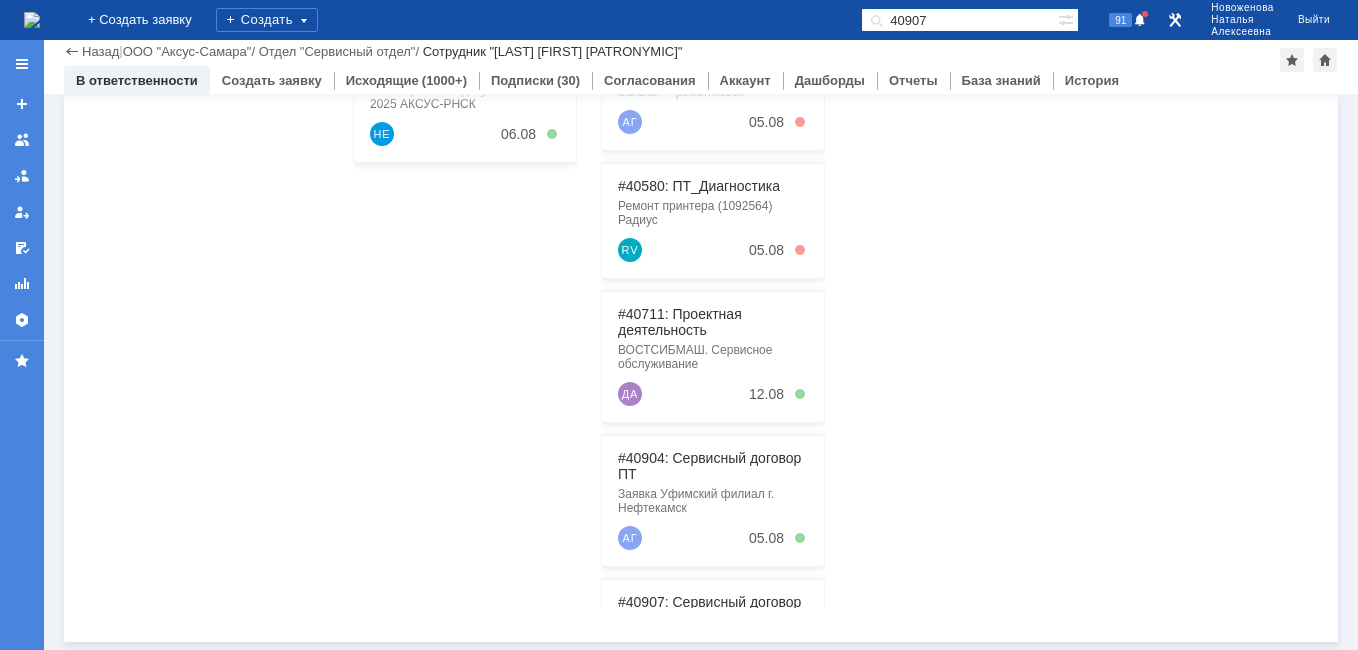 click on "40907" at bounding box center [959, 20] 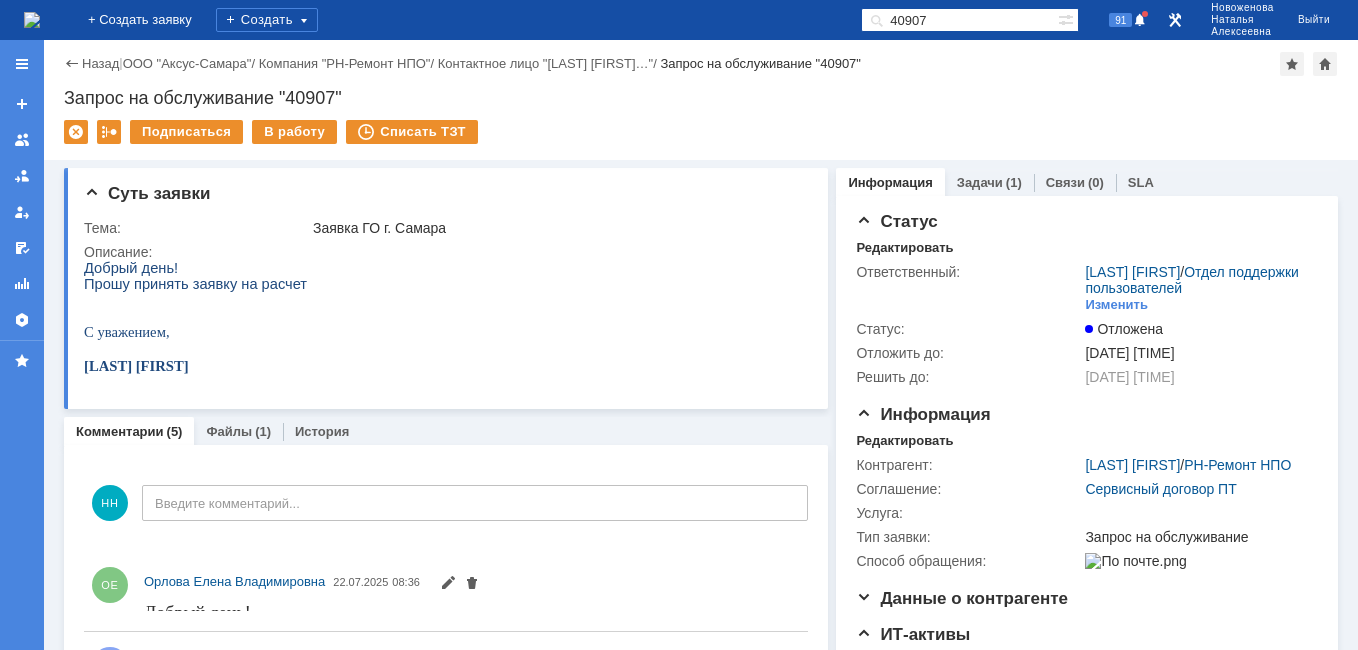 scroll, scrollTop: 0, scrollLeft: 0, axis: both 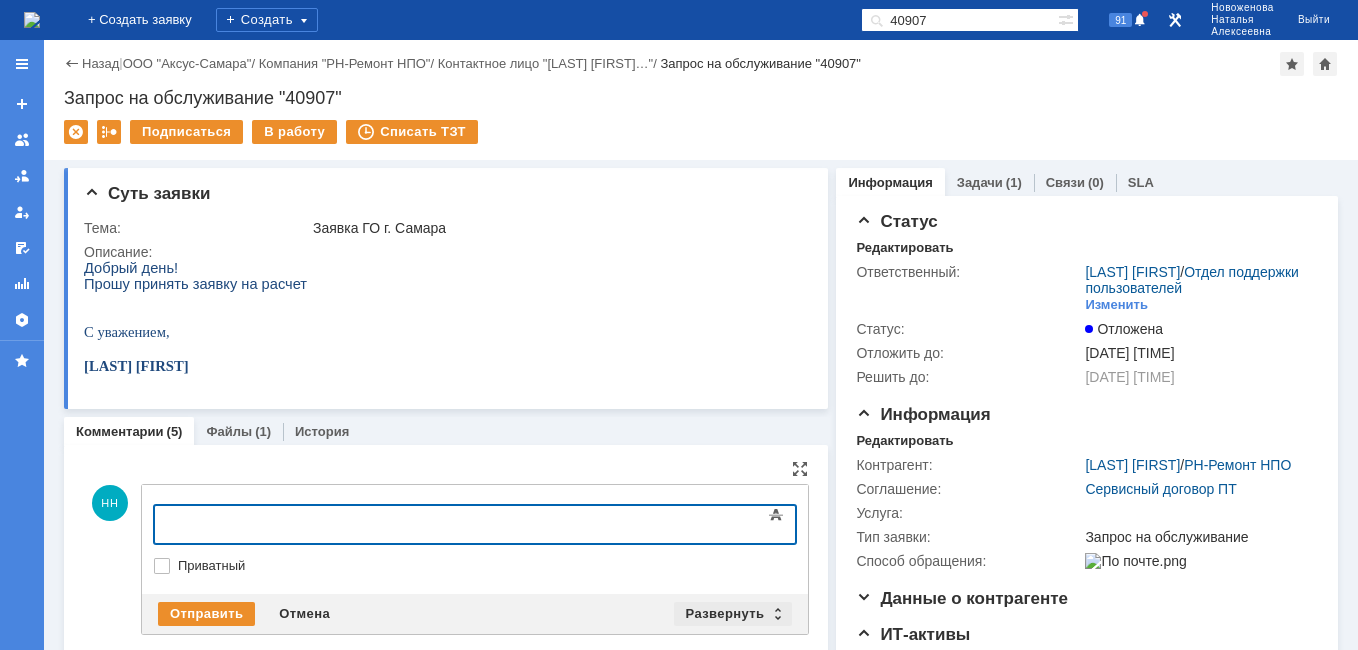 click on "Развернуть" at bounding box center [733, 614] 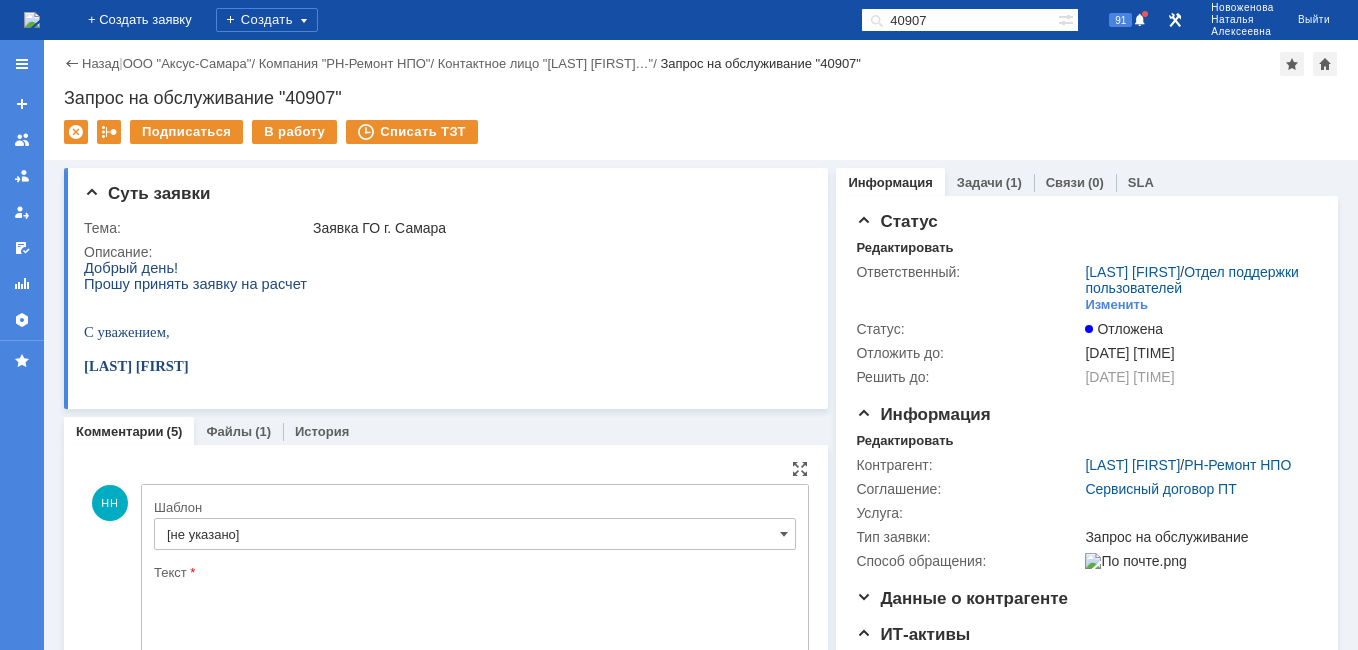 scroll, scrollTop: 0, scrollLeft: 0, axis: both 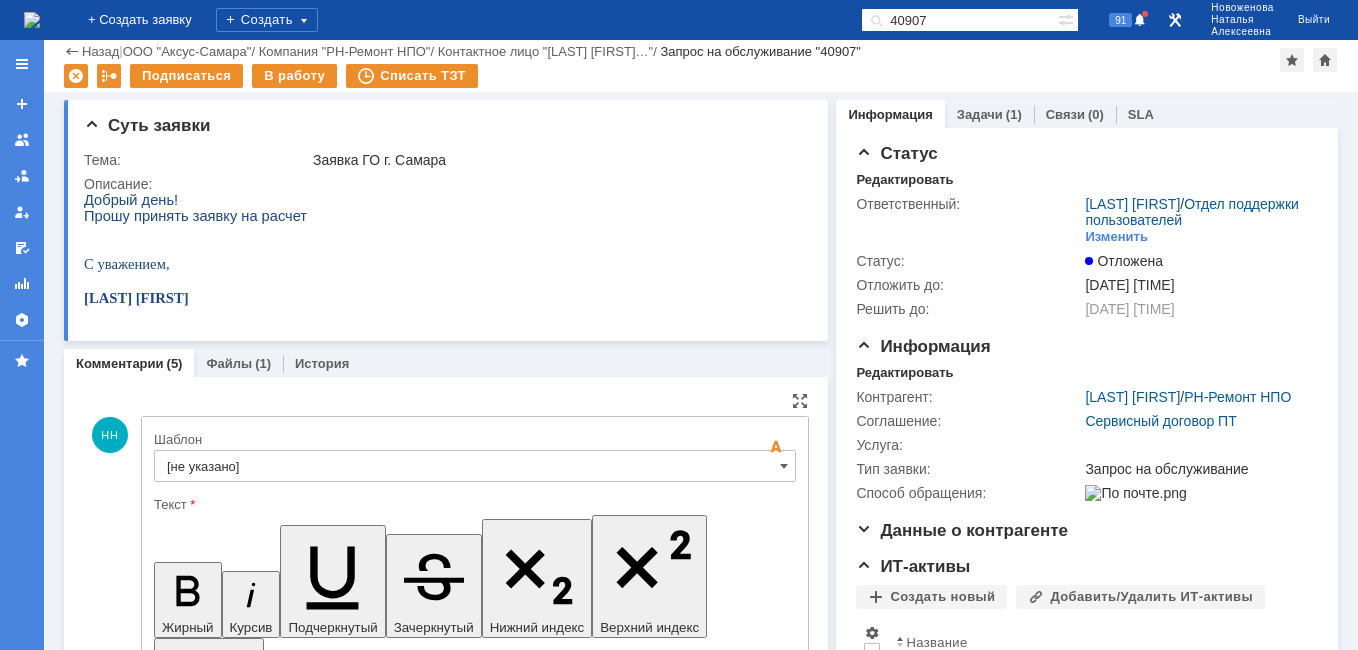 click on "Выбрать файл" at bounding box center (475, 5298) 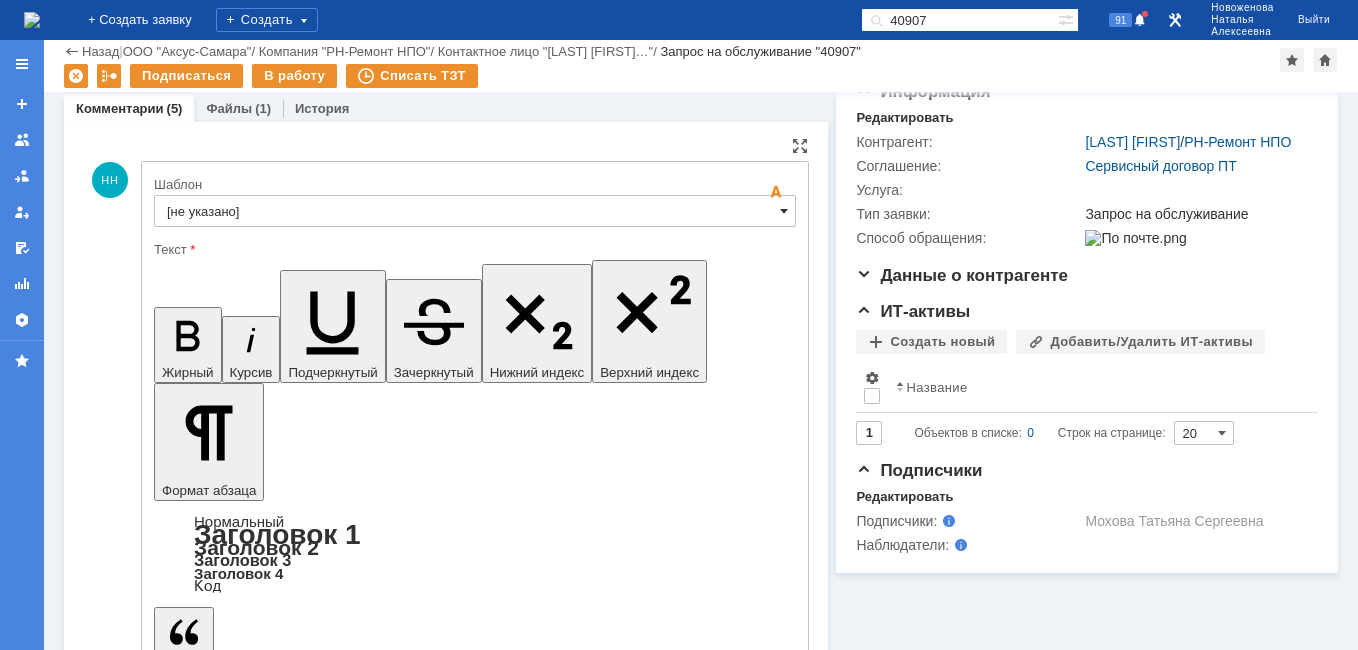 click at bounding box center (784, 211) 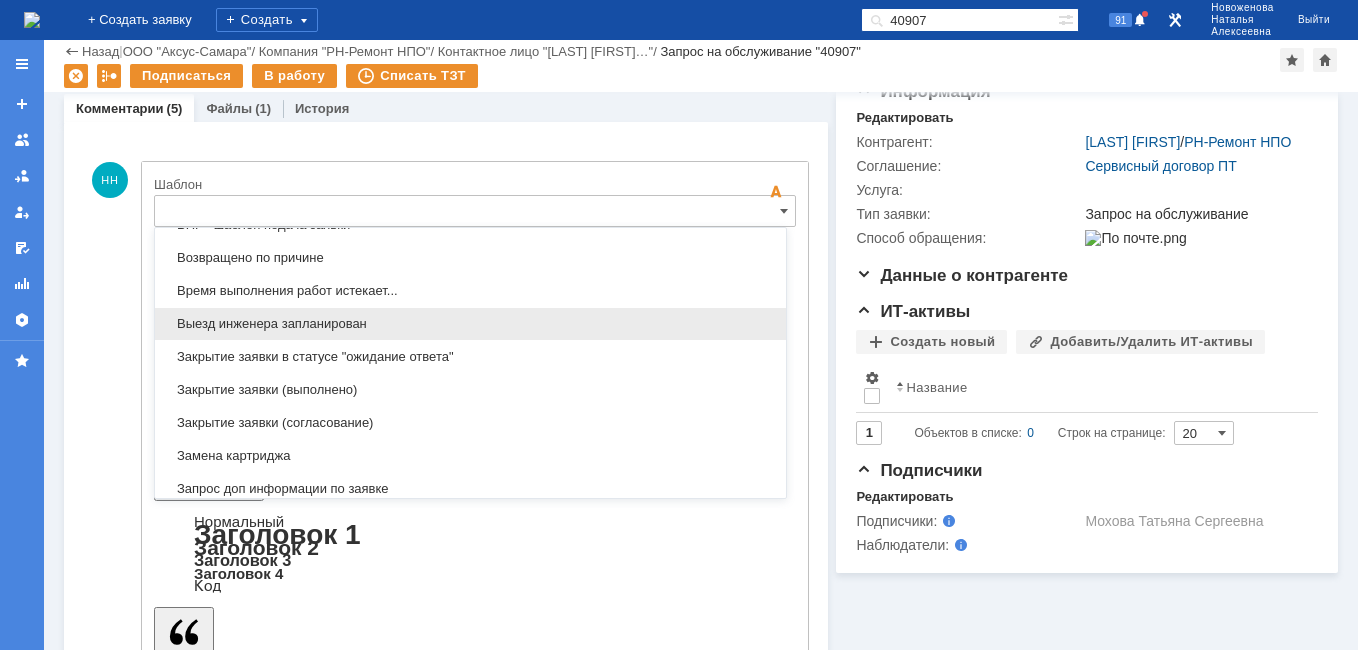 scroll, scrollTop: 787, scrollLeft: 0, axis: vertical 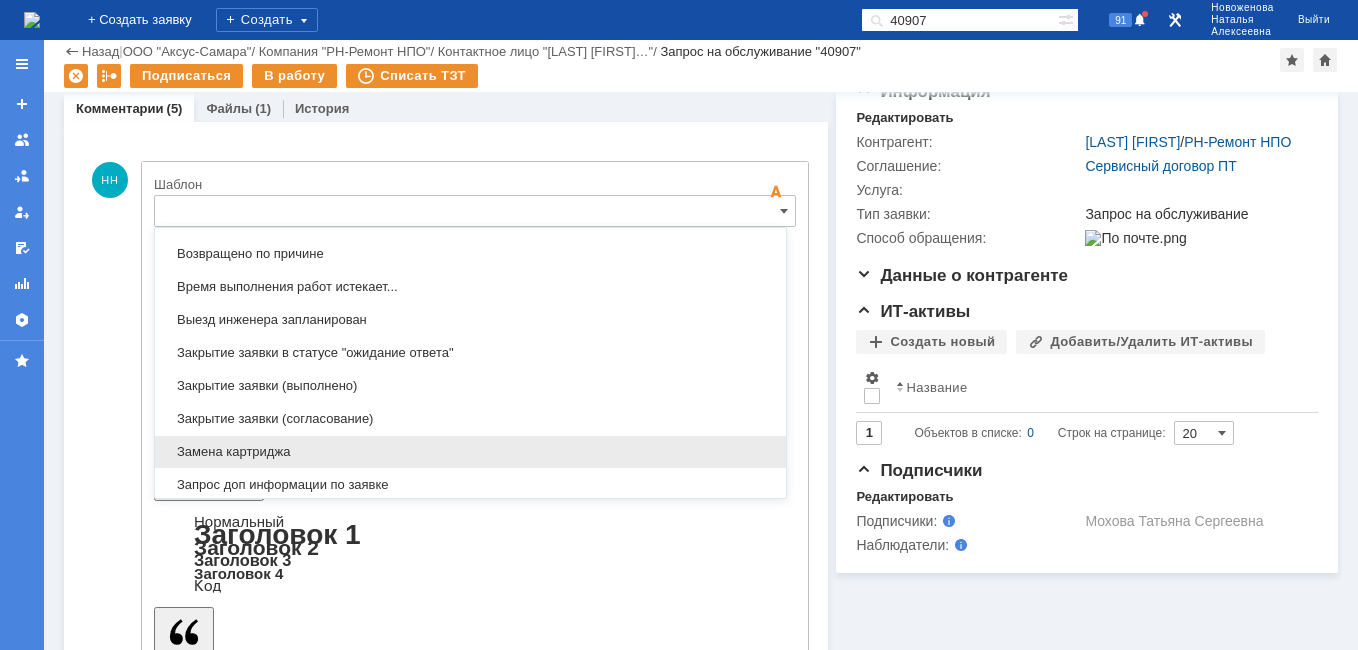 drag, startPoint x: 249, startPoint y: 450, endPoint x: 95, endPoint y: 129, distance: 356.02948 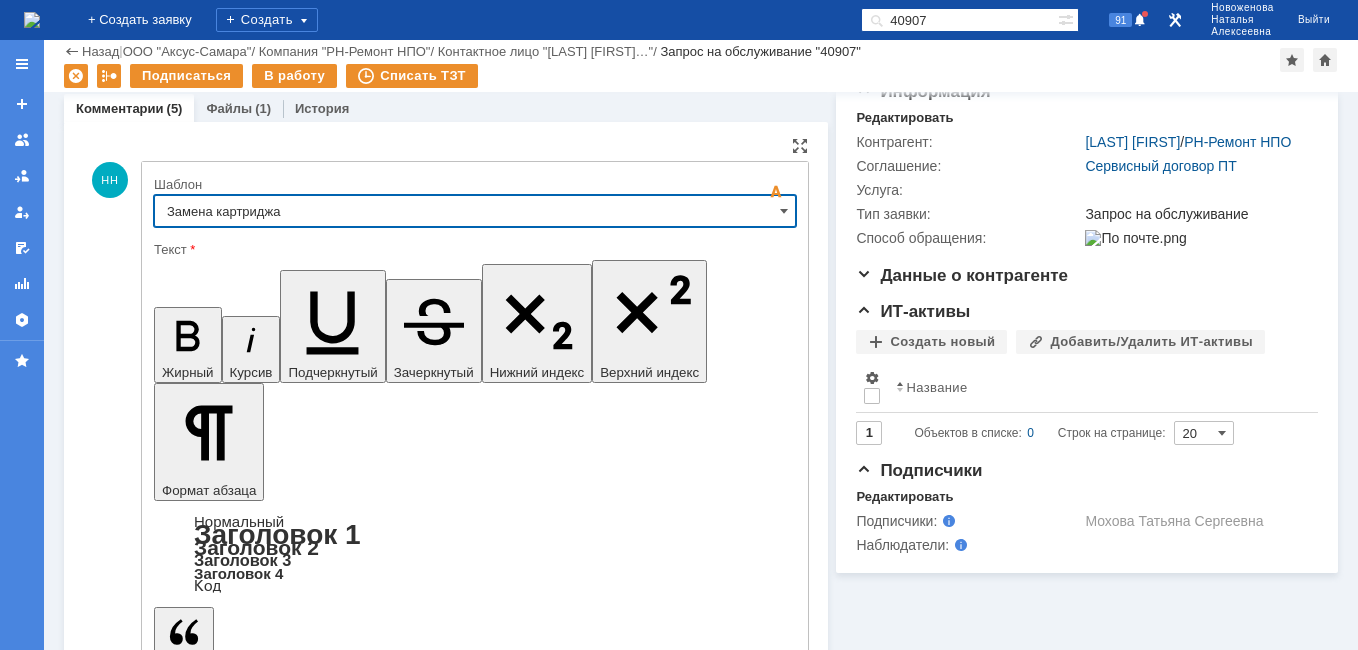 type on "Замена картриджа" 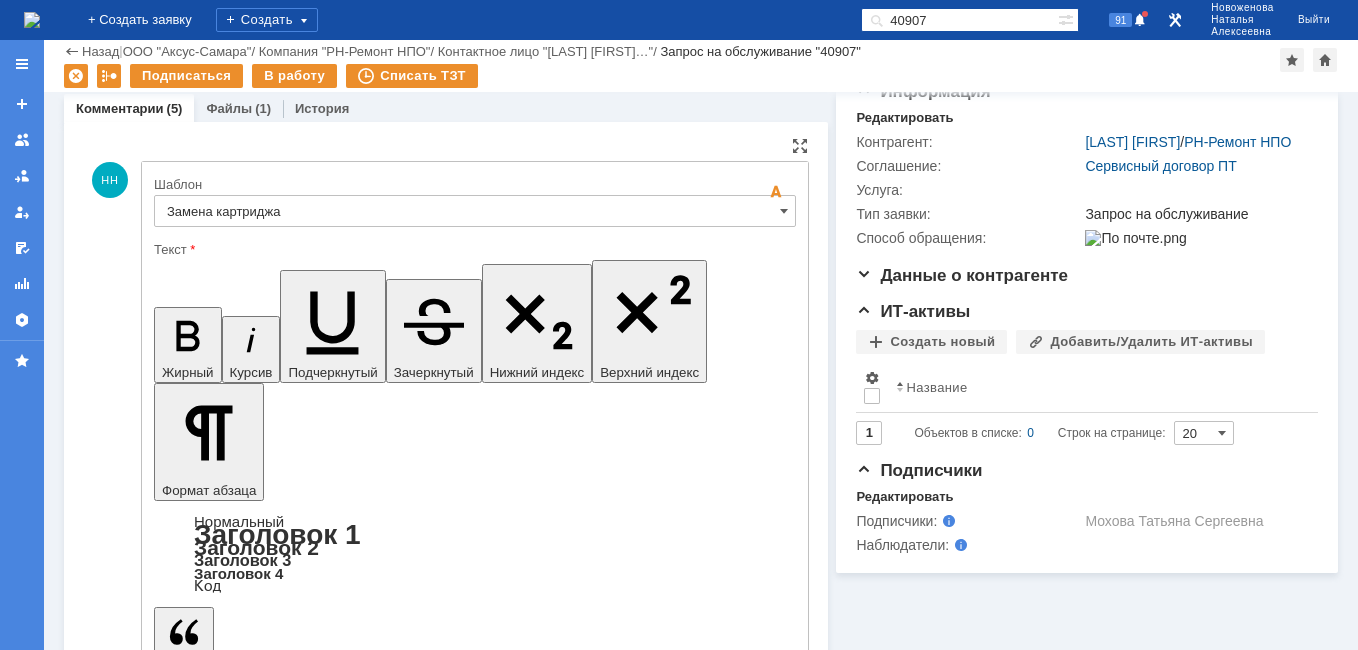 drag, startPoint x: 695, startPoint y: 4885, endPoint x: 183, endPoint y: 4861, distance: 512.5622 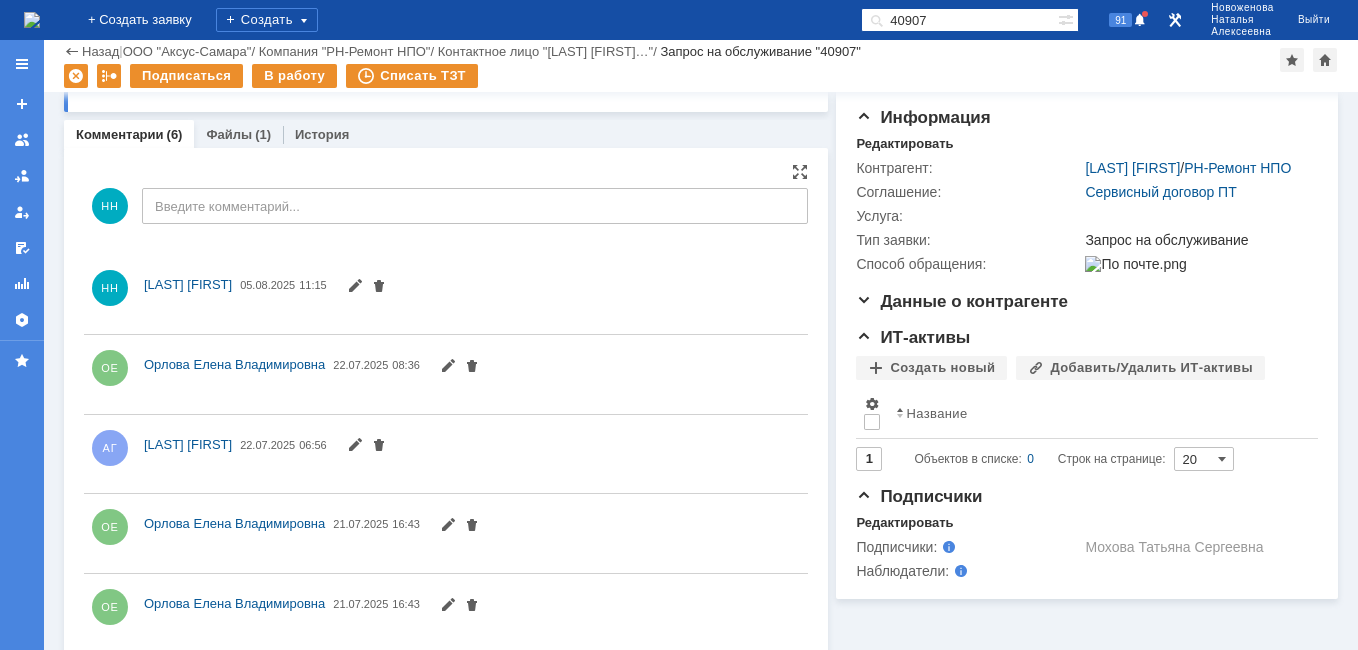 scroll, scrollTop: 255, scrollLeft: 0, axis: vertical 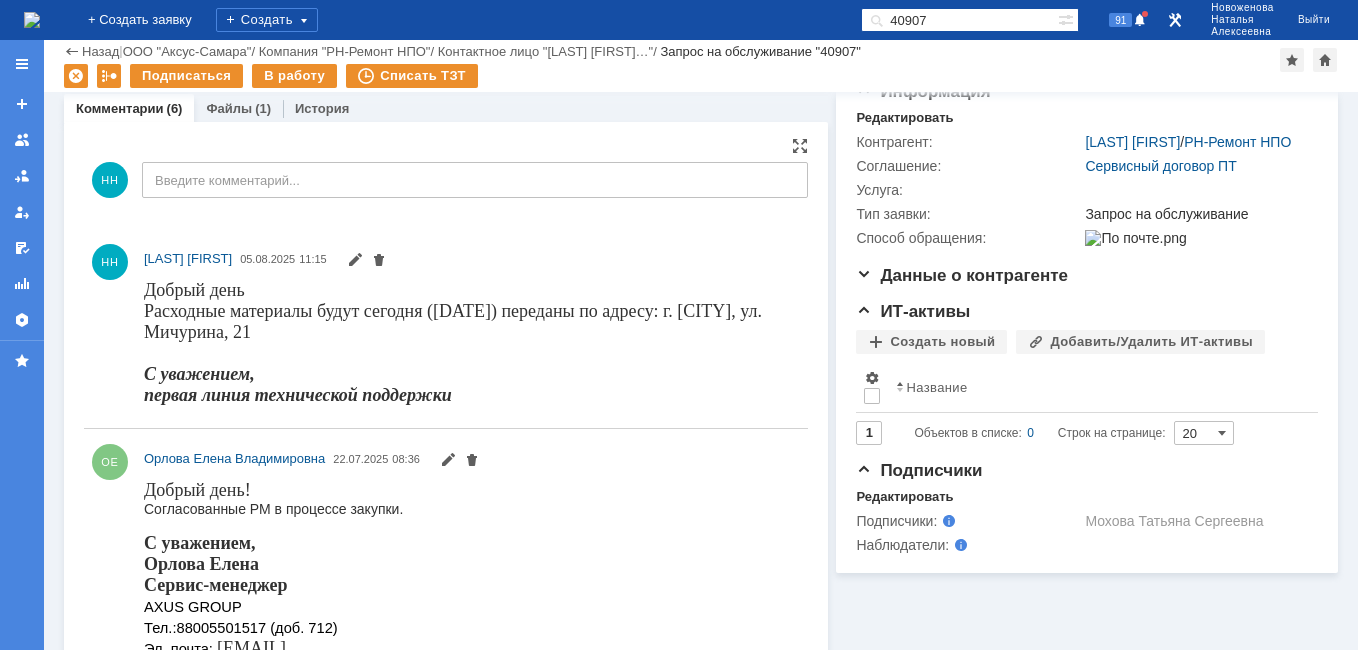click on "40907" at bounding box center [959, 20] 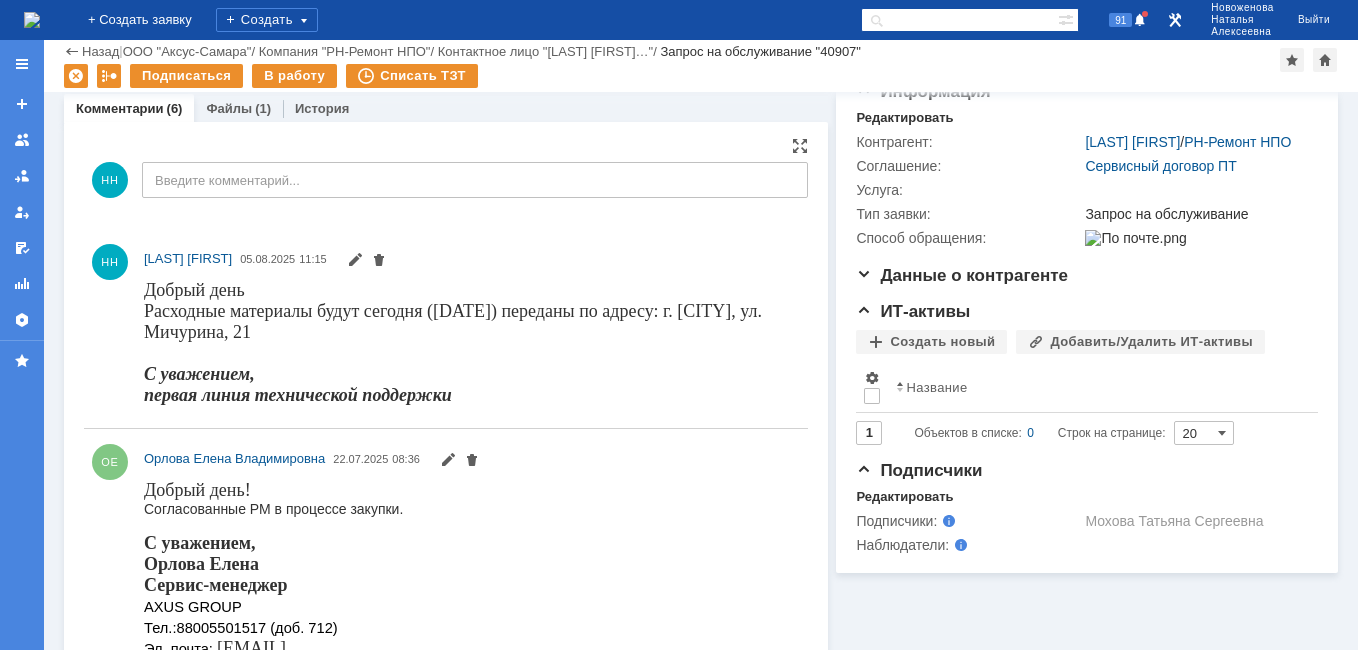type on "1" 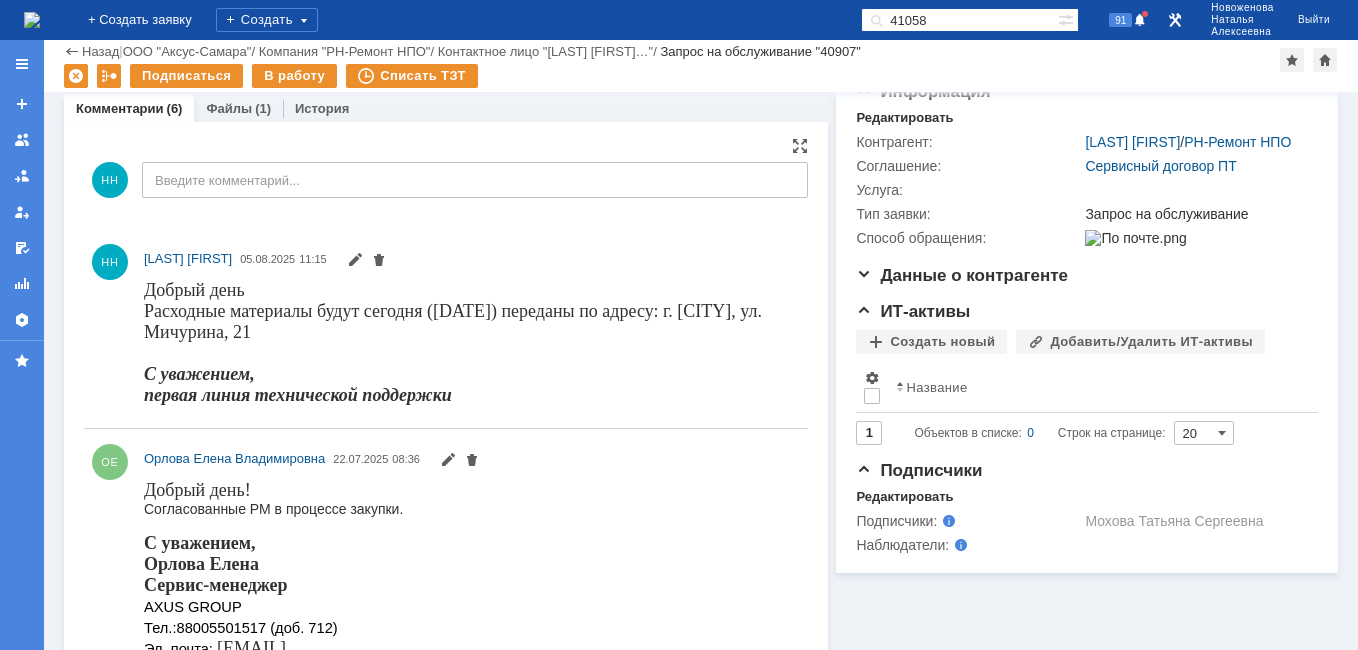 type on "41058" 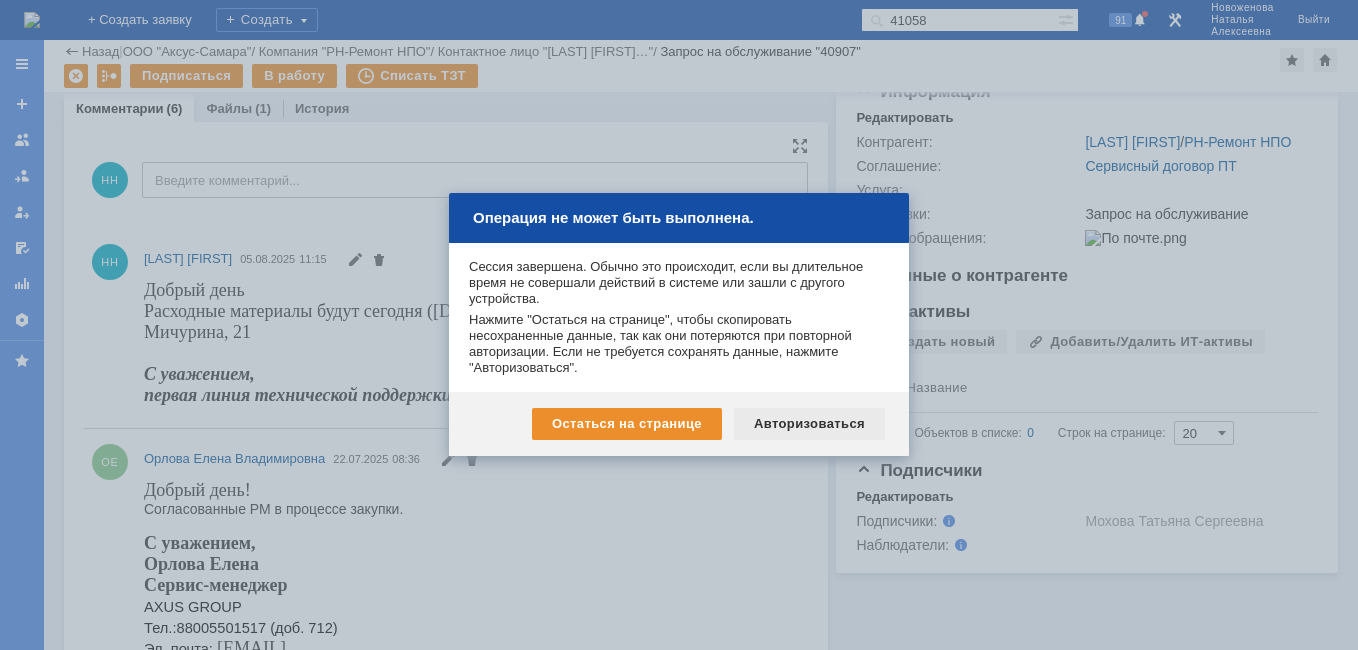 click on "Авторизоваться" at bounding box center (809, 424) 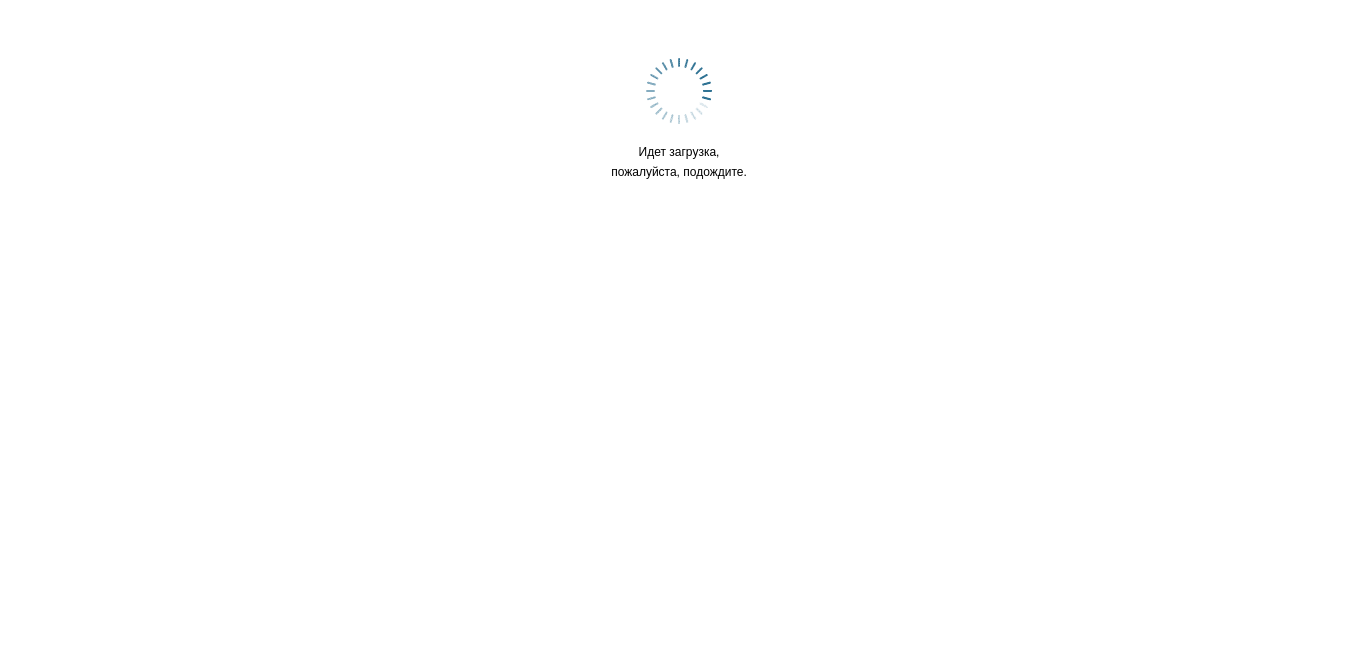 scroll, scrollTop: 0, scrollLeft: 0, axis: both 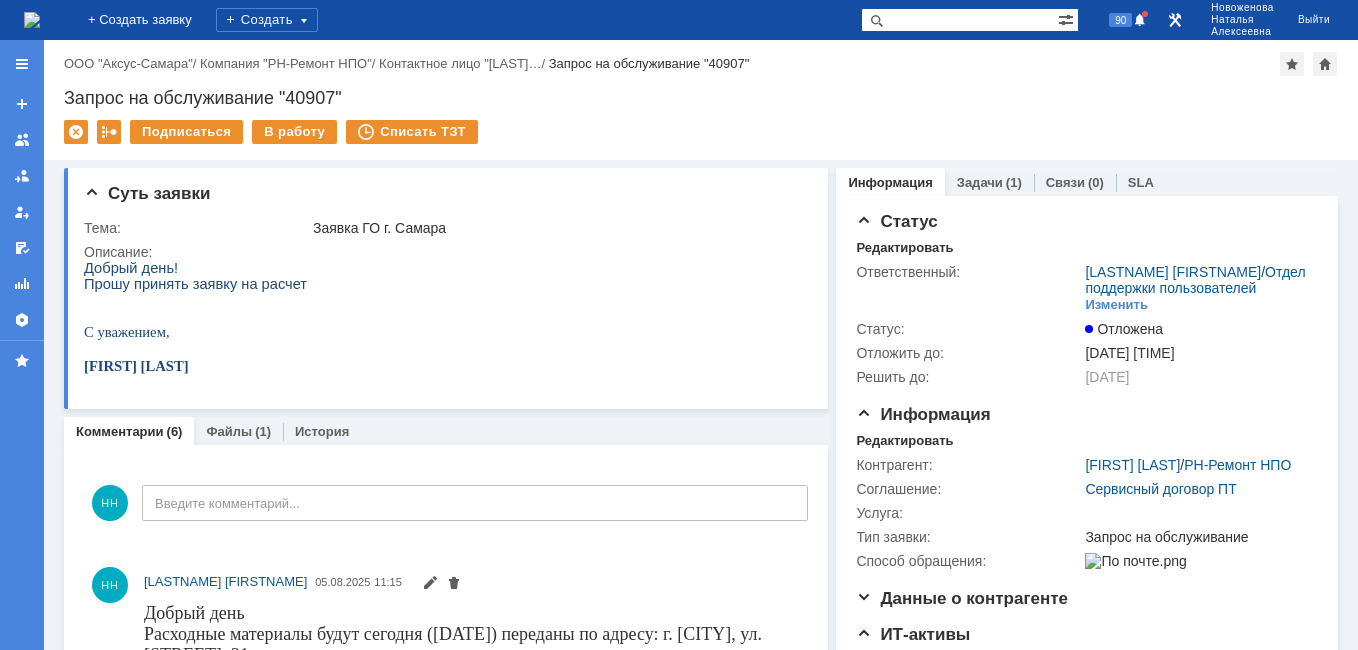 click at bounding box center (959, 20) 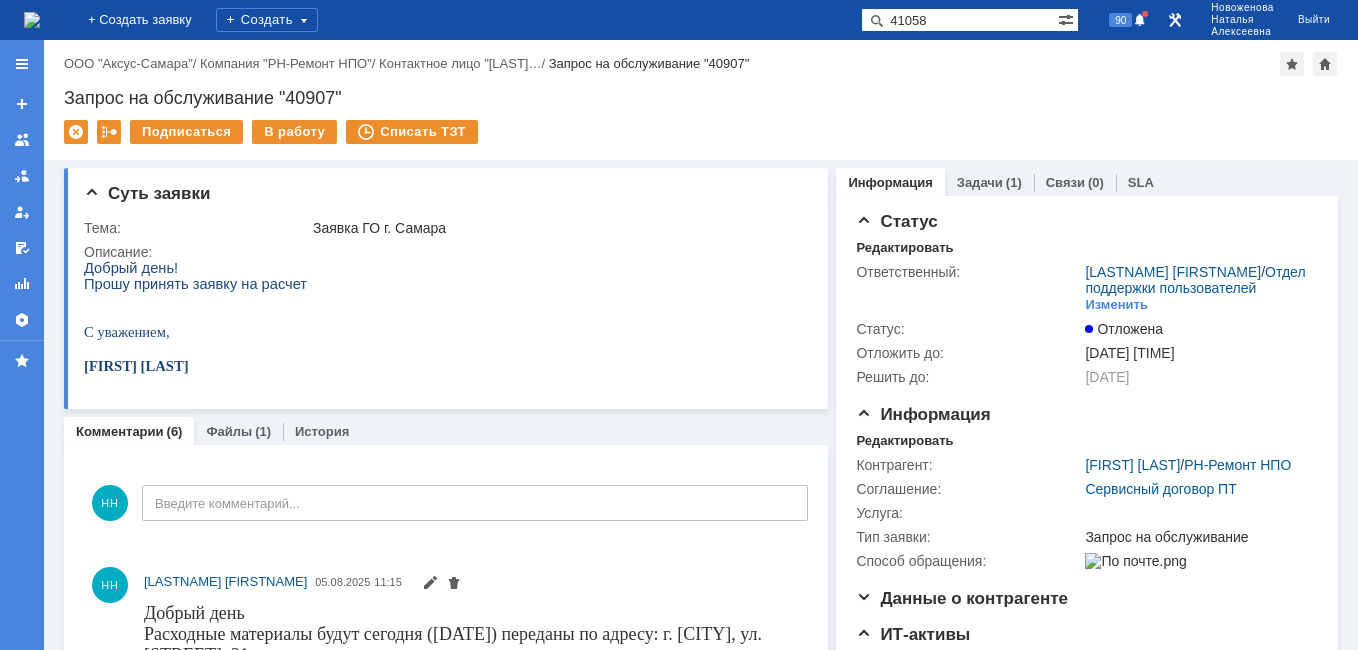 type on "41058" 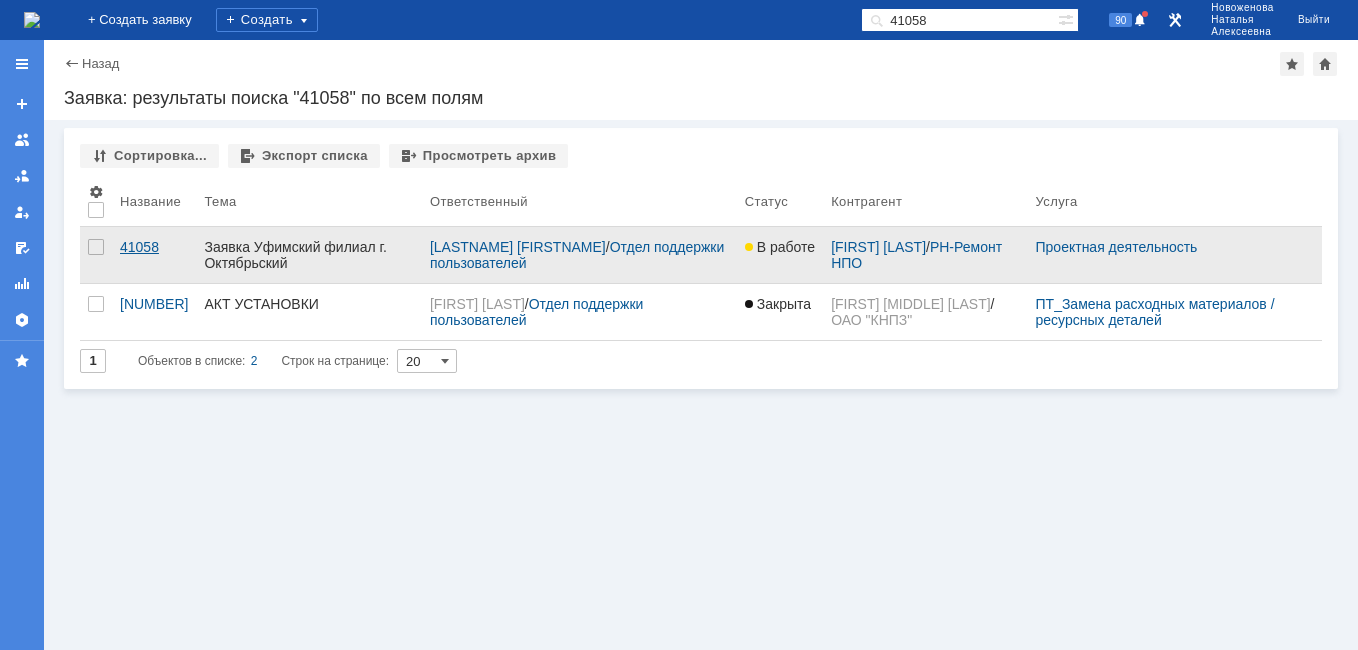 click on "41058" at bounding box center (154, 247) 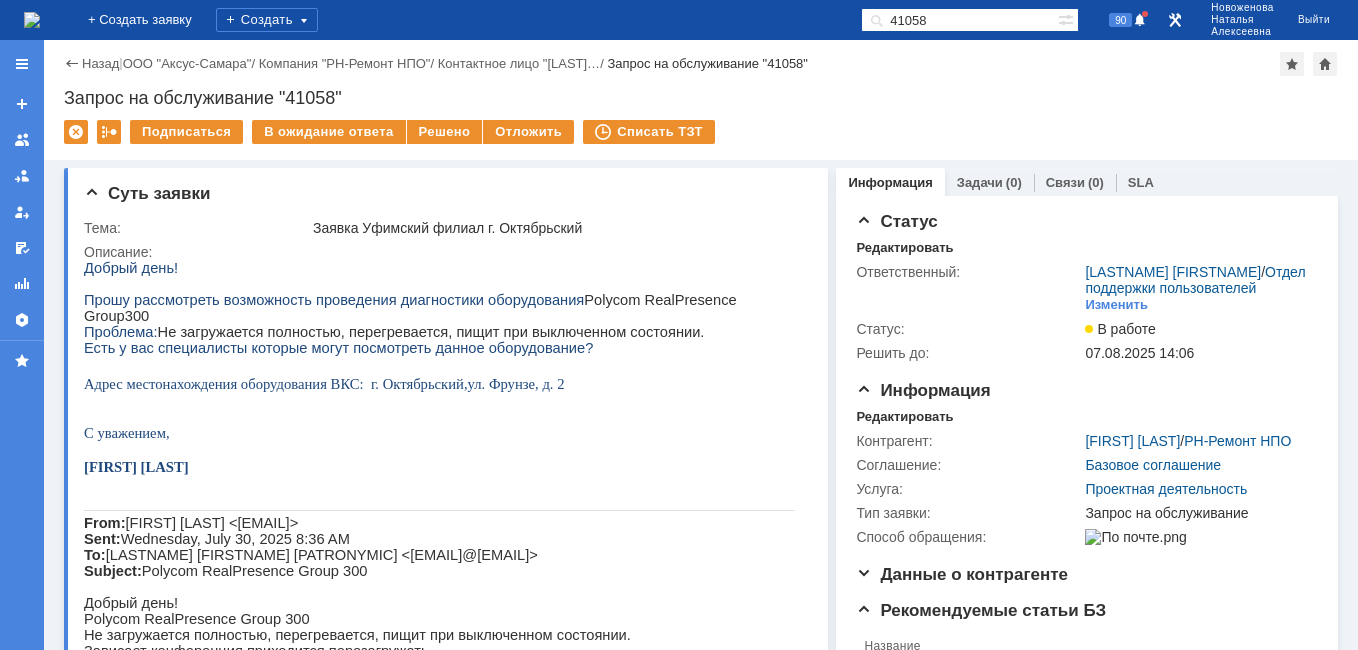 scroll, scrollTop: 0, scrollLeft: 0, axis: both 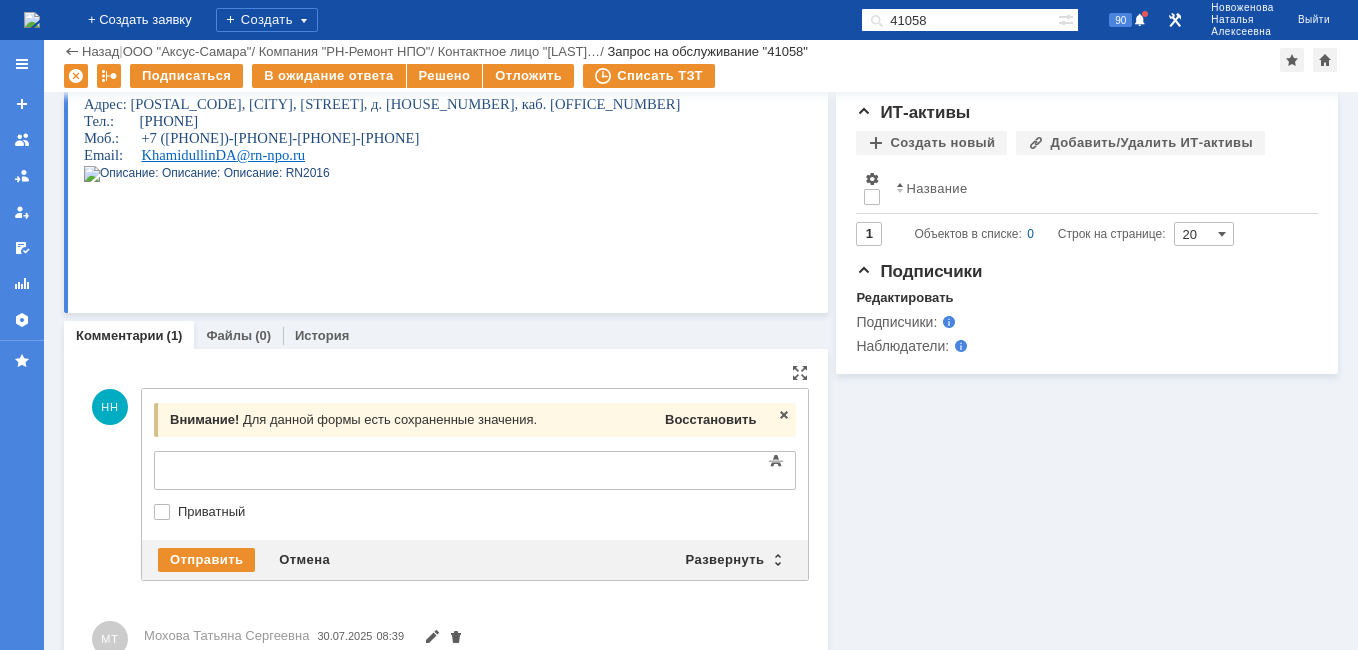 click on "Восстановить" at bounding box center [710, 419] 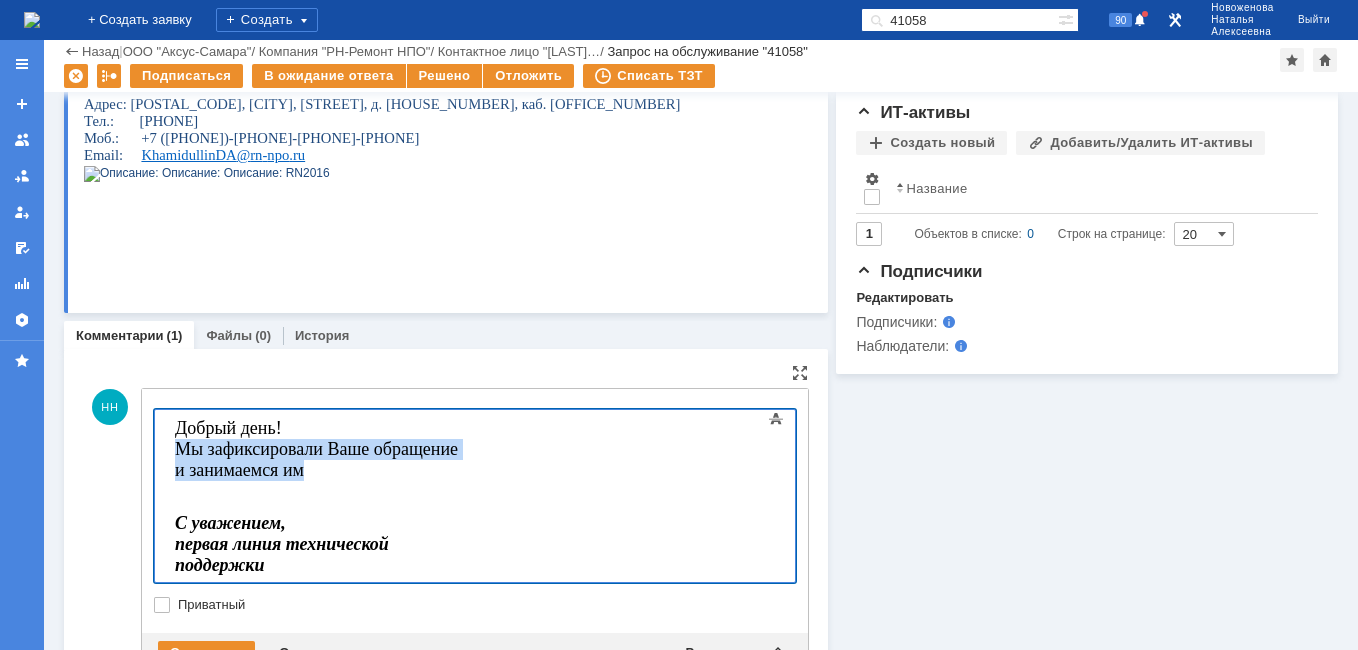 drag, startPoint x: 607, startPoint y: 454, endPoint x: 182, endPoint y: 447, distance: 425.05765 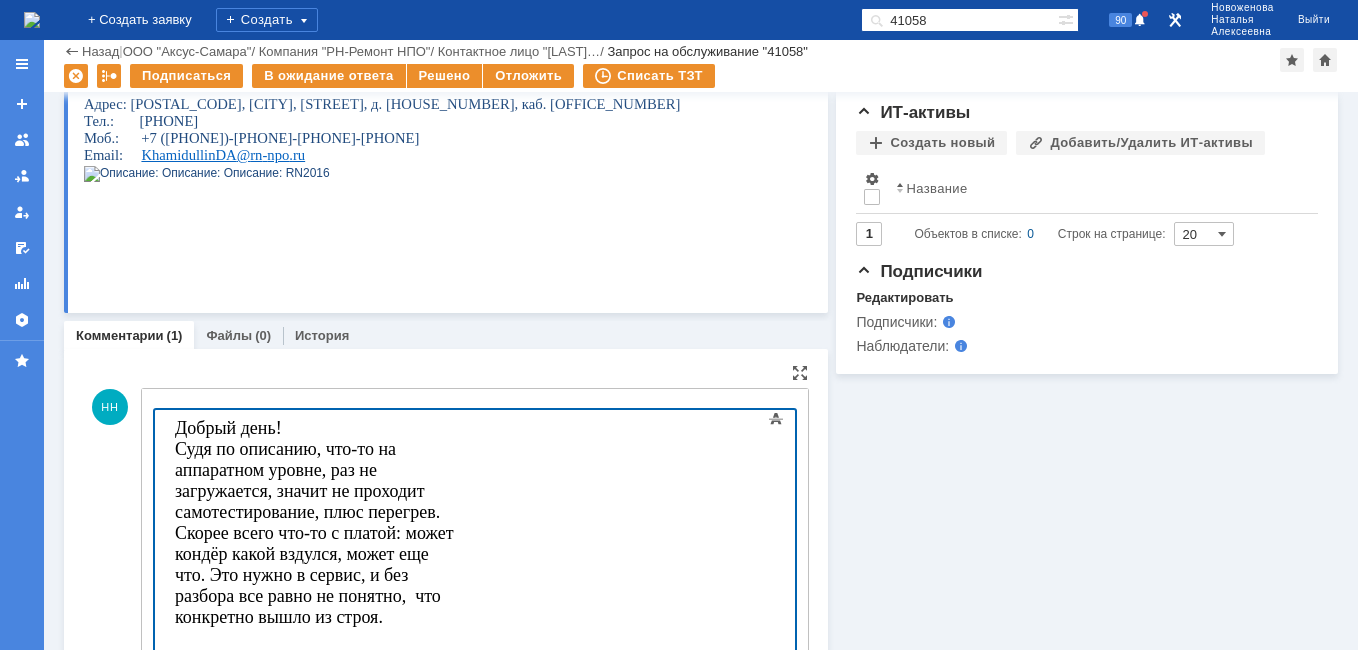 scroll, scrollTop: 5035, scrollLeft: 3, axis: both 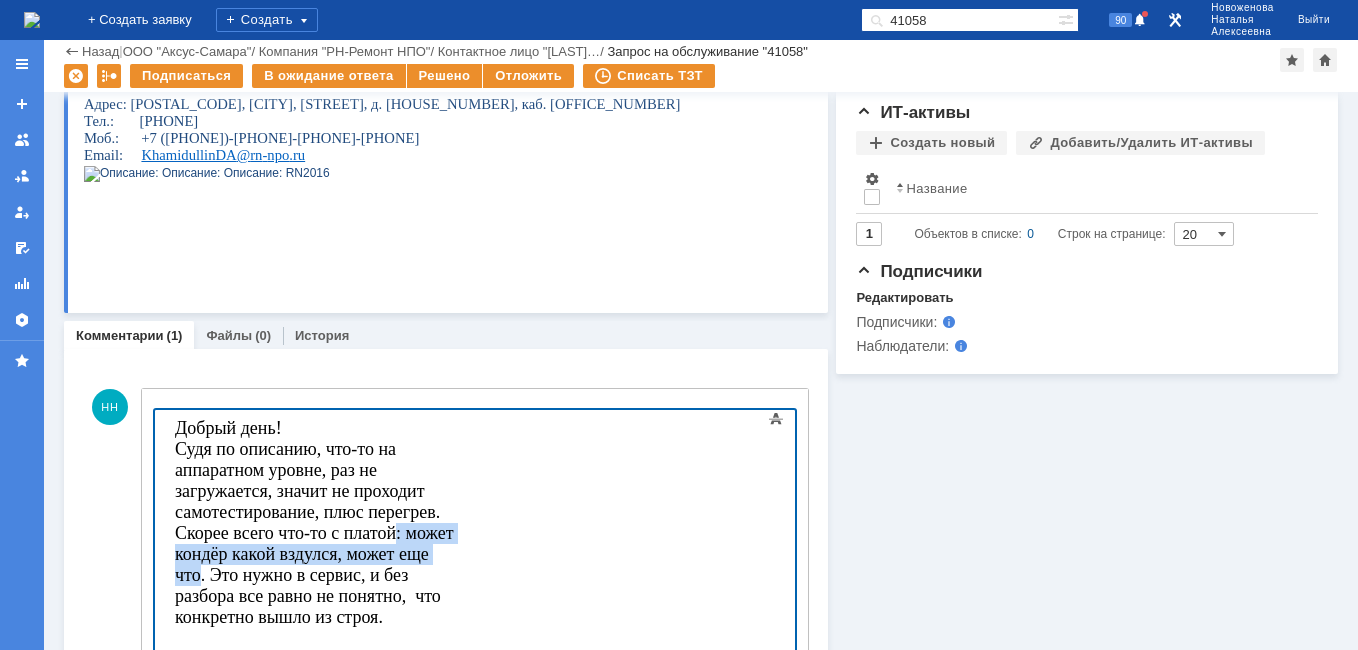 drag, startPoint x: 588, startPoint y: 494, endPoint x: 241, endPoint y: 487, distance: 347.0706 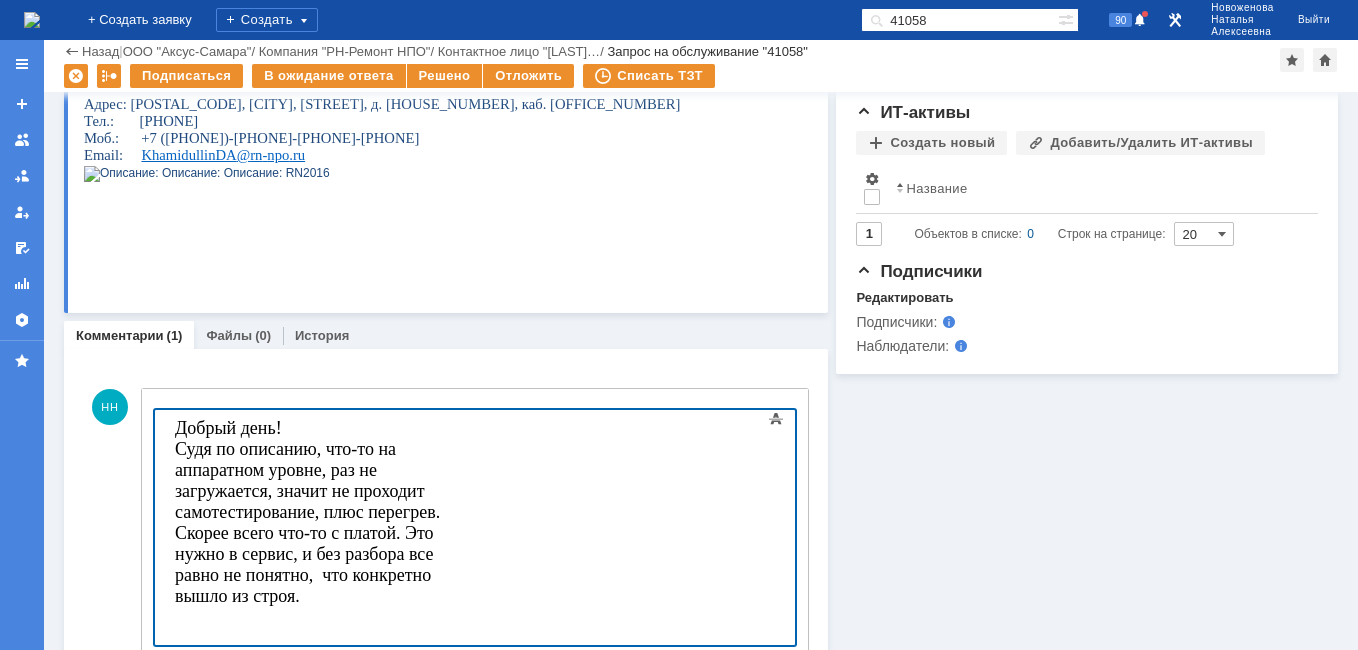 type 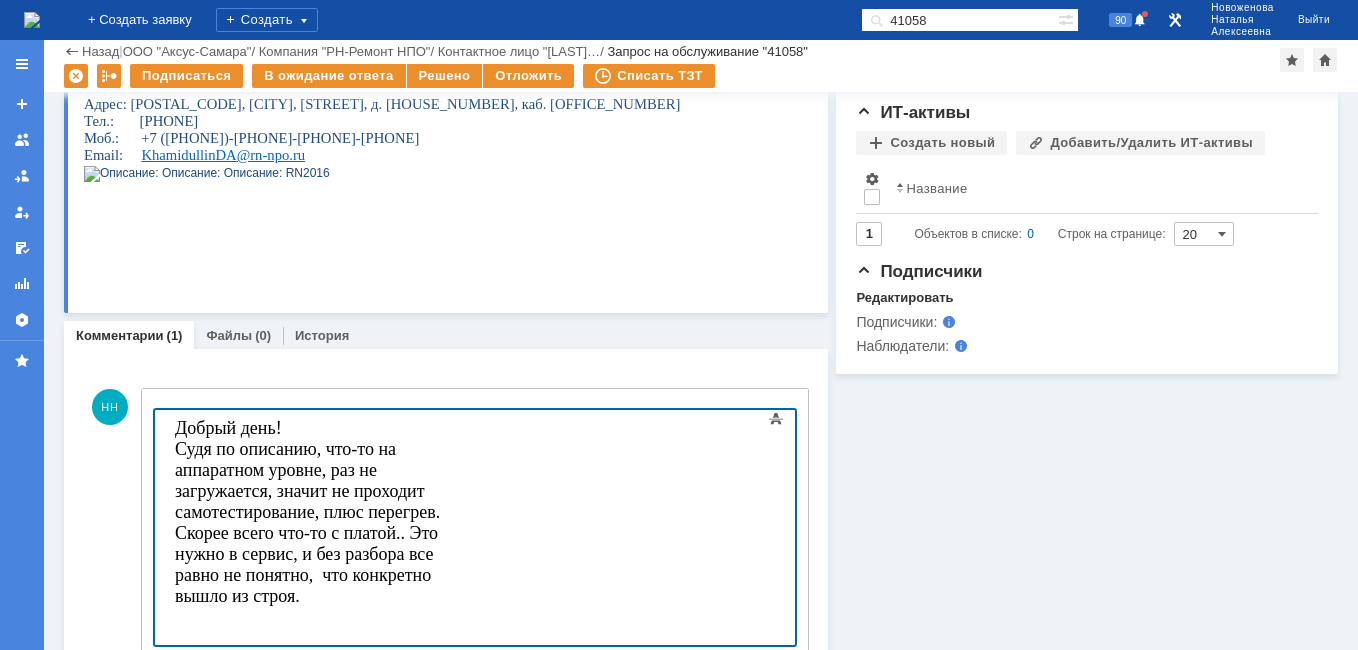 click on "Добрый день! Судя по описанию, что-то на аппаратном уровне, раз не загружается, значит не проходит самотестирование, плюс перегрев. Скорее всего что-то с платой.. Это нужно в сервис, и без разбора все равно не понятно,  что конкретно вышло из строя." at bounding box center [307, 512] 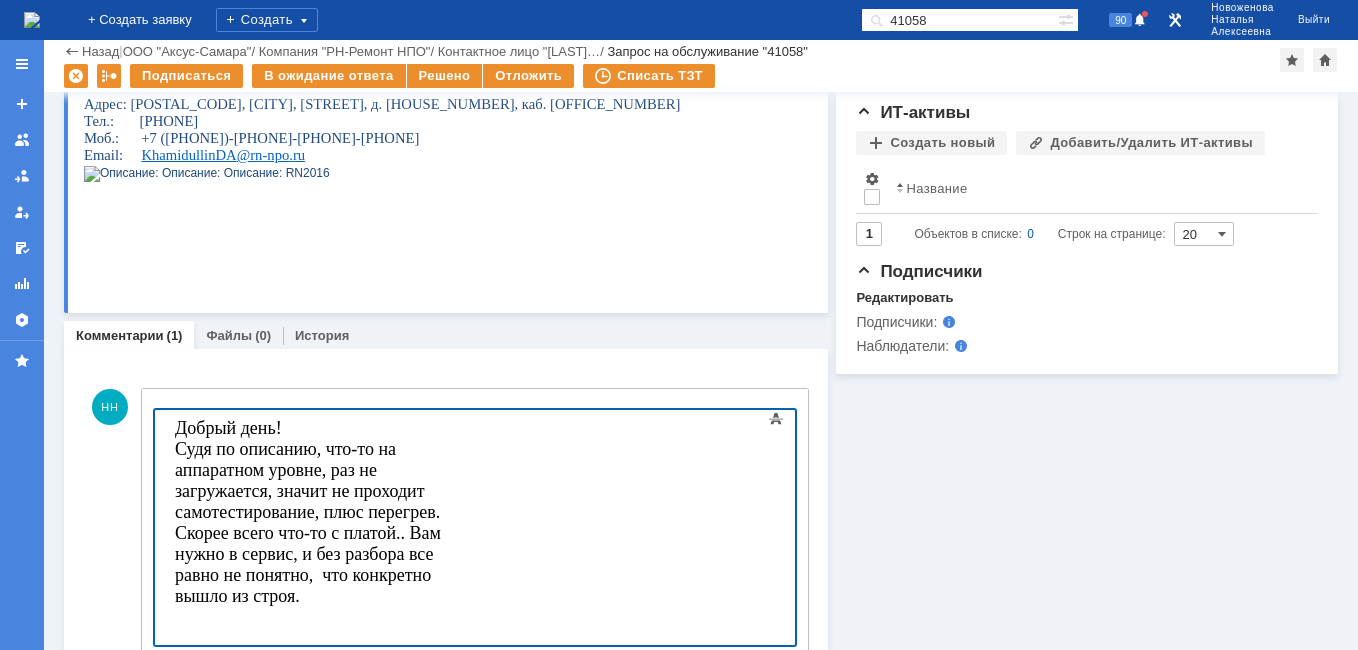 click on "Добрый день! Судя по описанию, что-то на аппаратном уровне, раз не загружается, значит не проходит самотестирование, плюс перегрев. Скорее всего что-то с платой.. Вам нужно в сервис, и без разбора все равно не понятно,  что конкретно вышло из строя." at bounding box center [308, 512] 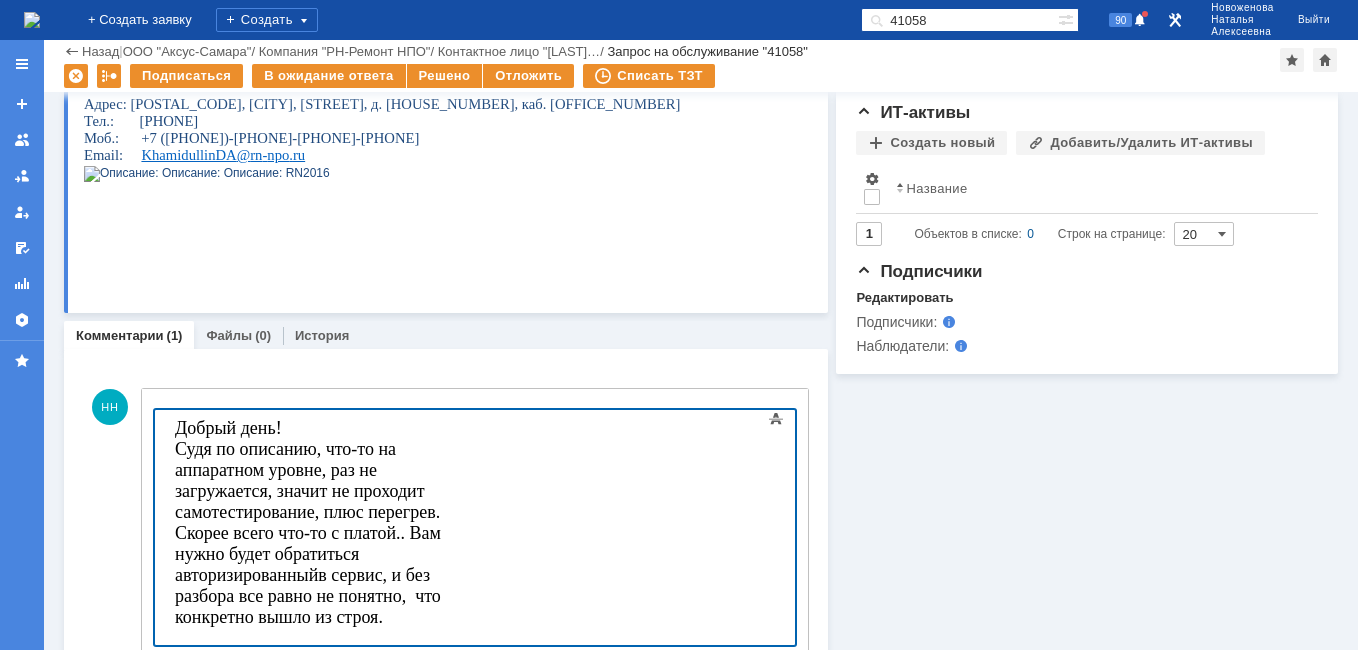 click on "Добрый день! Судя по описанию, что-то на аппаратном уровне, раз не загружается, значит не проходит самотестирование, плюс перегрев. Скорее всего что-то с платой.. Вам нужно будет обратиться авторизированный в сервис, и без разбора все равно не понятно,  что конкретно вышло из строя." at bounding box center [308, 522] 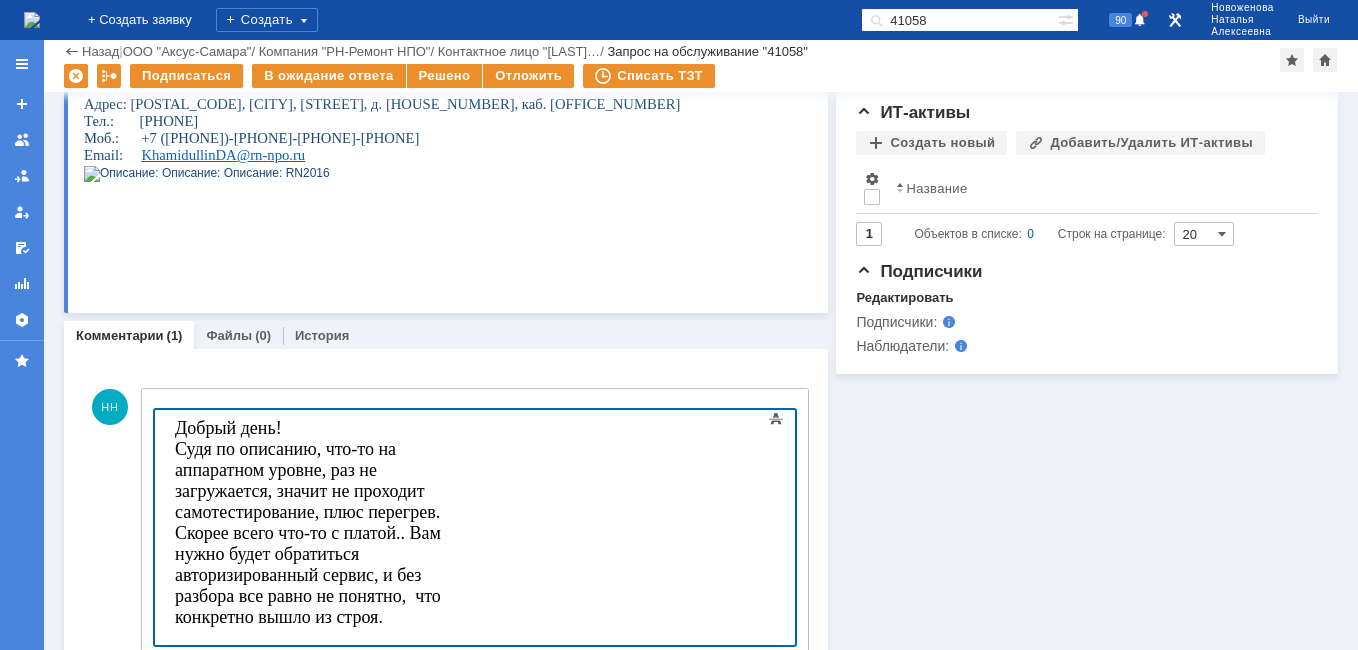click on "Добрый день! Судя по описанию, что-то на аппаратном уровне, раз не загружается, значит не проходит самотестирование, плюс перегрев. Скорее всего что-то с платой.. Вам нужно будет обратиться авторизированный сервис, и без разбора все равно не понятно,  что конкретно вышло из строя." at bounding box center [308, 522] 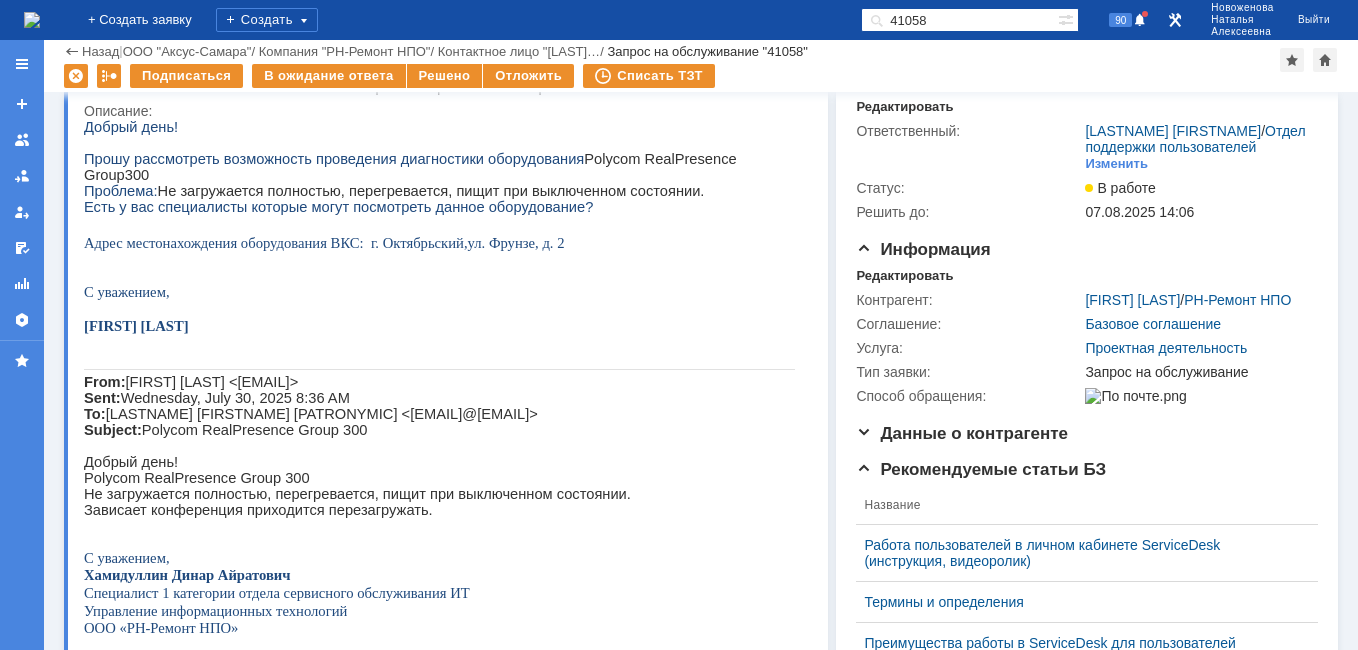 scroll, scrollTop: 0, scrollLeft: 0, axis: both 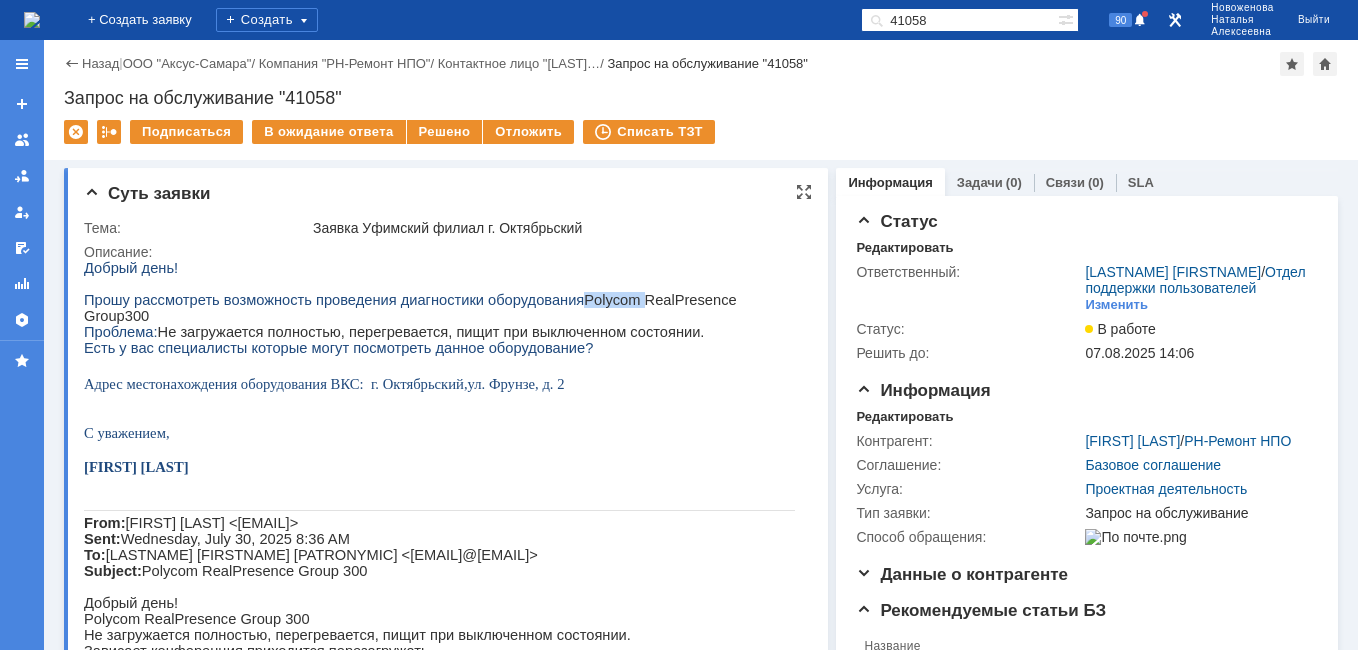 drag, startPoint x: 605, startPoint y: 307, endPoint x: 552, endPoint y: 304, distance: 53.08484 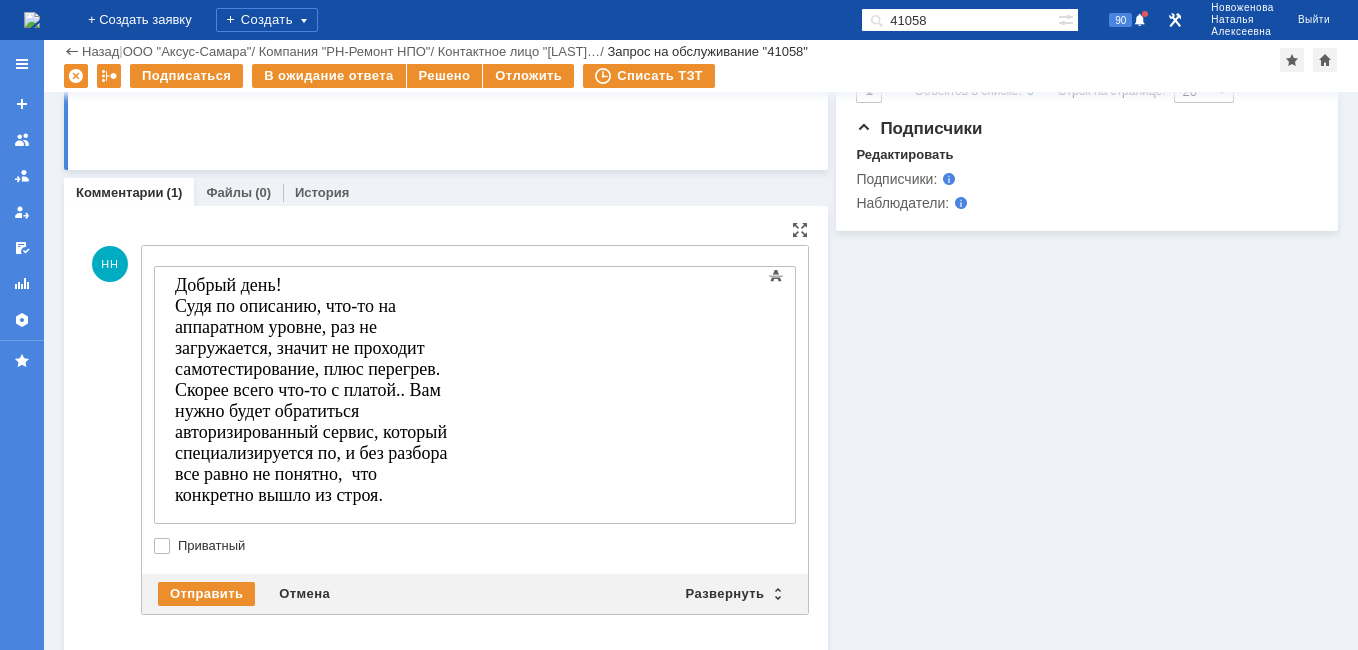 scroll, scrollTop: 800, scrollLeft: 0, axis: vertical 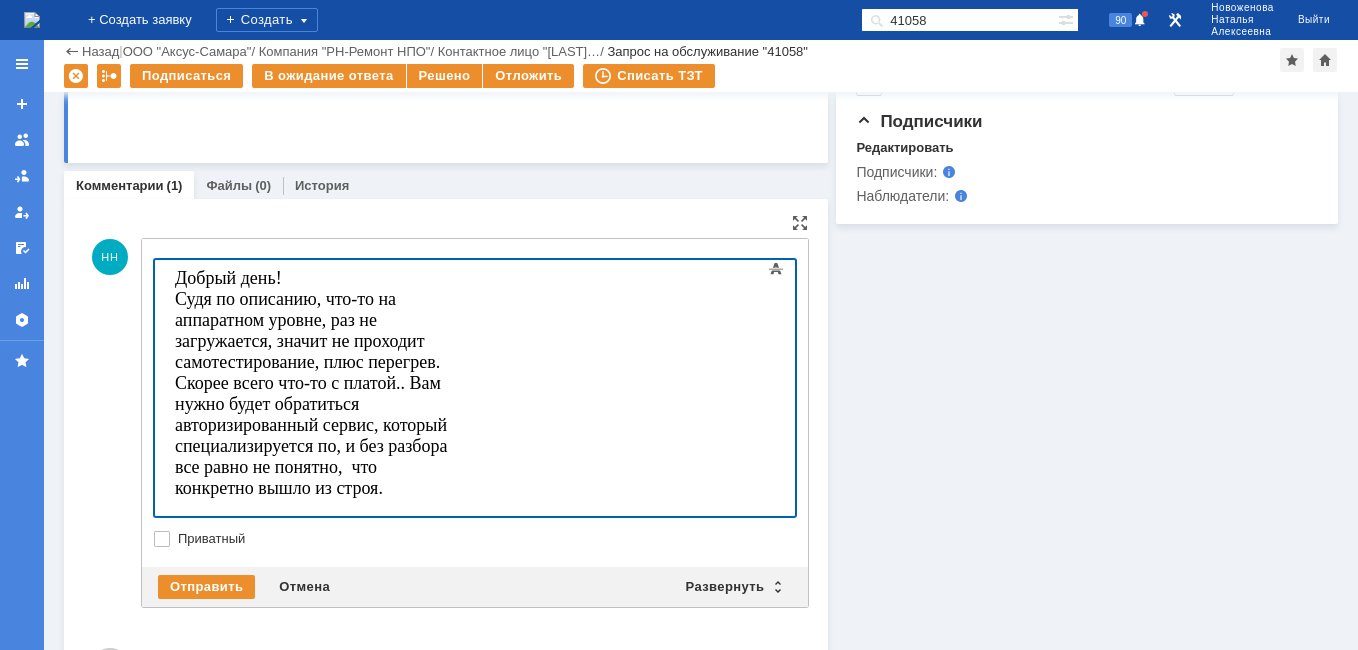 click on "Добрый день! Судя по описанию, что-то на аппаратном уровне, раз не загружается, значит не проходит самотестирование, плюс перегрев. Скорее всего что-то с платой.. Вам нужно будет обратиться авторизированный сервис, который специализируется по, и без разбора все равно не понятно,  что конкретно вышло из строя." at bounding box center [311, 383] 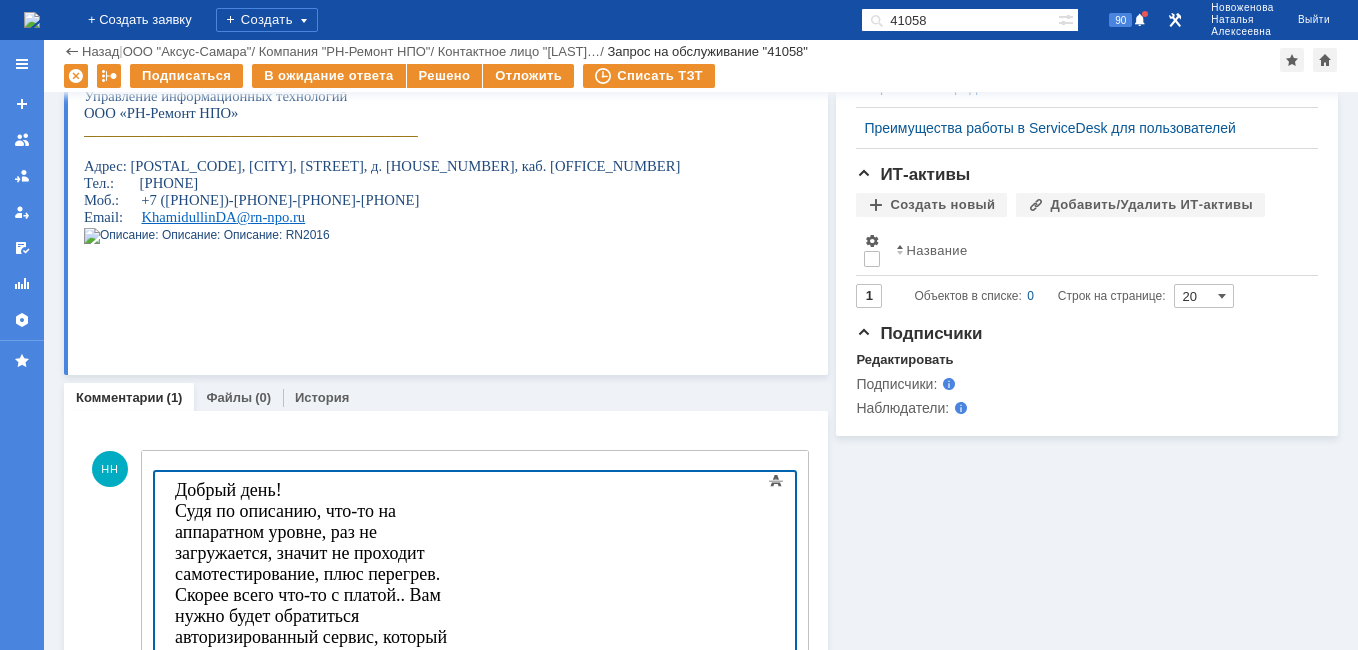 scroll, scrollTop: 700, scrollLeft: 0, axis: vertical 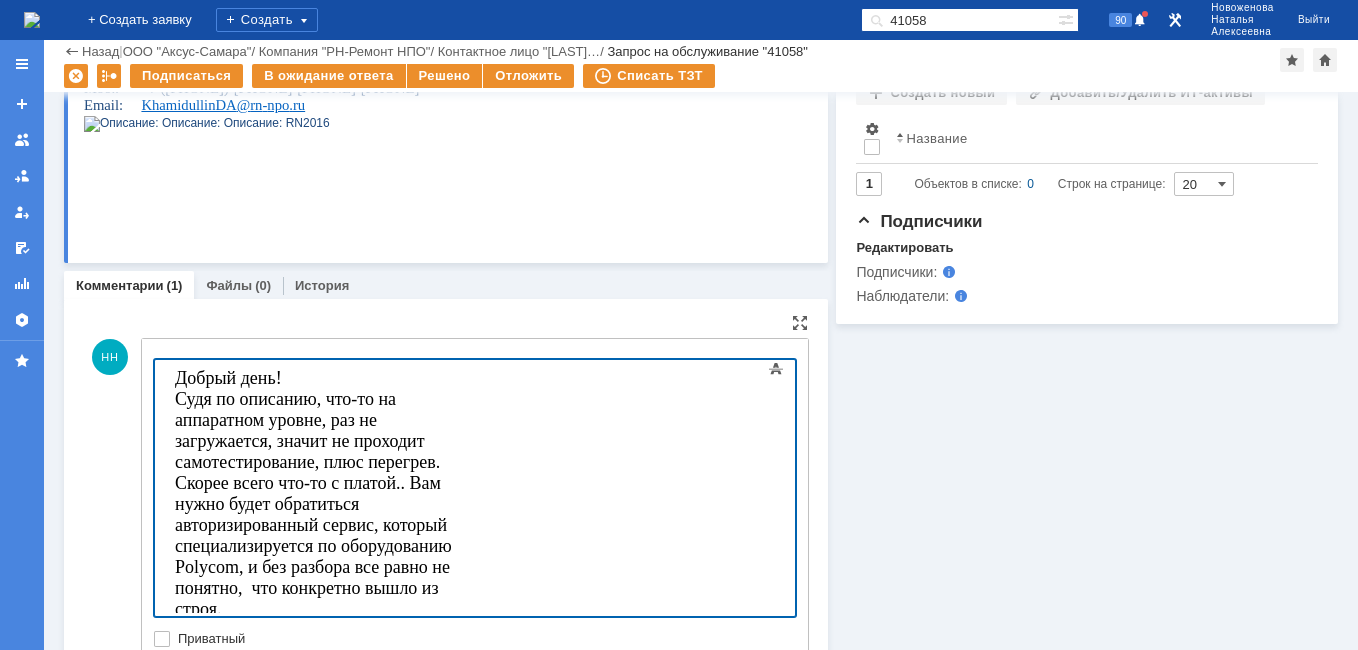 click on "Добрый день! Судя по описанию, что-то на аппаратном уровне, раз не загружается, значит не проходит самотестирование, плюс перегрев. Скорее всего что-то с платой.. Вам нужно будет обратиться авторизированный сервис, который специализируется по оборудованию Polycom , и без разбора все равно не понятно,  что конкретно вышло из строя." at bounding box center (313, 493) 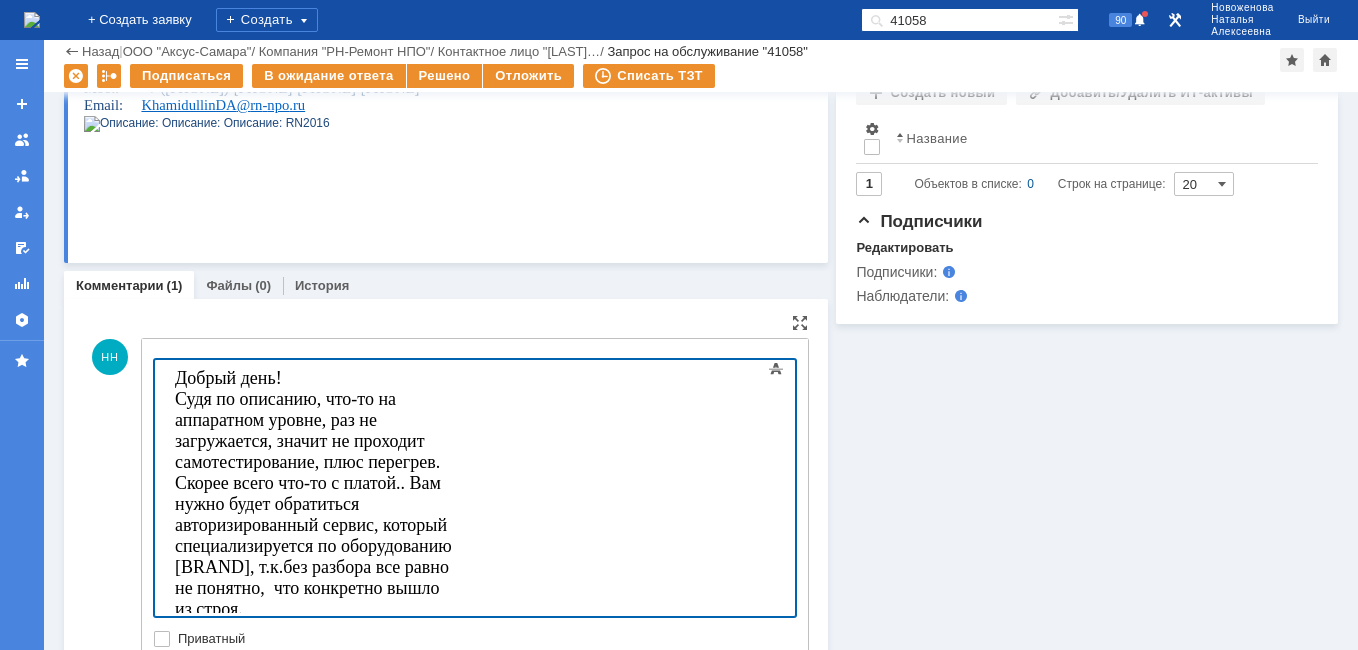 click on "Добрый день! Судя по описанию, что-то на аппаратном уровне, раз не загружается, значит не проходит самотестирование, плюс перегрев. Скорее всего что-то с платой.. Вам нужно будет обратиться авторизированный сервис, который специализируется по оборудованию Polycom, т.к.  без разбора все равно не понятно,  что конкретно вышло из строя." at bounding box center [313, 493] 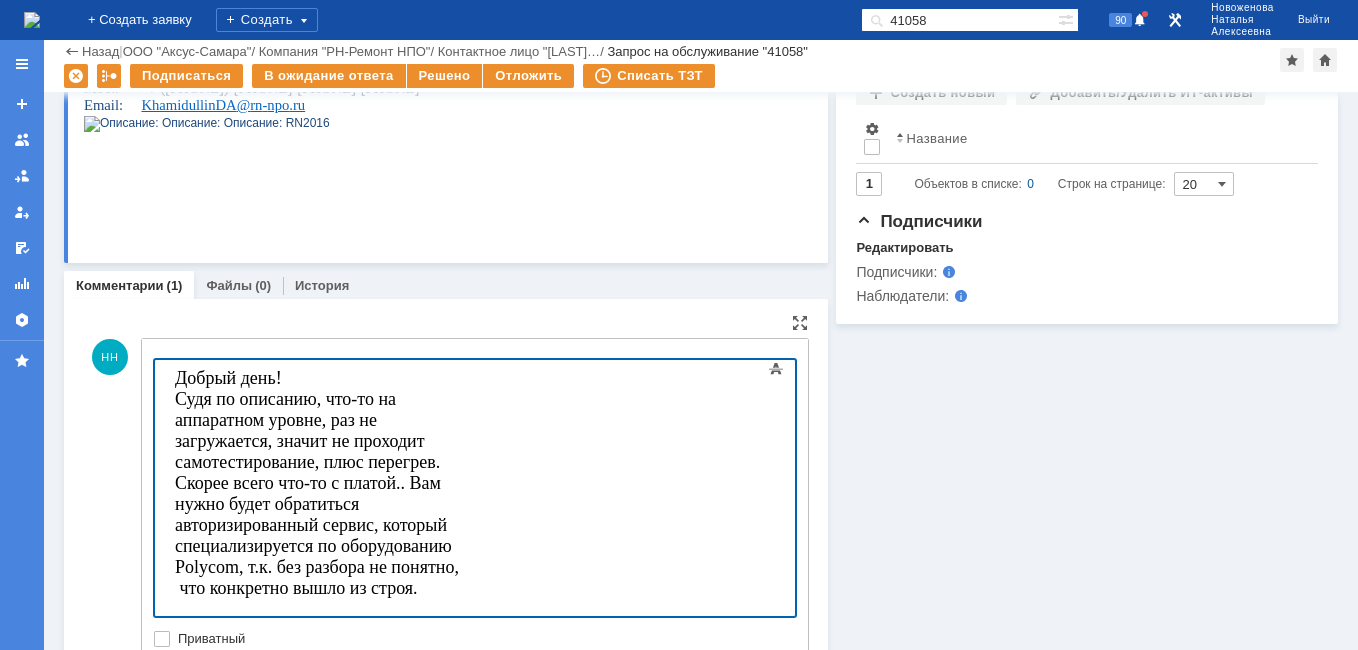 click on "Добрый день! Судя по описанию, что-то на аппаратном уровне, раз не загружается, значит не проходит самотестирование, плюс перегрев. Скорее всего что-то с платой.. Вам нужно будет обратиться авторизированный сервис, который специализируется по оборудованию Polycom, т.к. без разбора не понятно,  что конкретно вышло из строя." at bounding box center [317, 483] 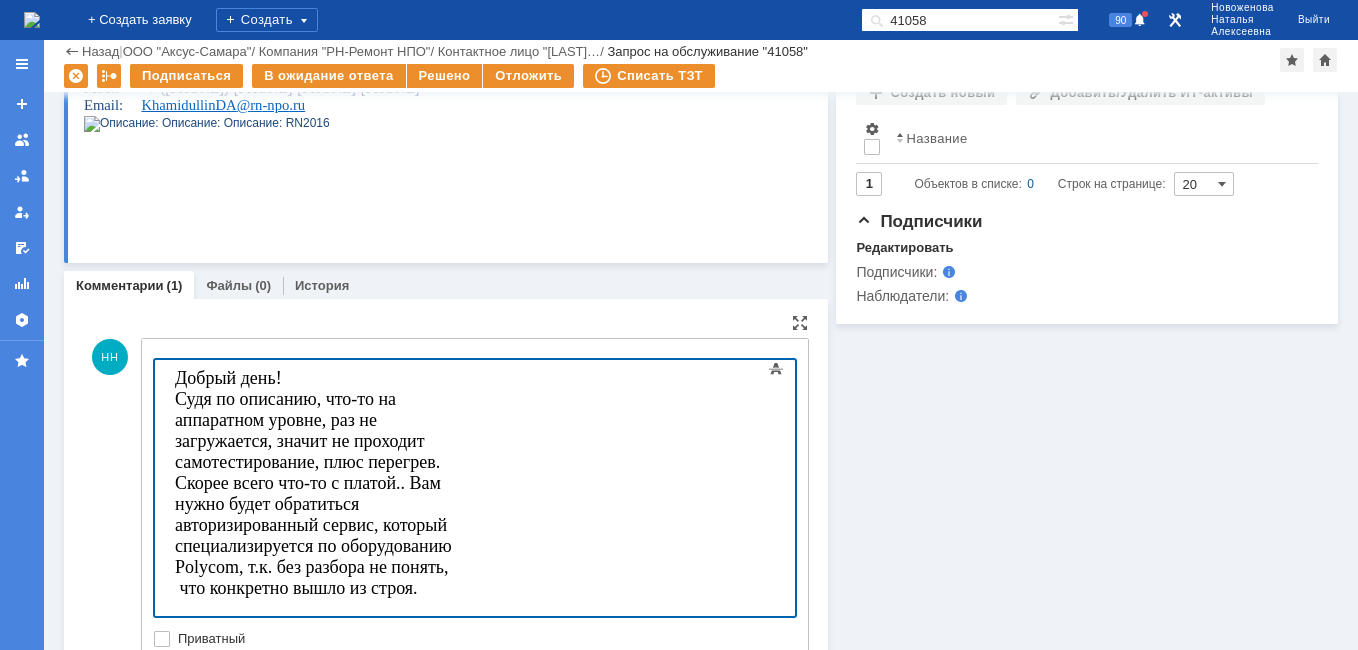 click on "Добрый день! Судя по описанию, что-то на аппаратном уровне, раз не загружается, значит не проходит самотестирование, плюс перегрев. Скорее всего что-то с платой.. Вам нужно будет обратиться авторизированный сервис, который специализируется по оборудованию Polycom, т.к. без разбора не понят,  что конкретно вышло из строя." at bounding box center (313, 483) 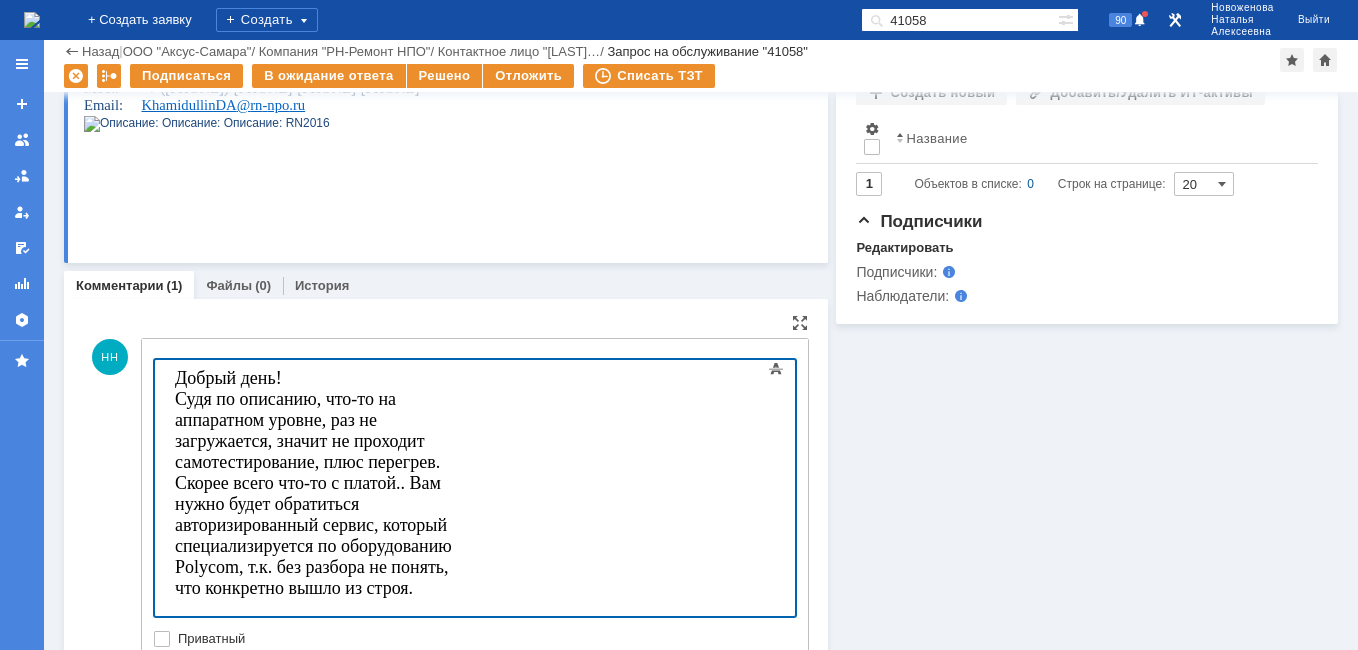 click on "Добрый день! Судя по описанию, что-то на аппаратном уровне, раз не загружается, значит не проходит самотестирование, плюс перегрев. Скорее всего что-то с платой.. Вам нужно будет обратиться авторизированный сервис, который специализируется по оборудованию Polycom, т.к. без разбора не понять, что конкретно вышло из строя.  С уважением,   первая линия технической поддержки    E-mail:  [EMAIL]" at bounding box center (317, 549) 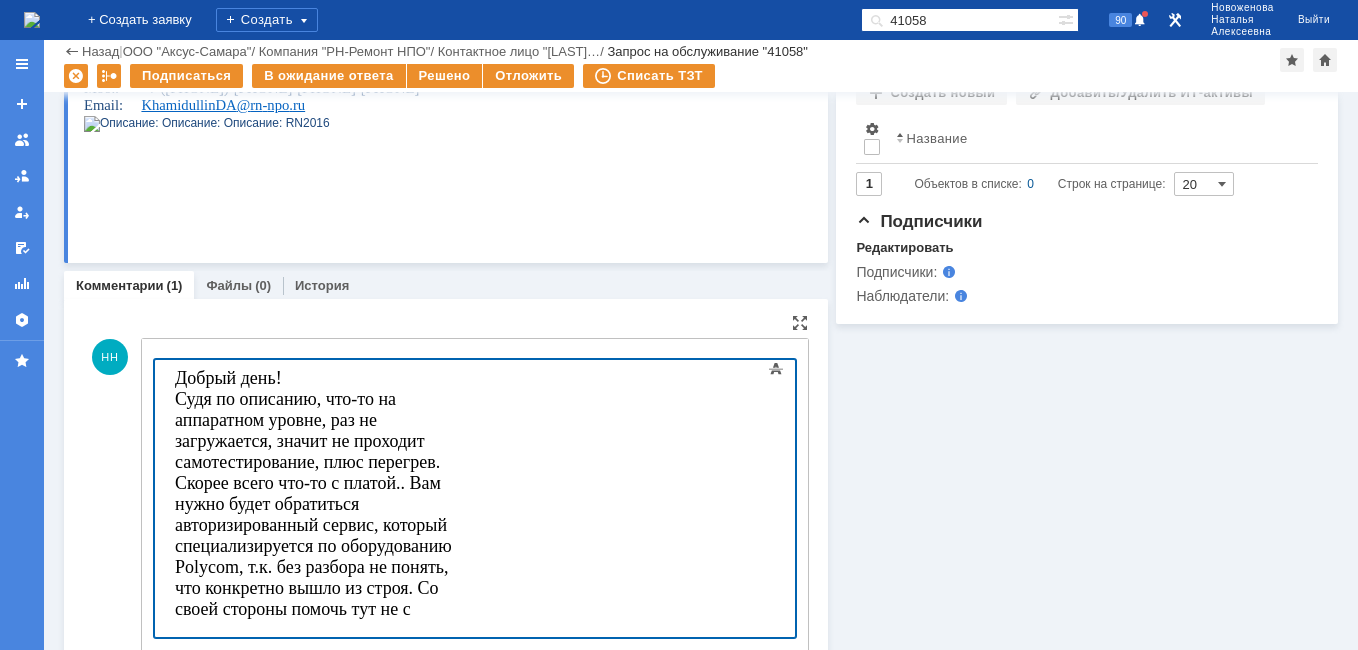 scroll, scrollTop: 5014, scrollLeft: 3, axis: both 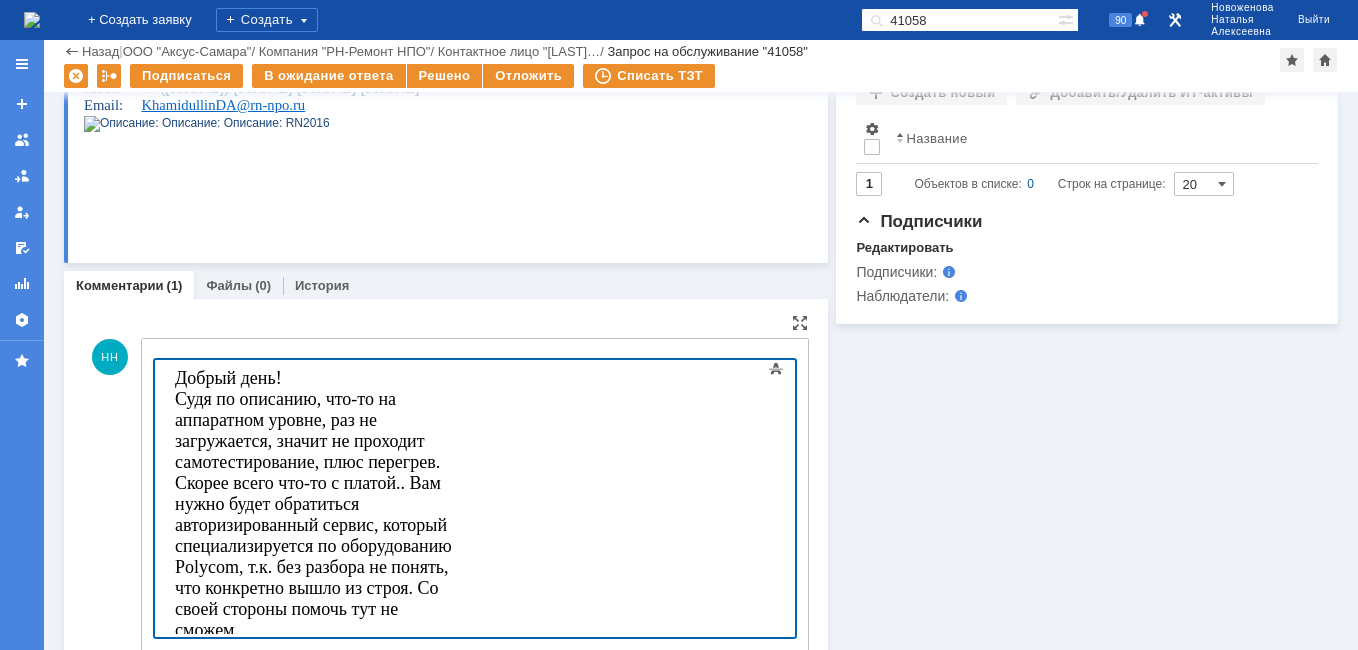click on "Добрый день! Судя по описанию, что-то на аппаратном уровне, раз не загружается, значит не проходит самотестирование, плюс перегрев. Скорее всего что-то с платой.. Вам нужно будет обратиться авторизированный сервис, который специализируется по оборудованию Polycom, т.к. без разбора не понять, что конкретно вышло из строя. Со своей стороны помочь тут не сможем." at bounding box center (313, 504) 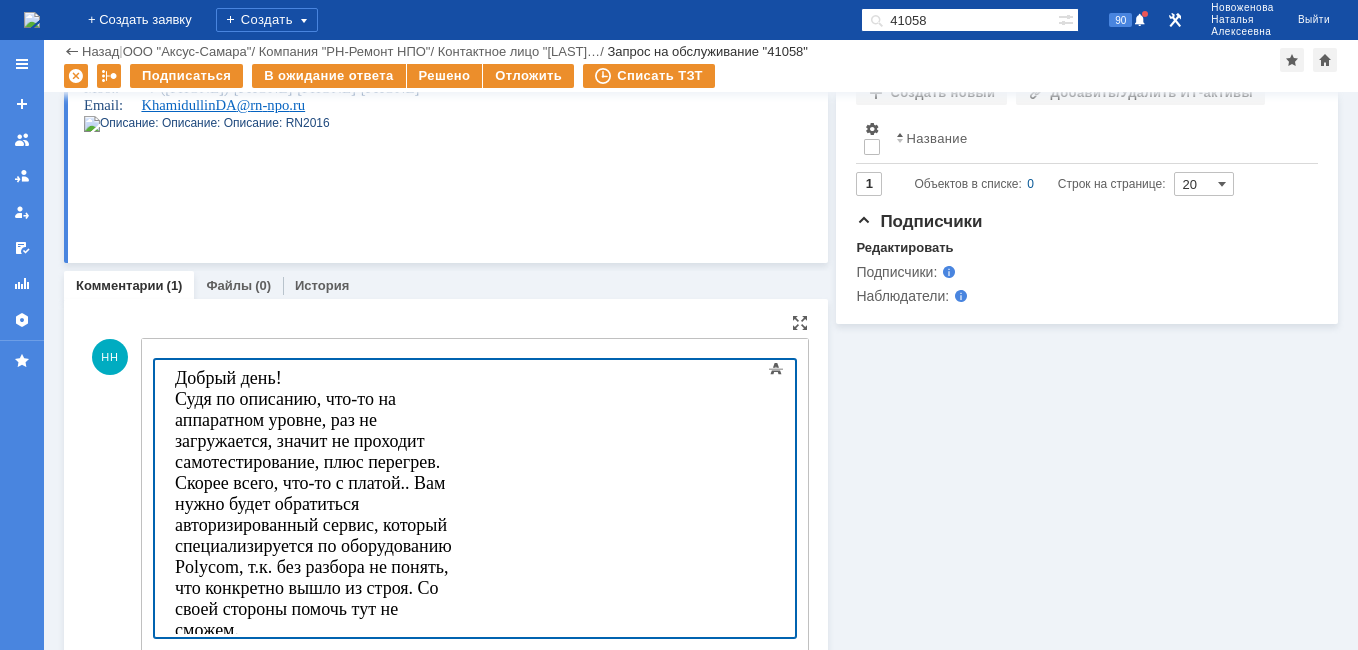 click on "Добрый день! Судя по описанию, что-то на аппаратном уровне, раз не загружается, значит не проходит самотестирование, плюс перегрев. Скорее всего, что-то с платой.. Вам нужно будет обратиться авторизированный сервис, который специализируется по оборудованию Polycom, т.к. без разбора не понять, что конкретно вышло из строя. Со своей стороны помочь тут не сможем." at bounding box center (313, 504) 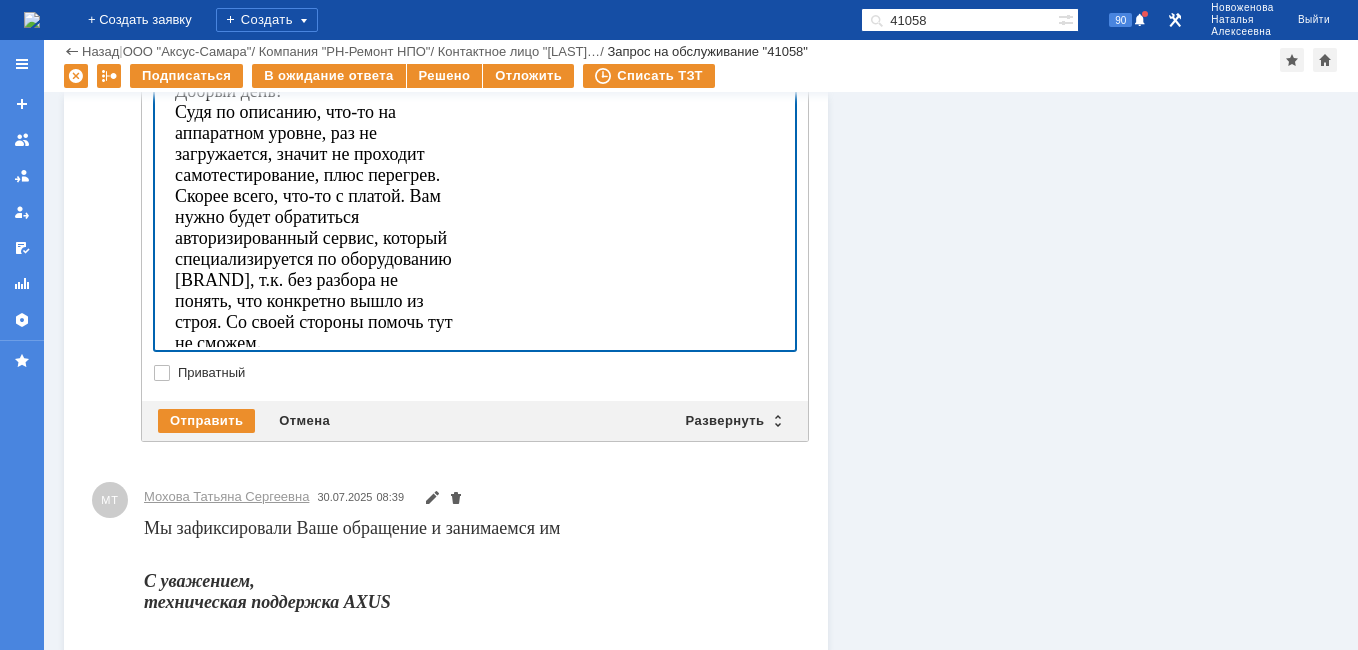 scroll, scrollTop: 995, scrollLeft: 0, axis: vertical 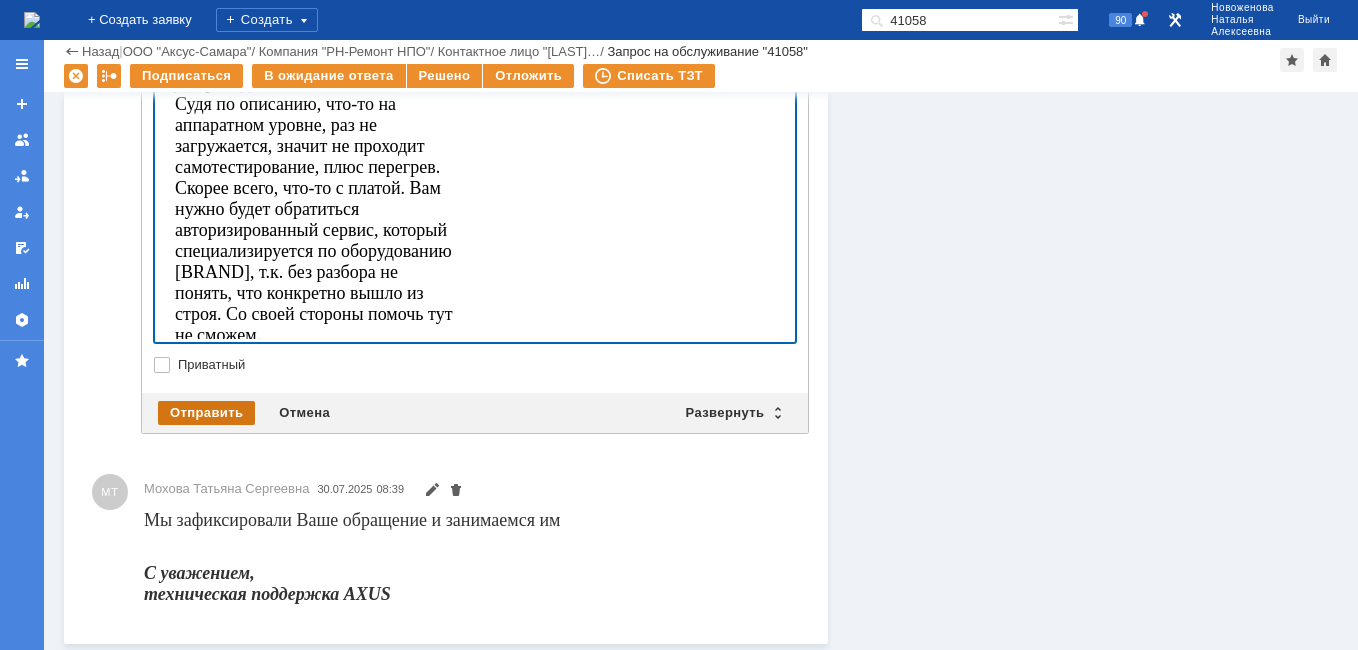 click on "Отправить" at bounding box center (206, 413) 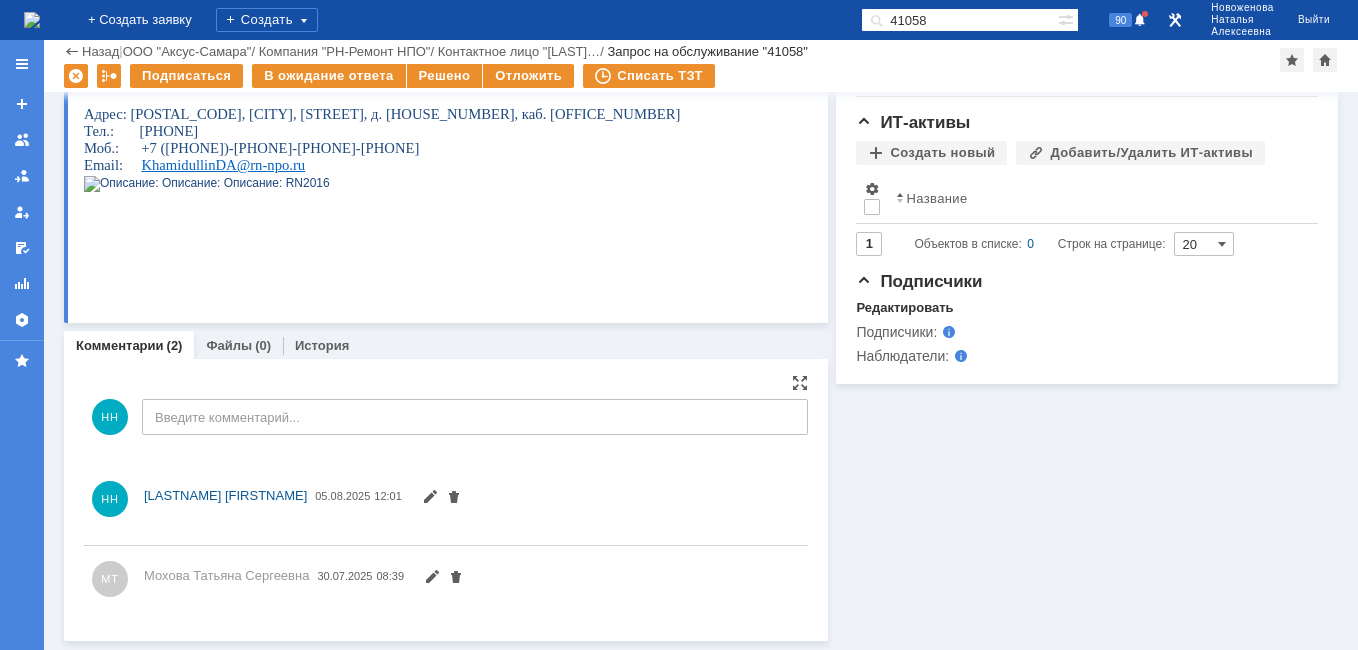 scroll, scrollTop: 872, scrollLeft: 0, axis: vertical 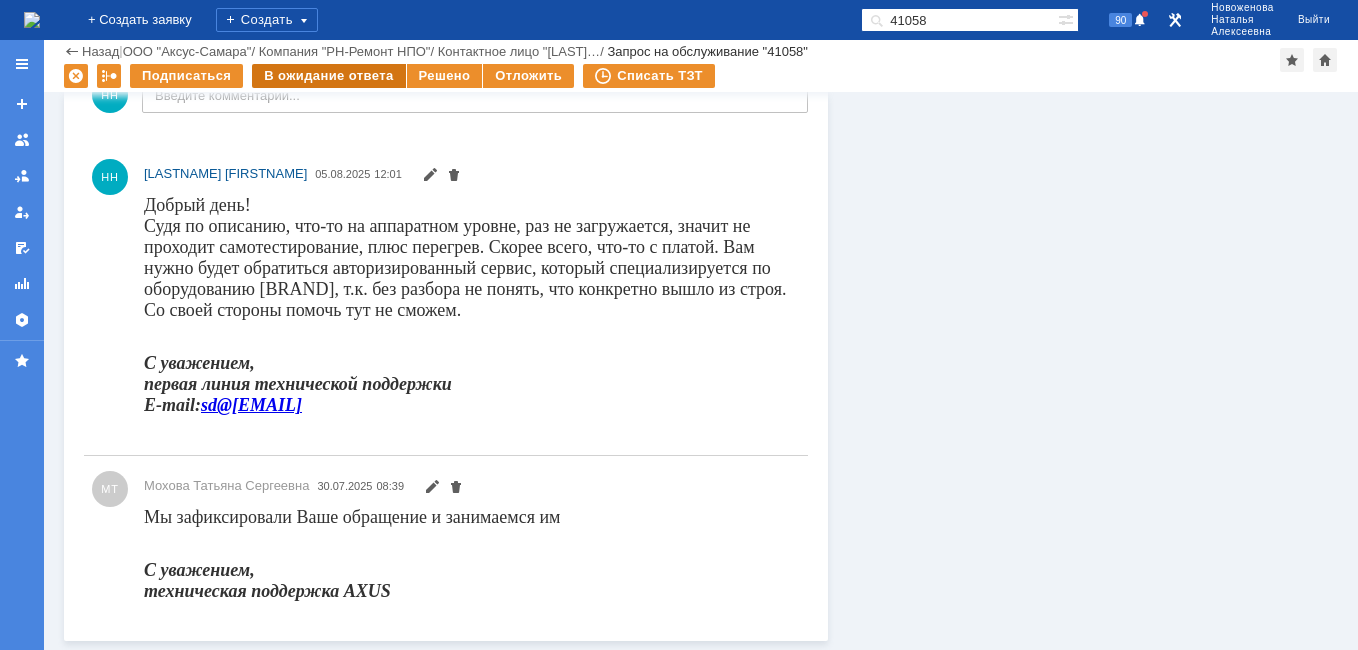 click on "В ожидание ответа" at bounding box center [328, 76] 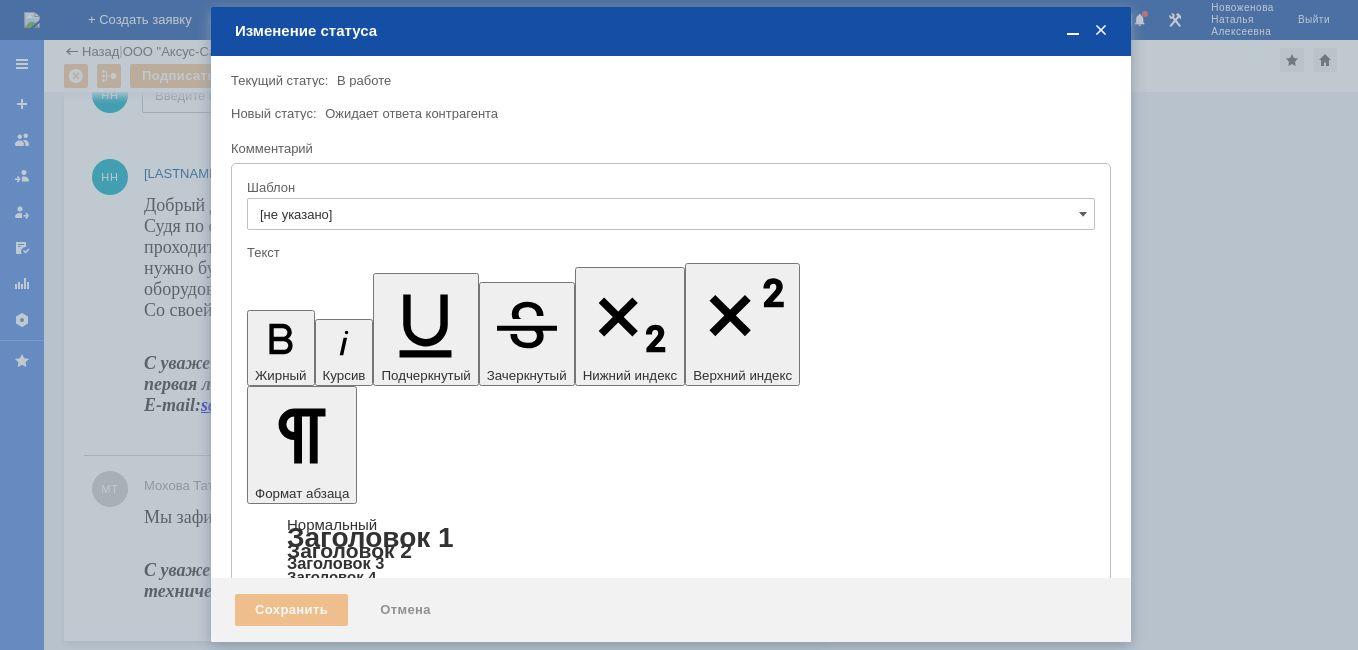 scroll, scrollTop: 0, scrollLeft: 0, axis: both 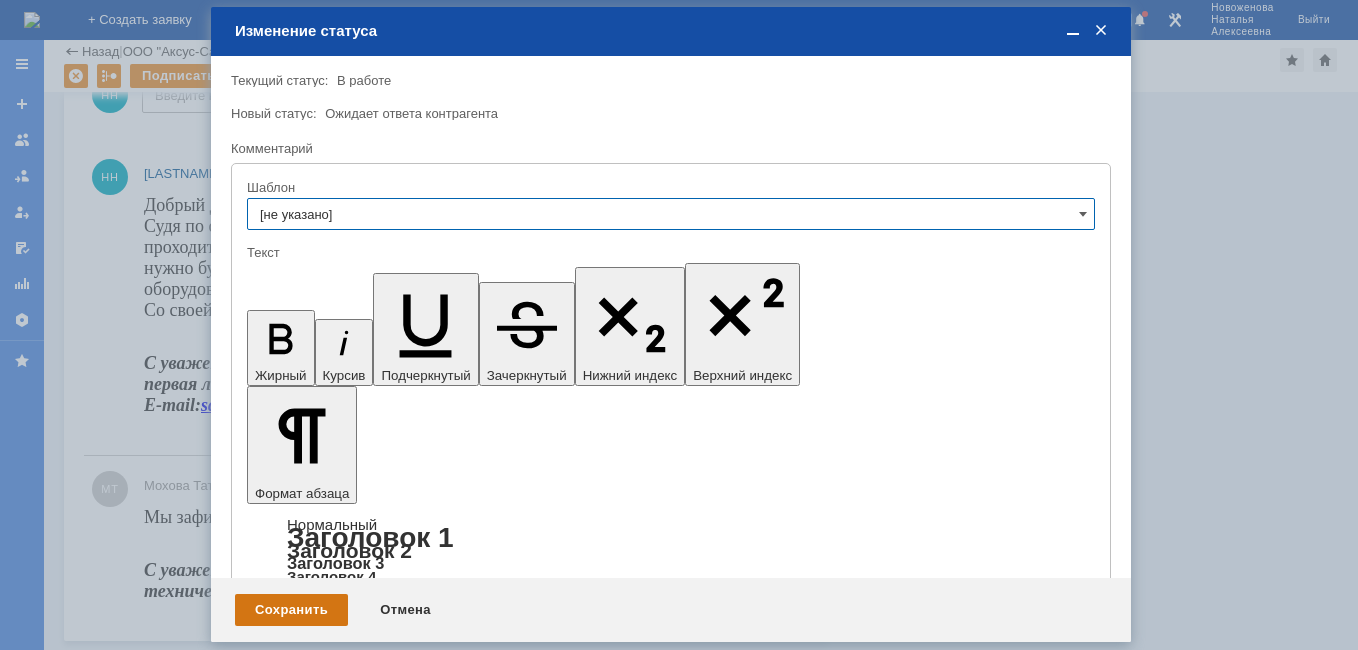 click on "Сохранить" at bounding box center [291, 610] 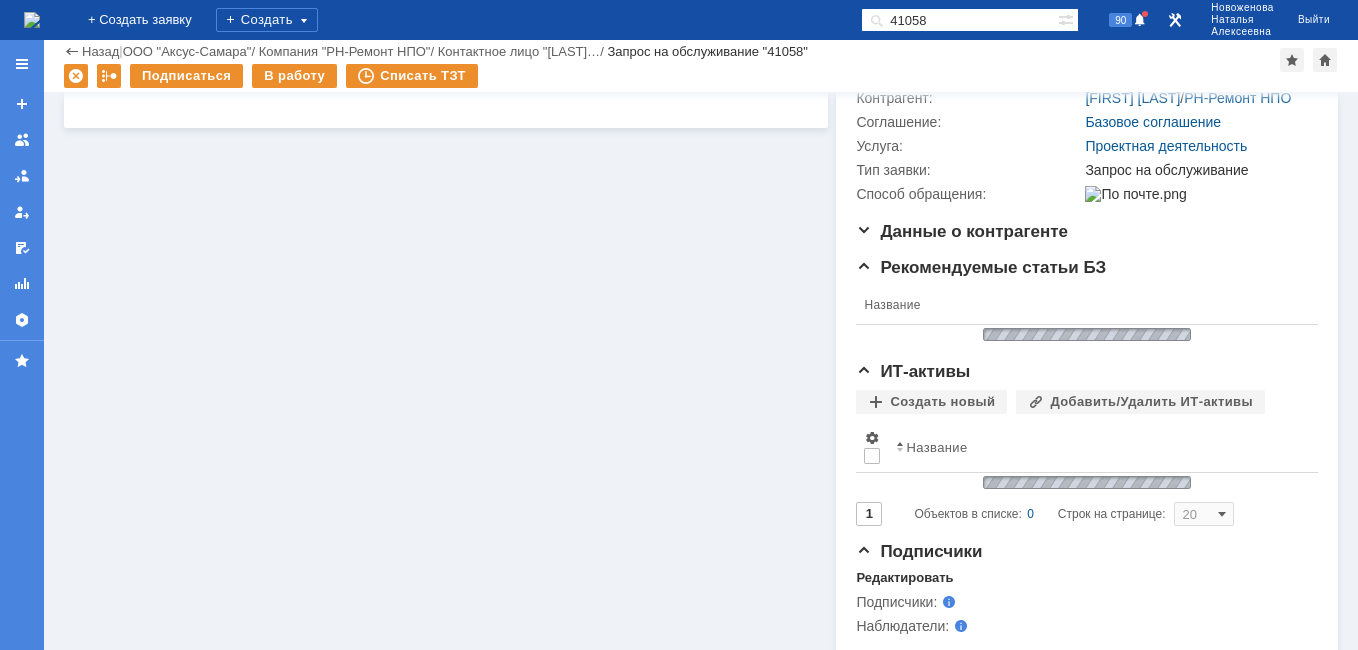 scroll, scrollTop: 0, scrollLeft: 0, axis: both 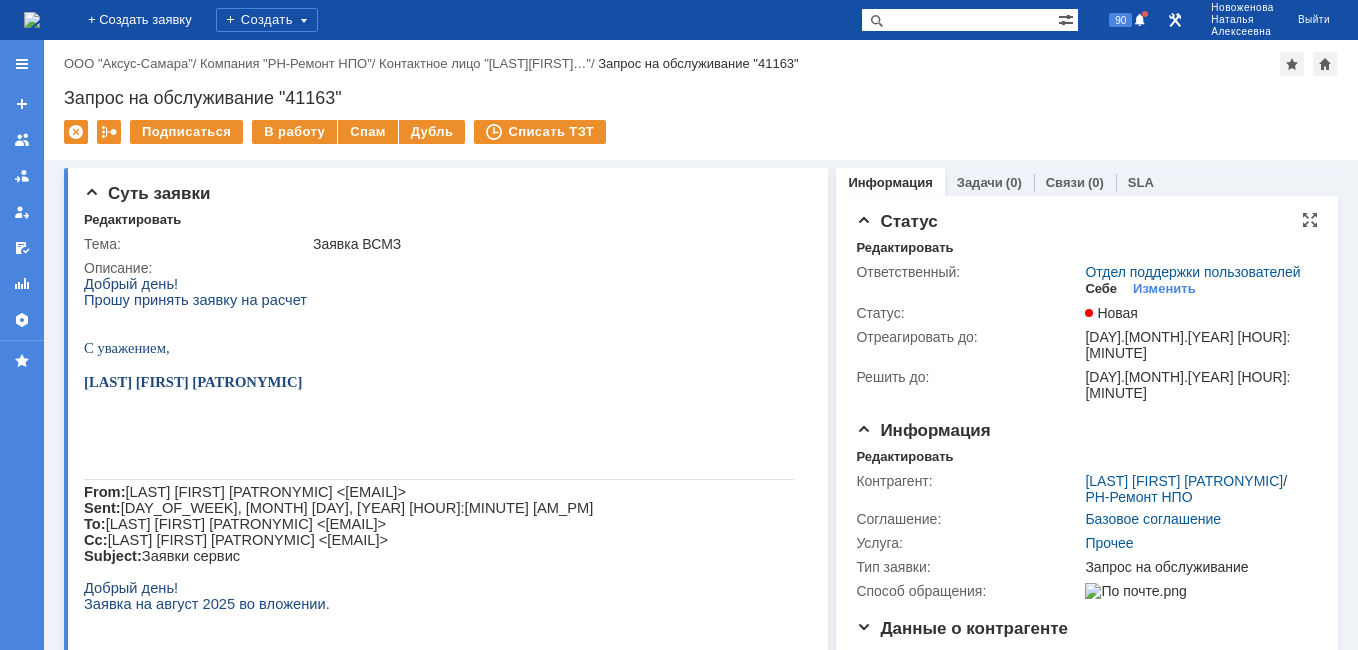 click on "Себе" at bounding box center (1101, 289) 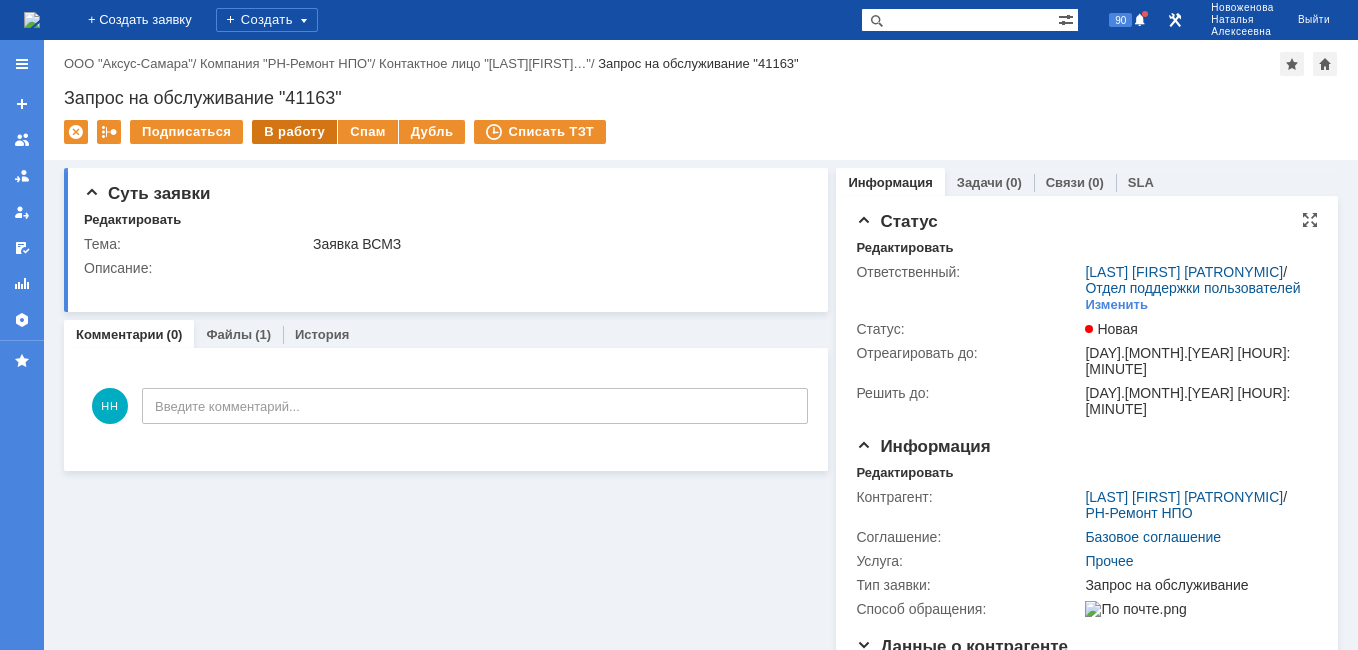 scroll, scrollTop: 0, scrollLeft: 0, axis: both 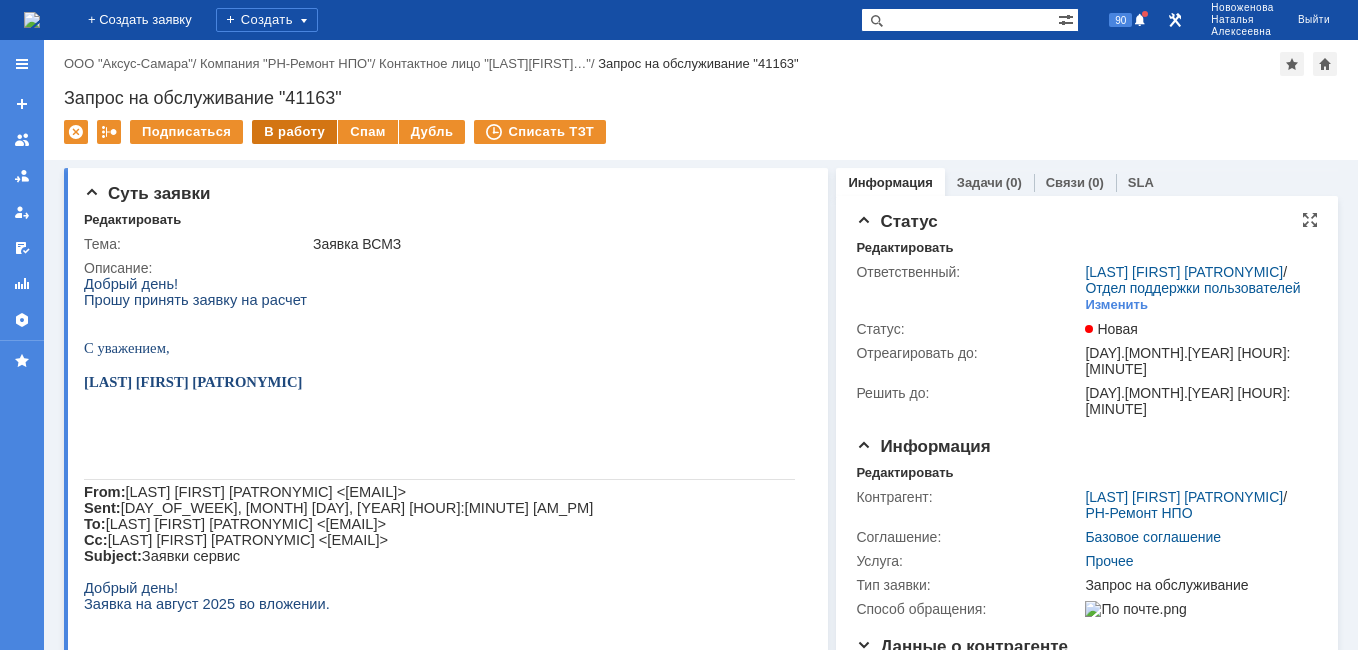 click on "В работу" at bounding box center (294, 132) 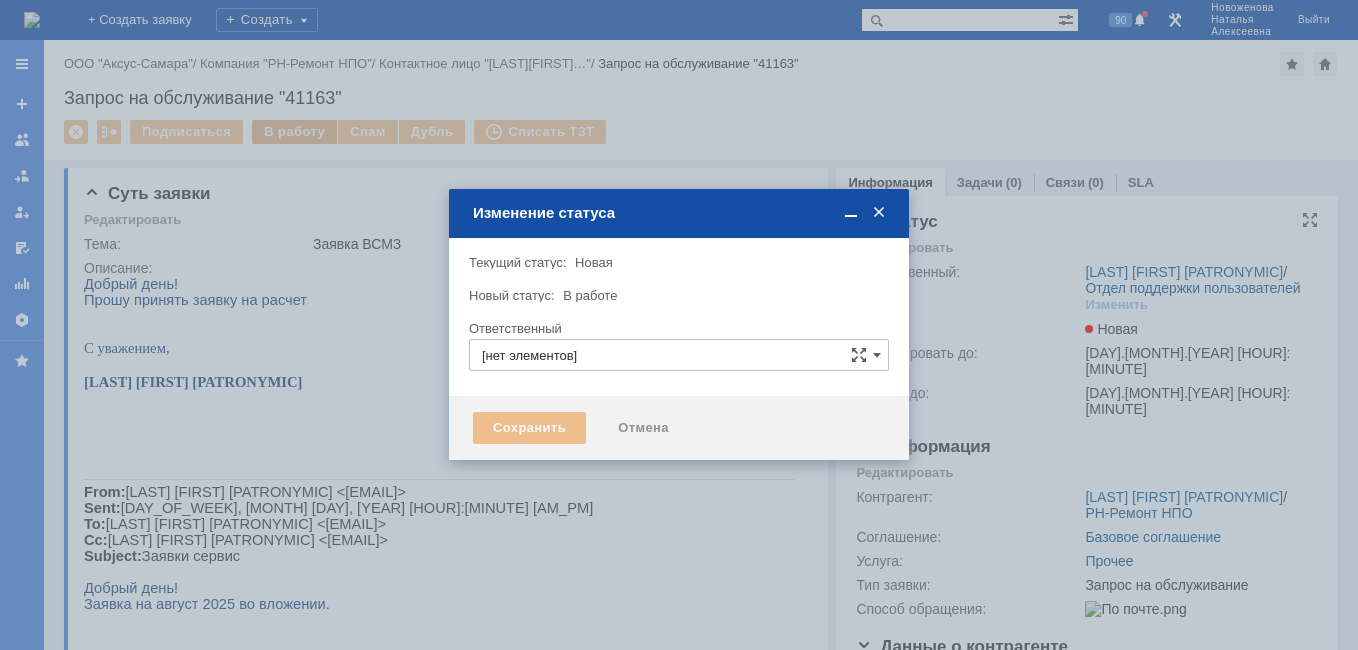 type on "[LAST] [FIRST] [PATRONYMIC]" 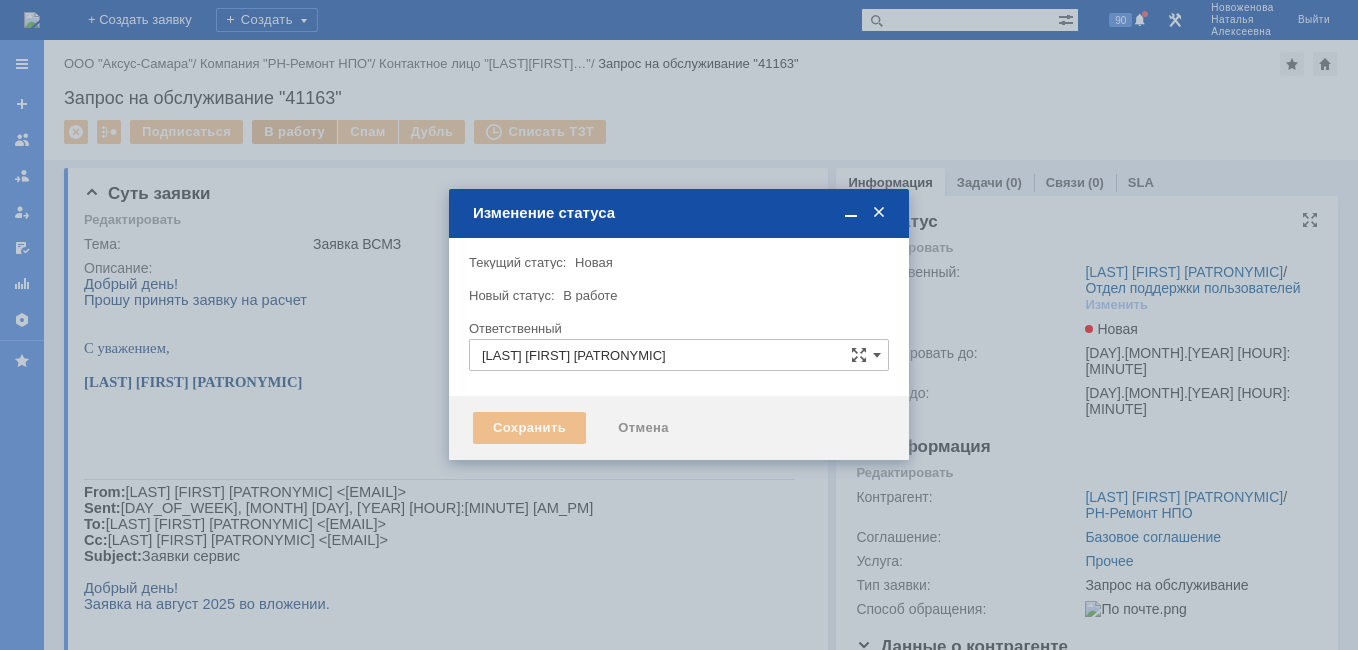 type 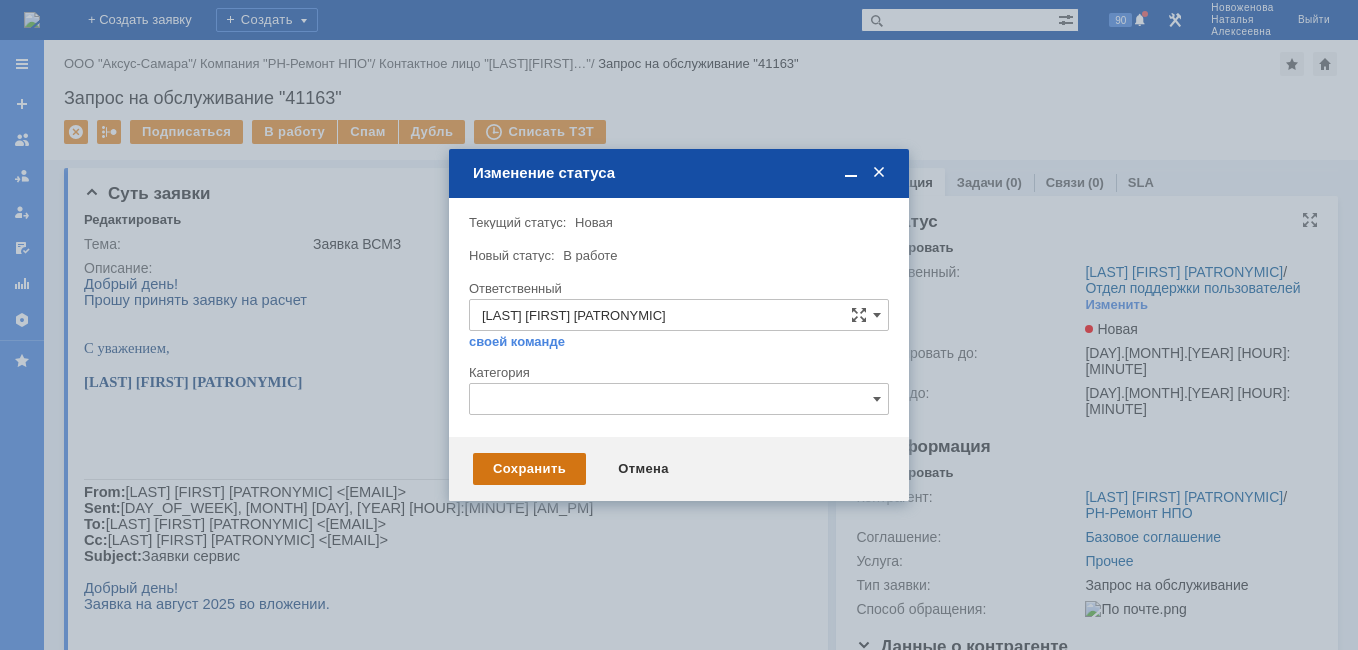 click on "Сохранить" at bounding box center [529, 469] 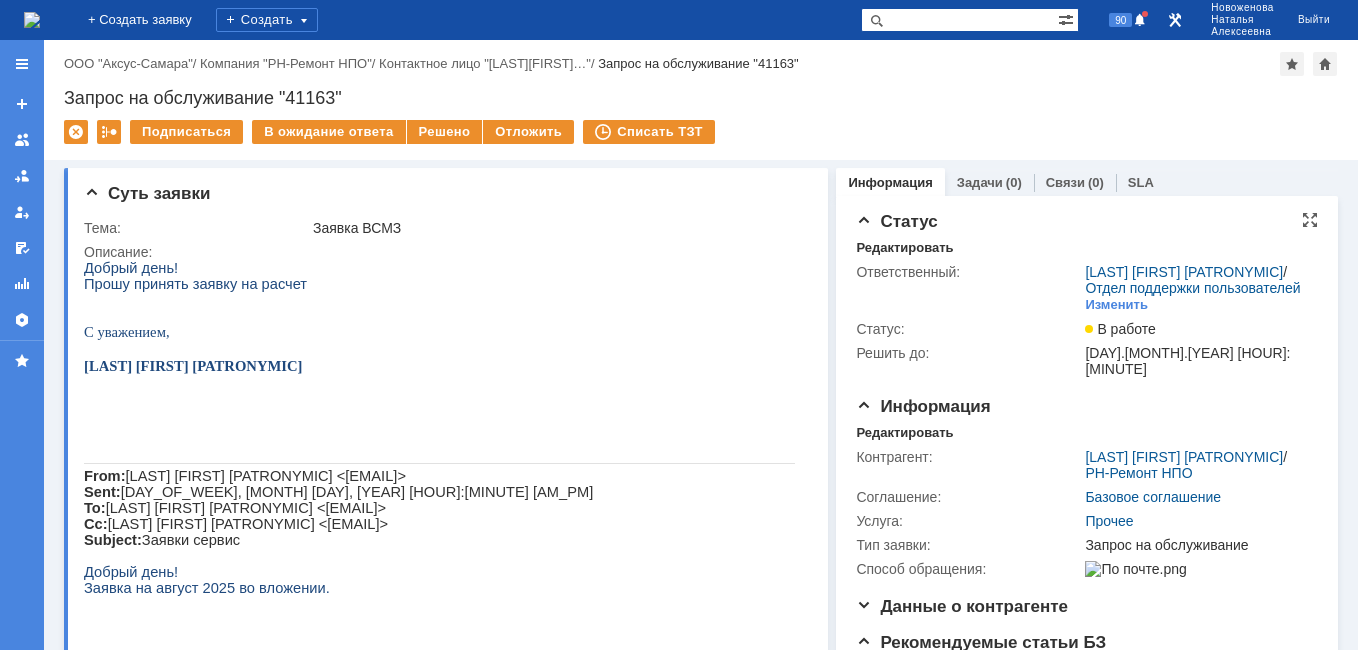 scroll, scrollTop: 0, scrollLeft: 0, axis: both 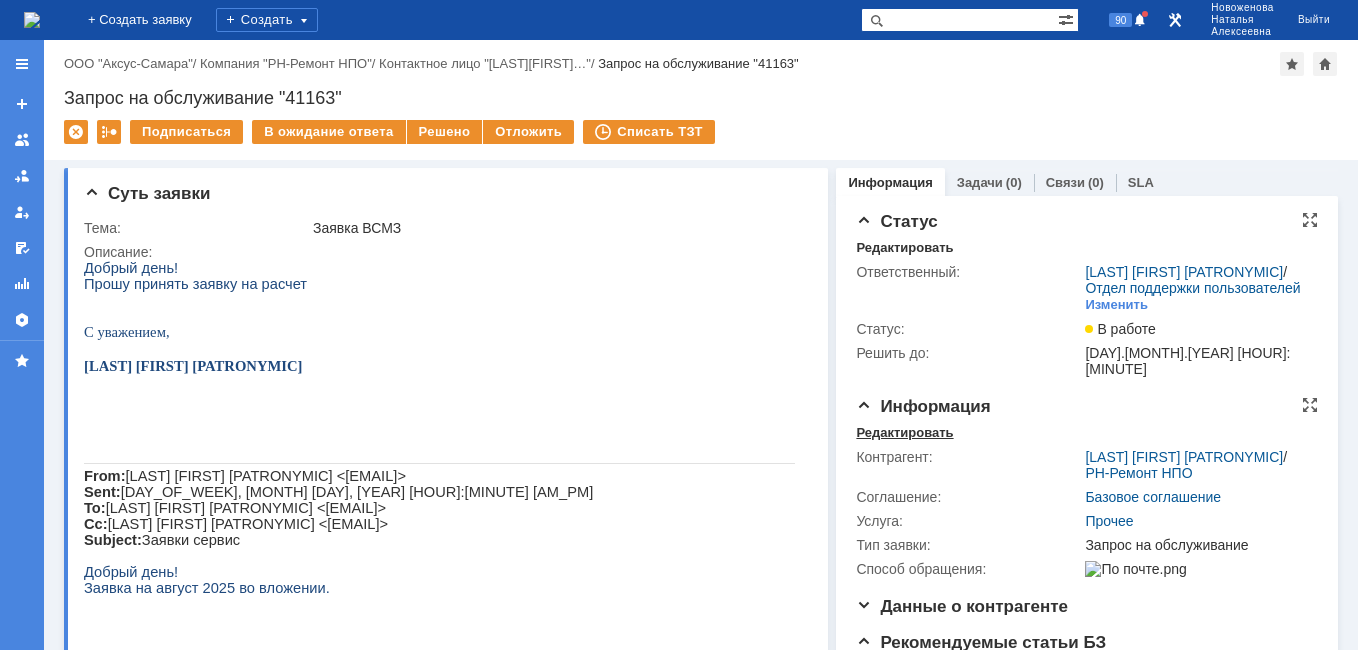 click on "Редактировать" at bounding box center [904, 433] 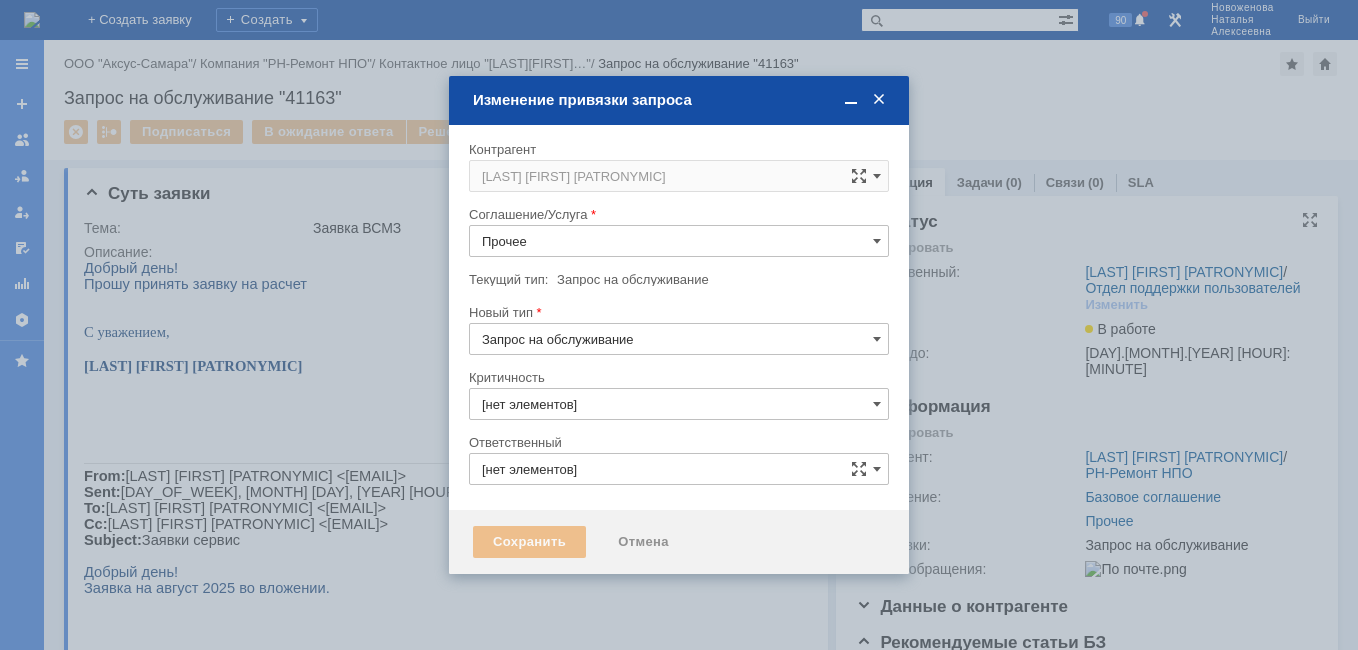 type on "[LAST] [FIRST] [PATRONYMIC]" 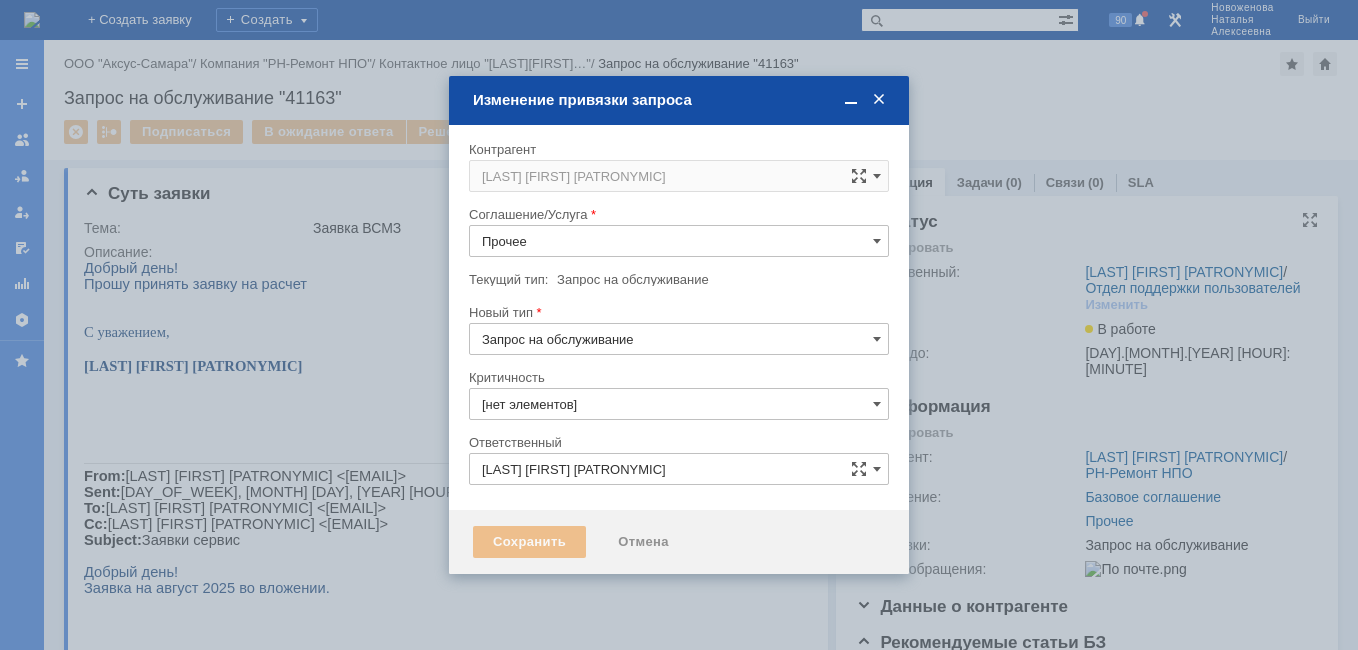 type on "3. Низкая" 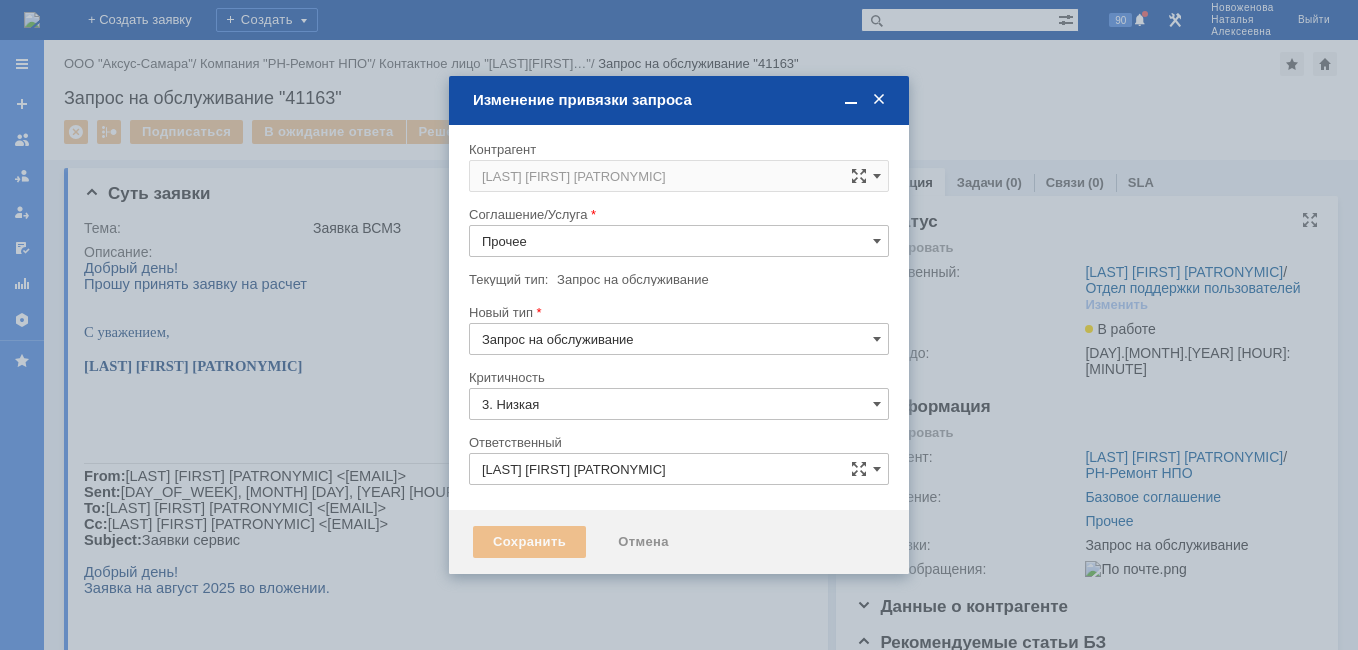 type on "[не указано]" 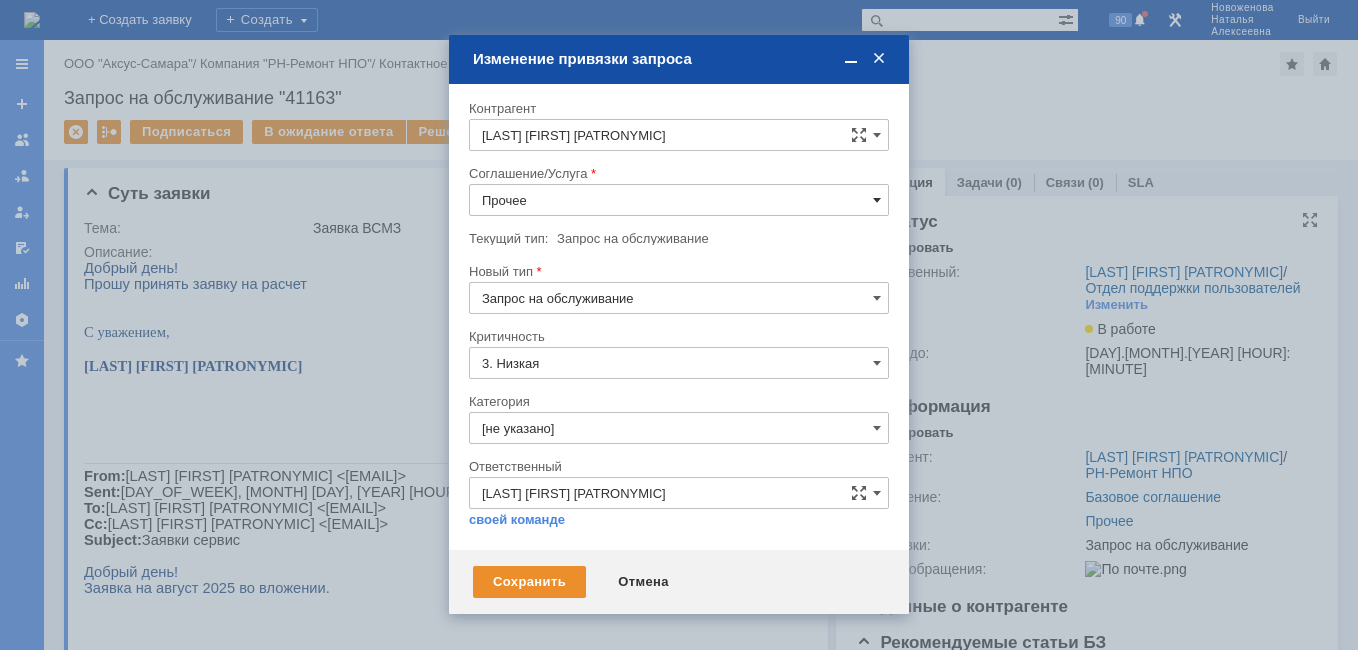 click at bounding box center (877, 200) 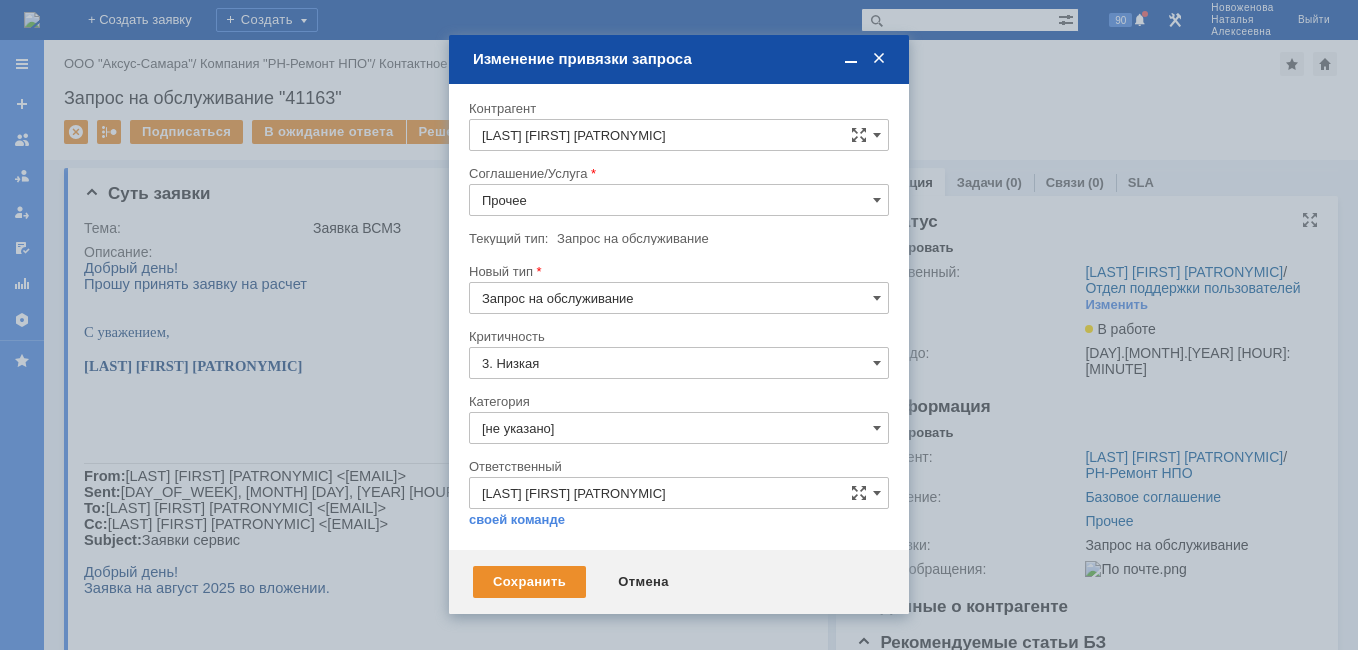 scroll, scrollTop: 100, scrollLeft: 0, axis: vertical 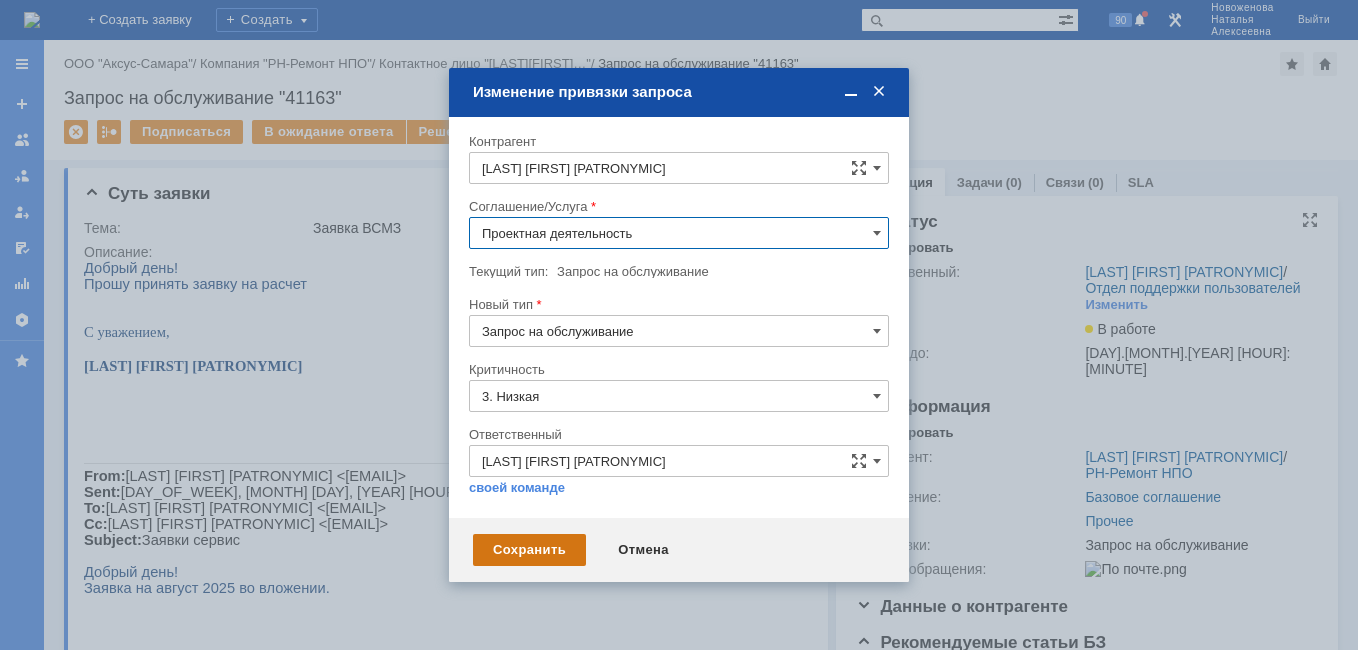type on "Проектная деятельность" 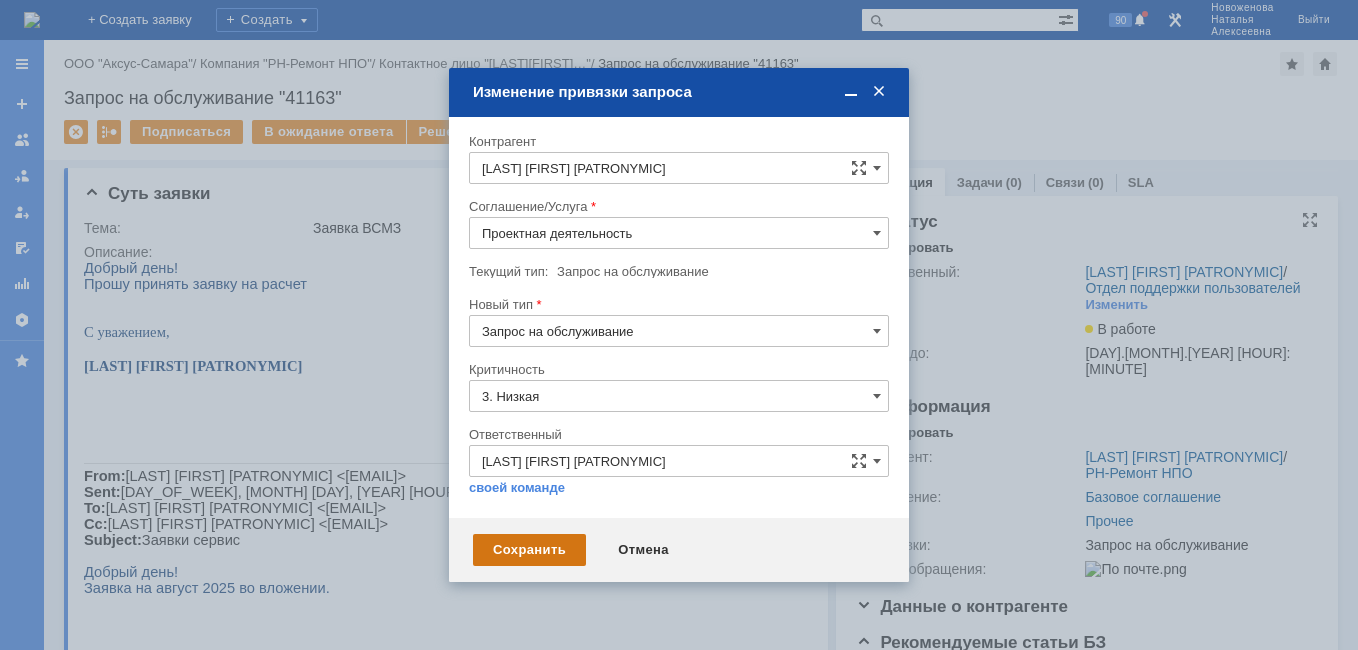 click on "Сохранить" at bounding box center (529, 550) 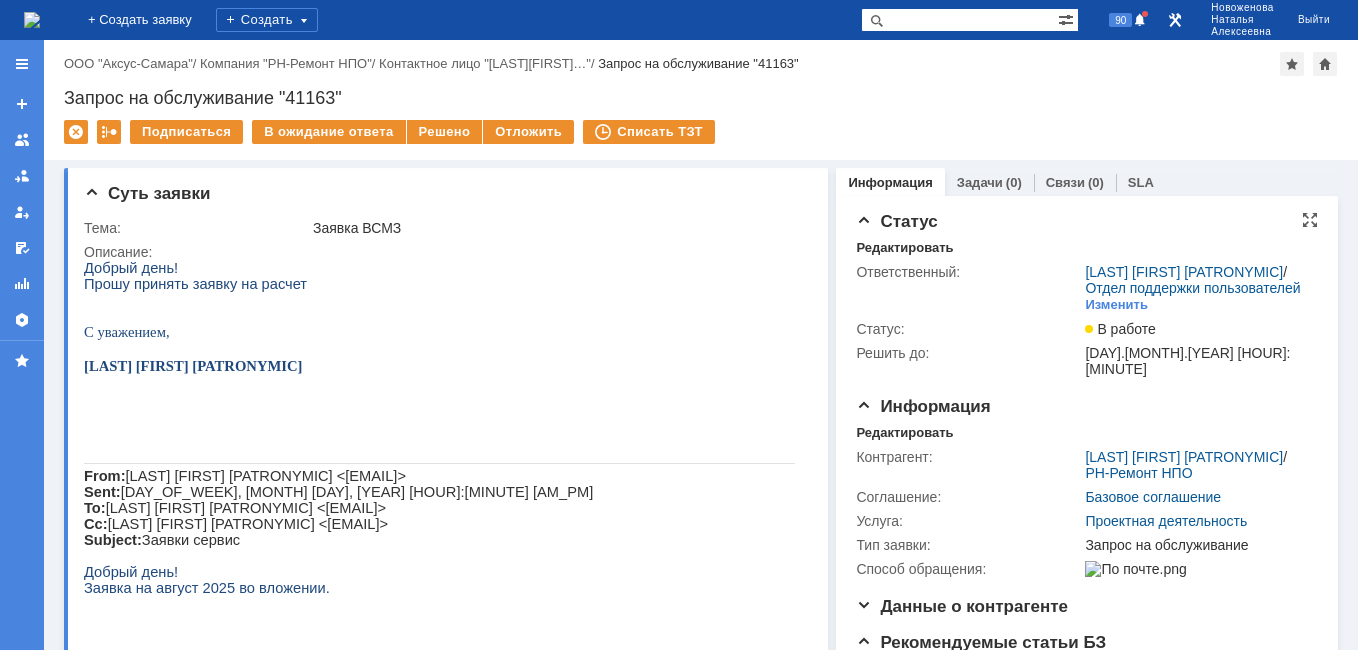 scroll, scrollTop: 0, scrollLeft: 0, axis: both 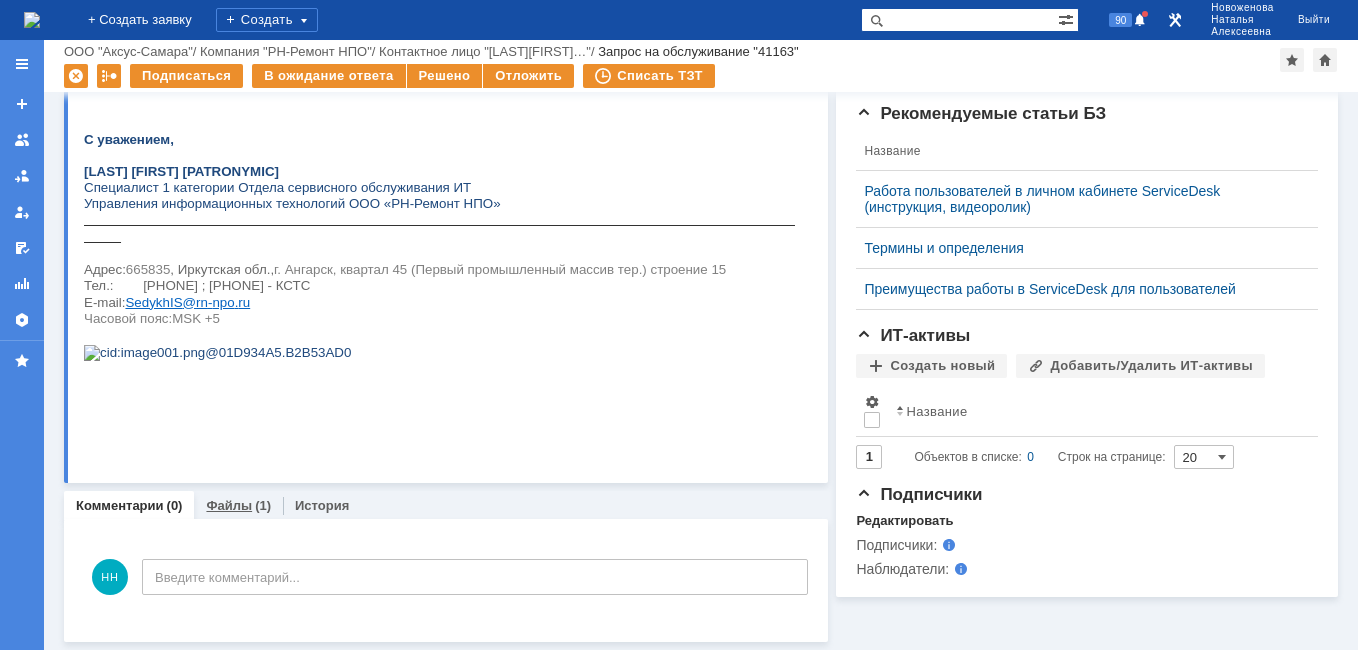 click on "Файлы" at bounding box center (229, 505) 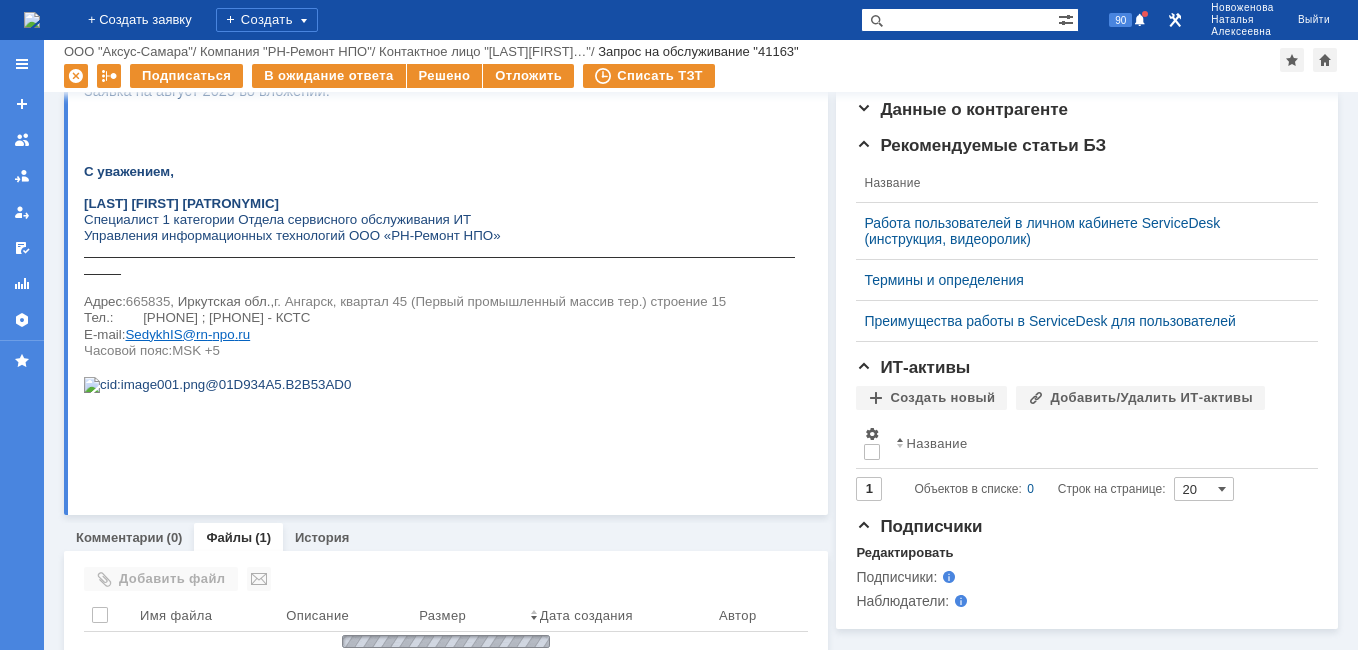 scroll, scrollTop: 462, scrollLeft: 0, axis: vertical 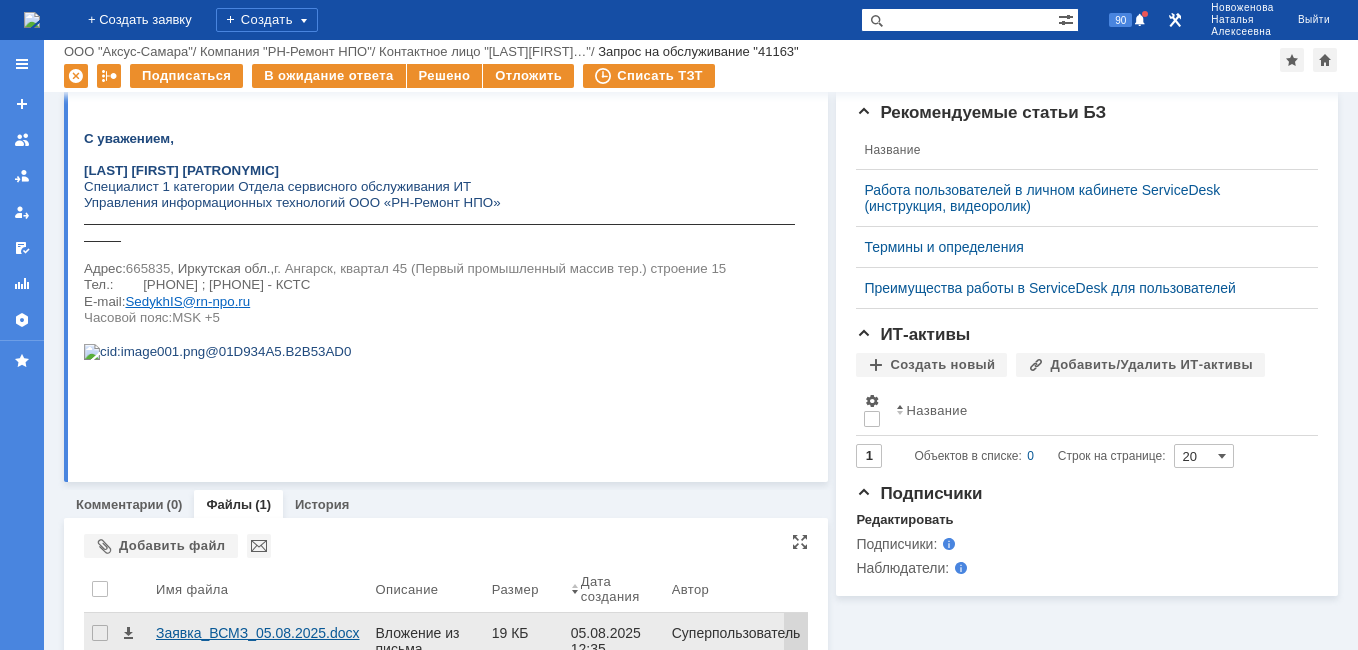 click on "Заявка_ВСМЗ_05.08.2025.docx" at bounding box center (258, 633) 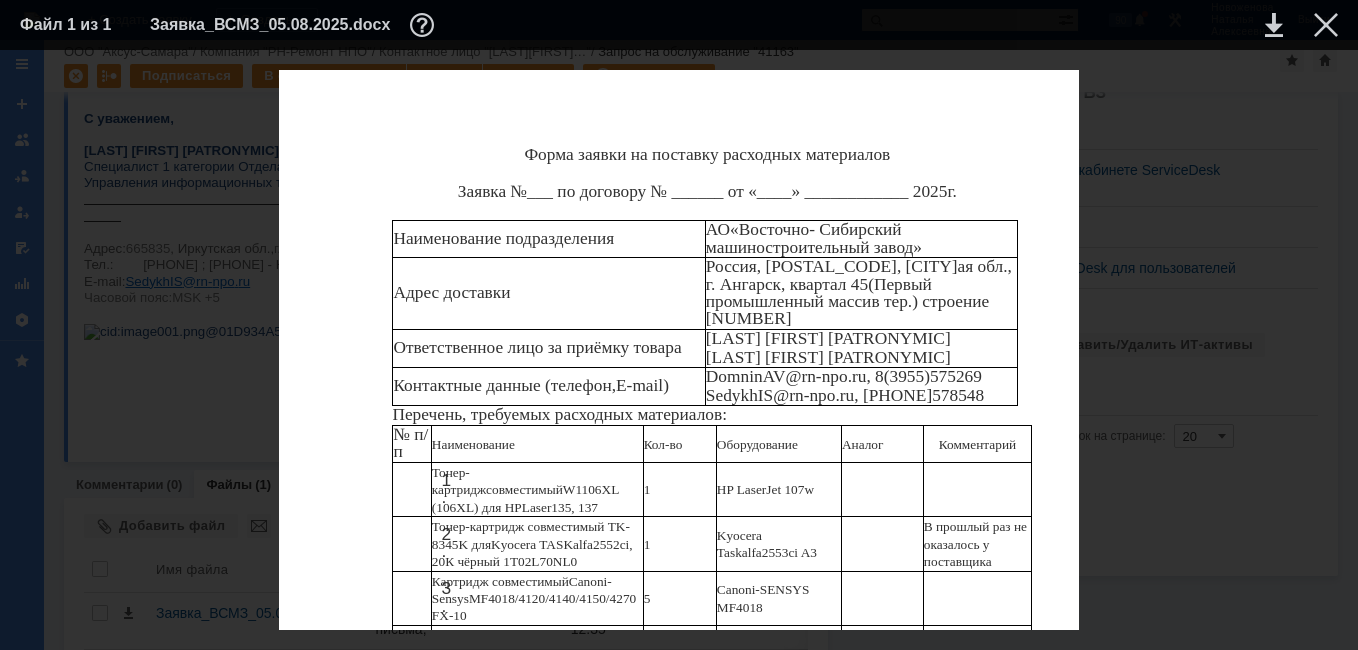 scroll, scrollTop: 394, scrollLeft: 0, axis: vertical 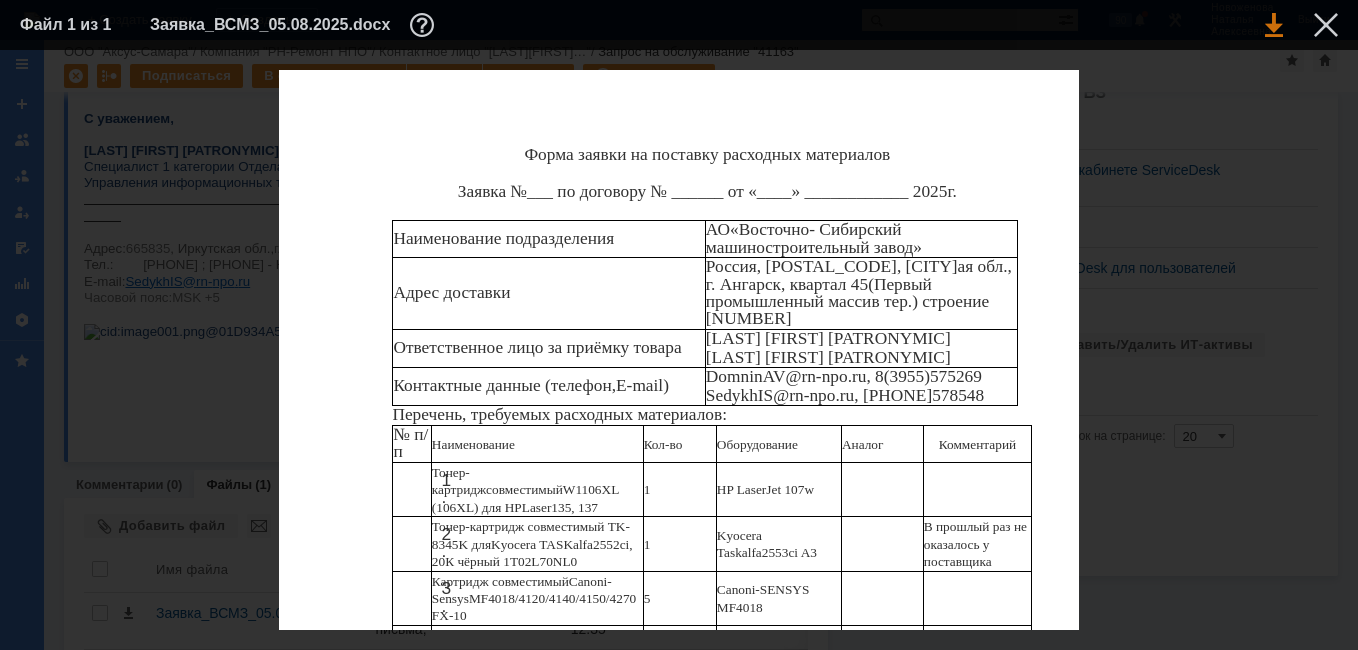 click at bounding box center (1274, 25) 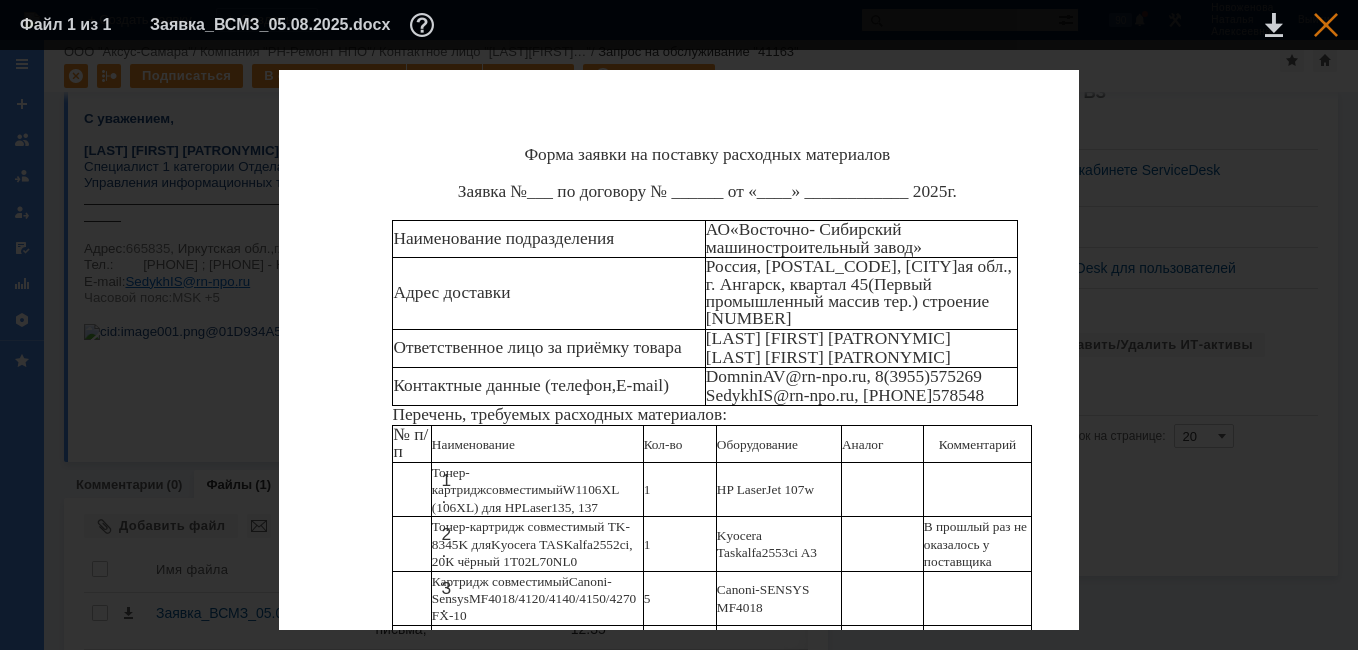 click at bounding box center (1326, 25) 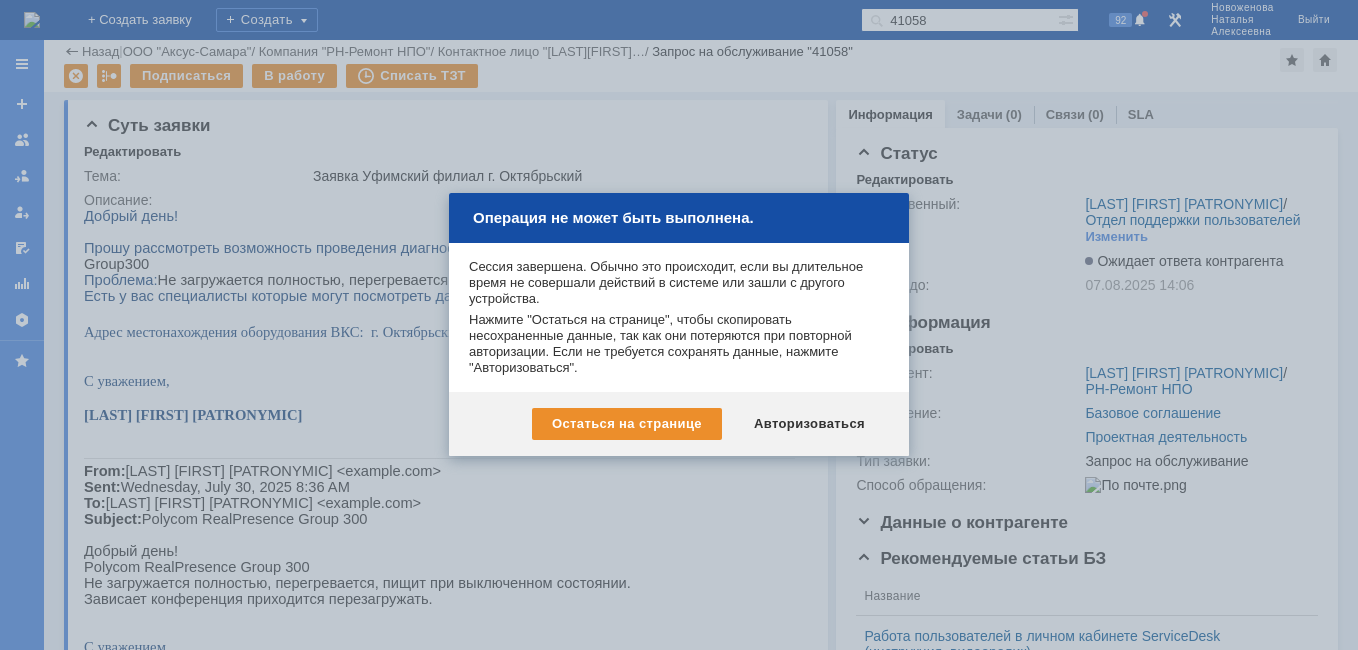 scroll, scrollTop: 0, scrollLeft: 0, axis: both 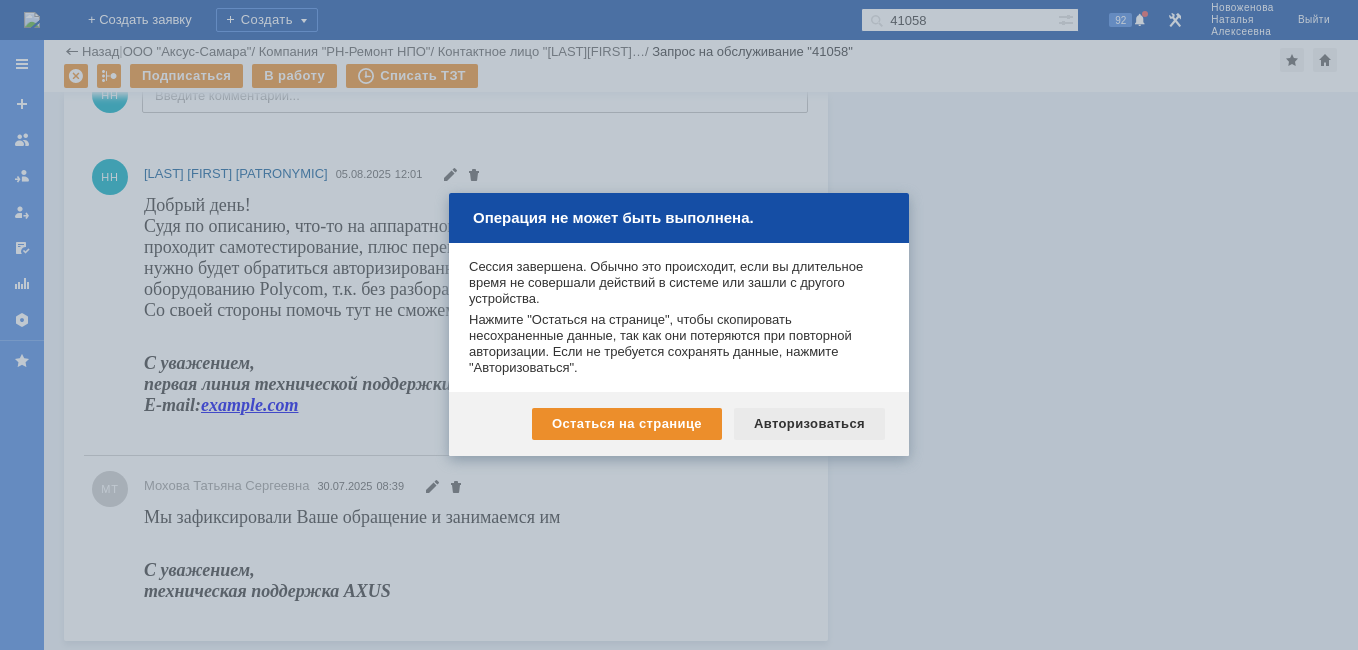 click on "Авторизоваться" at bounding box center [809, 424] 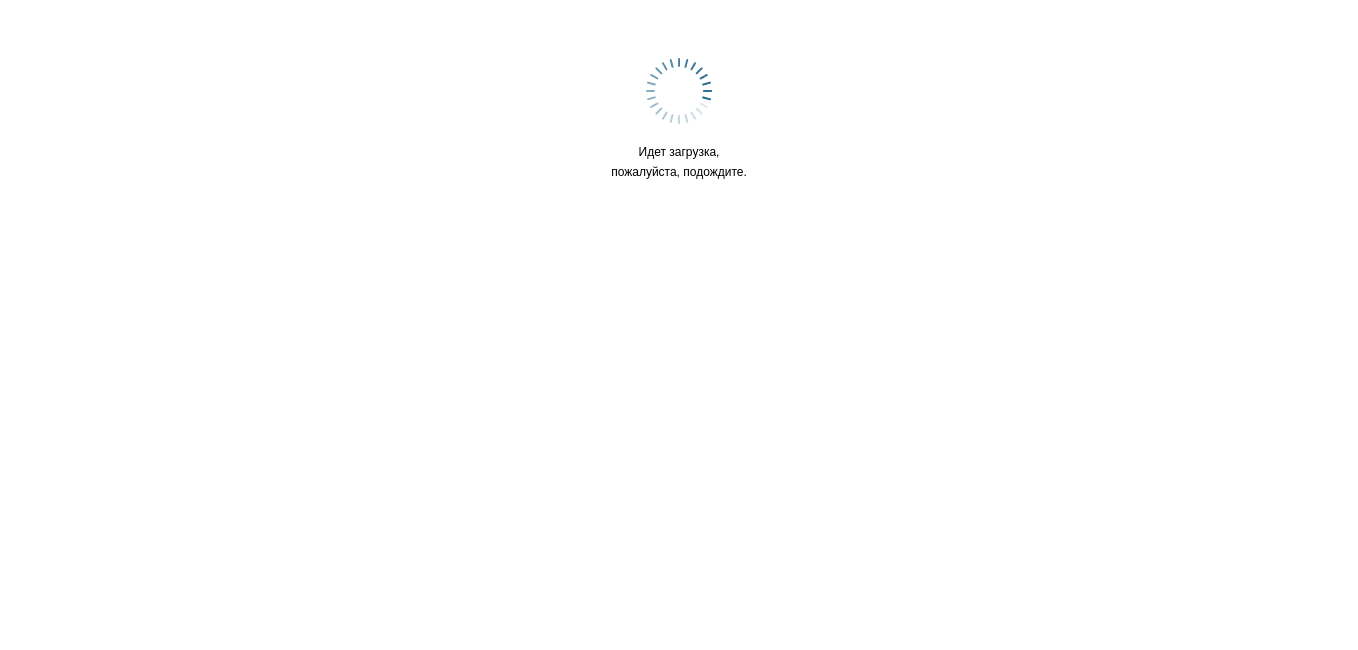 scroll, scrollTop: 0, scrollLeft: 0, axis: both 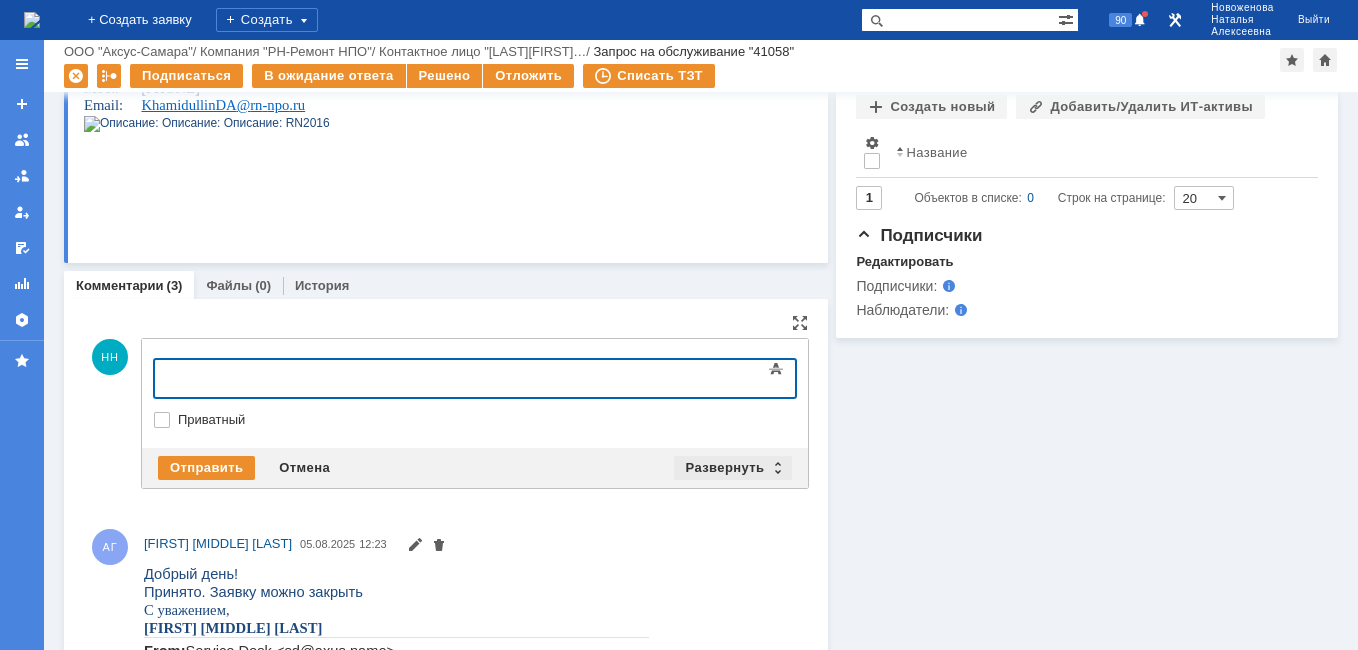 click on "Развернуть" at bounding box center [733, 468] 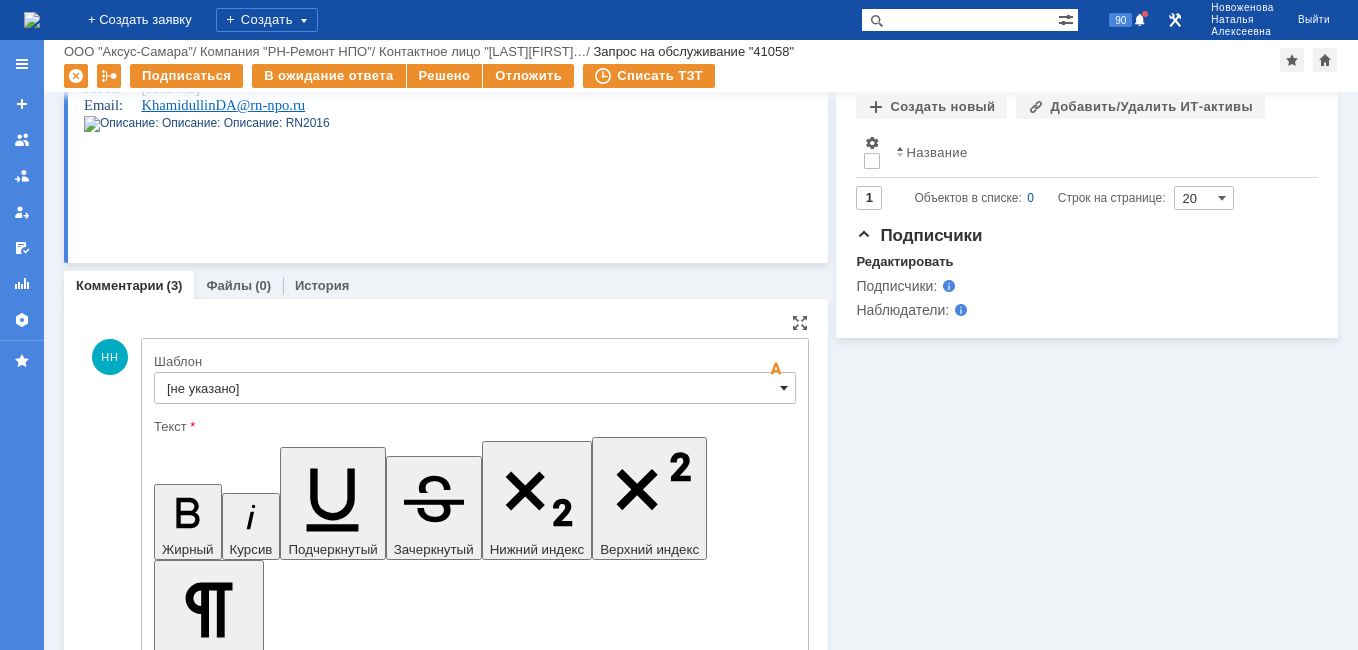 scroll, scrollTop: 0, scrollLeft: 0, axis: both 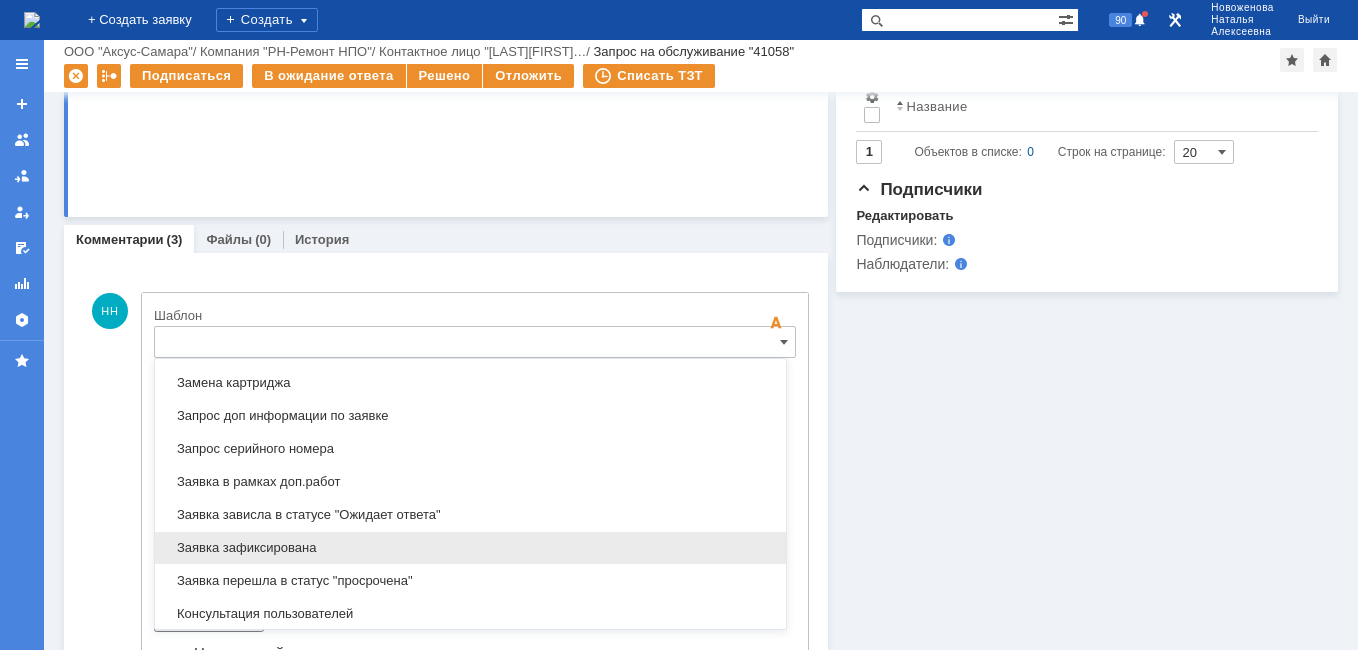 click on "Заявка зафиксирована" at bounding box center [470, 548] 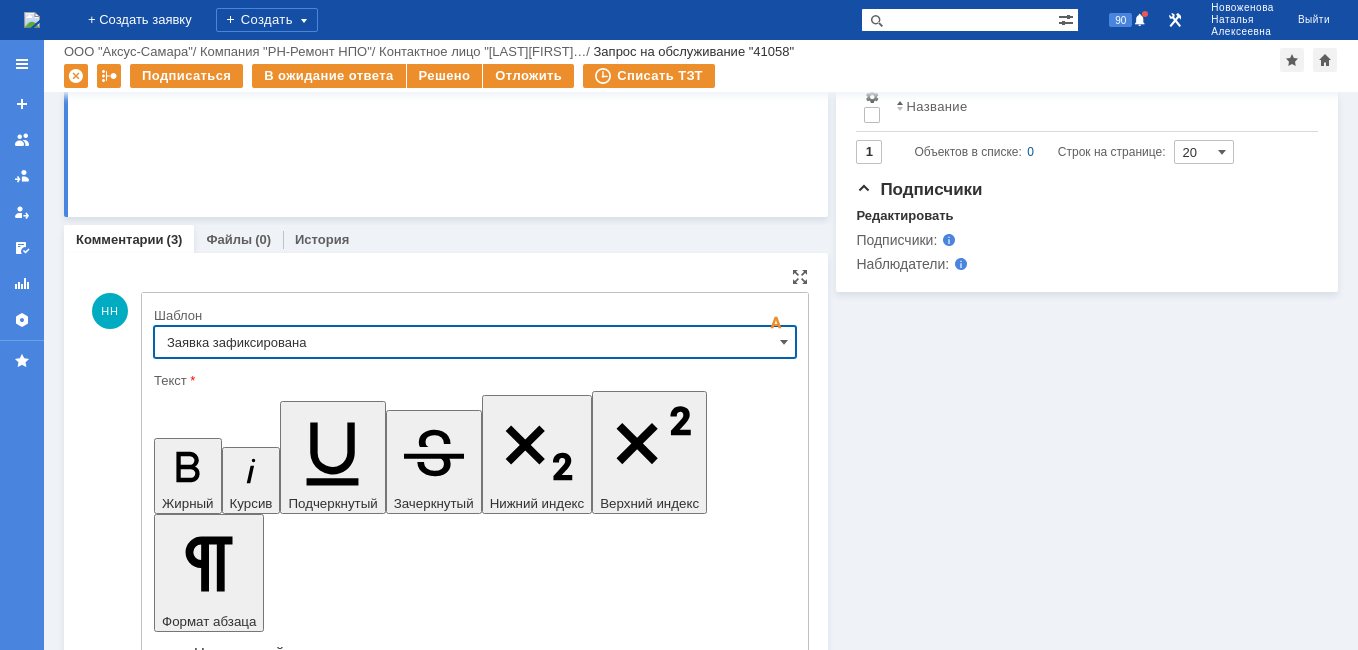 type on "Заявка зафиксирована" 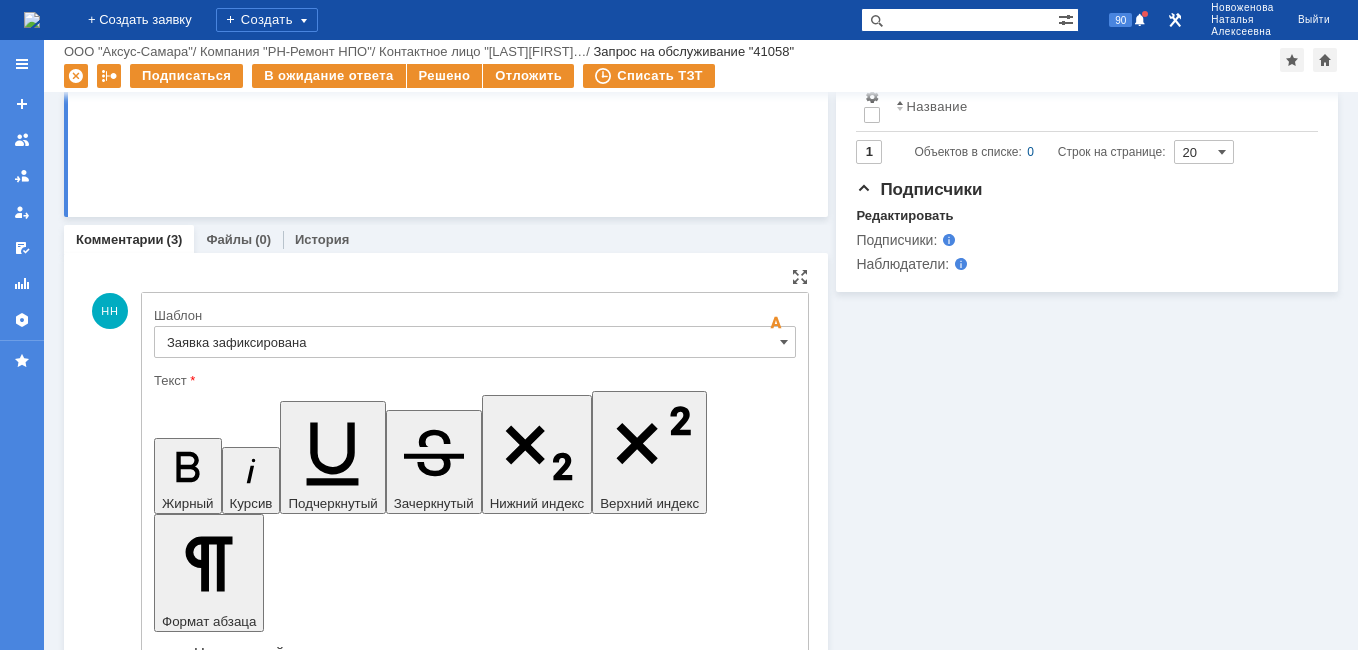 drag, startPoint x: 610, startPoint y: 4992, endPoint x: 186, endPoint y: 4986, distance: 424.04245 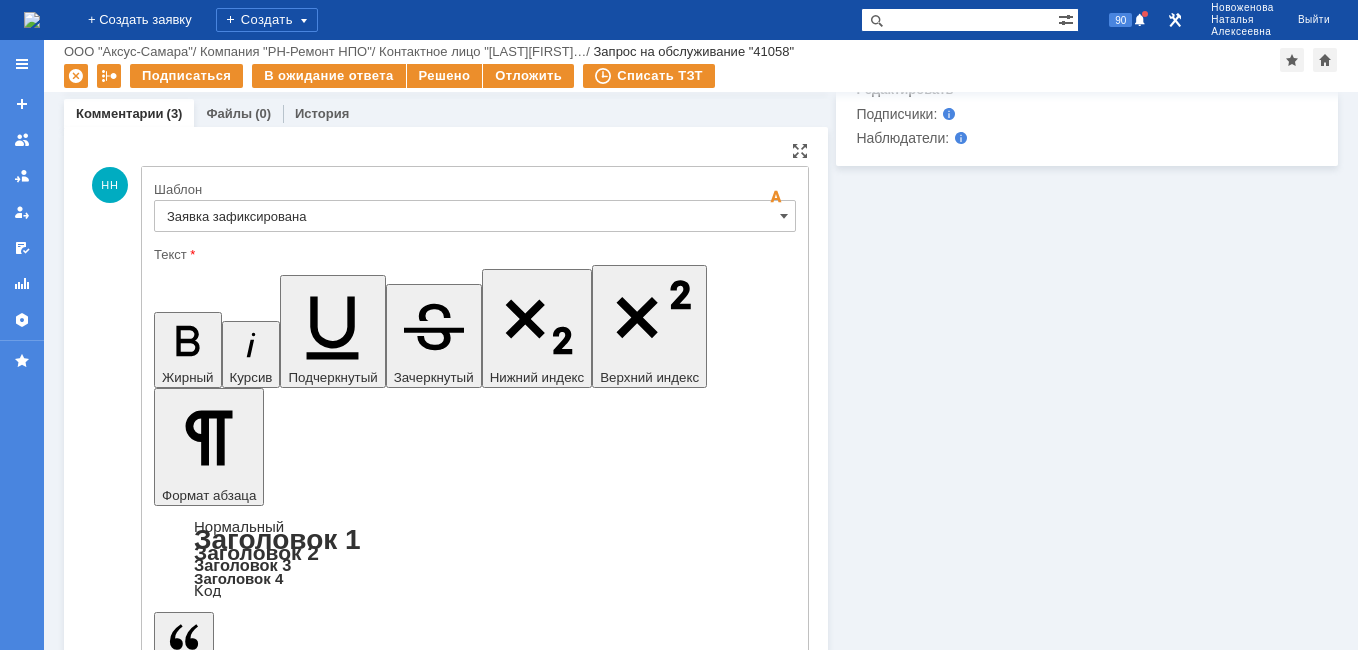 scroll, scrollTop: 946, scrollLeft: 0, axis: vertical 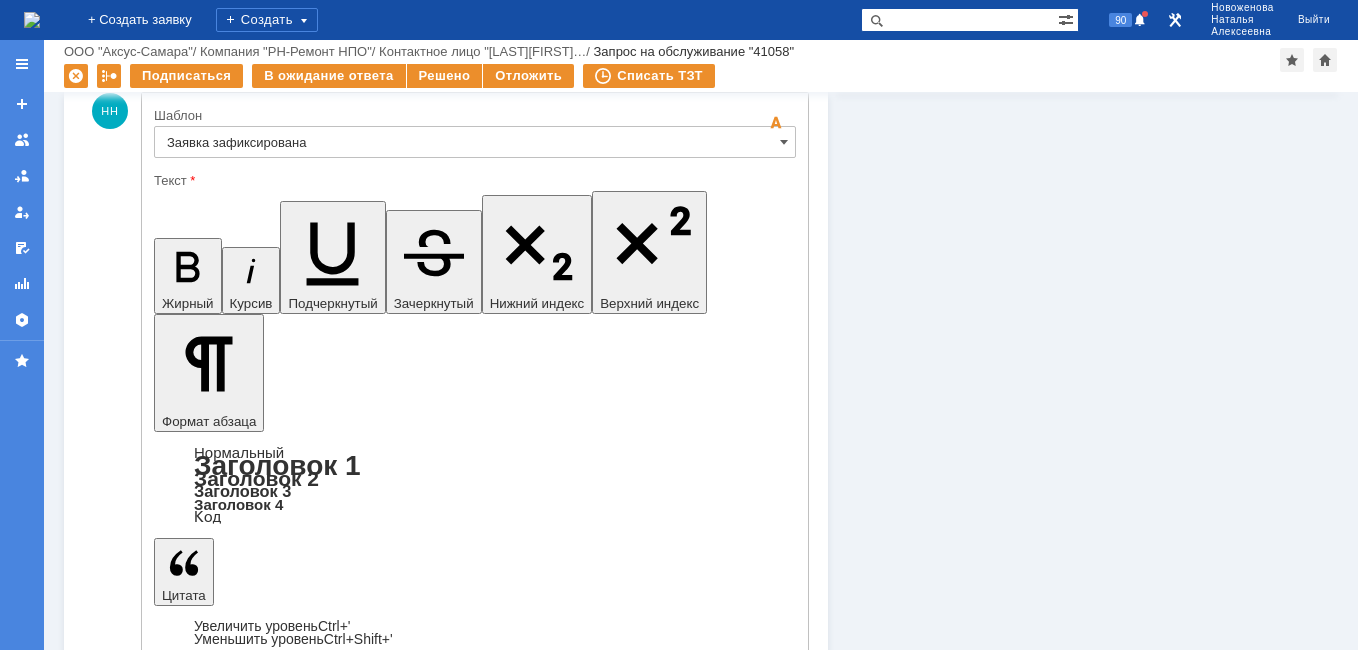click on "Отправить" at bounding box center [206, 5073] 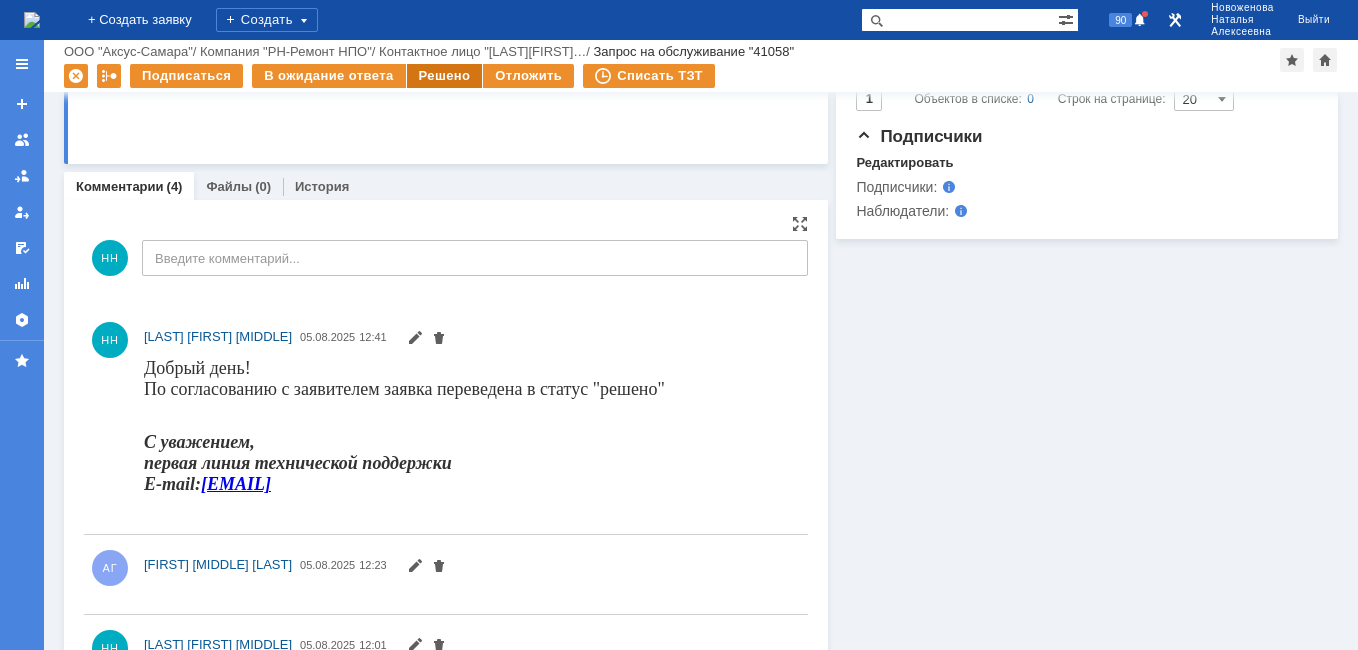 scroll, scrollTop: 946, scrollLeft: 0, axis: vertical 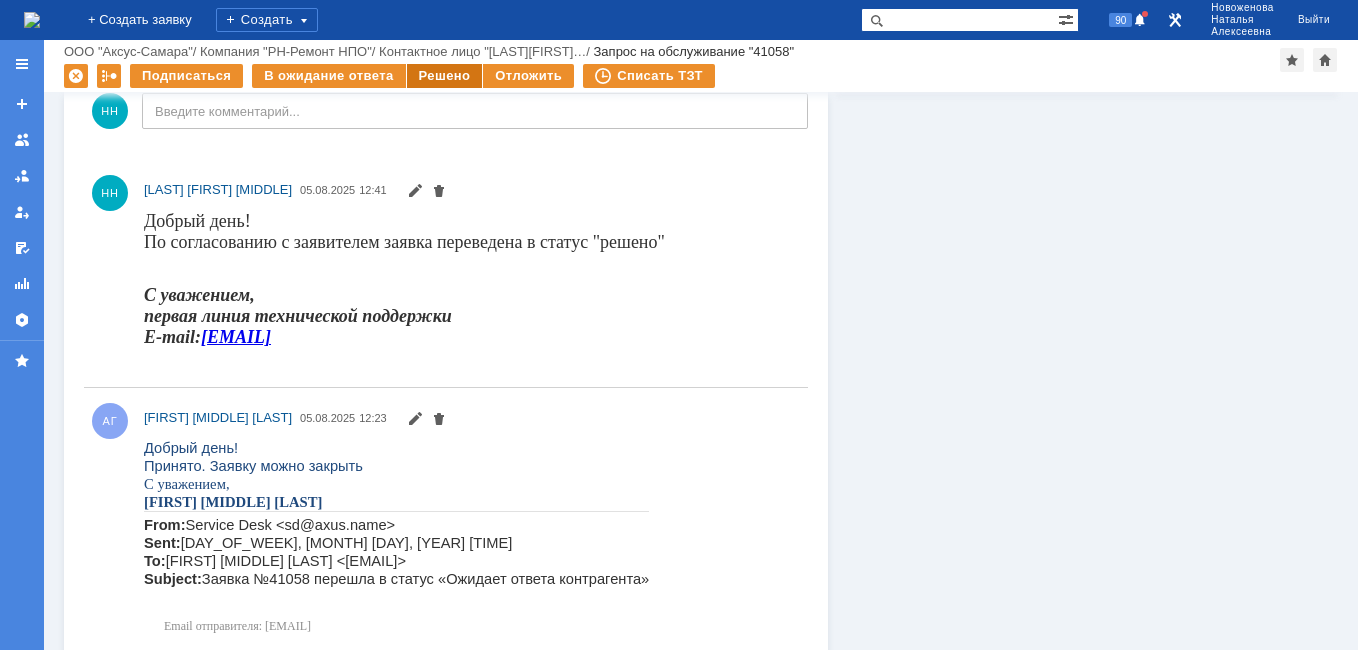 click on "Решено" at bounding box center (445, 76) 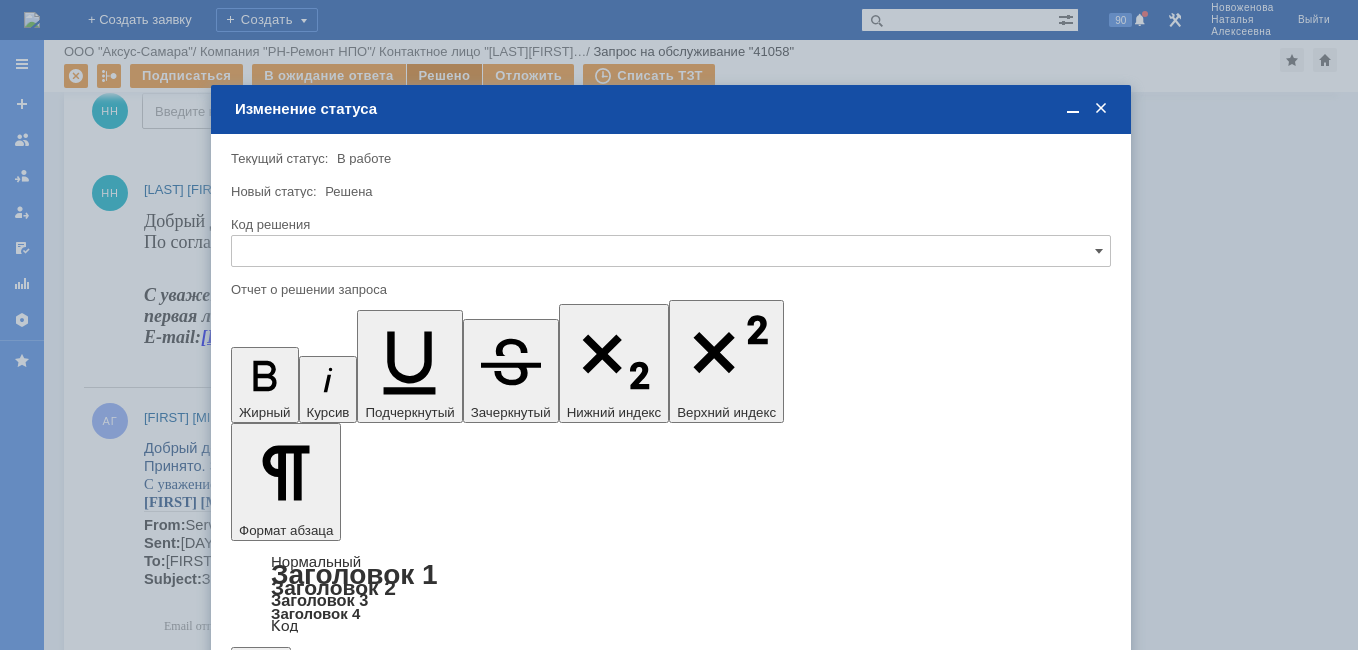 scroll, scrollTop: 0, scrollLeft: 0, axis: both 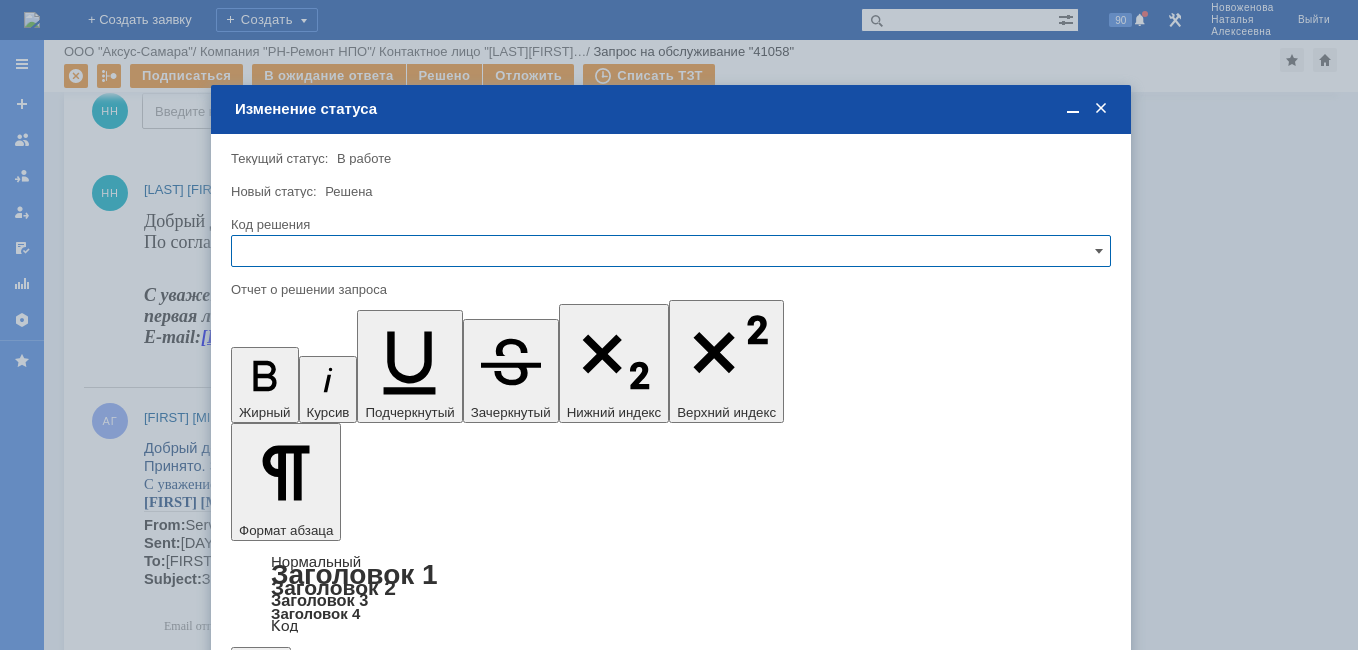 click at bounding box center [671, 251] 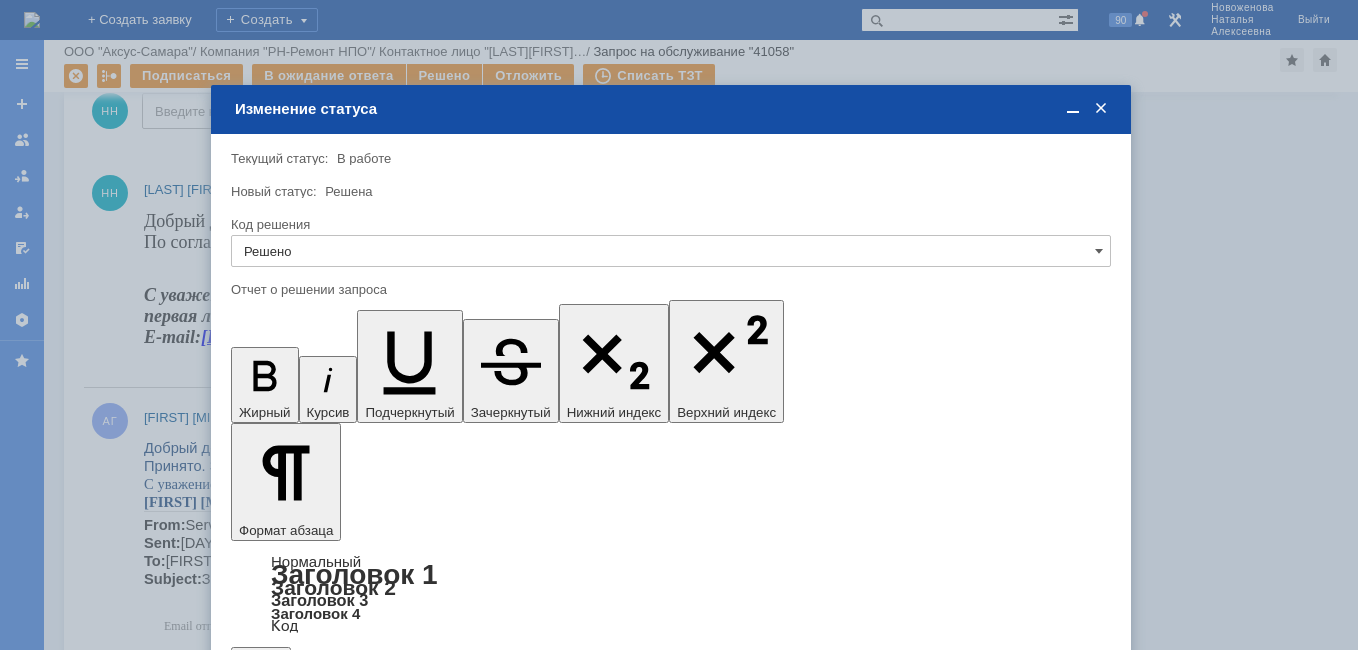 type on "Решено" 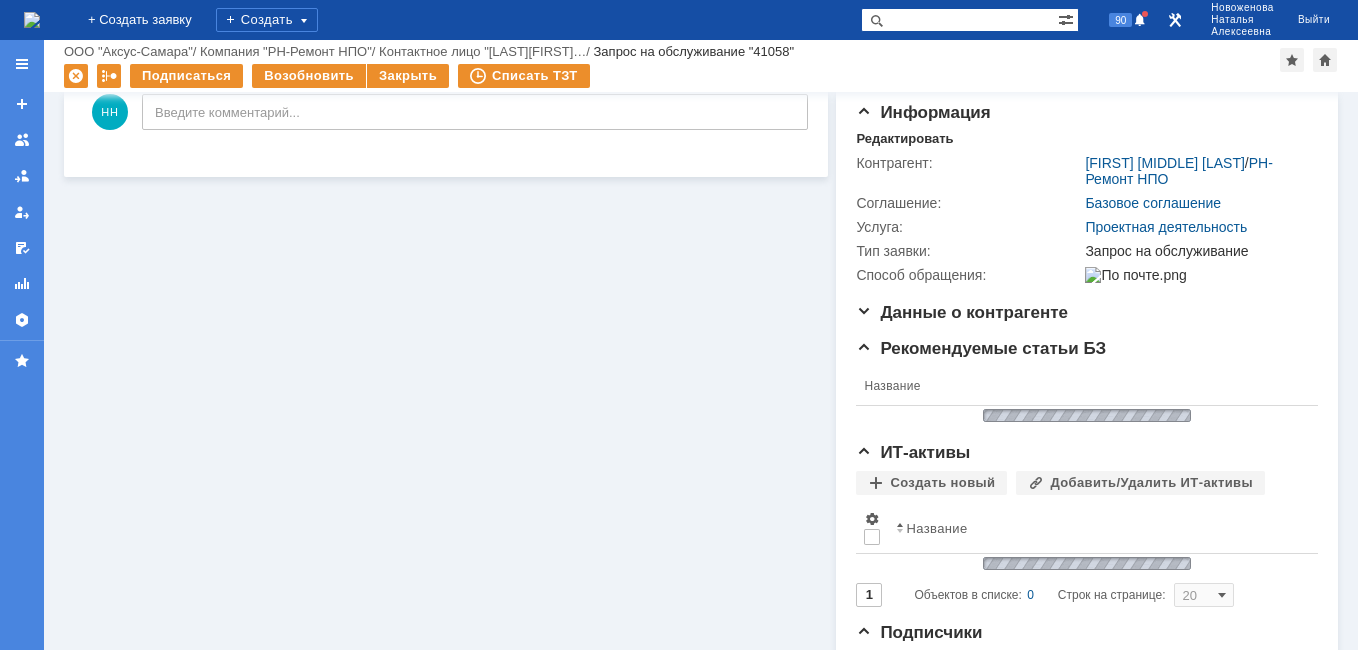 scroll, scrollTop: 0, scrollLeft: 0, axis: both 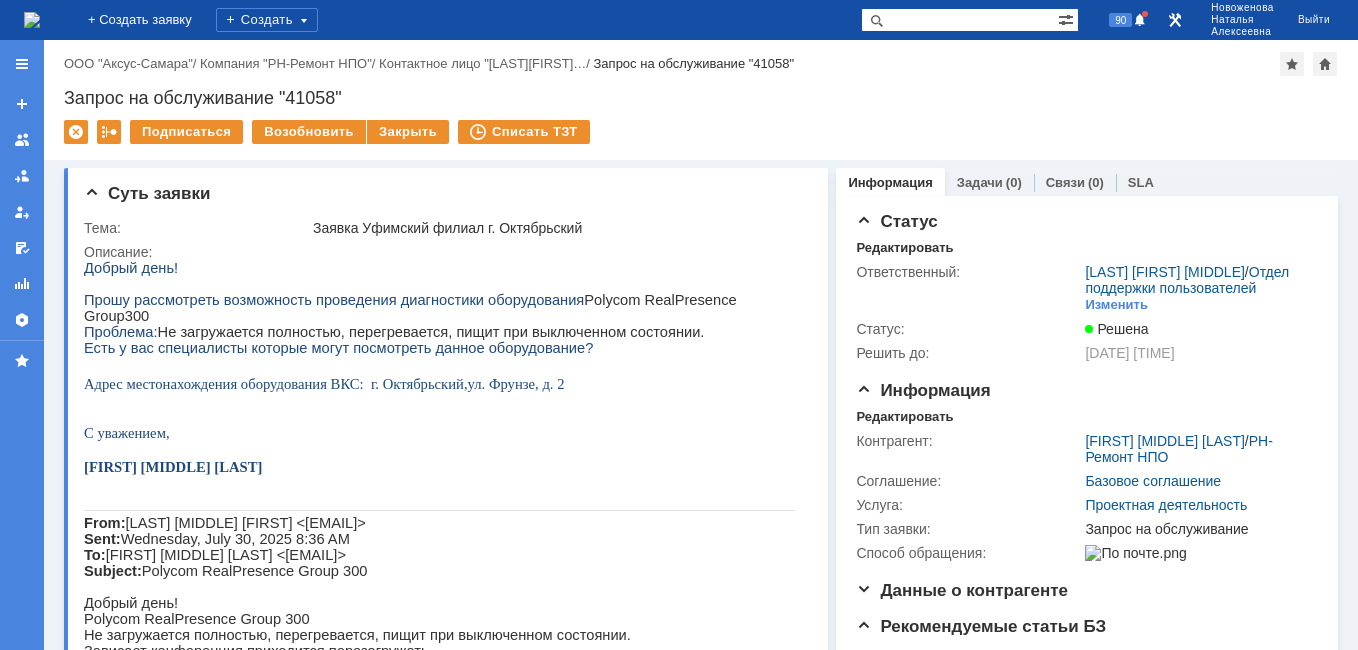 click at bounding box center (32, 20) 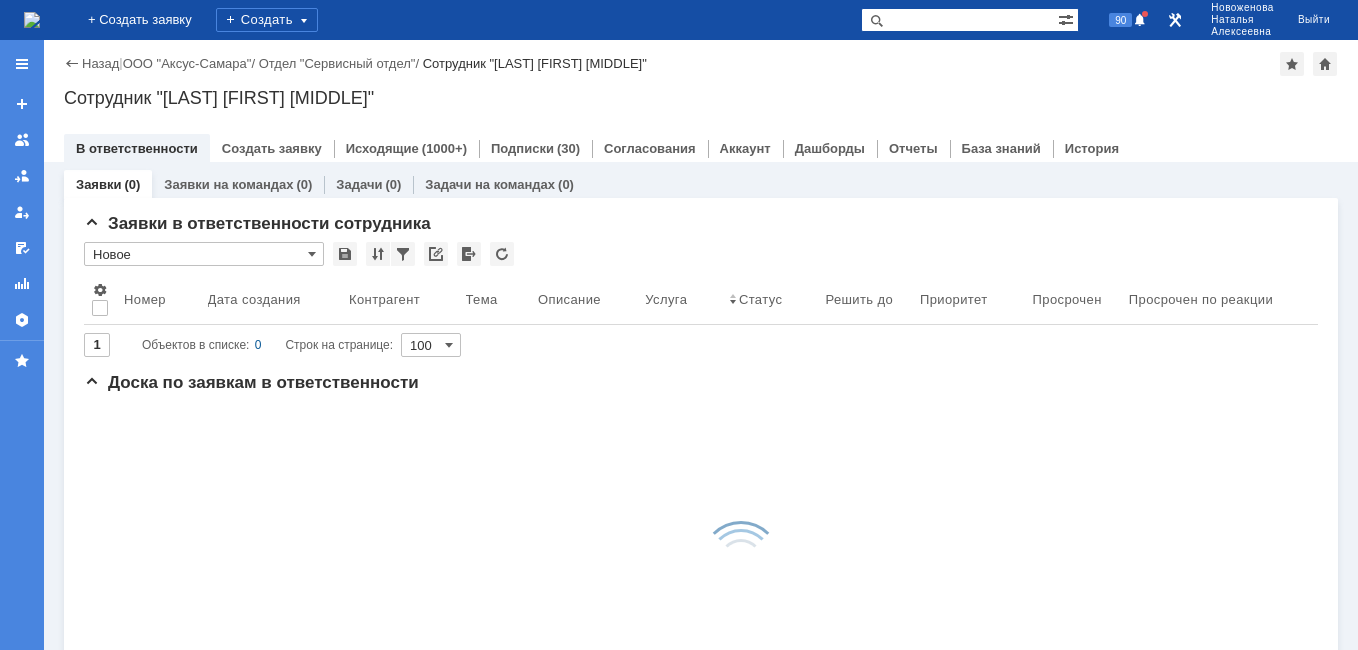 scroll, scrollTop: 0, scrollLeft: 0, axis: both 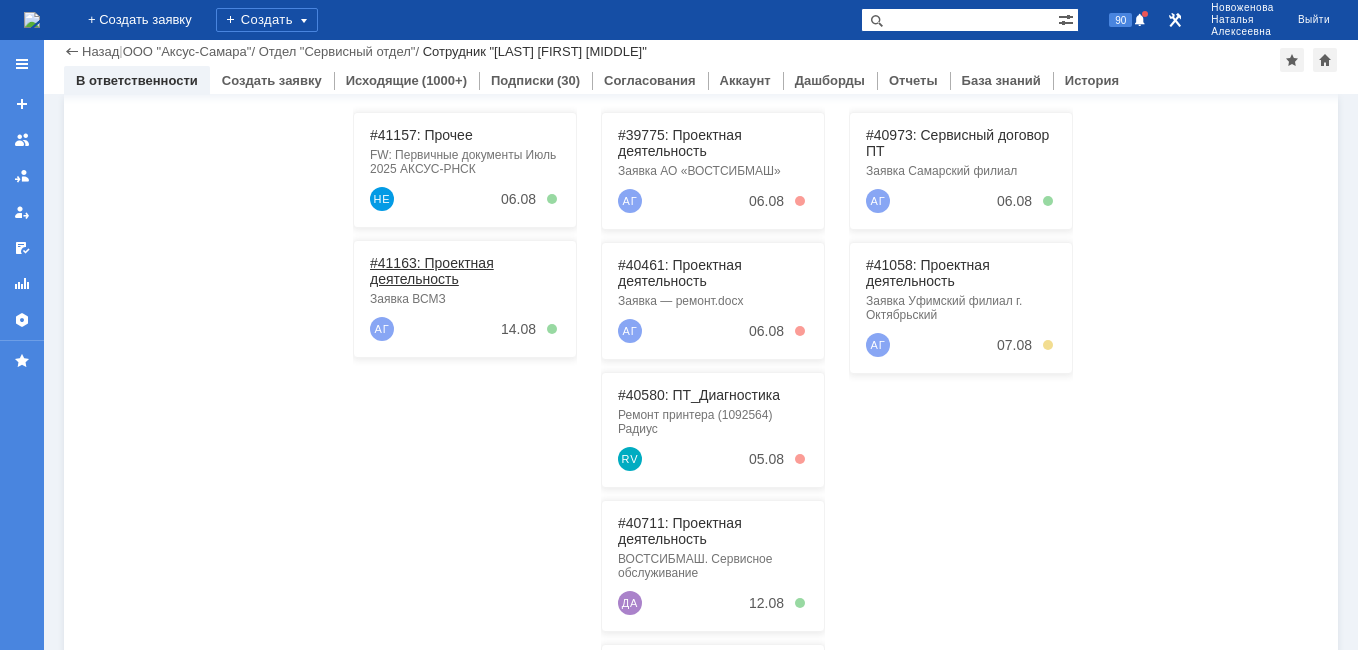 click on "#41163: Проектная деятельность" at bounding box center (432, 271) 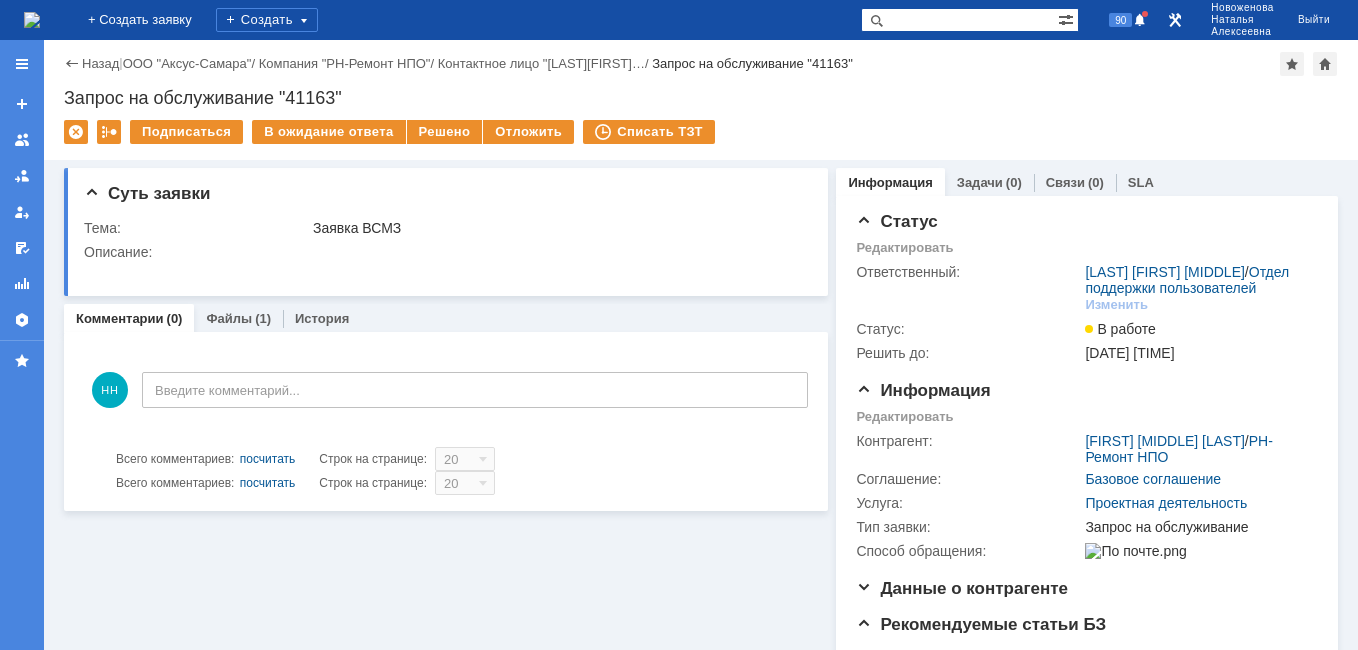 scroll, scrollTop: 0, scrollLeft: 0, axis: both 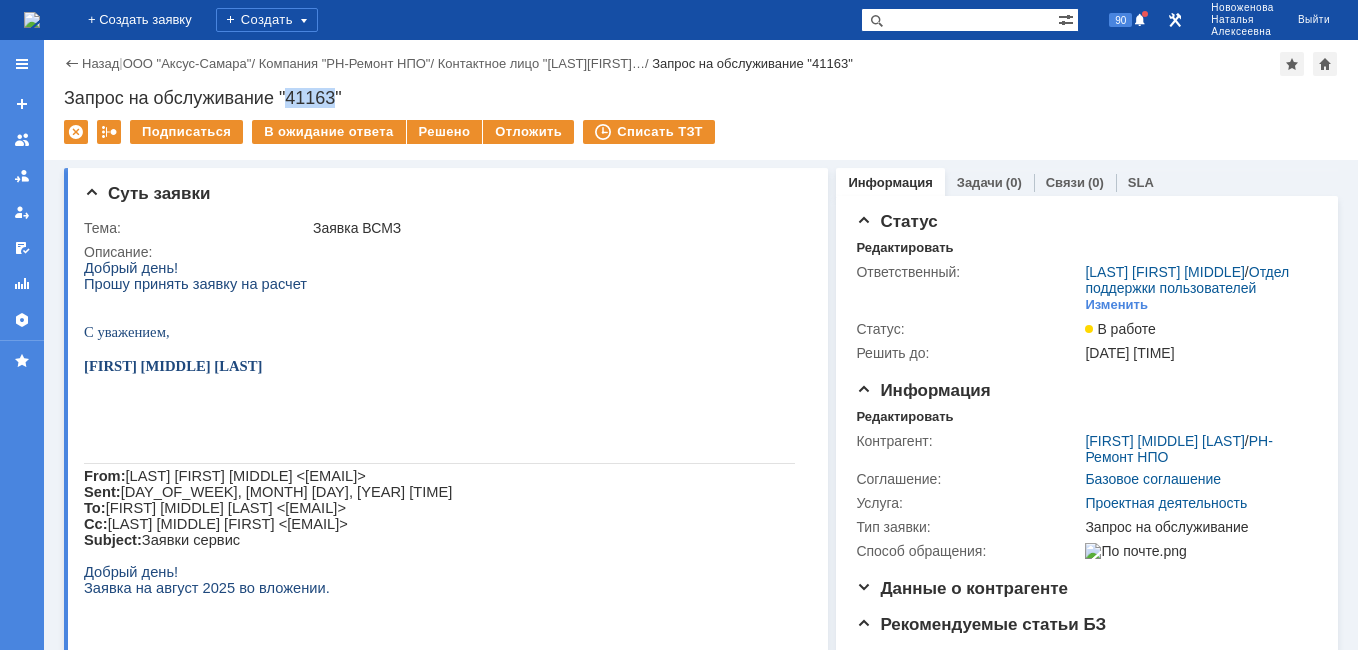 drag, startPoint x: 339, startPoint y: 93, endPoint x: 291, endPoint y: 94, distance: 48.010414 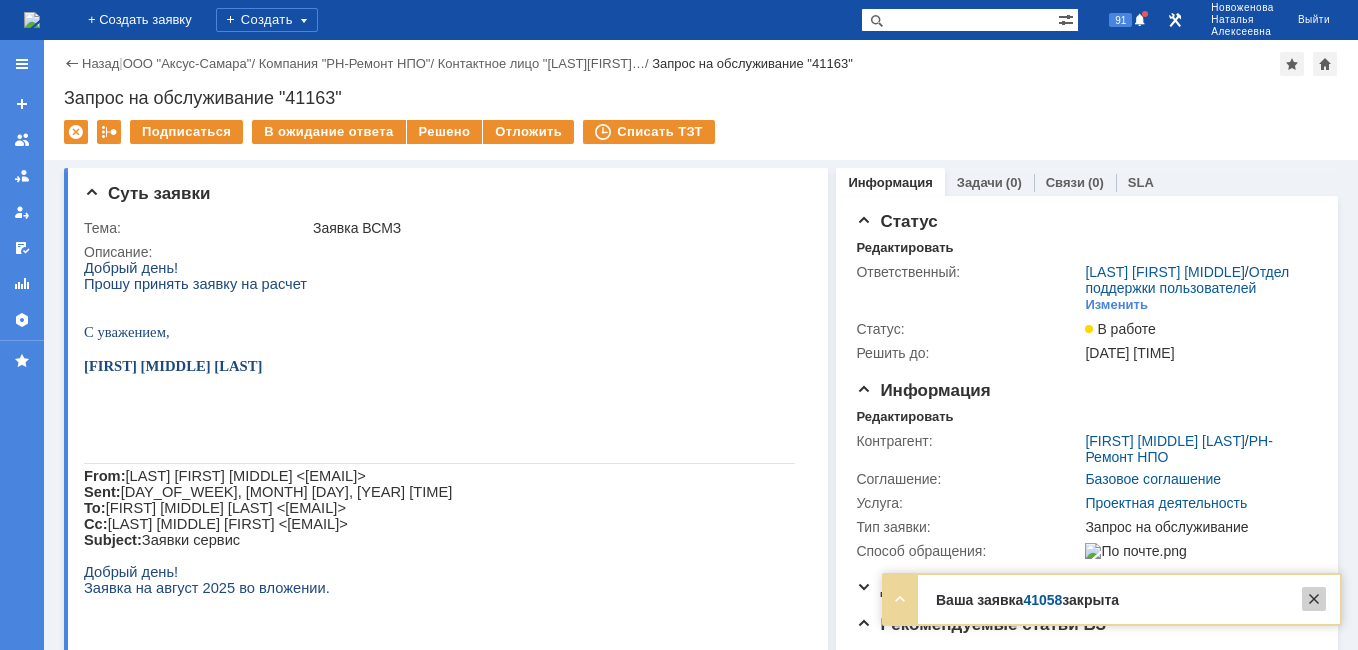 click at bounding box center (1314, 599) 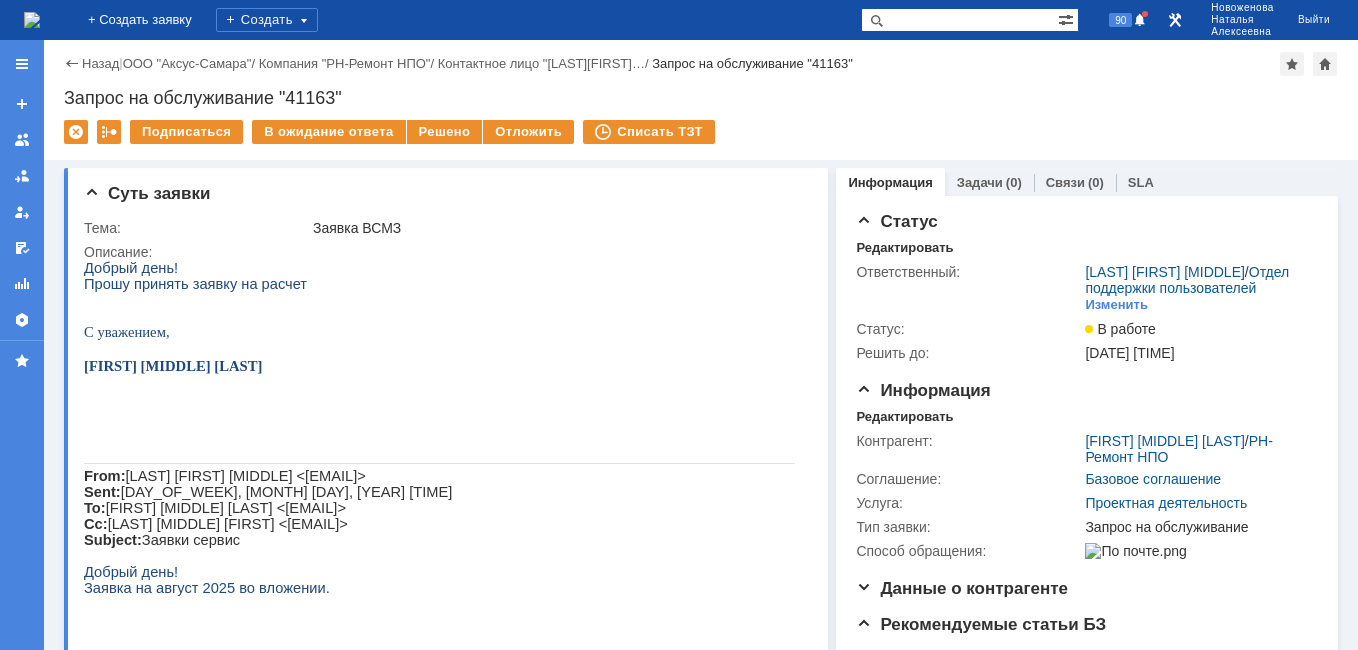 click at bounding box center (959, 20) 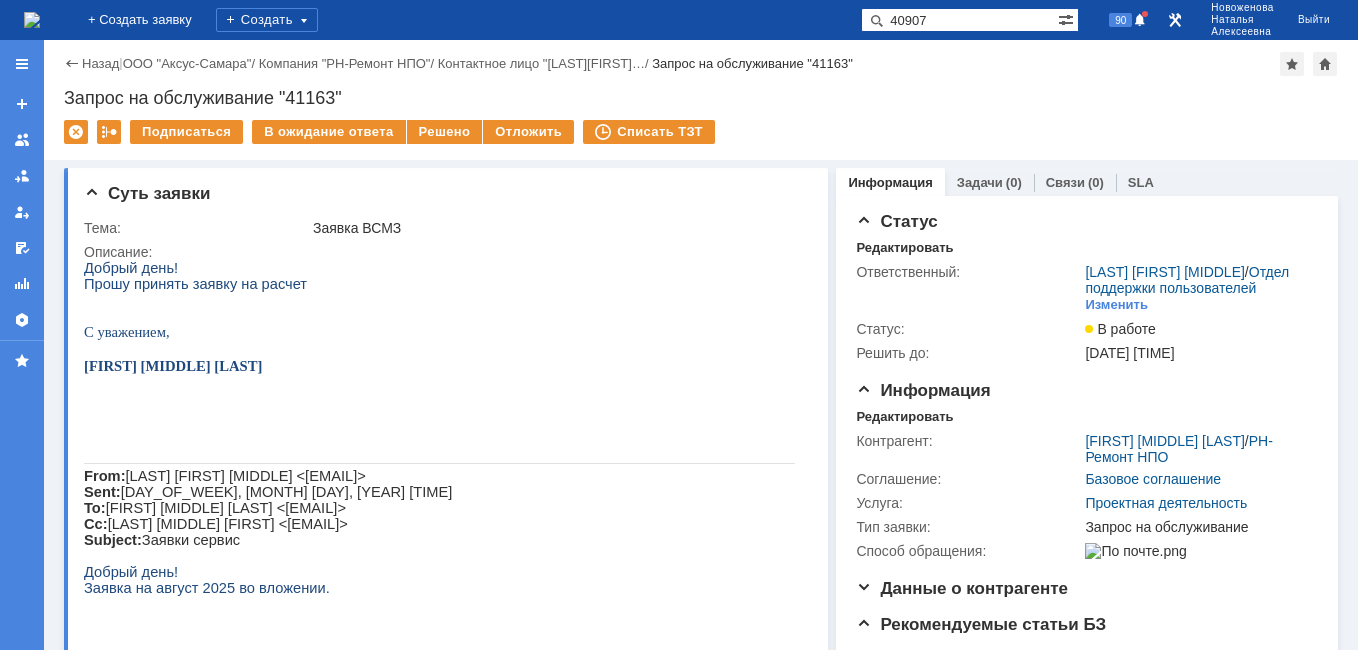 type on "40907" 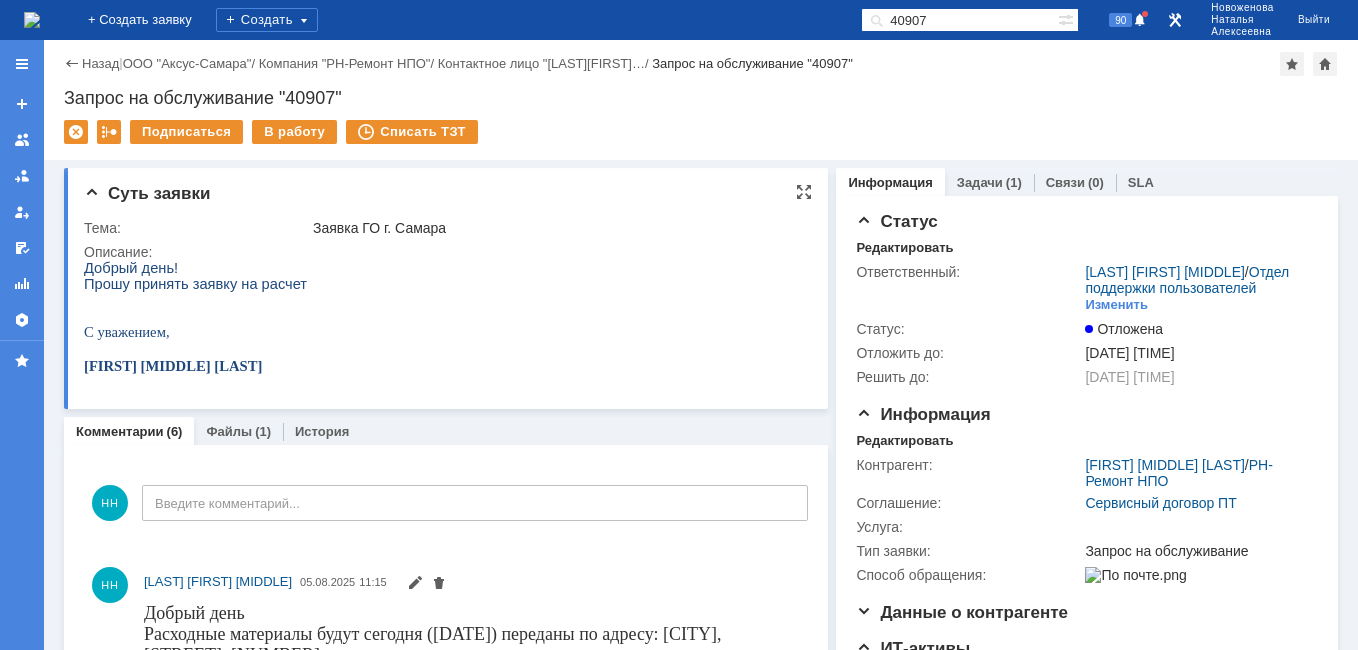 scroll, scrollTop: 0, scrollLeft: 0, axis: both 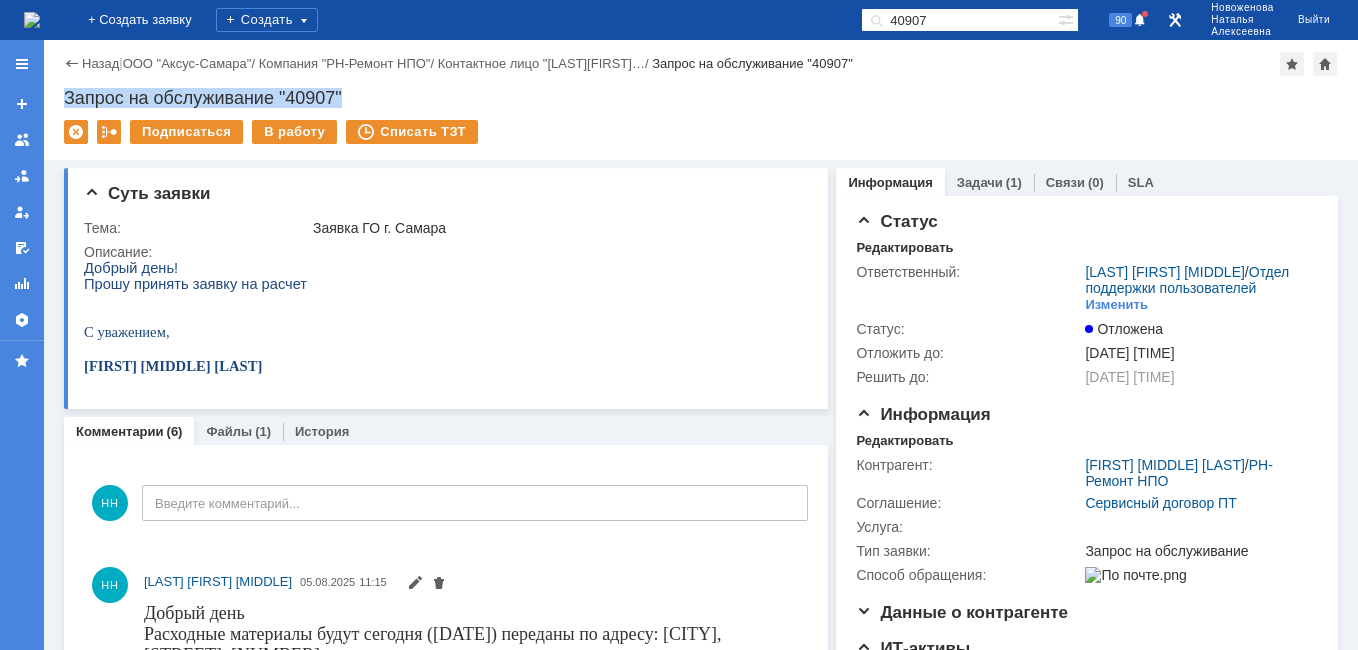drag, startPoint x: 373, startPoint y: 99, endPoint x: 53, endPoint y: 87, distance: 320.2249 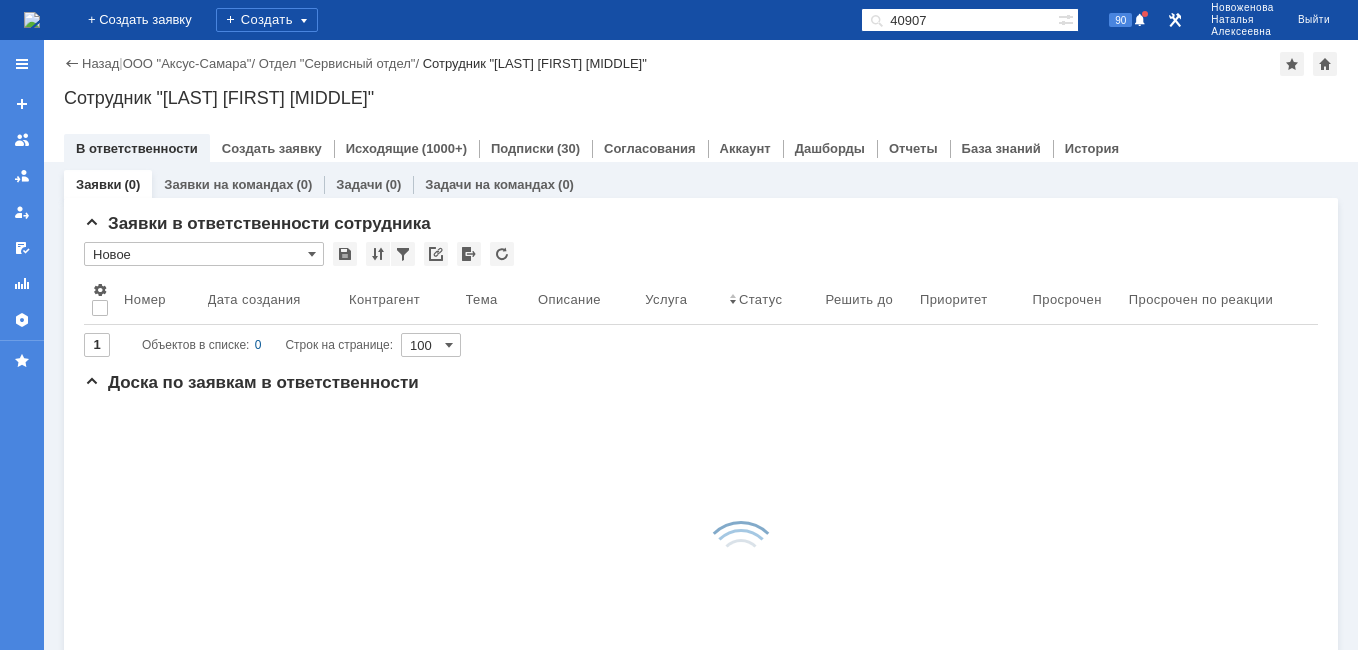 scroll, scrollTop: 0, scrollLeft: 0, axis: both 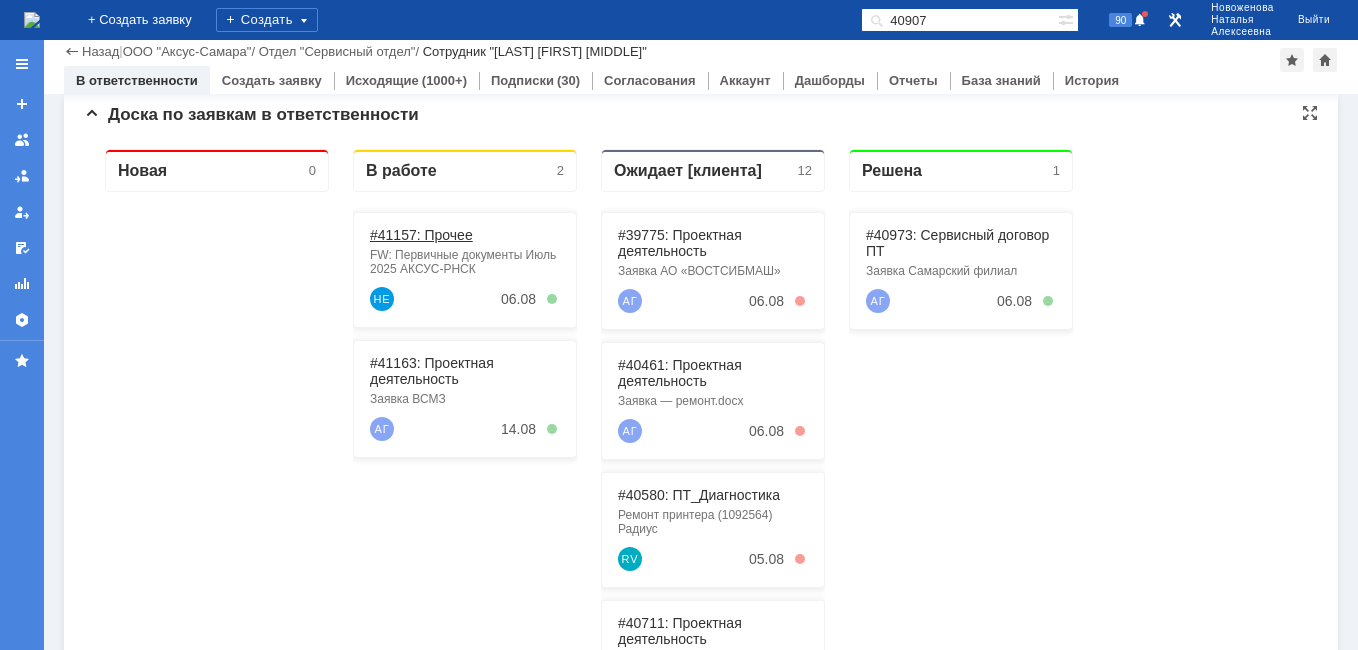 click on "#41157: Прочее" at bounding box center [421, 235] 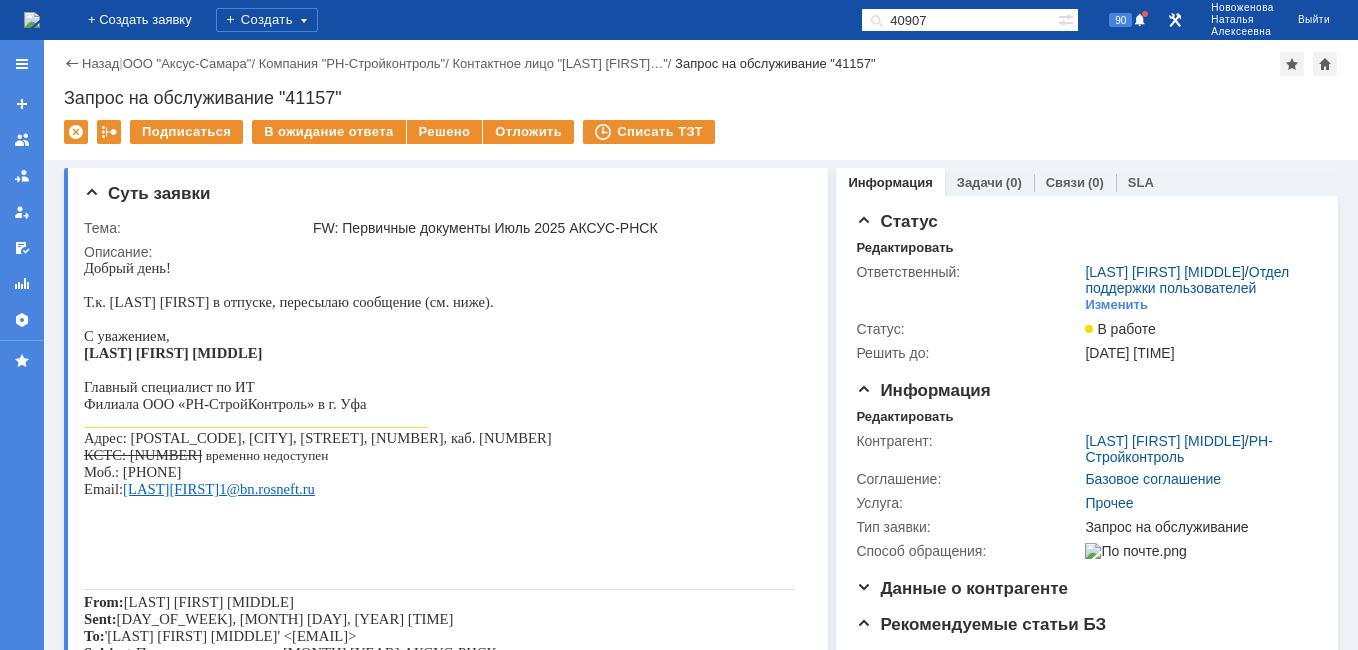 scroll, scrollTop: 0, scrollLeft: 0, axis: both 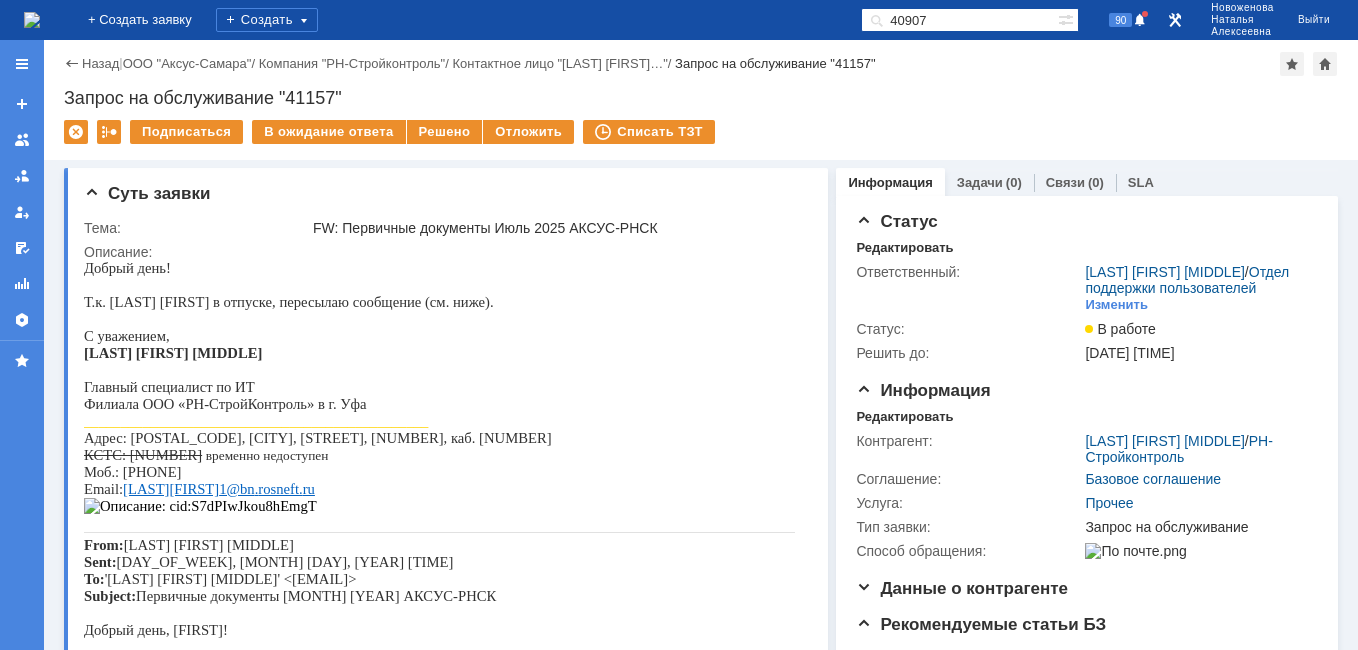 click at bounding box center [32, 20] 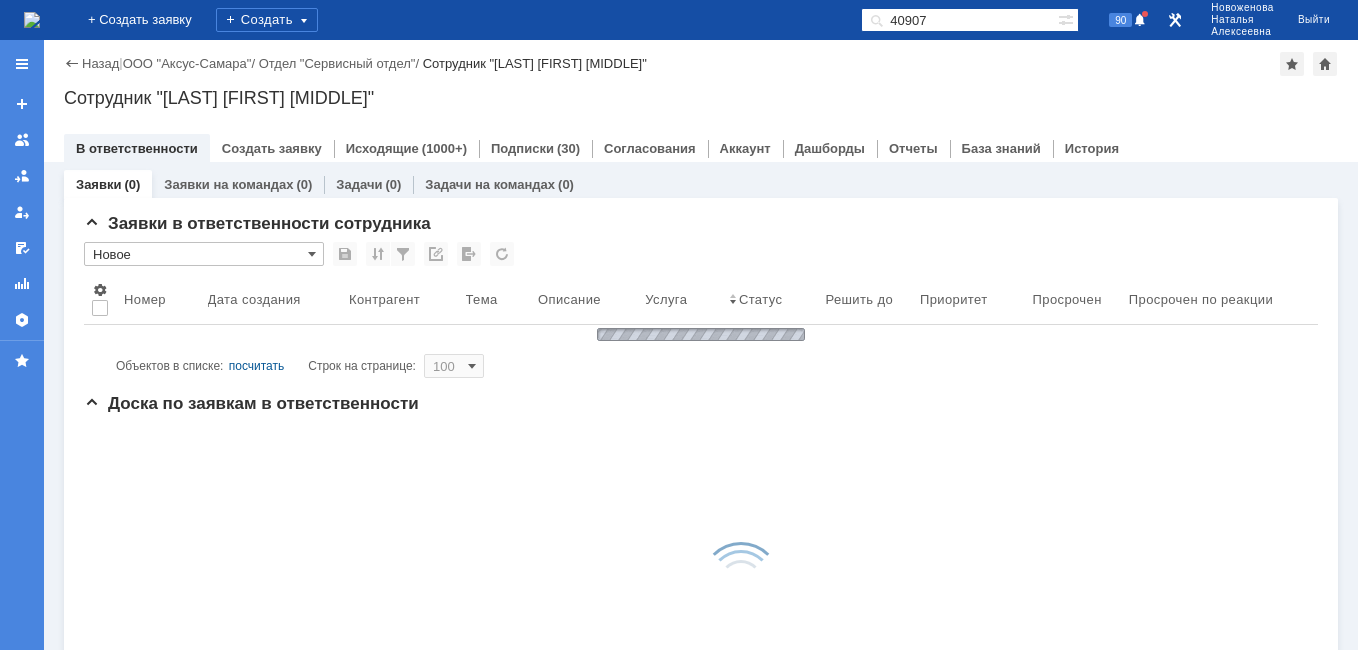scroll, scrollTop: 0, scrollLeft: 0, axis: both 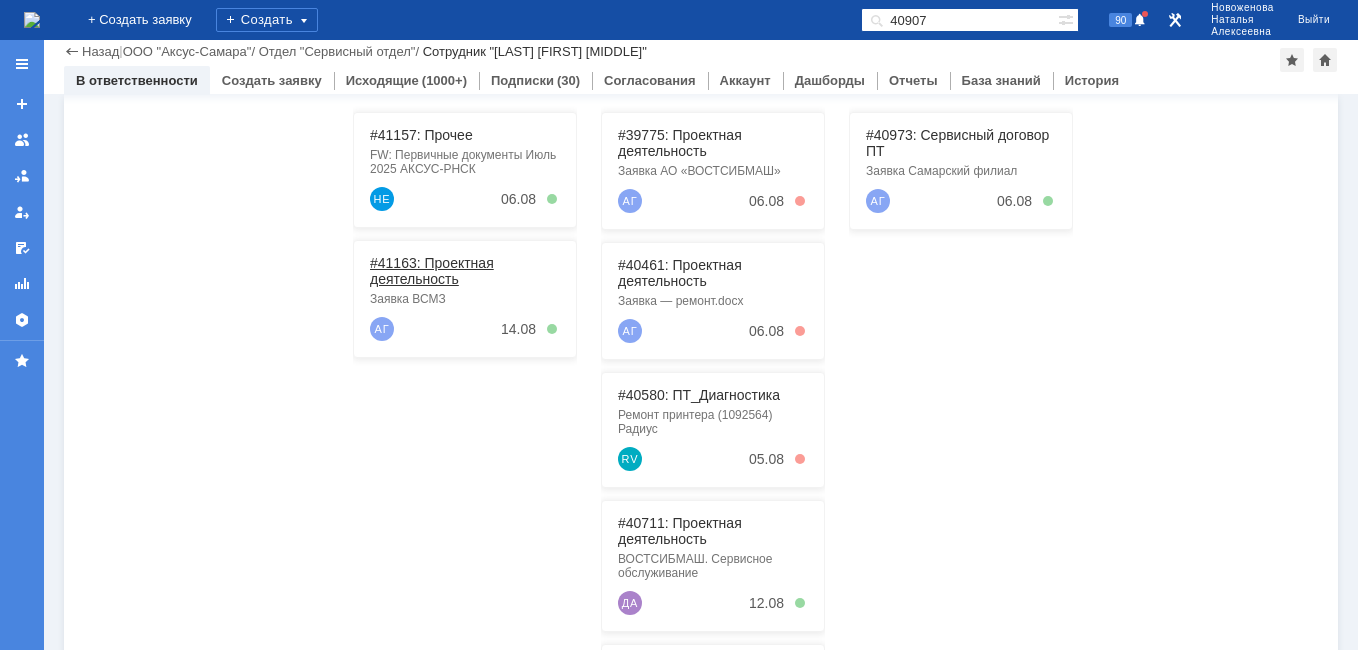 click on "#41163: Проектная деятельность" at bounding box center (432, 271) 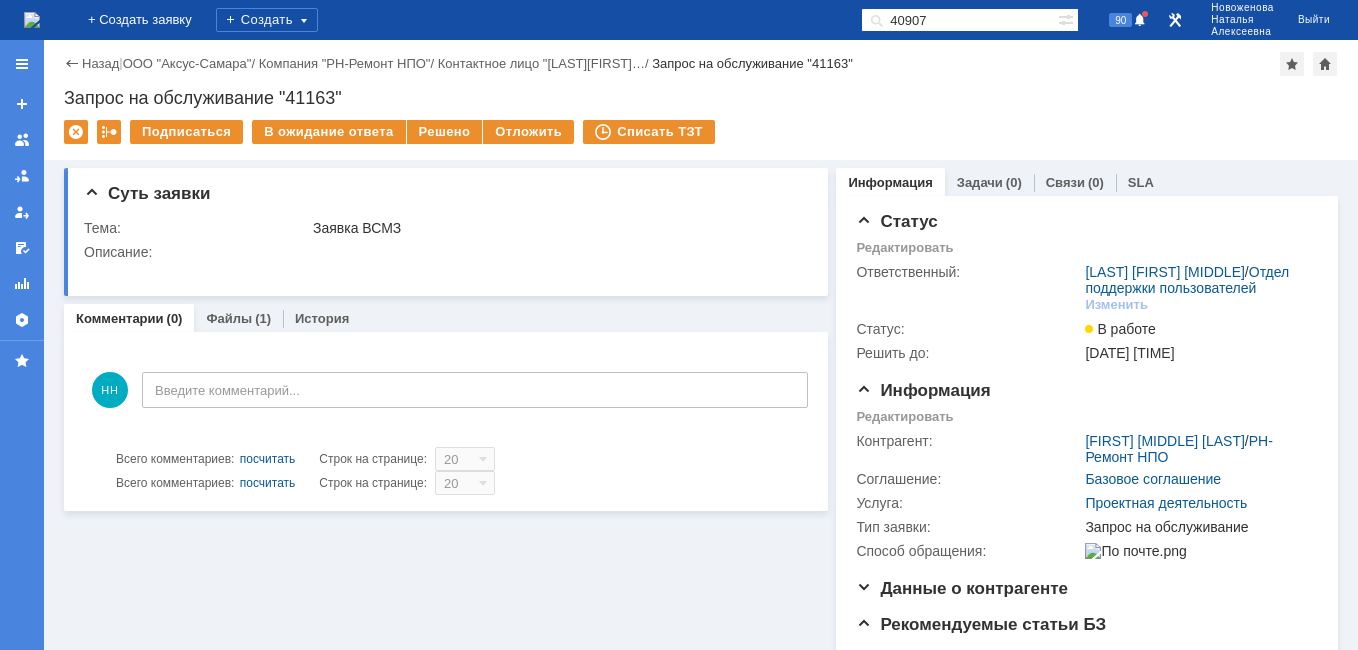 scroll, scrollTop: 0, scrollLeft: 0, axis: both 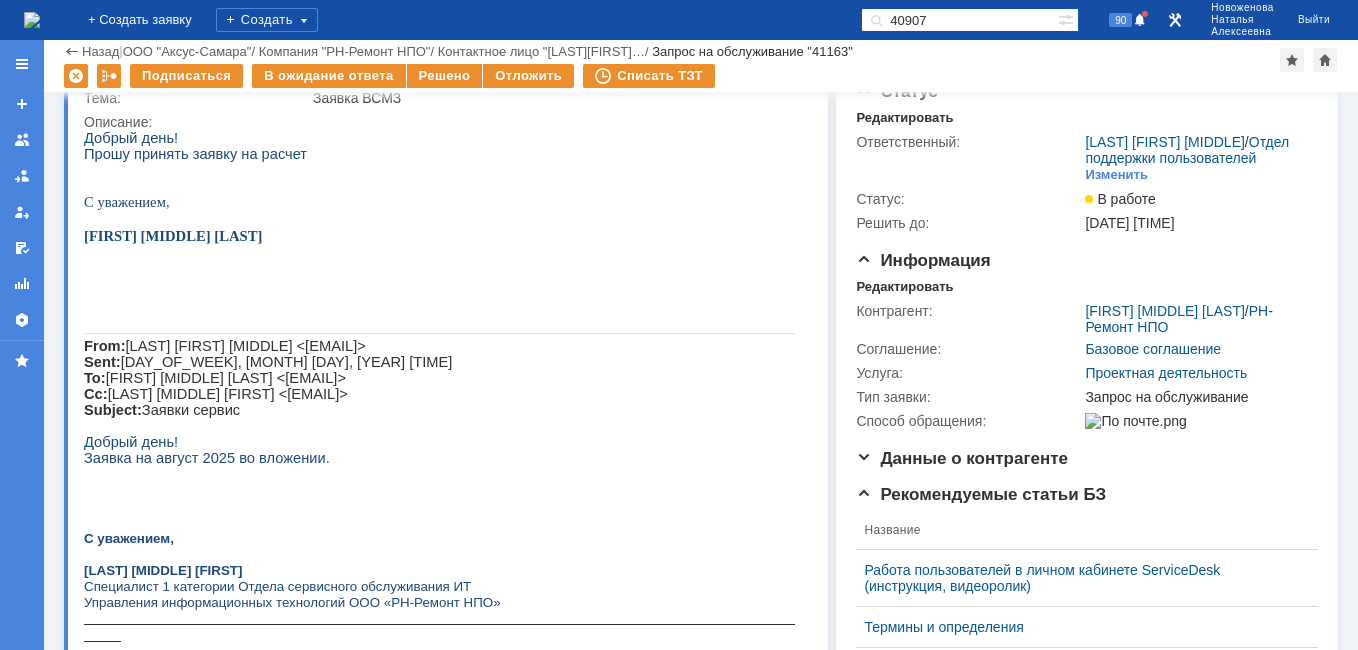 click at bounding box center [32, 20] 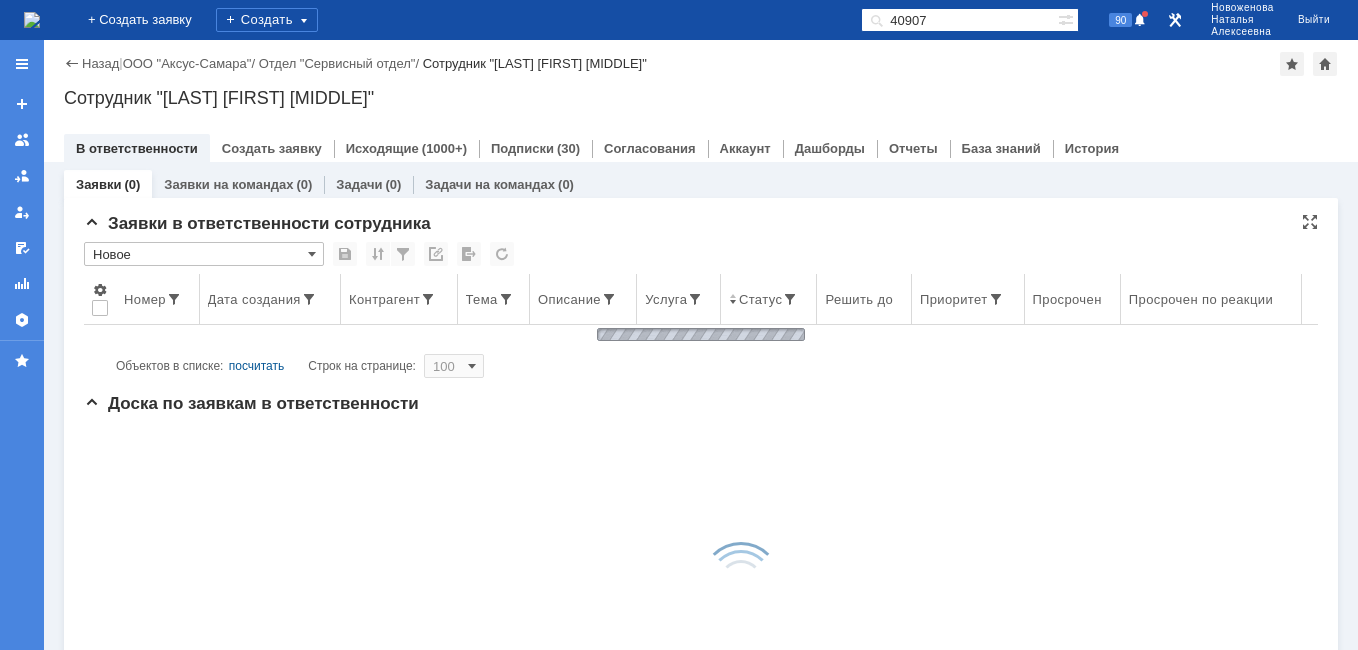 scroll, scrollTop: 0, scrollLeft: 0, axis: both 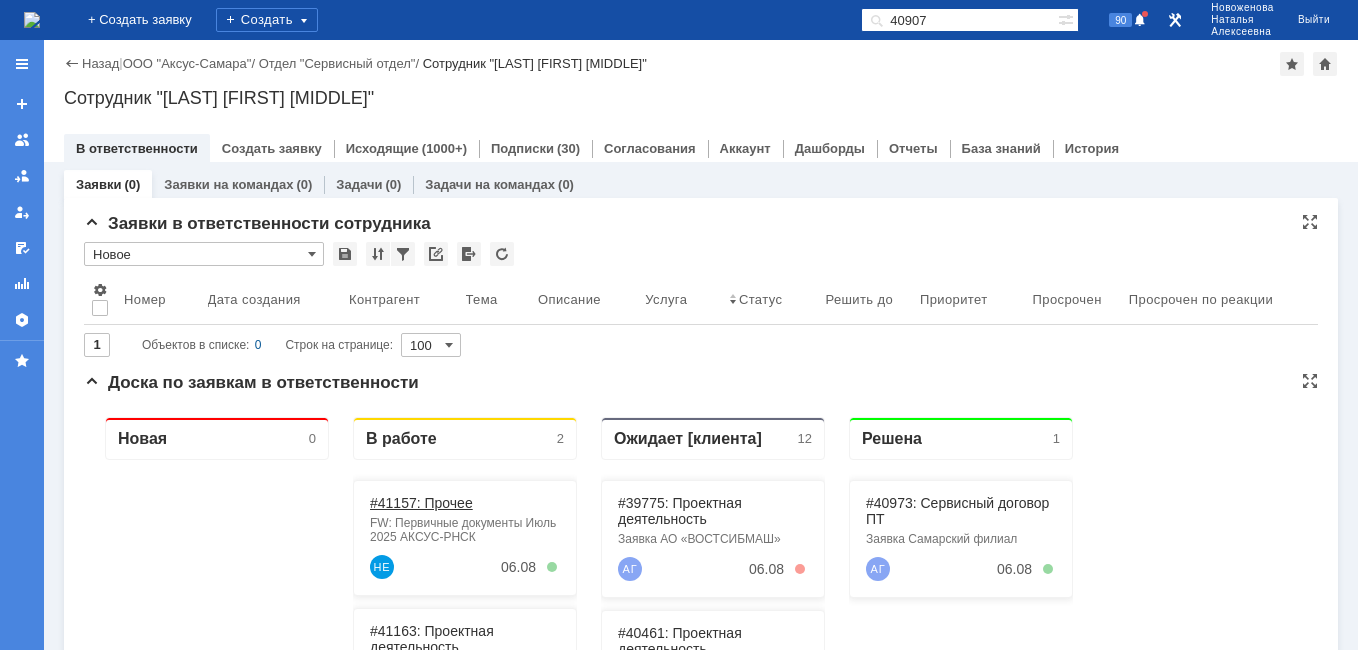 click on "#41157: Прочее" at bounding box center (421, 503) 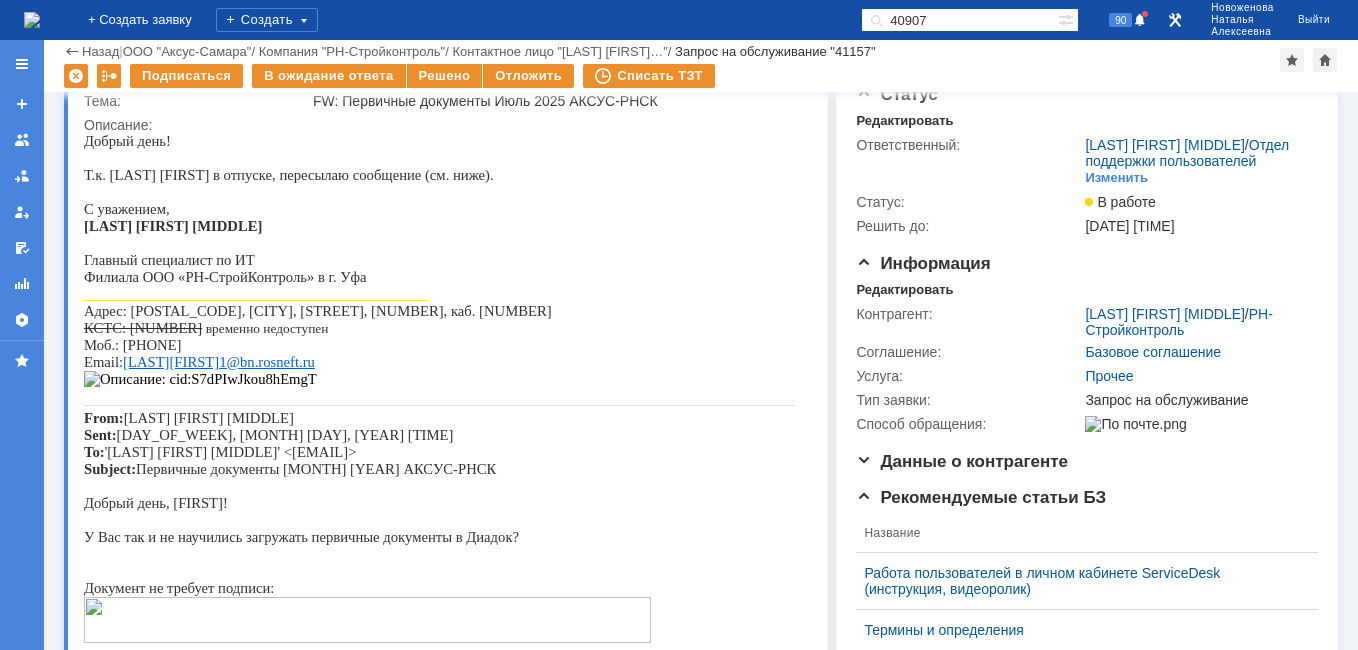 scroll, scrollTop: 0, scrollLeft: 0, axis: both 